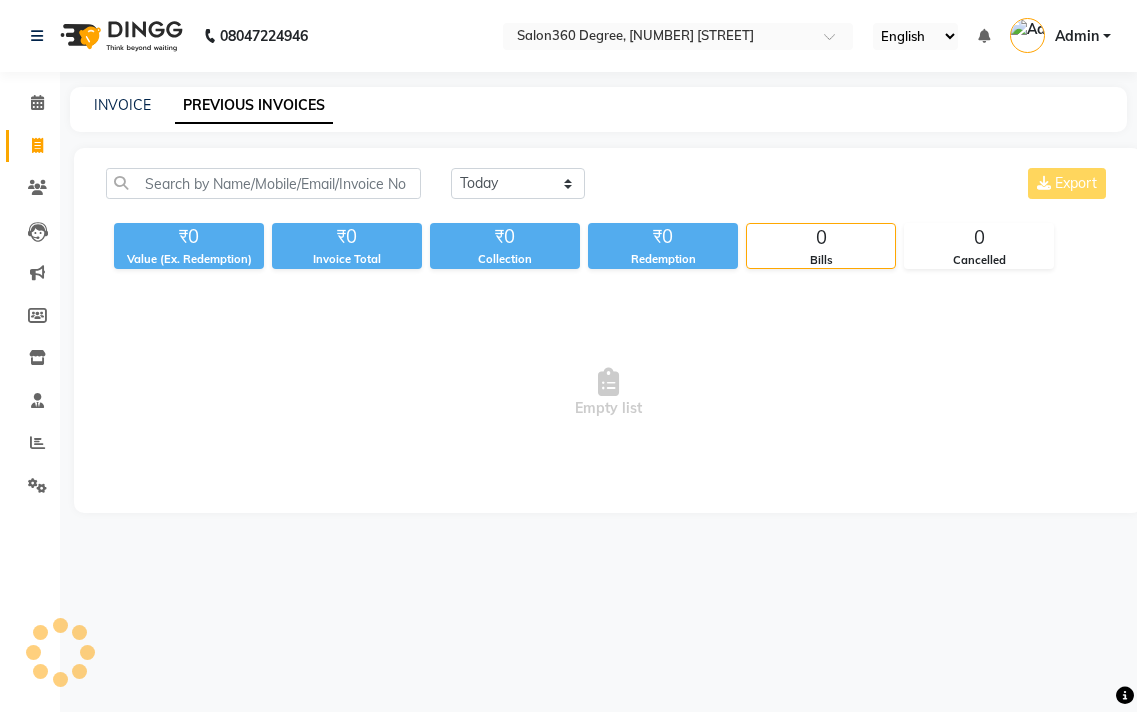 scroll, scrollTop: 0, scrollLeft: 0, axis: both 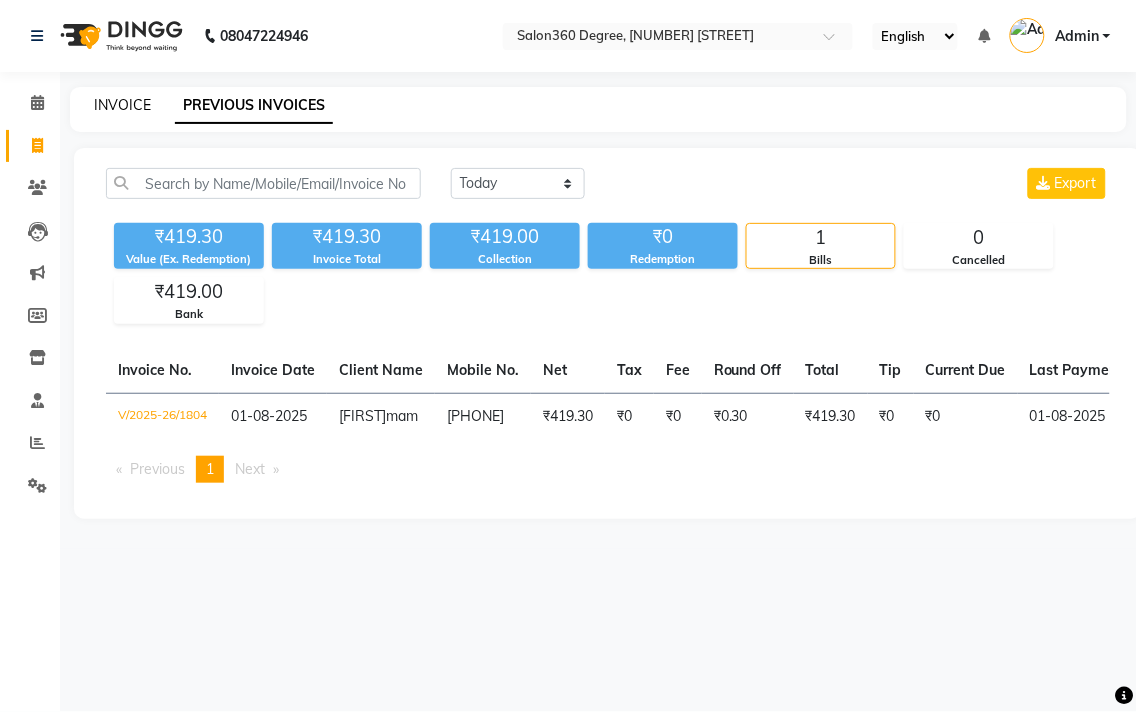click on "INVOICE" 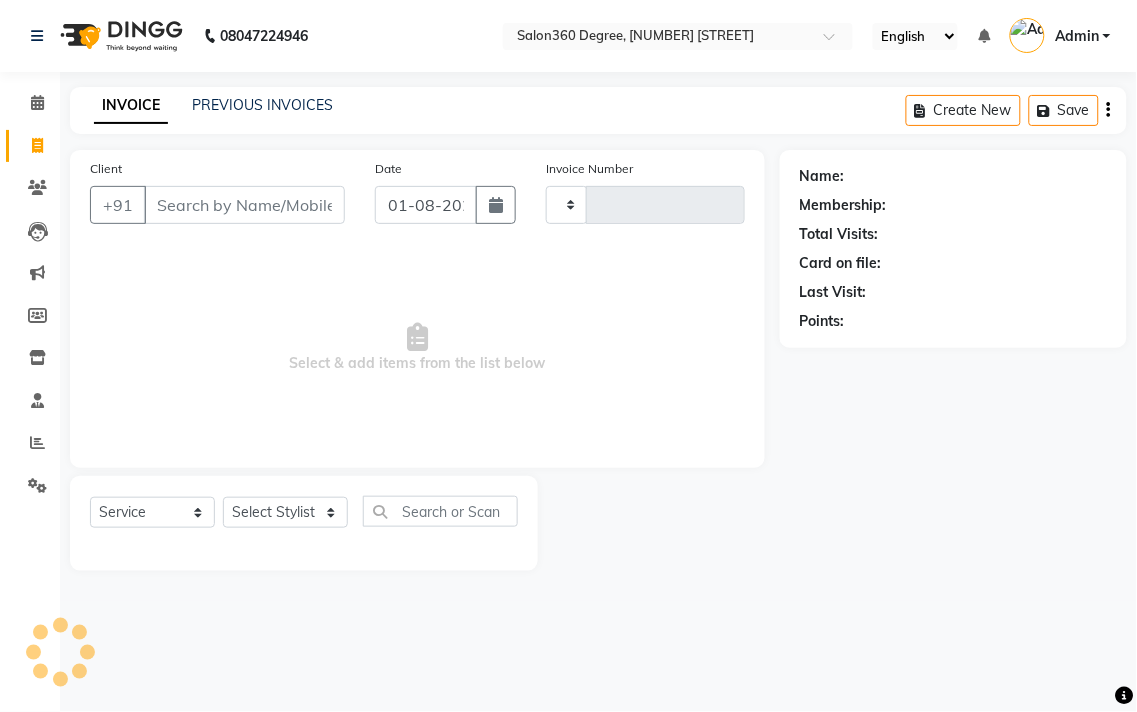 type on "1805" 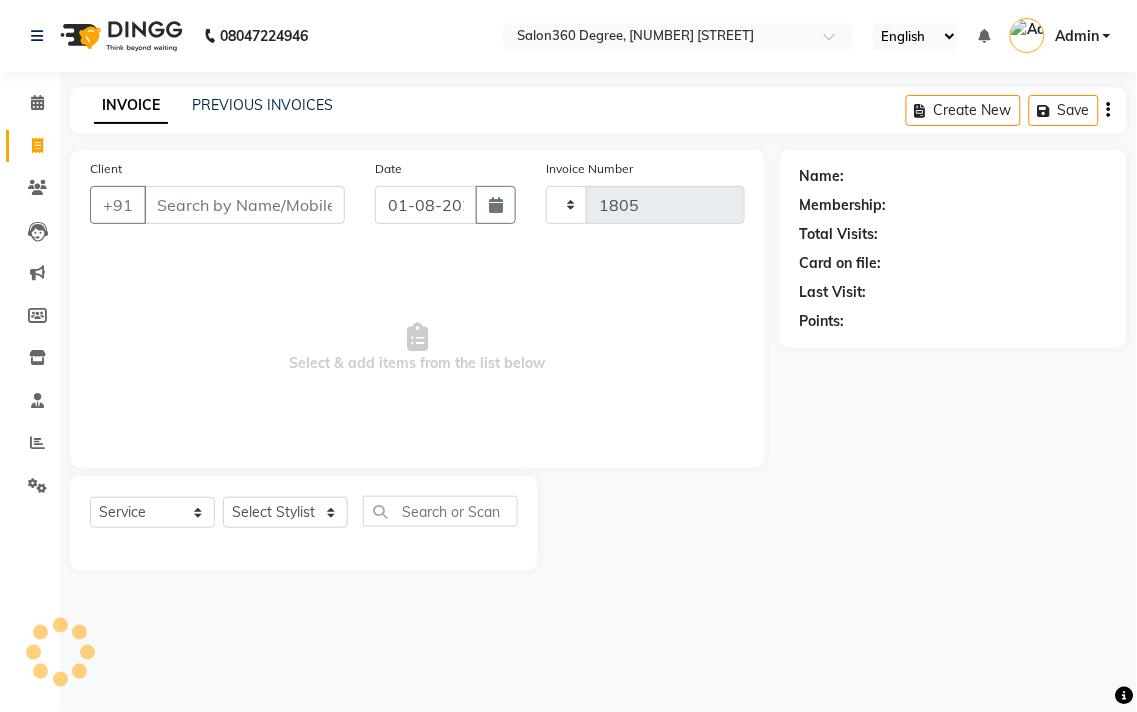 select on "5215" 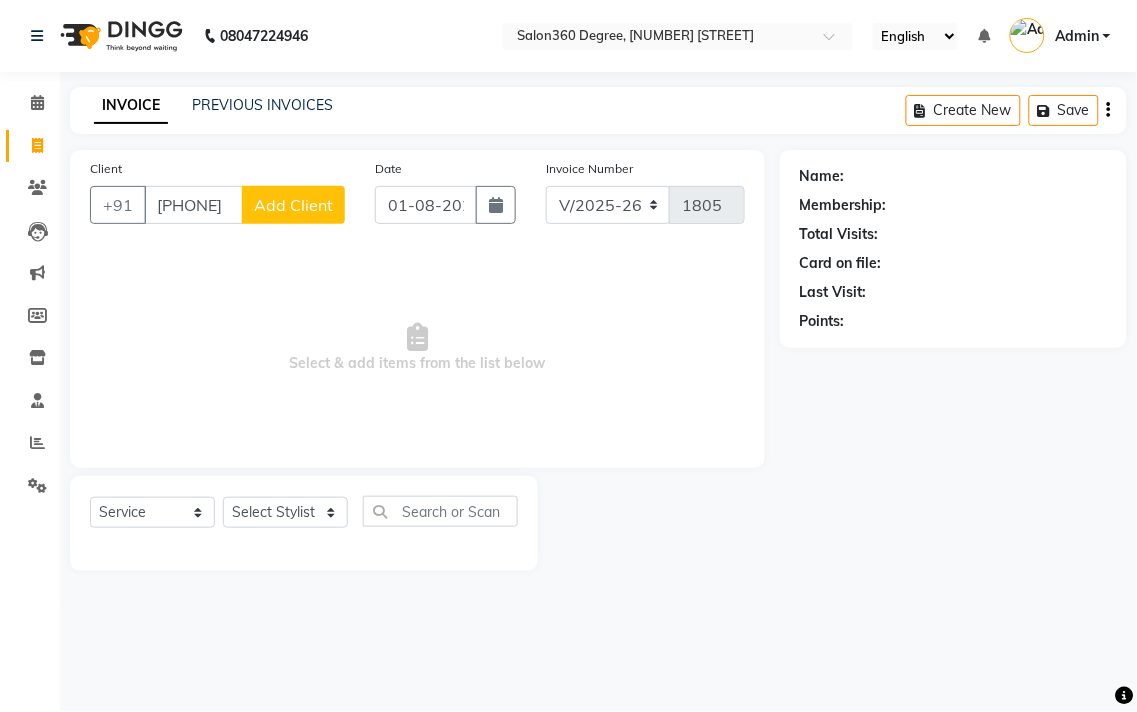 type on "[PHONE]" 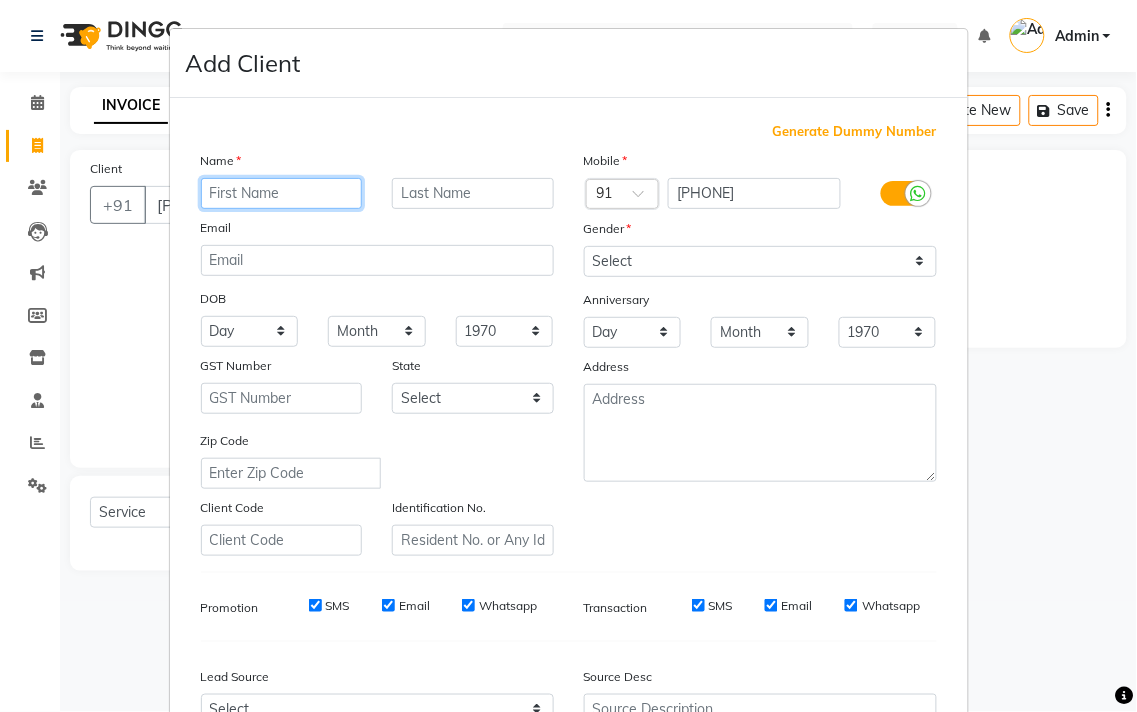 paste on "[LAST] sir" 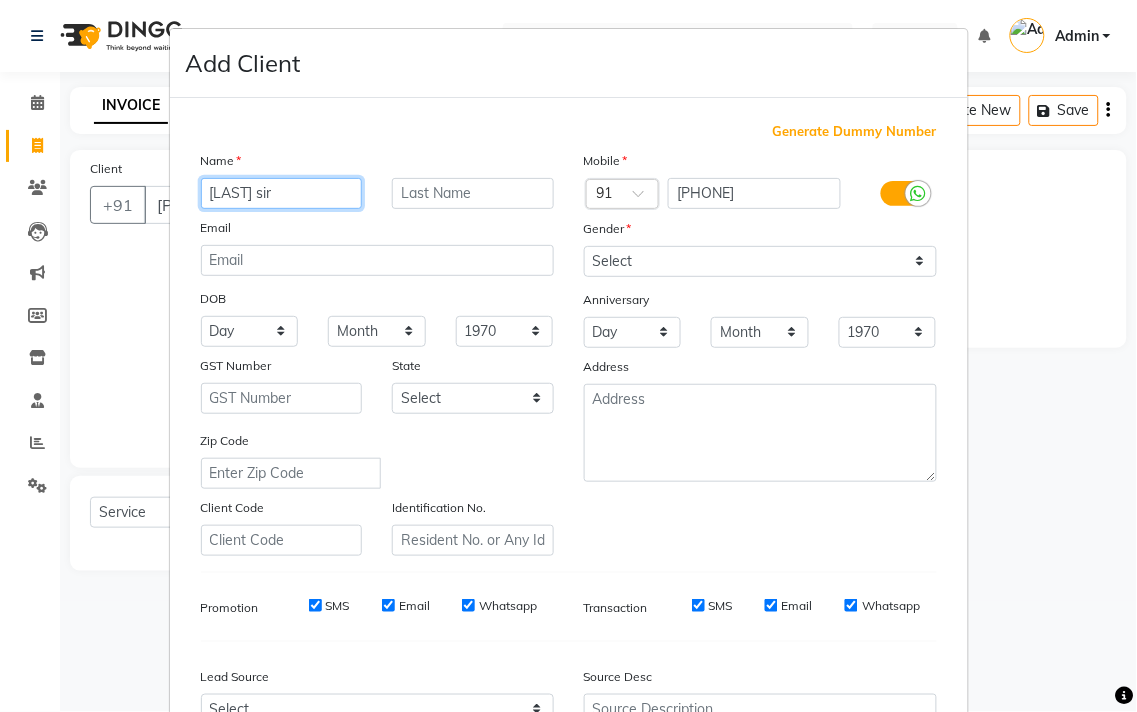 type on "[LAST] sir" 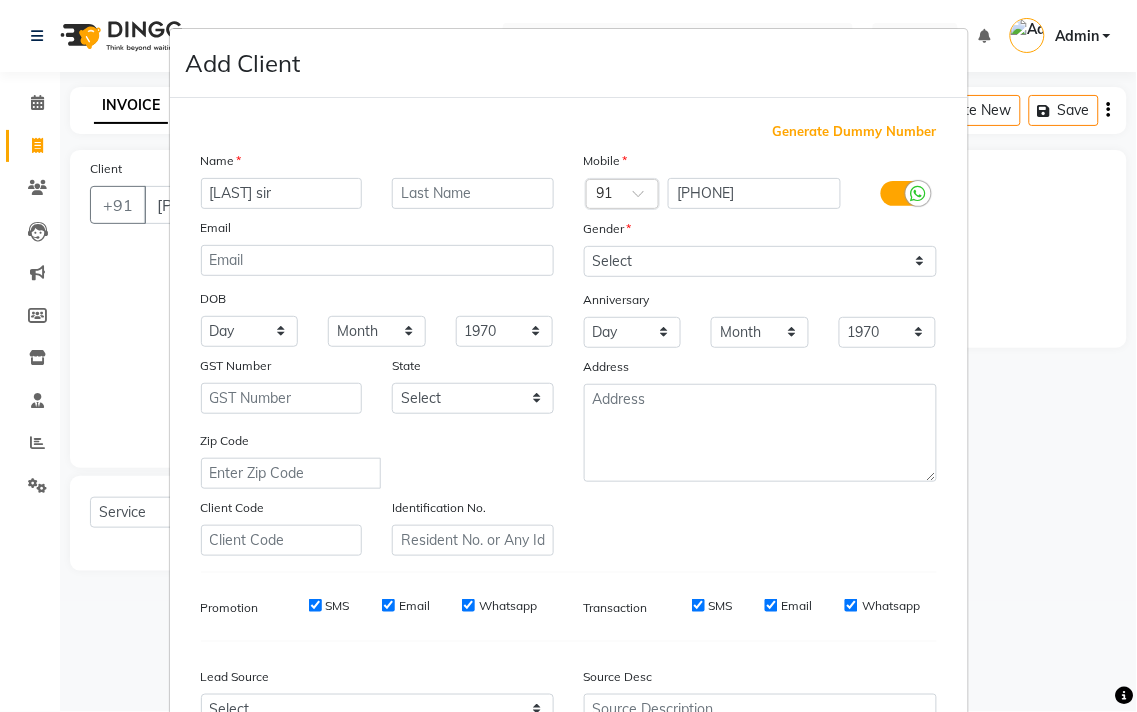 click on "Anniversary" at bounding box center [760, 301] 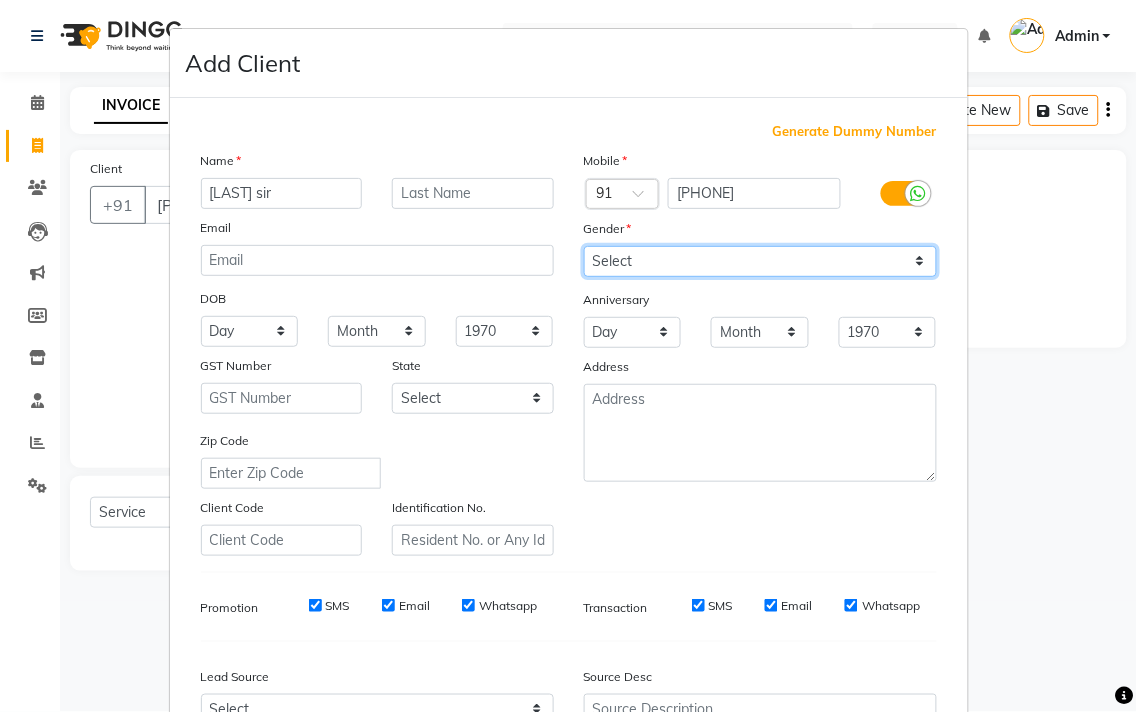 click on "Select Male Female Other Prefer Not To Say" at bounding box center (760, 261) 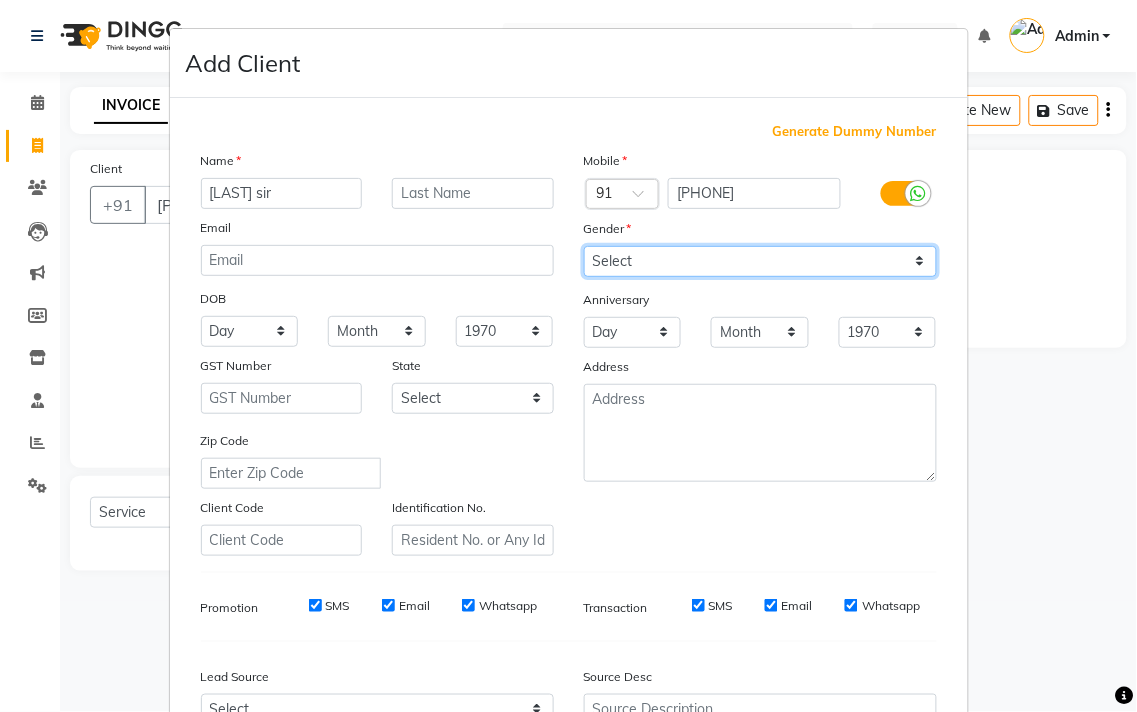 select on "male" 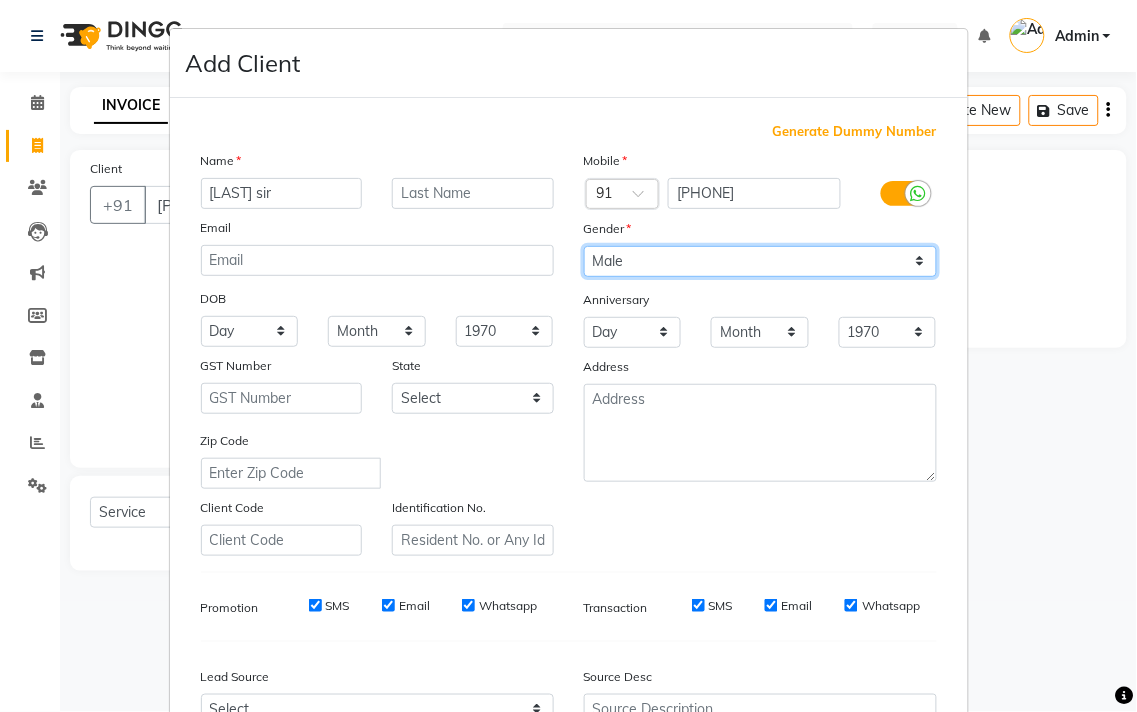 click on "Select Male Female Other Prefer Not To Say" at bounding box center (760, 261) 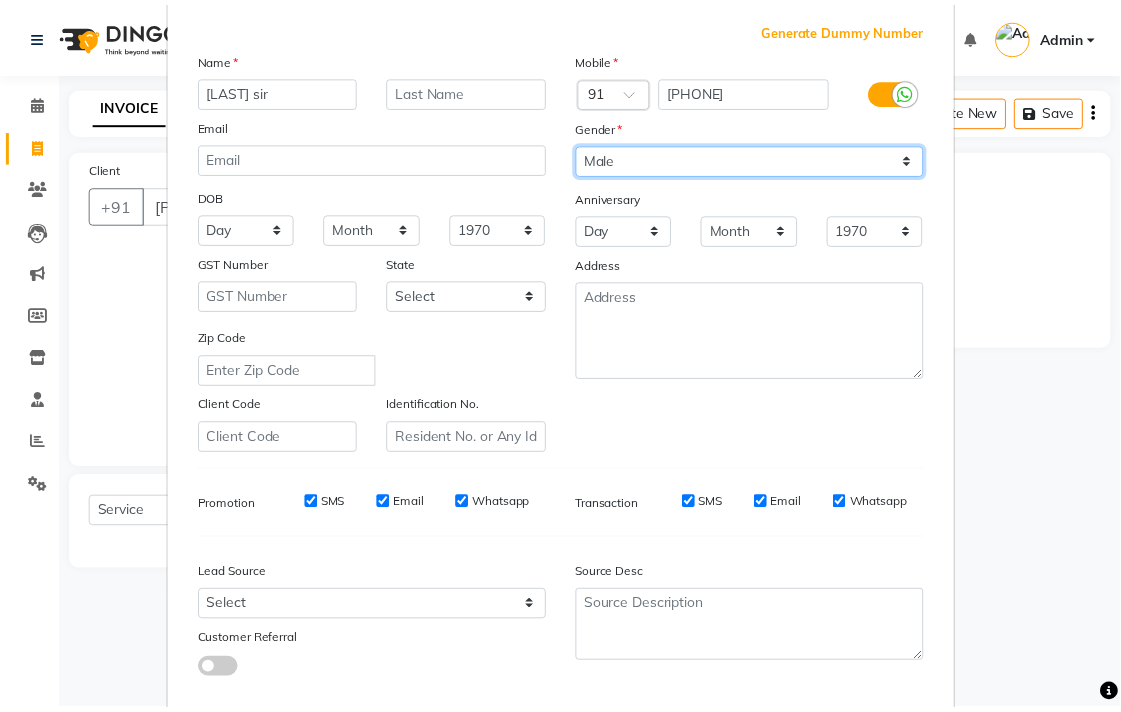 scroll, scrollTop: 212, scrollLeft: 0, axis: vertical 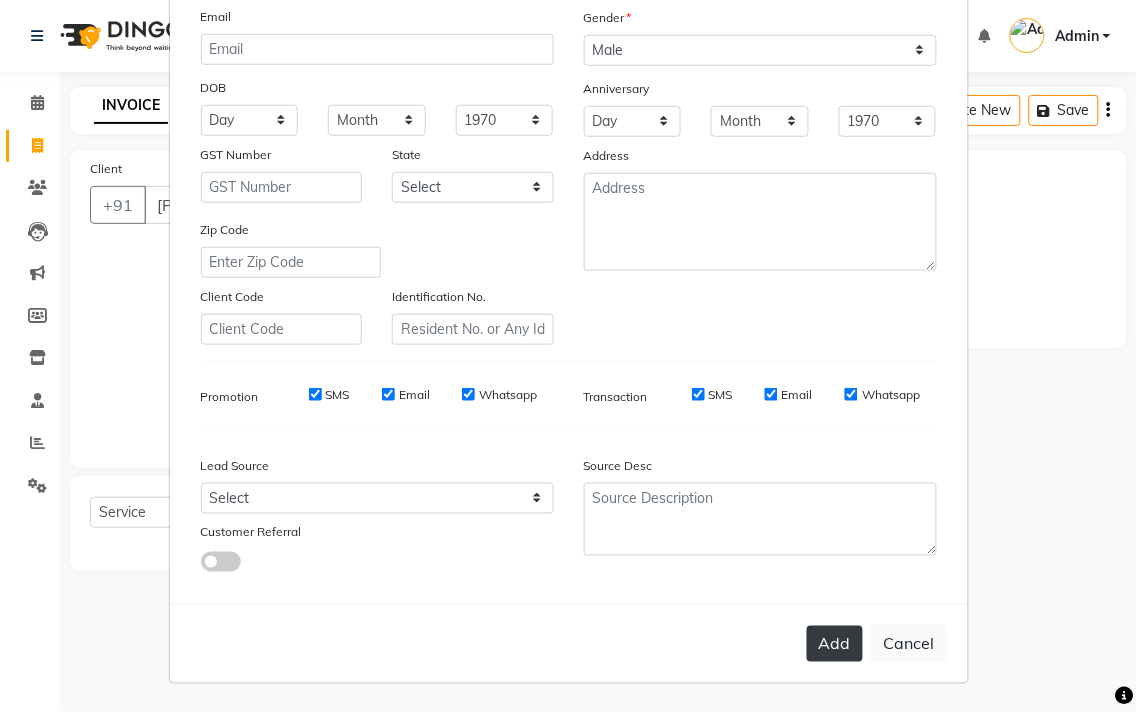 click on "Add" at bounding box center [835, 644] 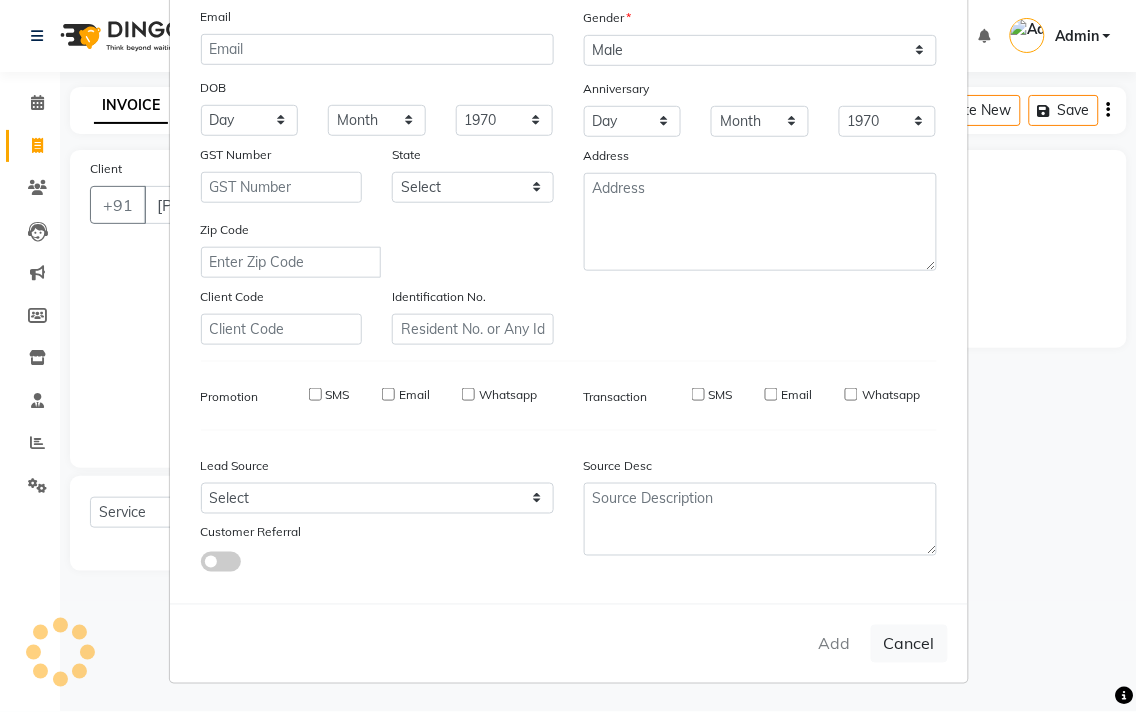 type 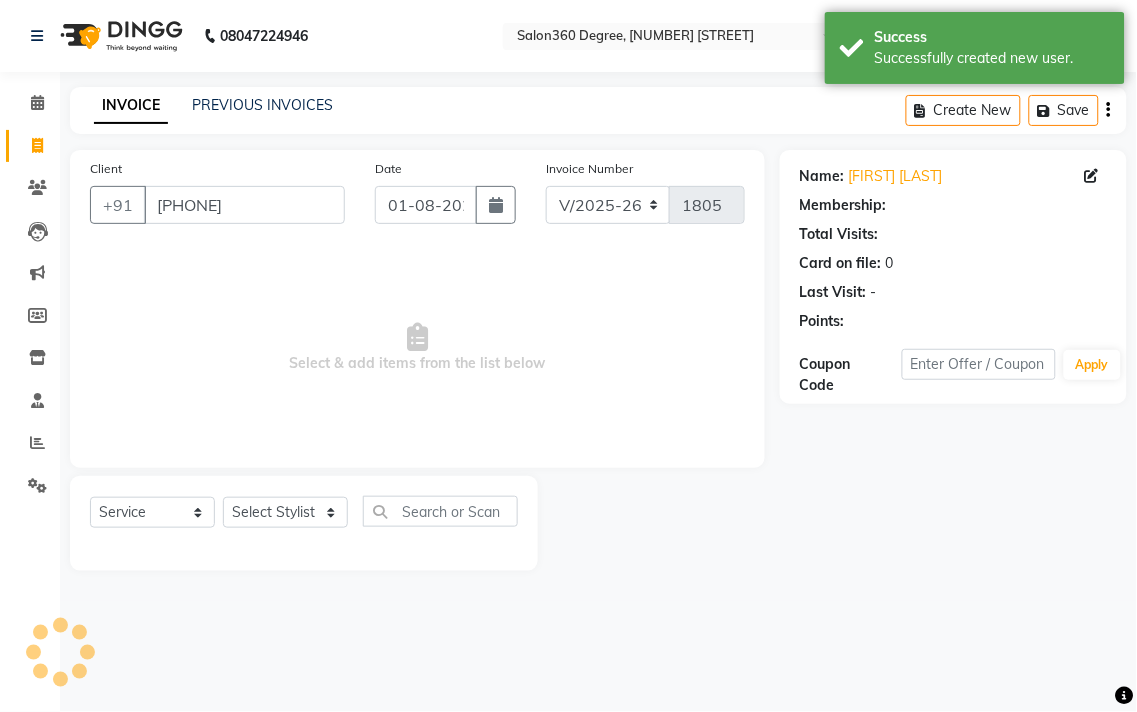 select on "1: Object" 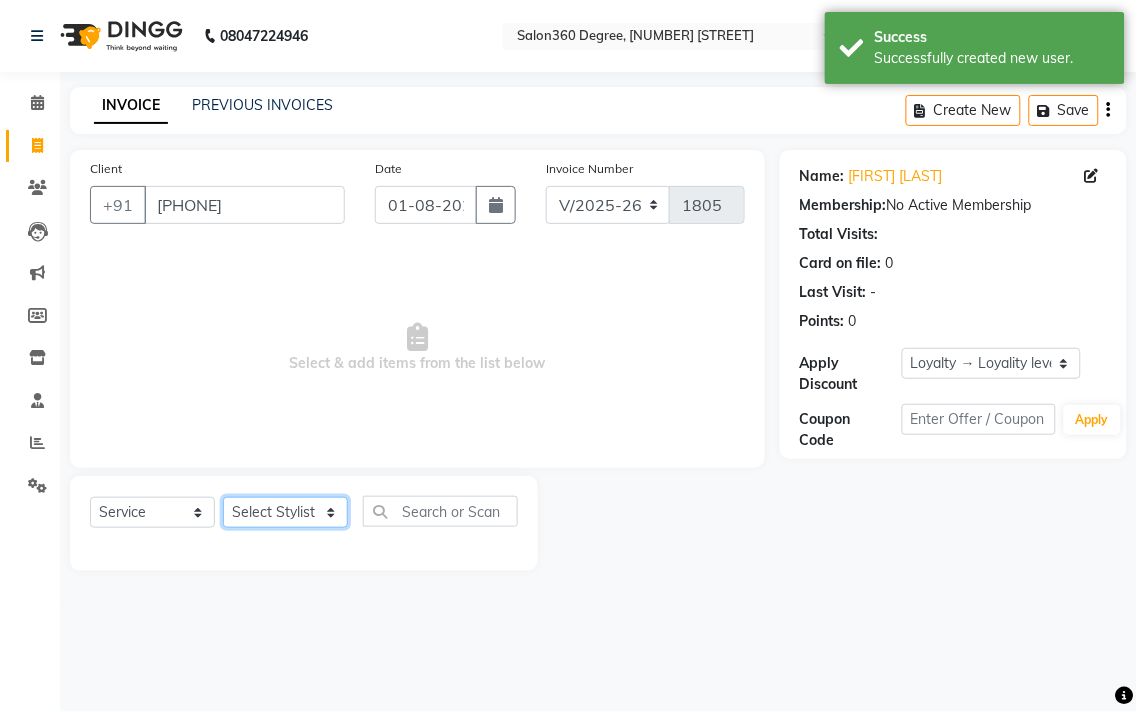 click on "Select Stylist Ankush Warpe Arati Garol dwarka panchal [LAST] Ganesh Harane Mahesh Kanore [LAST] [FIRST] Sachin Kale sakshi vishal sawant savli hiwale" 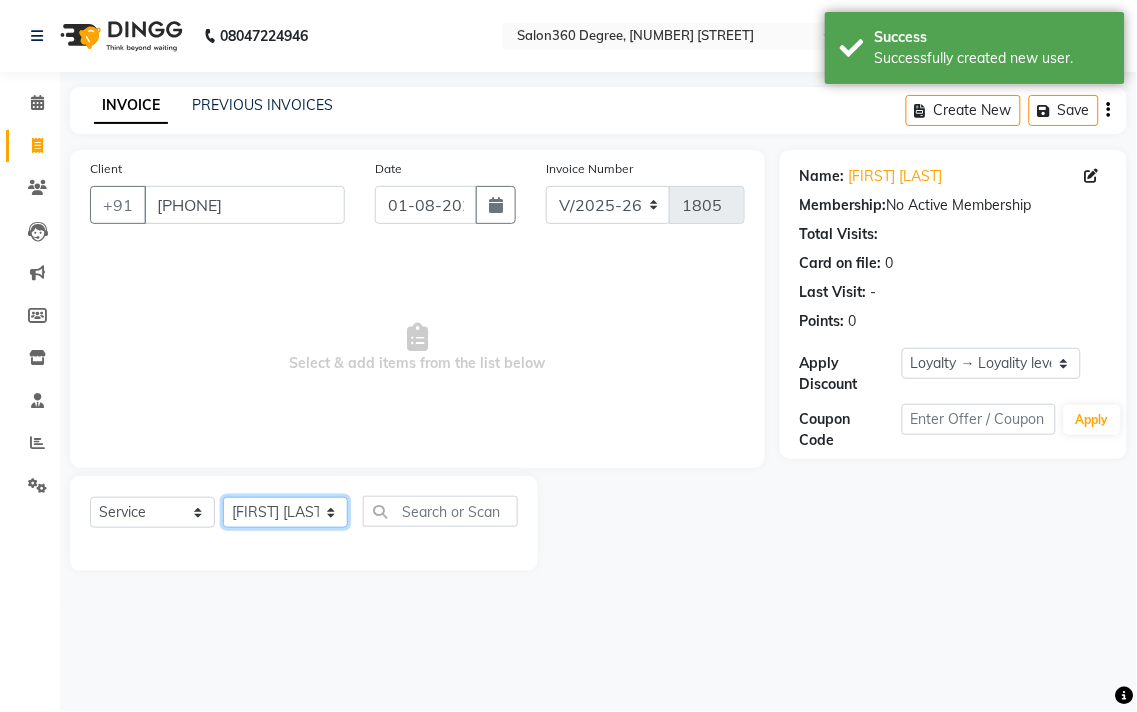 click on "Select Stylist Ankush Warpe Arati Garol dwarka panchal [LAST] Ganesh Harane Mahesh Kanore [LAST] [FIRST] Sachin Kale sakshi vishal sawant savli hiwale" 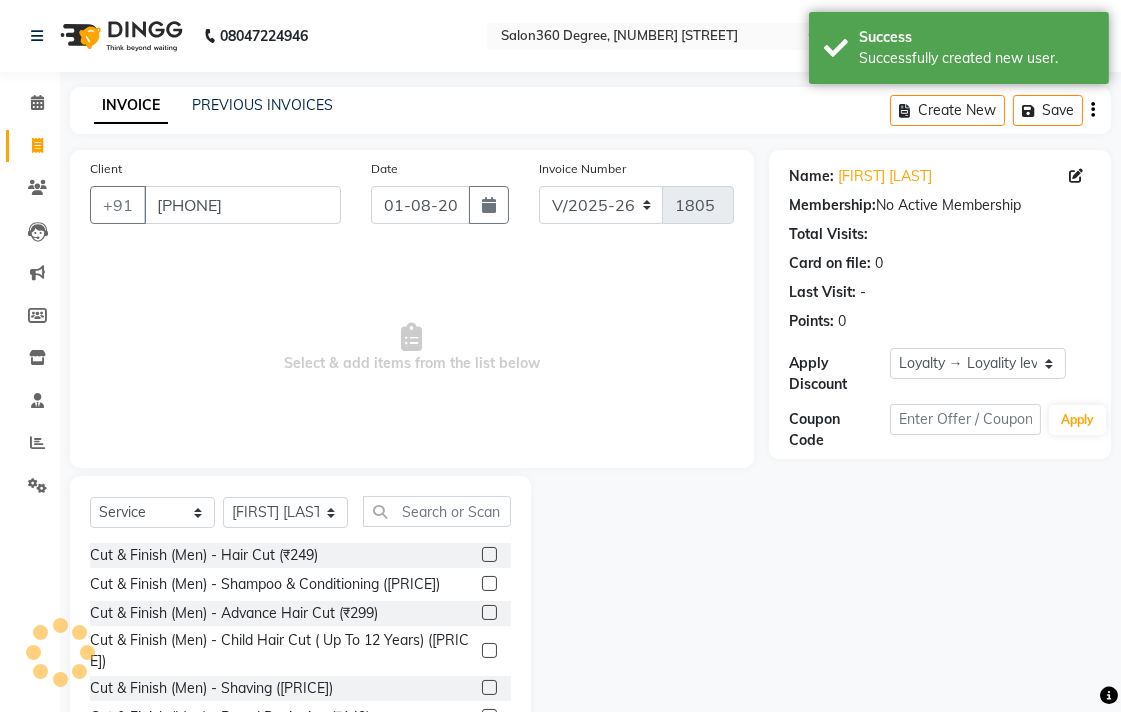 click 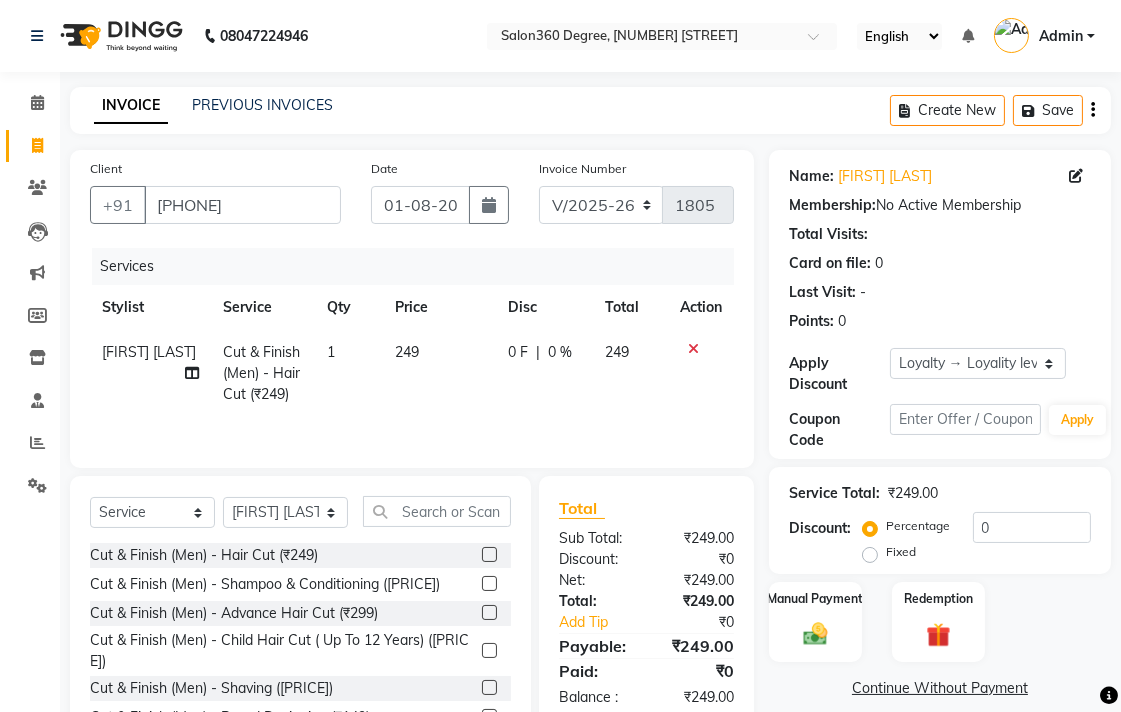 checkbox on "false" 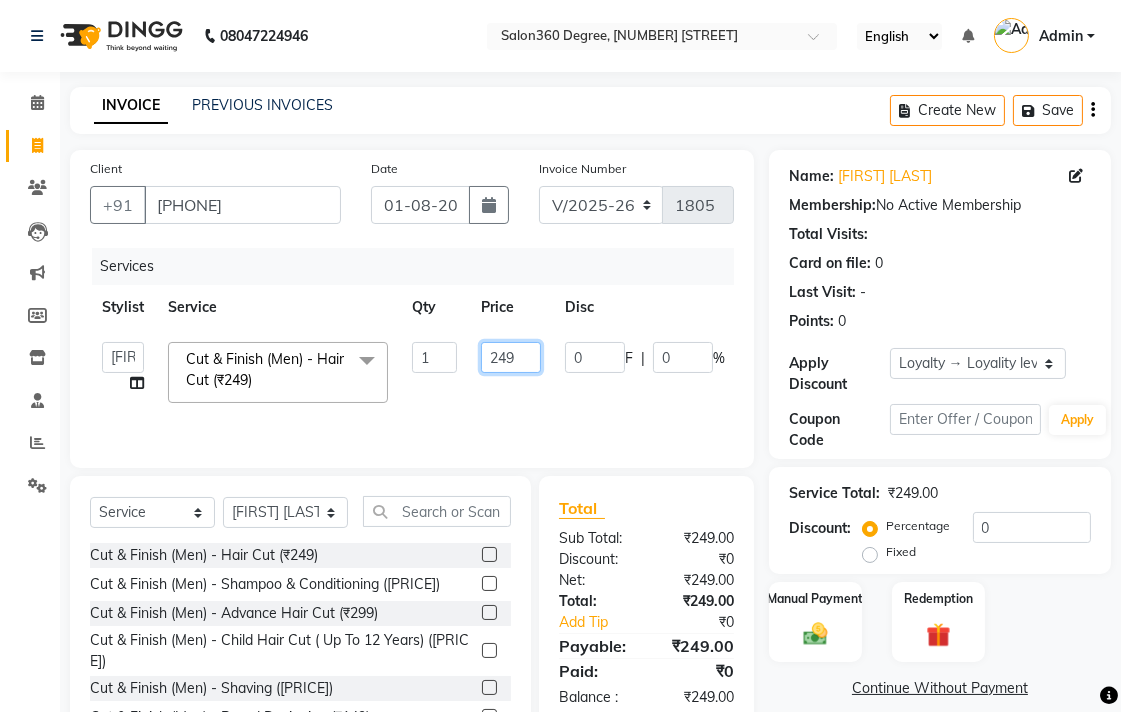 click on "249" 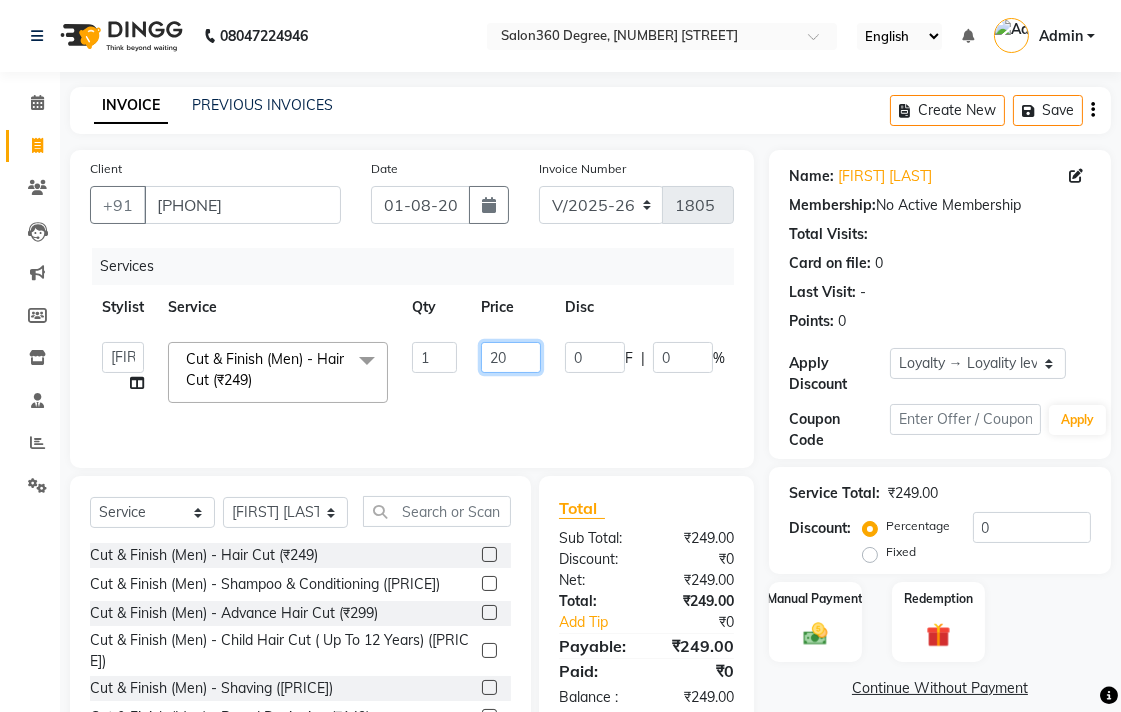 type on "200" 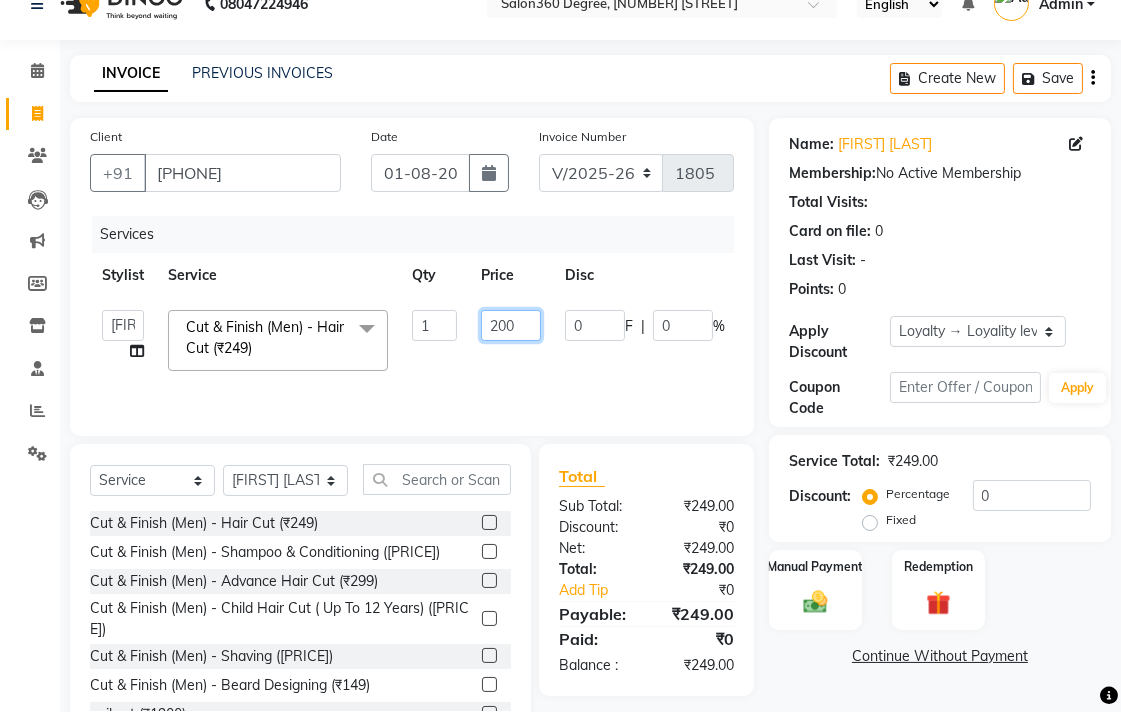 scroll, scrollTop: 88, scrollLeft: 0, axis: vertical 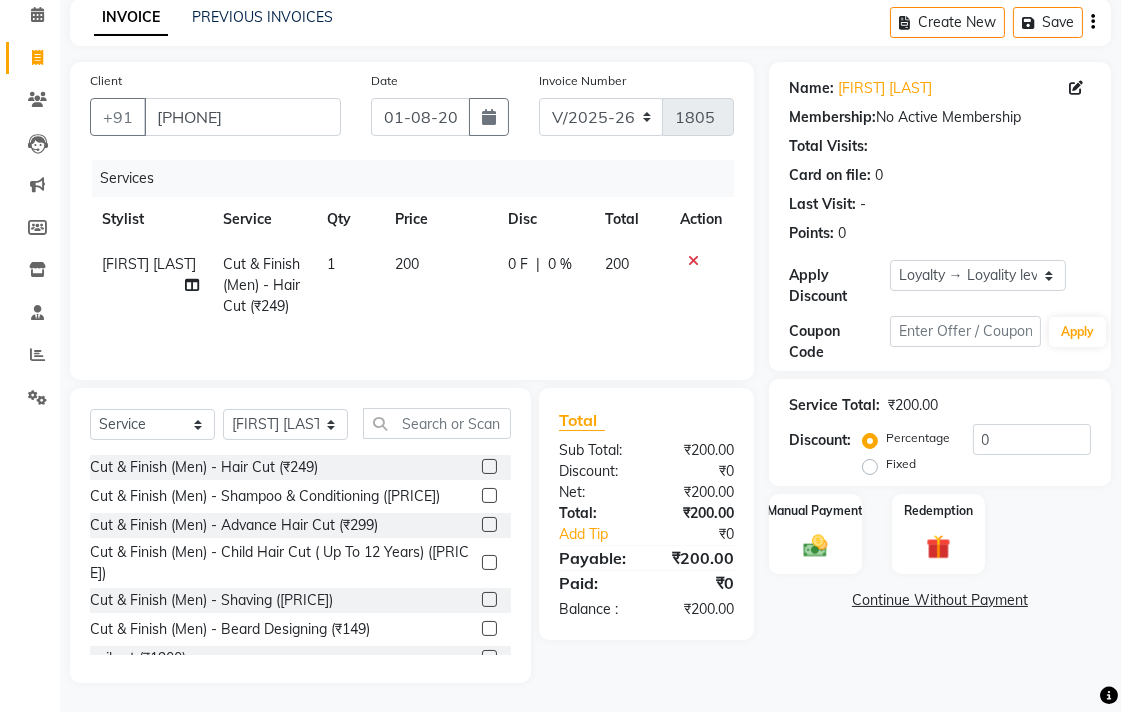 drag, startPoint x: 808, startPoint y: 627, endPoint x: 811, endPoint y: 600, distance: 27.166155 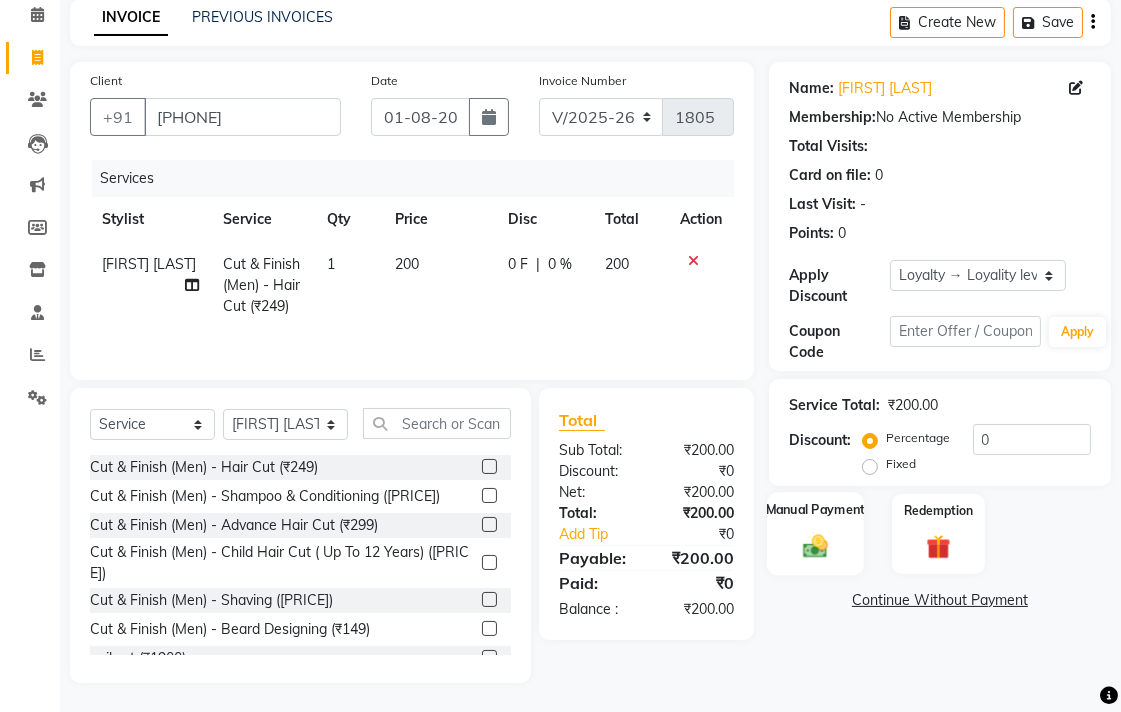 click 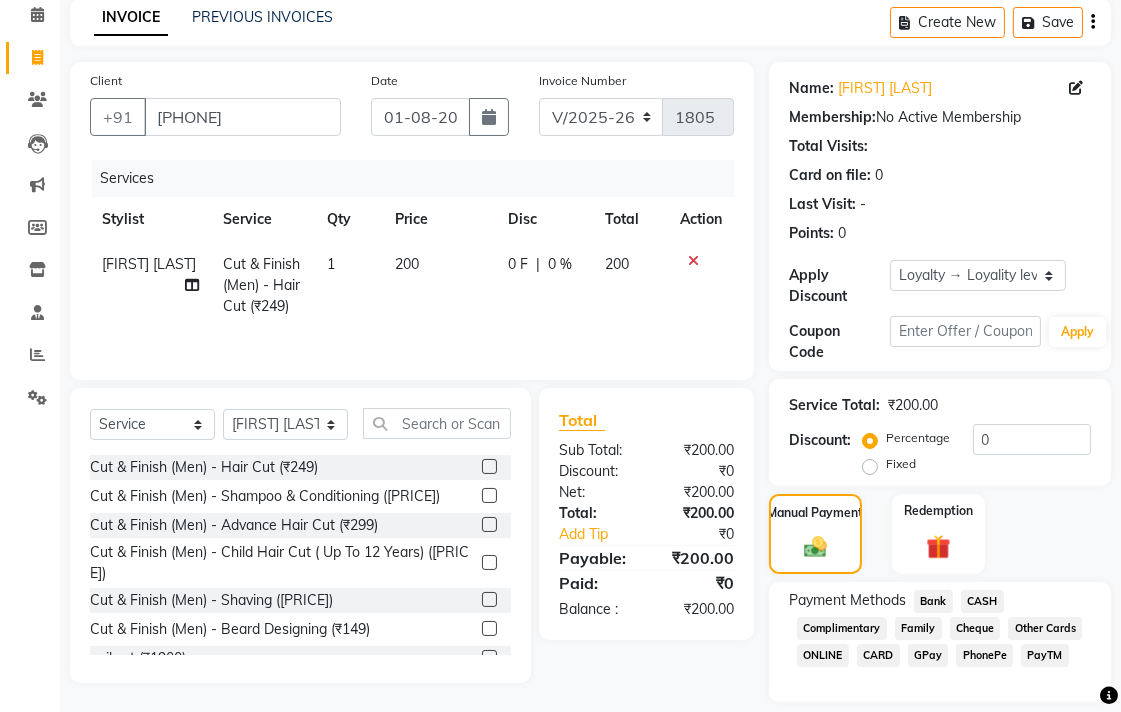 click on "Bank" 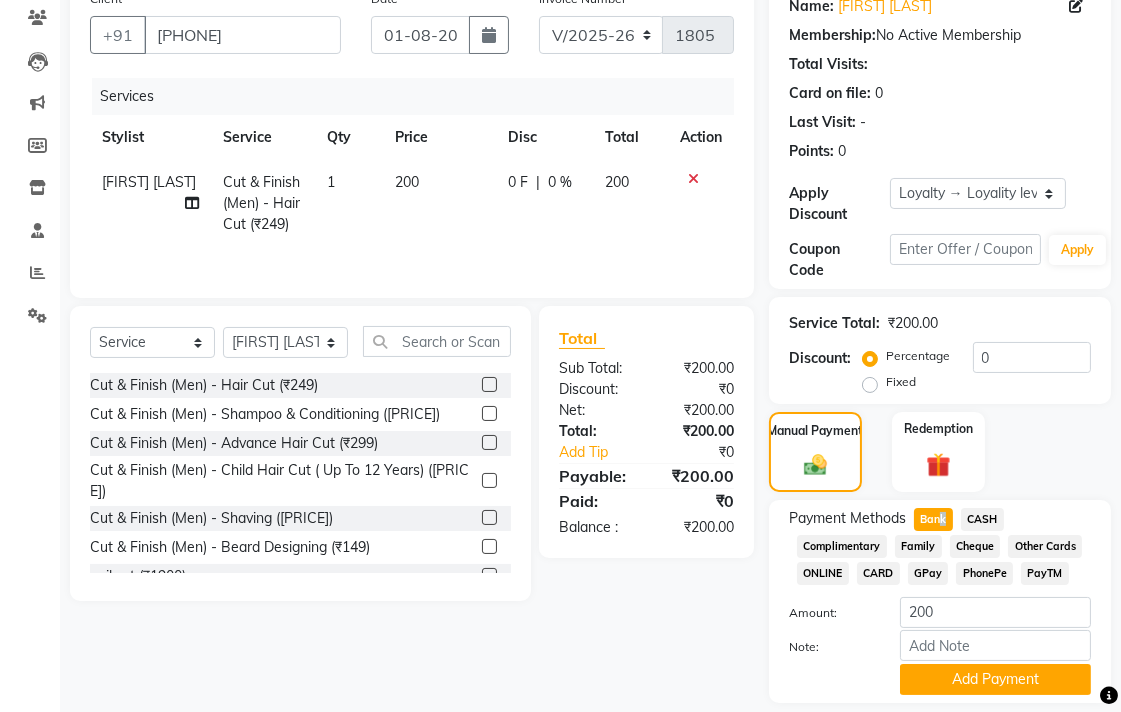 scroll, scrollTop: 233, scrollLeft: 0, axis: vertical 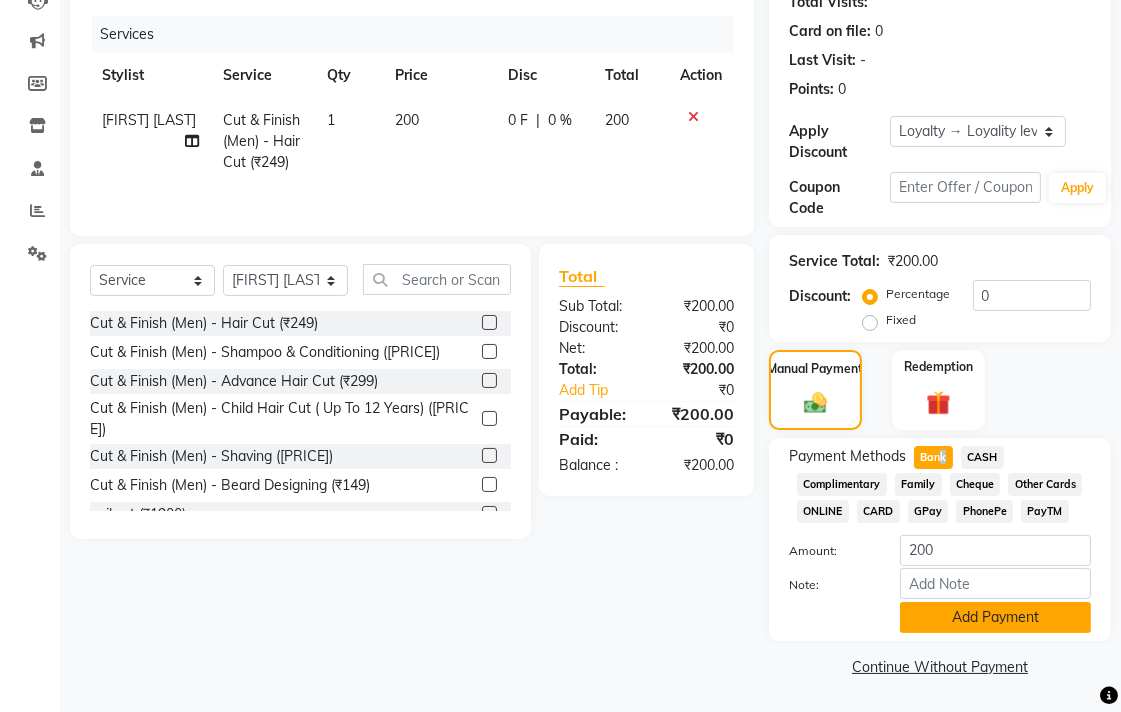 click on "Add Payment" 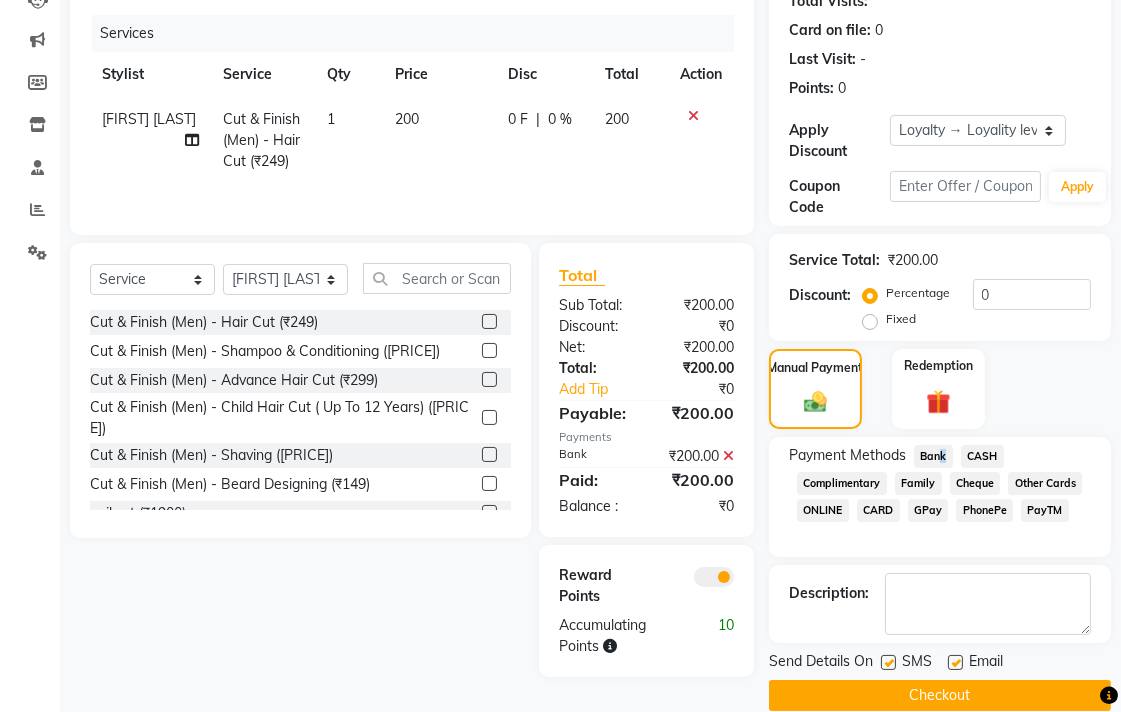 click on "Checkout" 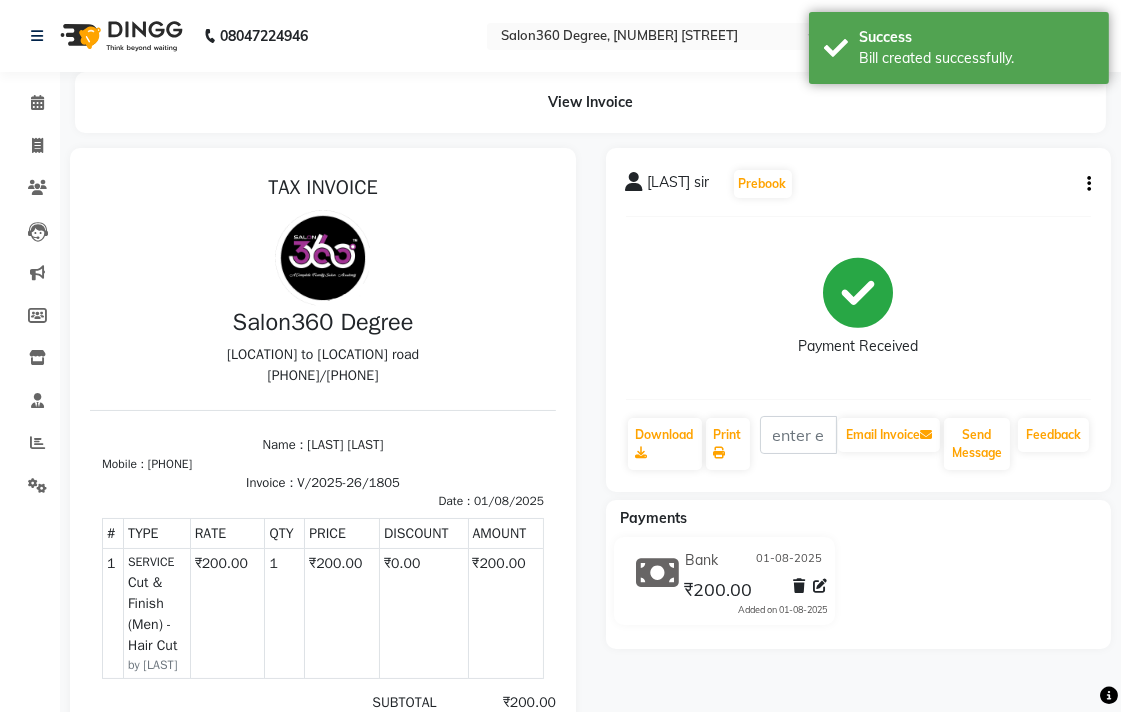 scroll, scrollTop: 0, scrollLeft: 0, axis: both 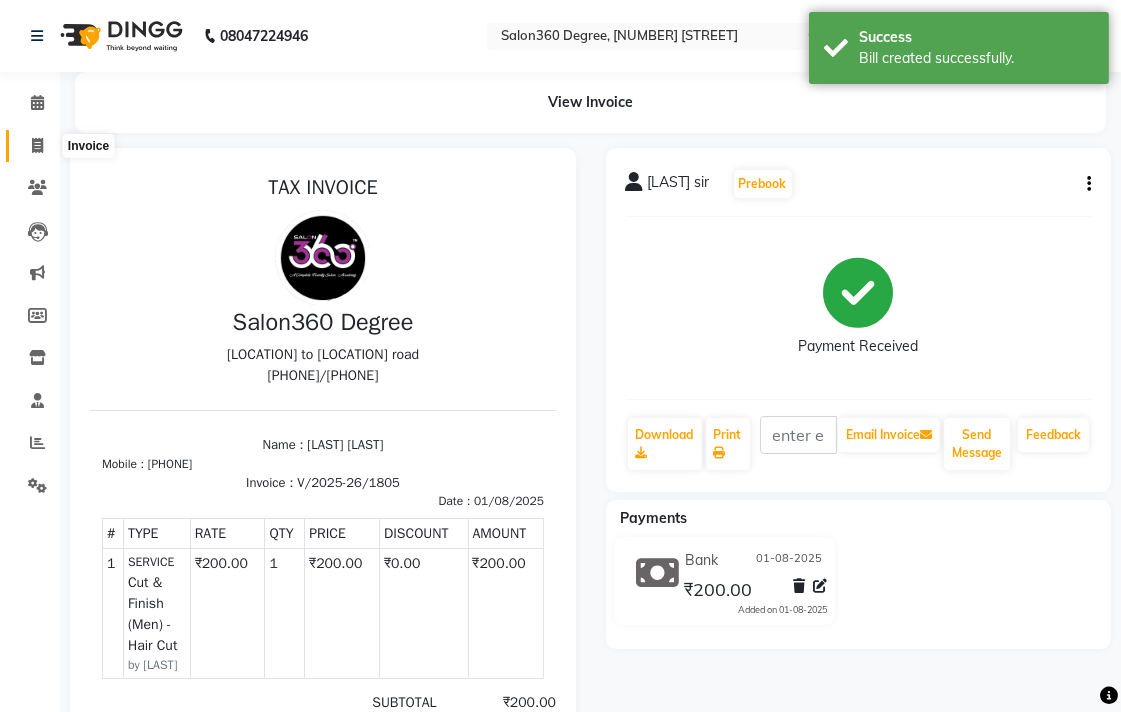 click 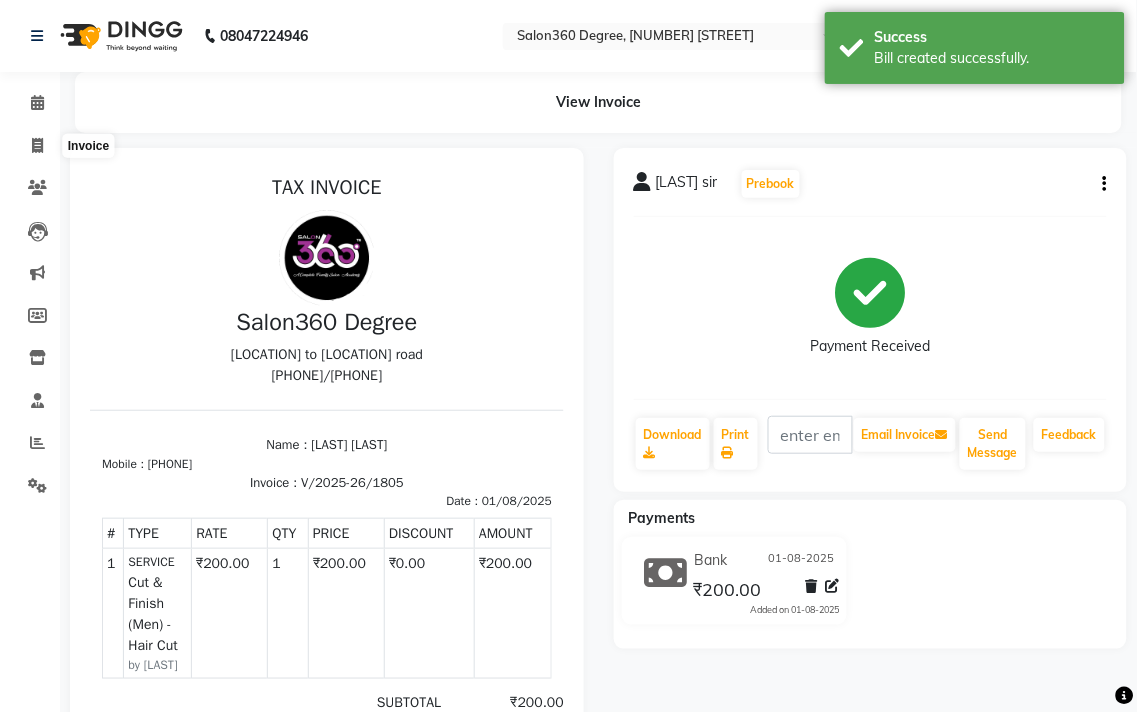 select on "5215" 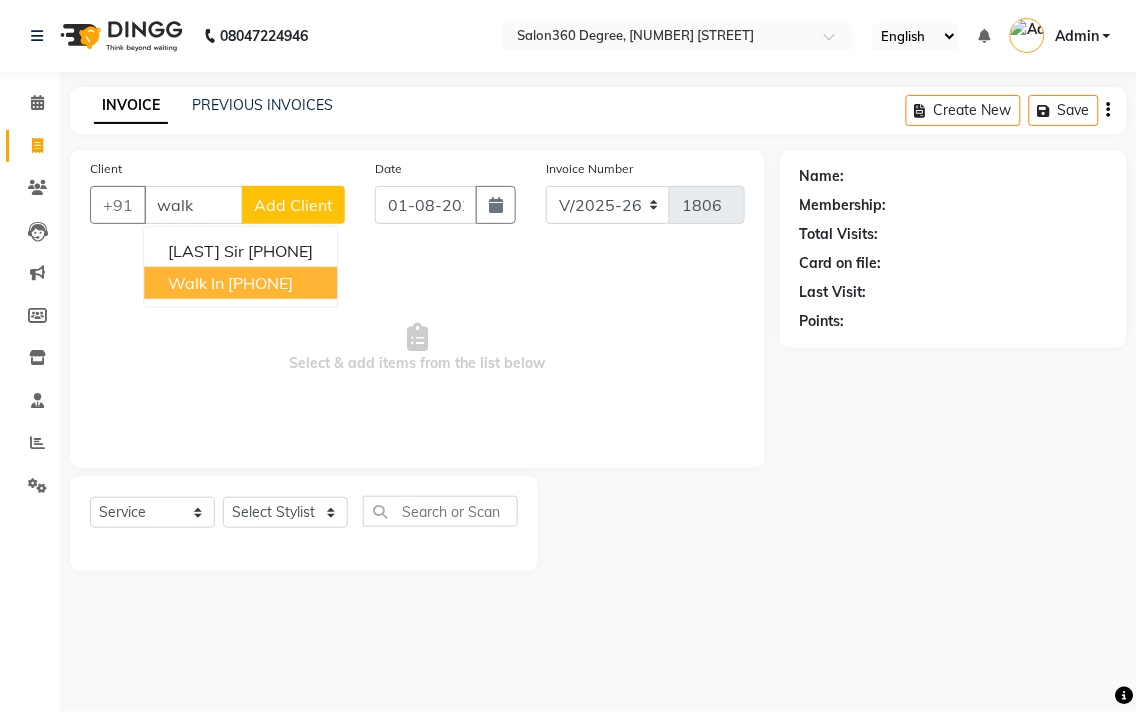 click on "Walk In  [PHONE]" at bounding box center [240, 283] 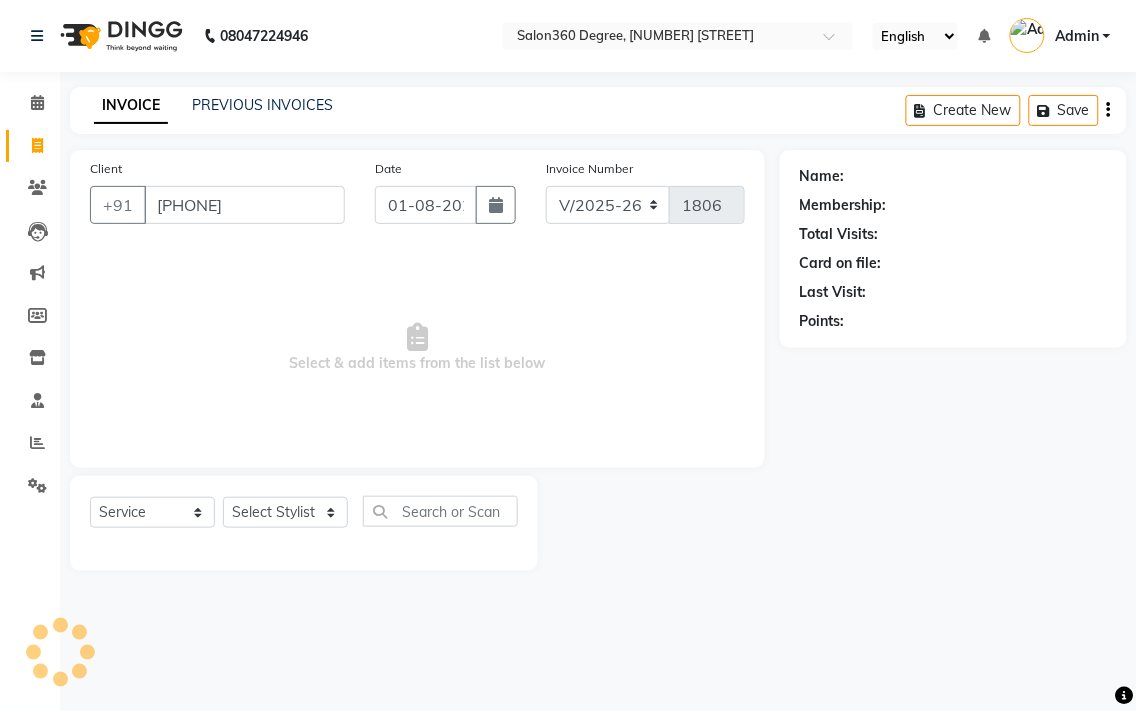 type on "[PHONE]" 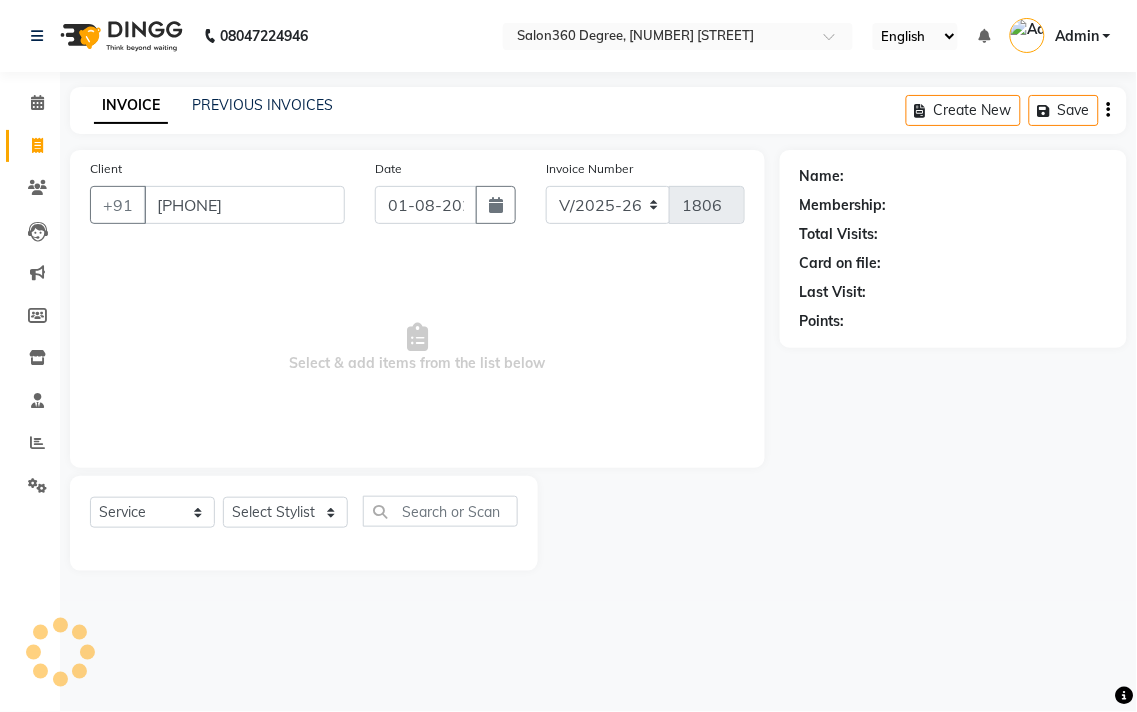 select on "1: Object" 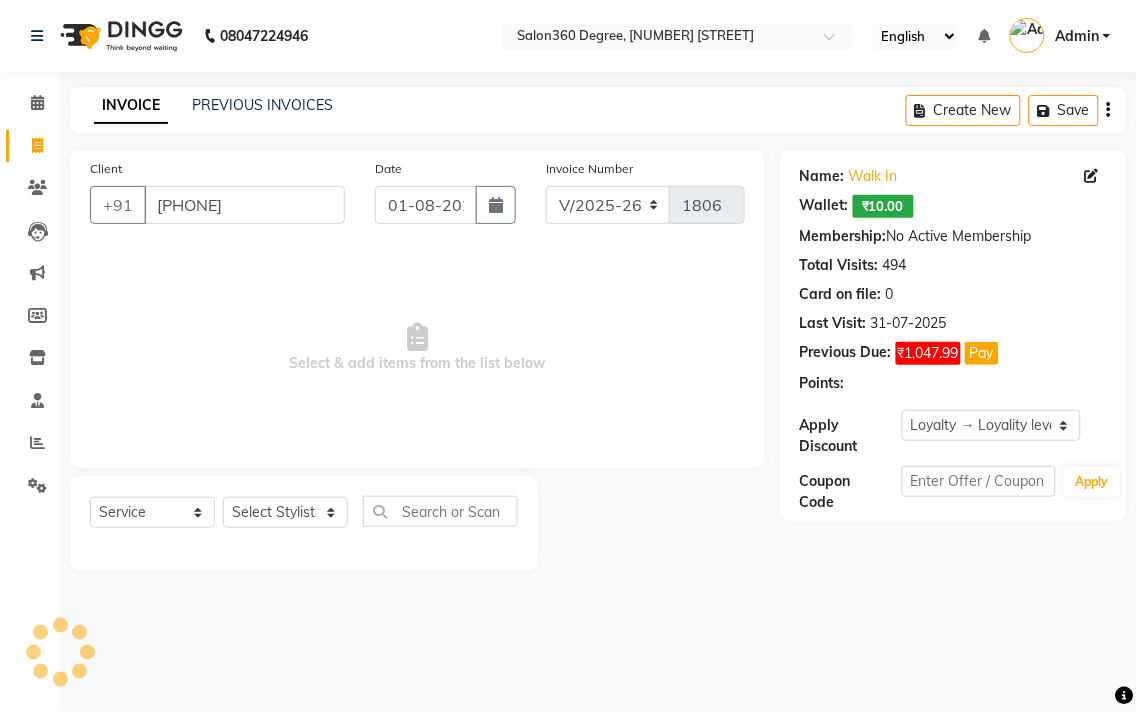 drag, startPoint x: 263, startPoint y: 483, endPoint x: 271, endPoint y: 500, distance: 18.788294 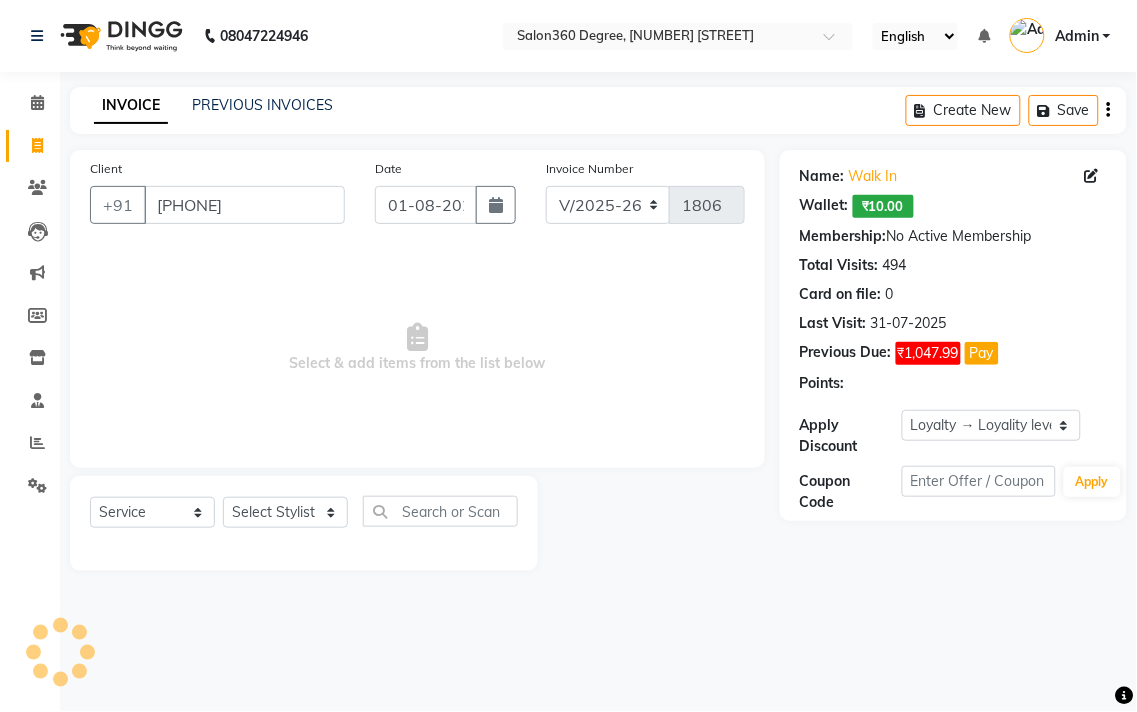 click on "Select  Service  Product  Membership  Package Voucher Prepaid Gift Card  Select Stylist [FIRST] [LAST] [FIRST] [LAST] [FIRST] [LAST] [FIRST] [LAST] [FIRST] [LAST] [FIRST] [LAST] [FIRST] [LAST] [FIRST] [LAST] [FIRST] [LAST] [FIRST] [LAST] [FIRST] [LAST] [FIRST] [LAST]" 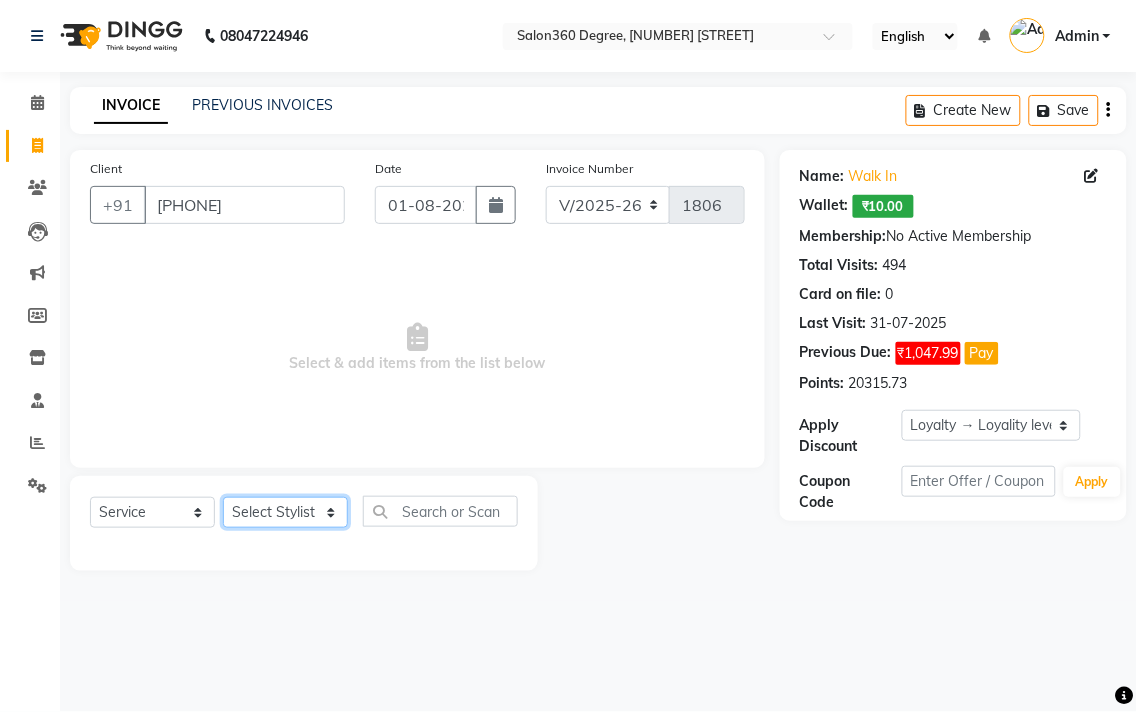 click on "Select Stylist Ankush Warpe Arati Garol dwarka panchal [LAST] Ganesh Harane Mahesh Kanore [LAST] [FIRST] Sachin Kale sakshi vishal sawant savli hiwale" 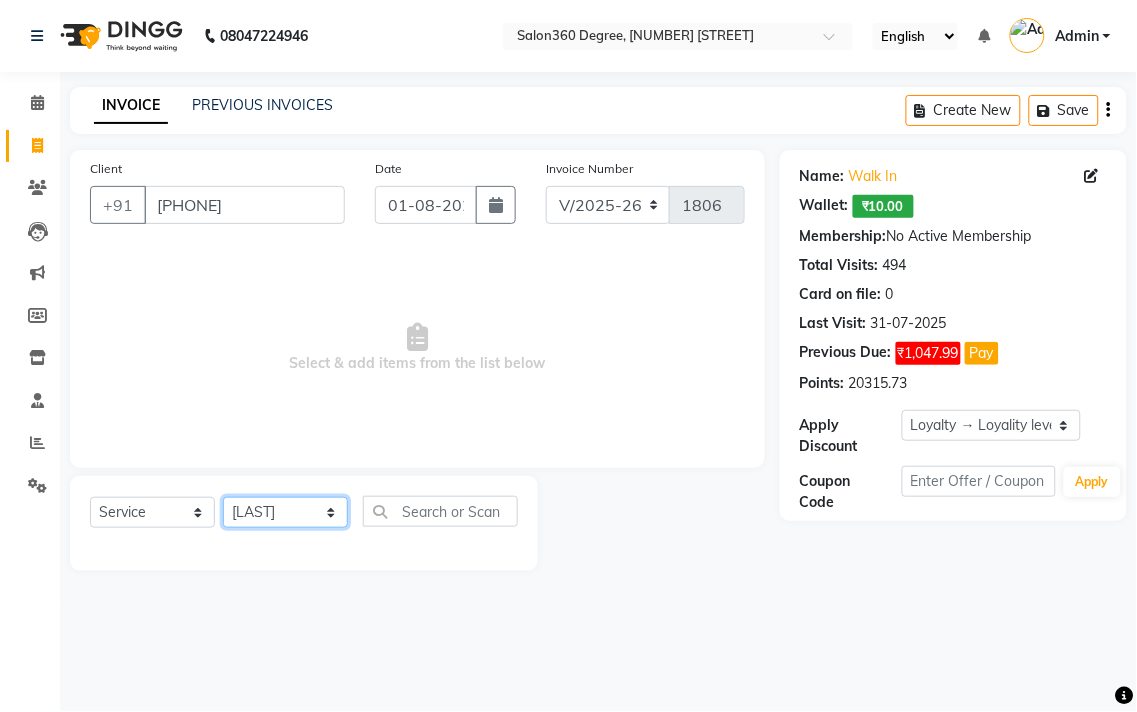 click on "Select Stylist Ankush Warpe Arati Garol dwarka panchal [LAST] Ganesh Harane Mahesh Kanore [LAST] [FIRST] Sachin Kale sakshi vishal sawant savli hiwale" 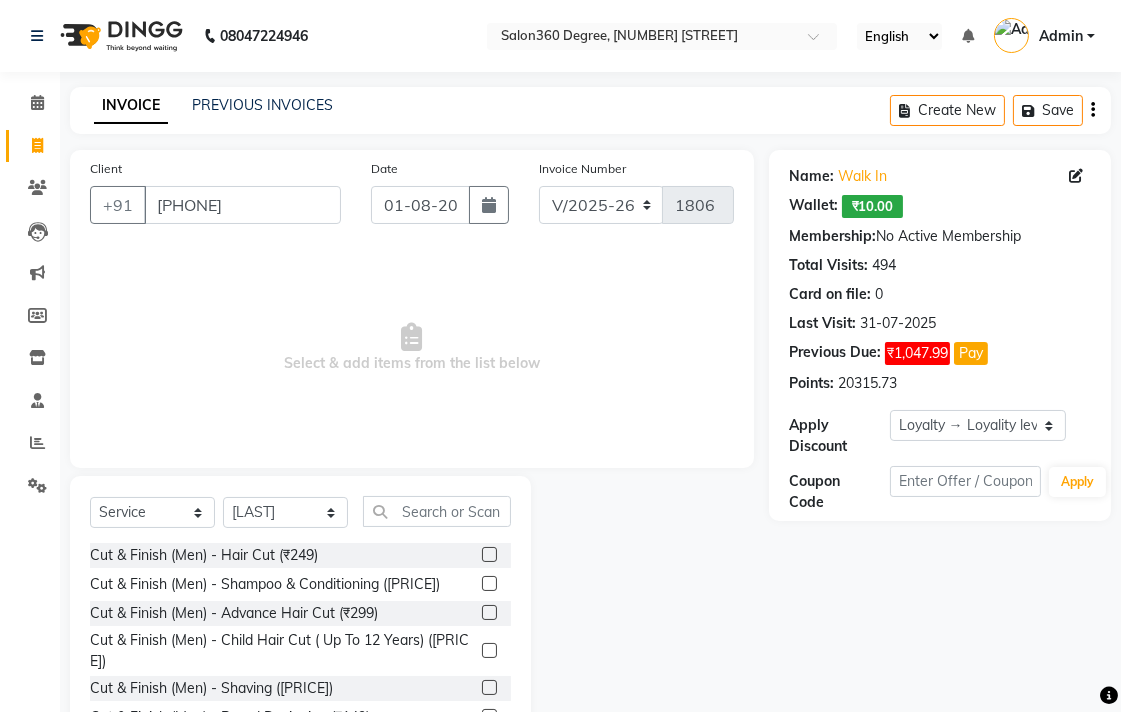 click 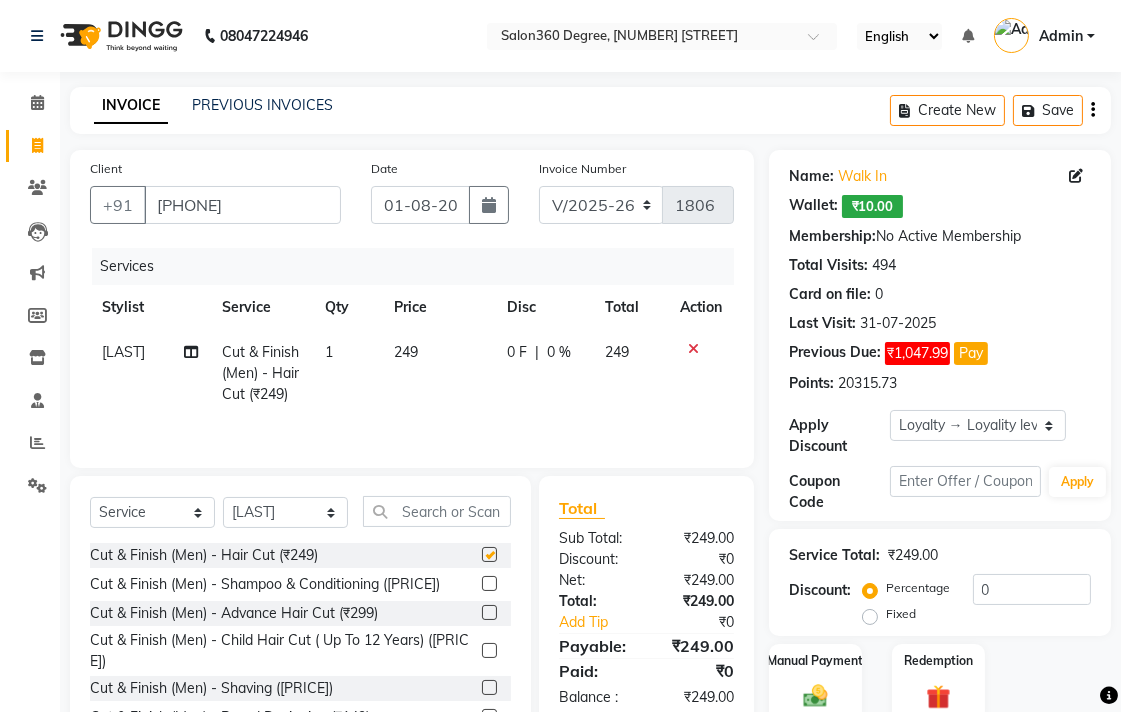 checkbox on "false" 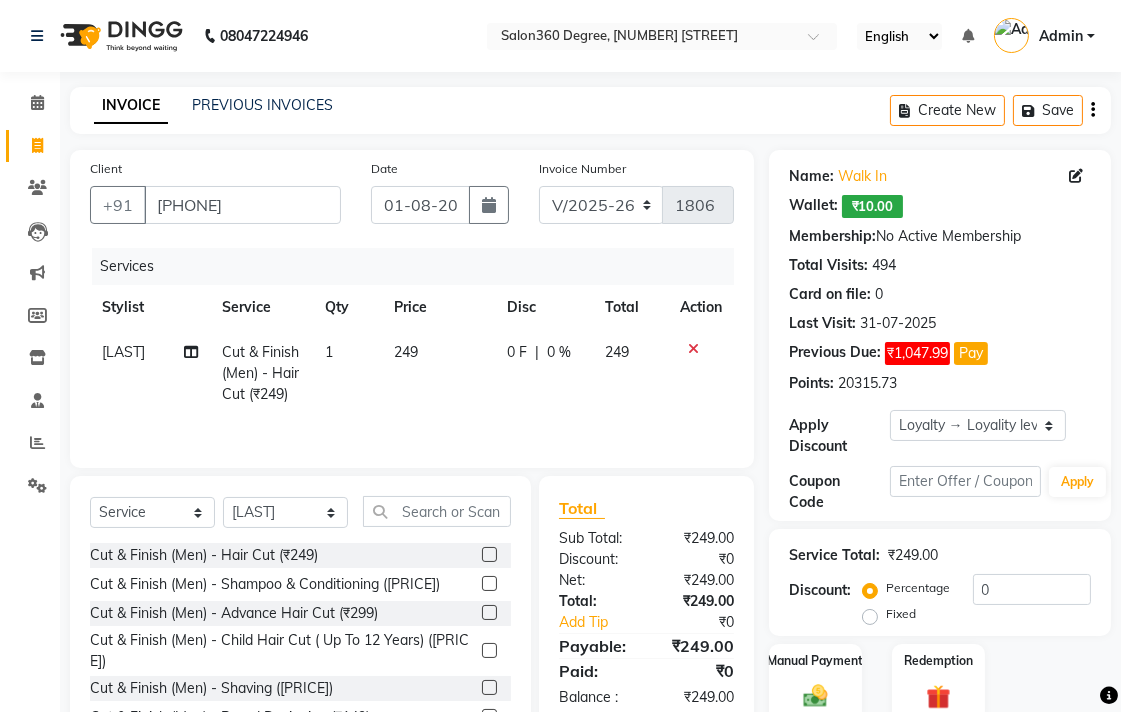 drag, startPoint x: 431, startPoint y: 386, endPoint x: 442, endPoint y: 373, distance: 17.029387 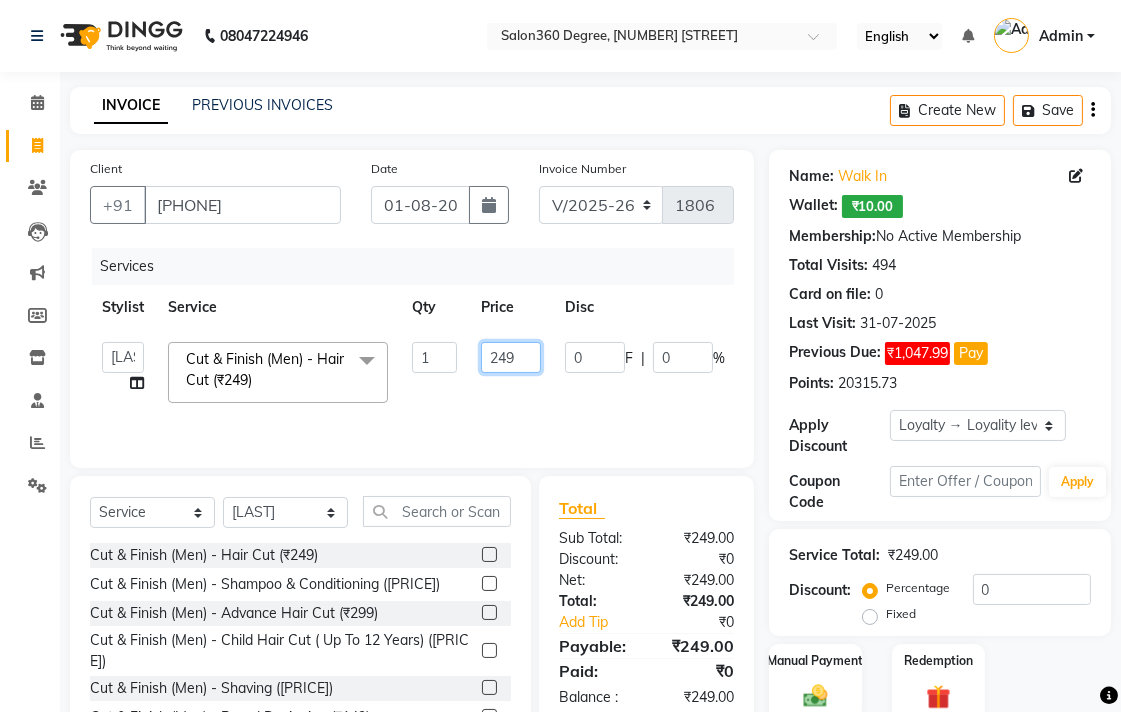 click on "249" 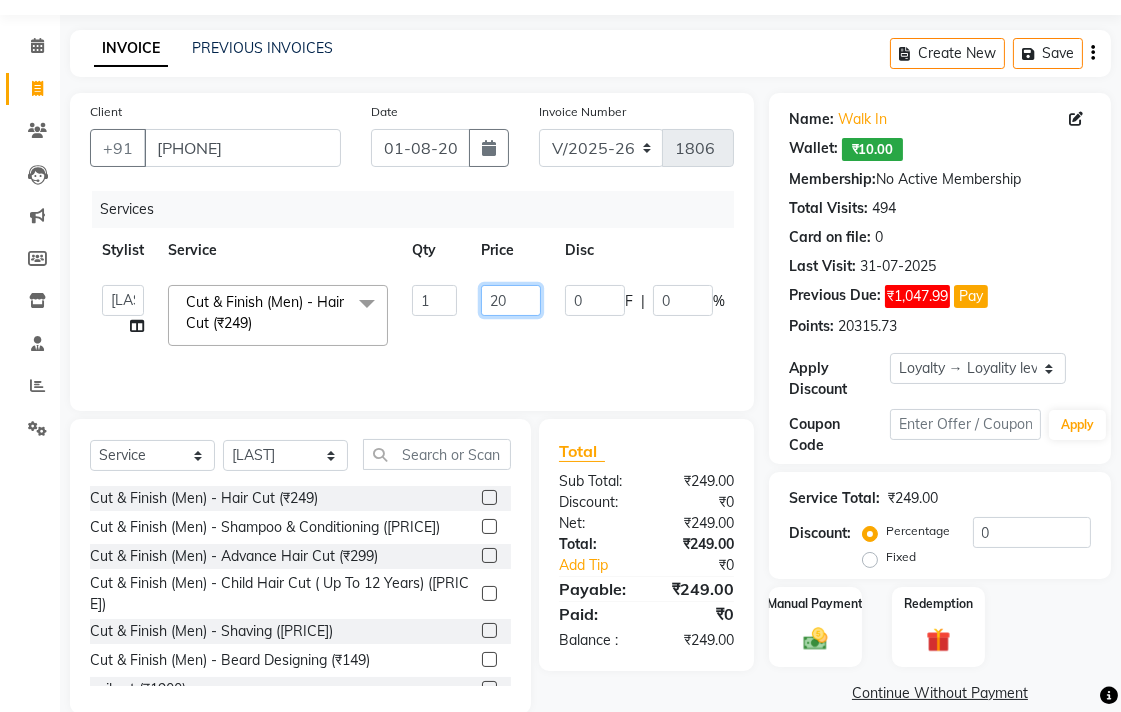 scroll, scrollTop: 88, scrollLeft: 0, axis: vertical 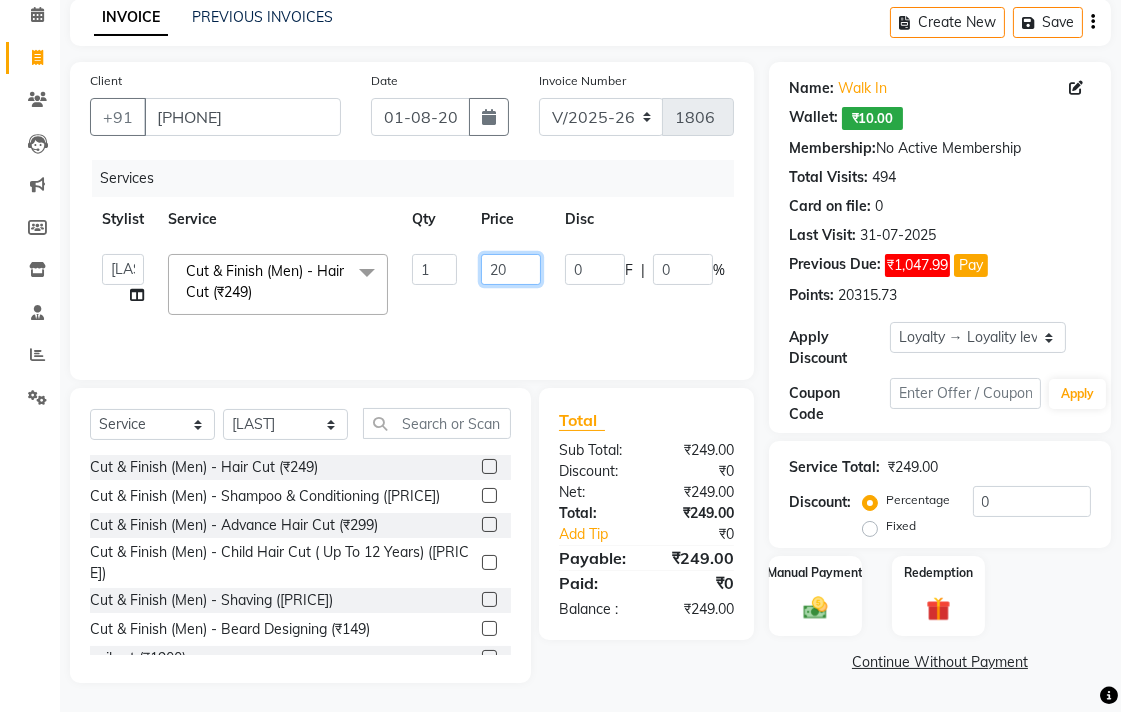 type on "200" 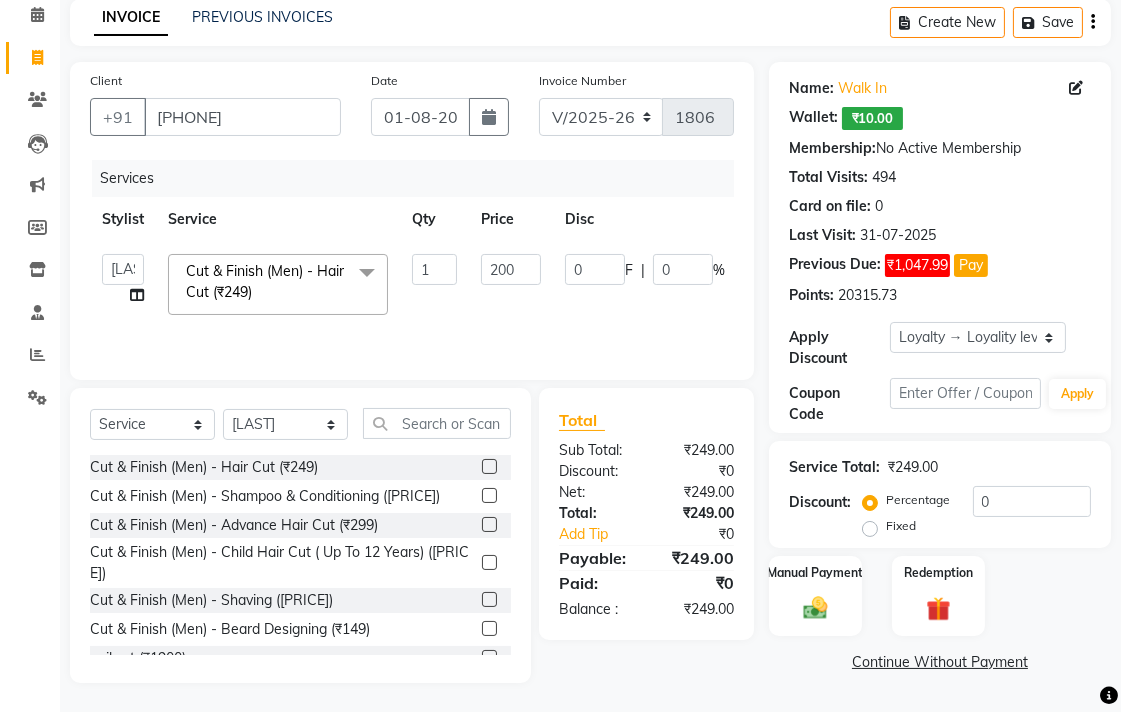 drag, startPoint x: 767, startPoint y: 692, endPoint x: 773, endPoint y: 676, distance: 17.088007 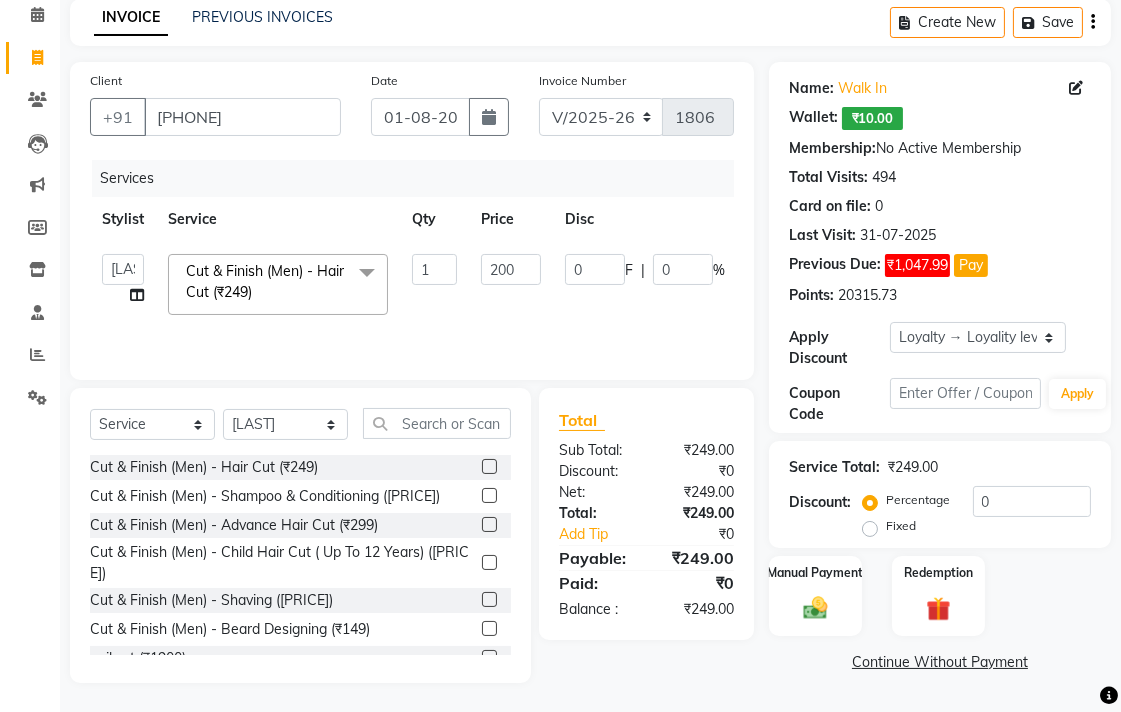 click on "INVOICE PREVIOUS INVOICES Create New   Save  Client +91 [PHONE] Date 01-08-2025 Invoice Number V/2025 V/2025-26 1806 Services Stylist Service Qty Price Disc Total Action  [FIRST] [LAST]   [FIRST] [LAST]   [FIRST] [LAST]   [FIRST] [LAST]   [FIRST] [LAST]   [FIRST] [LAST]   [FIRST] [LAST]   [FIRST] [LAST]   [FIRST] [LAST]   [FIRST] [LAST]   [FIRST] [LAST]  Cut & Finish (Men) - Hair Cut (₹249)  x Cut & Finish (Men) - Hair Cut (₹249) Cut & Finish (Men) - Shampoo & Conditioning (₹99) Cut & Finish (Men) - Advance Hair Cut (₹299) Cut & Finish (Men) - Child Hair Cut ( Up To 12 Years) (₹149) Cut & Finish (Men) - Shaving (₹99) Cut & Finish (Men) - Beard Designing (₹149) nail art (₹1900) FREE EYEBRO  (₹0) FACE SCARBING (₹100) pearsing (₹400) beard color (₹199) mustace color (₹99) Fiber complex tretment (₹3500) eyerpeirsing par pear (₹300) shea bater spa men (₹2000) shea bater hair spa women (₹3000) color aply only (₹300) bio plstia  (₹6000) campaki hair spa  (₹3000) Moroccan Spa (₹2500)" 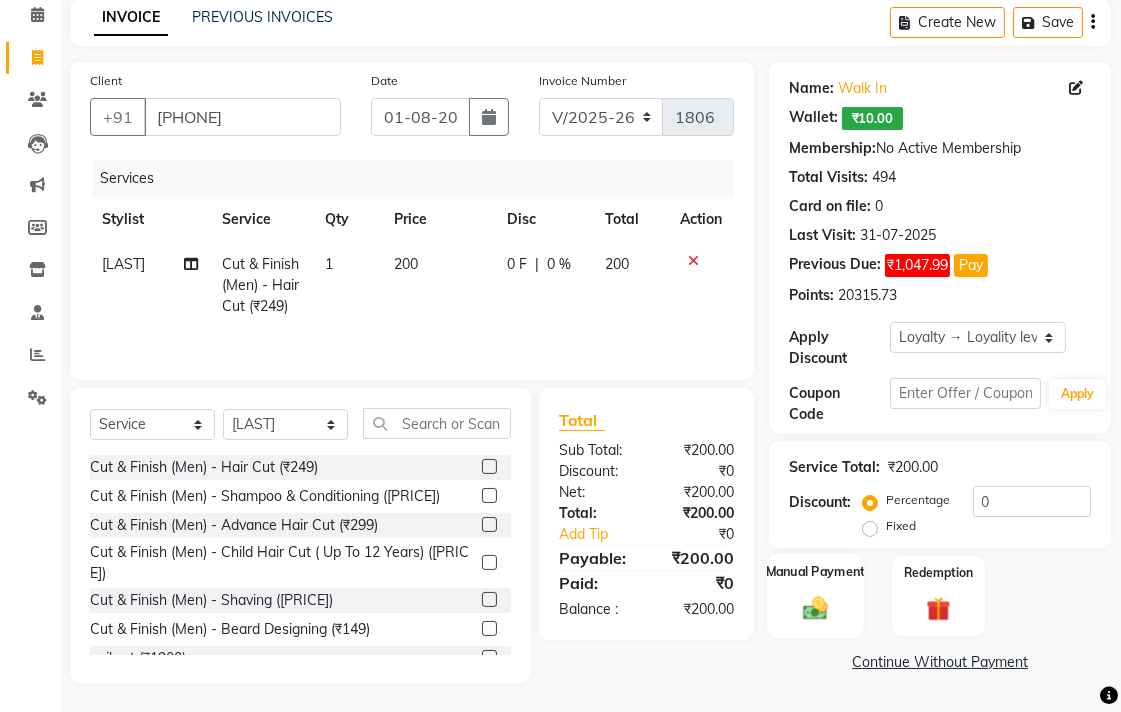 click on "Manual Payment" 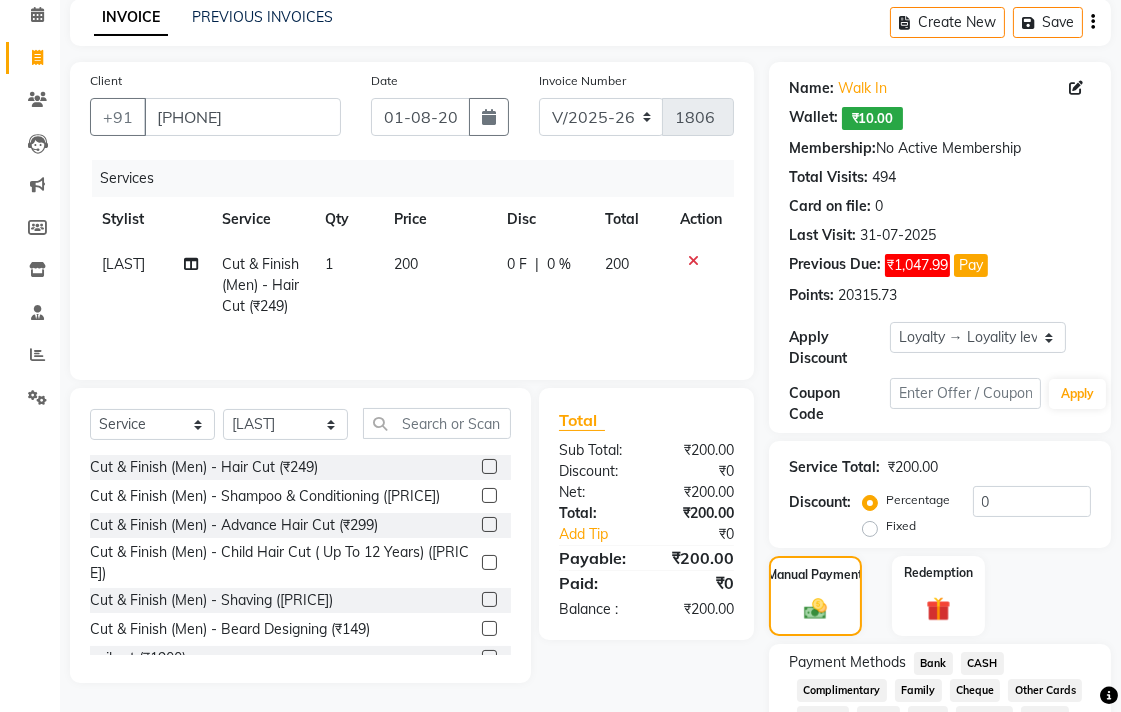 click on "Bank" 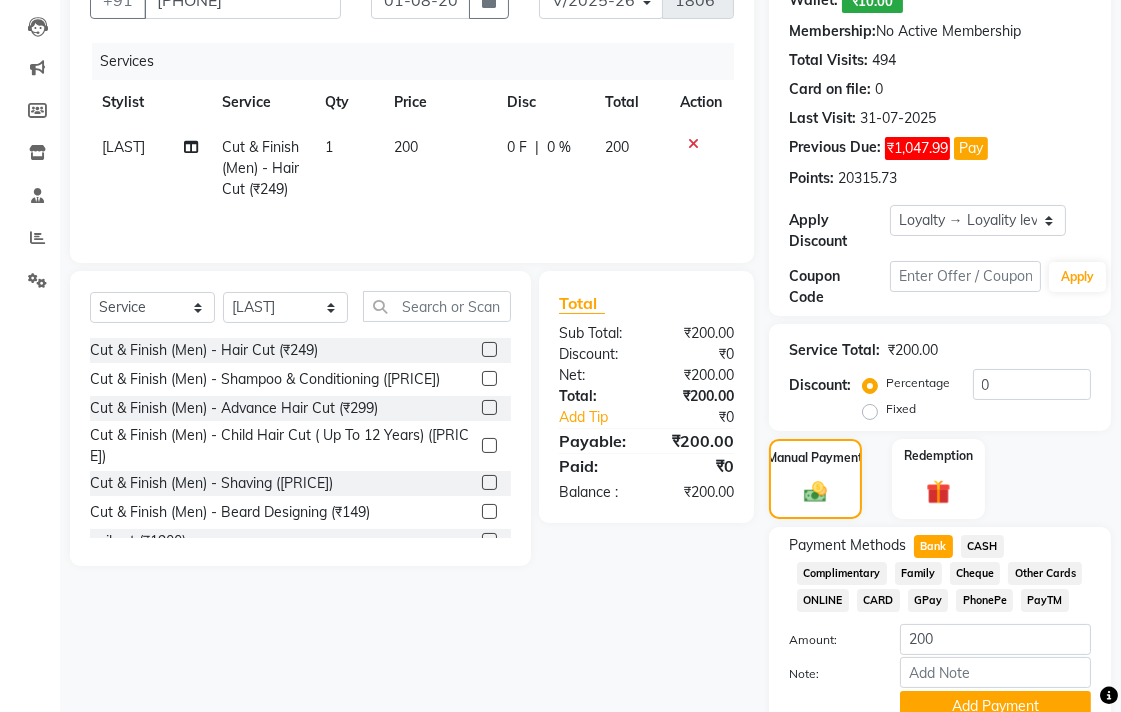 scroll, scrollTop: 295, scrollLeft: 0, axis: vertical 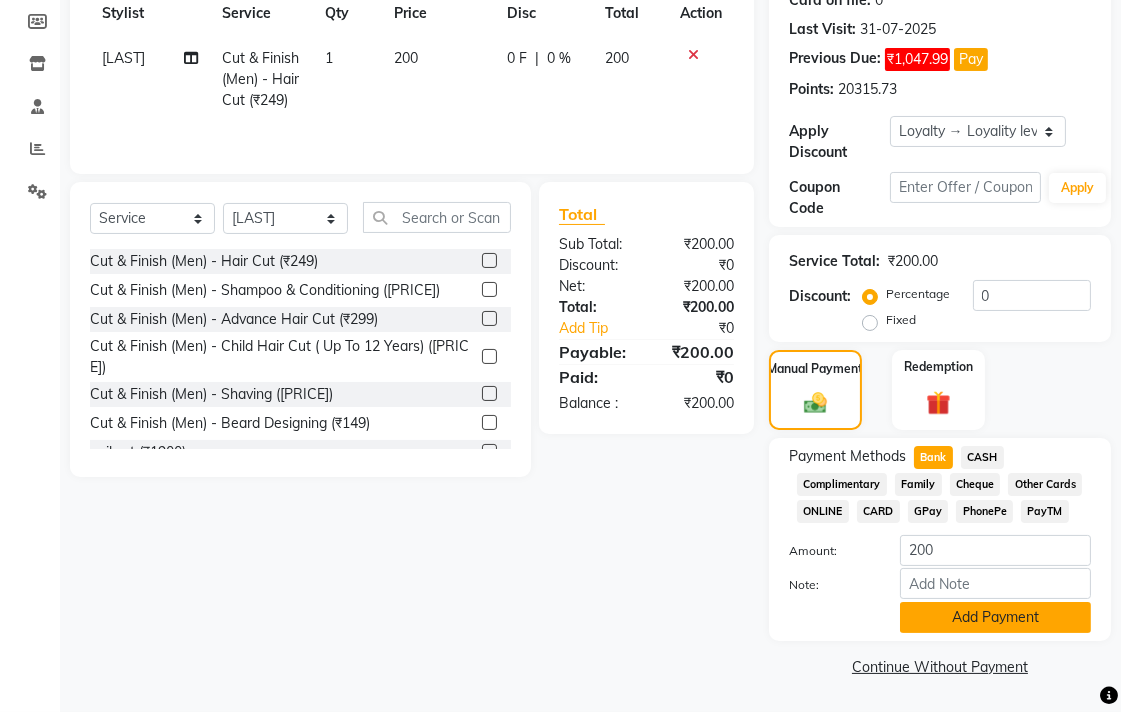 click on "Add Payment" 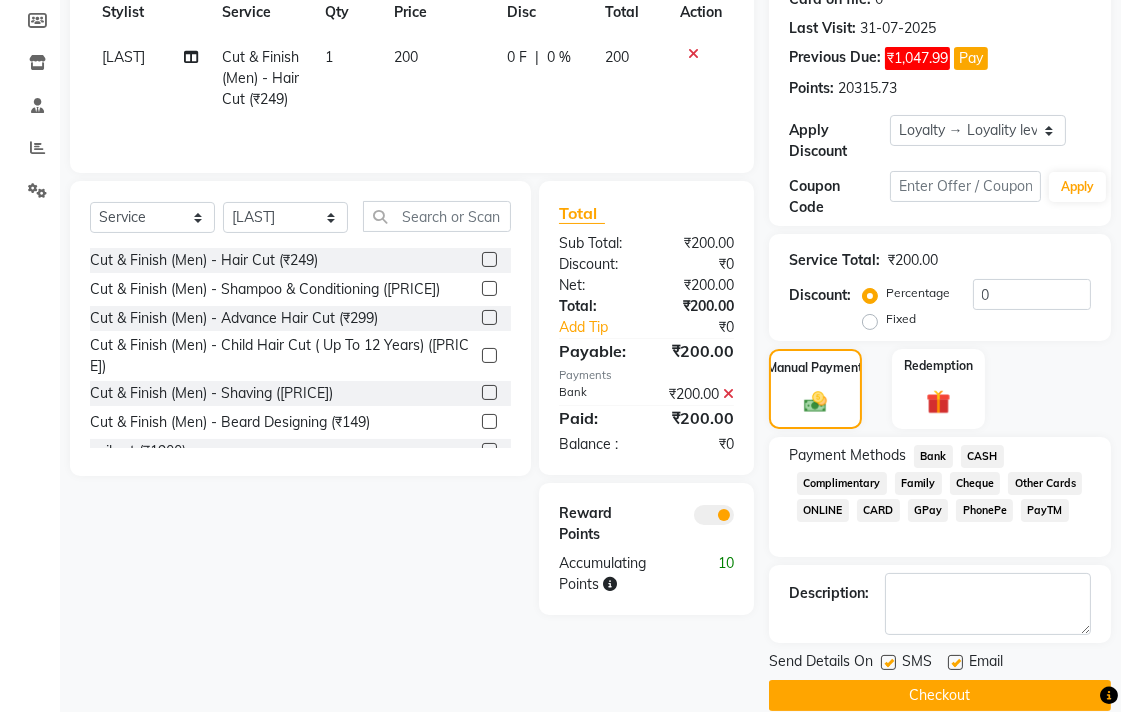 scroll, scrollTop: 324, scrollLeft: 0, axis: vertical 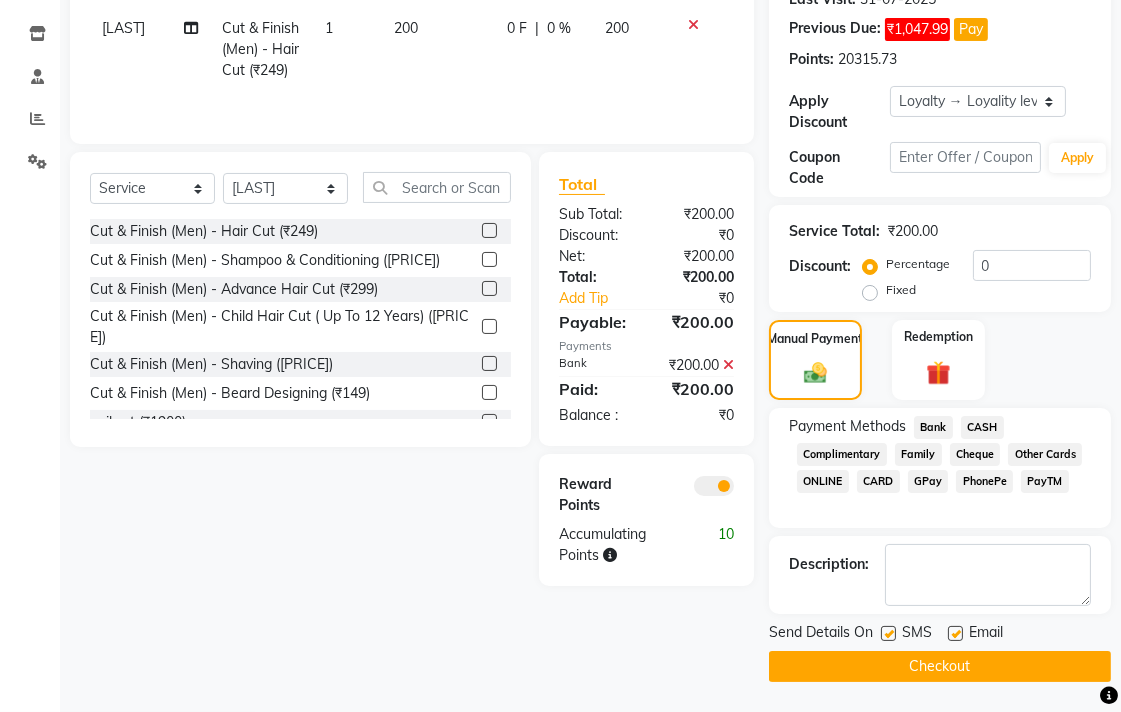 click on "INVOICE PREVIOUS INVOICES Create New Save Client +[PHONE] Date 01-08-2025 Invoice Number V/2025 V/2025-26 1806 Services Stylist Service Qty Price Disc Total Action [LAST] Cut & Finish (Men) - Hair Cut (₹249) 1 200 0 F | 0 % 200 Select Service Product Membership Package Voucher Prepaid Gift Card Select Stylist Ankush Warpe Arati Garol dwarka panchal [LAST] Ganesh Harane Mahesh Kanore [LAST] [FIRST] Sachin Kale sakshi vishal sawant savli hiwale Cut & Finish (Men) - Hair Cut (₹249) Cut & Finish (Men) - Shampoo & Conditioning (₹99) Cut & Finish (Men) - Advance Hair Cut (₹299) Cut & Finish (Men) - Child Hair Cut ( Up To 12 Years) (₹149) Cut & Finish (Men) - Shaving (₹99) Cut & Finish (Men) - Beard Designing (₹149) nail art (₹1900) FREE EYEBRO (₹0) FACE SCARBING (₹100) pearsing (₹400) beard color (₹199) mustace color (₹99) Fiber complex tretment (₹3500) eyerpeirsing par pear (₹300) shea bater spa men (₹2000) color aply only (₹300) 0" 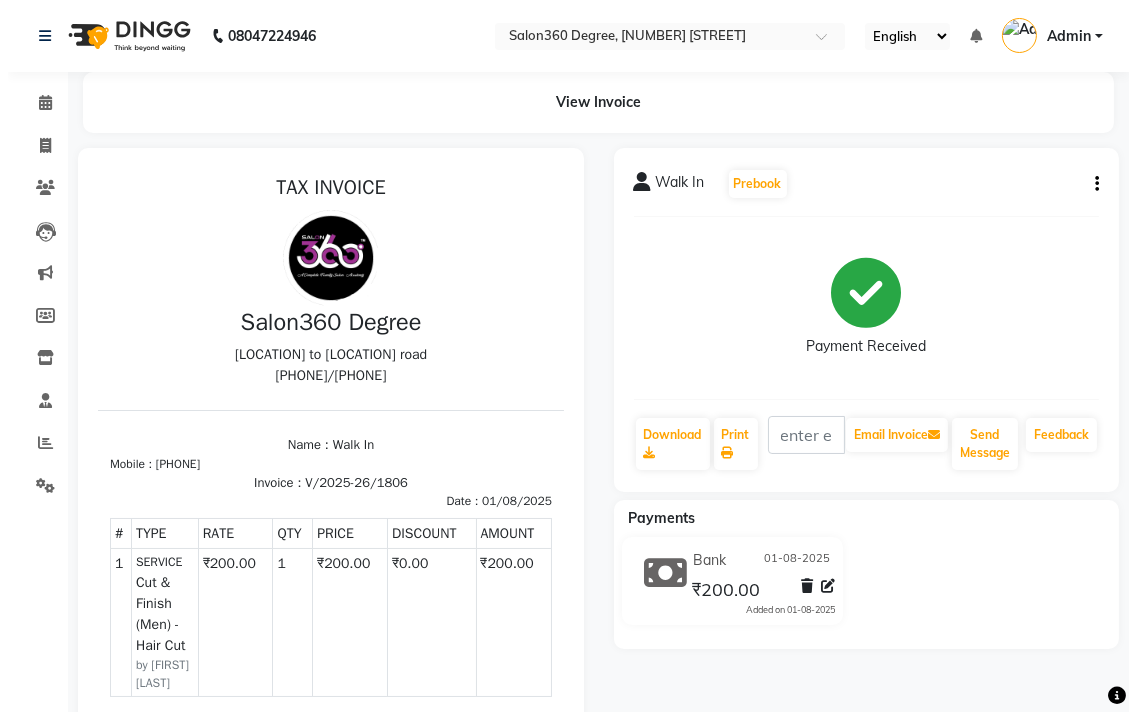 scroll, scrollTop: 0, scrollLeft: 0, axis: both 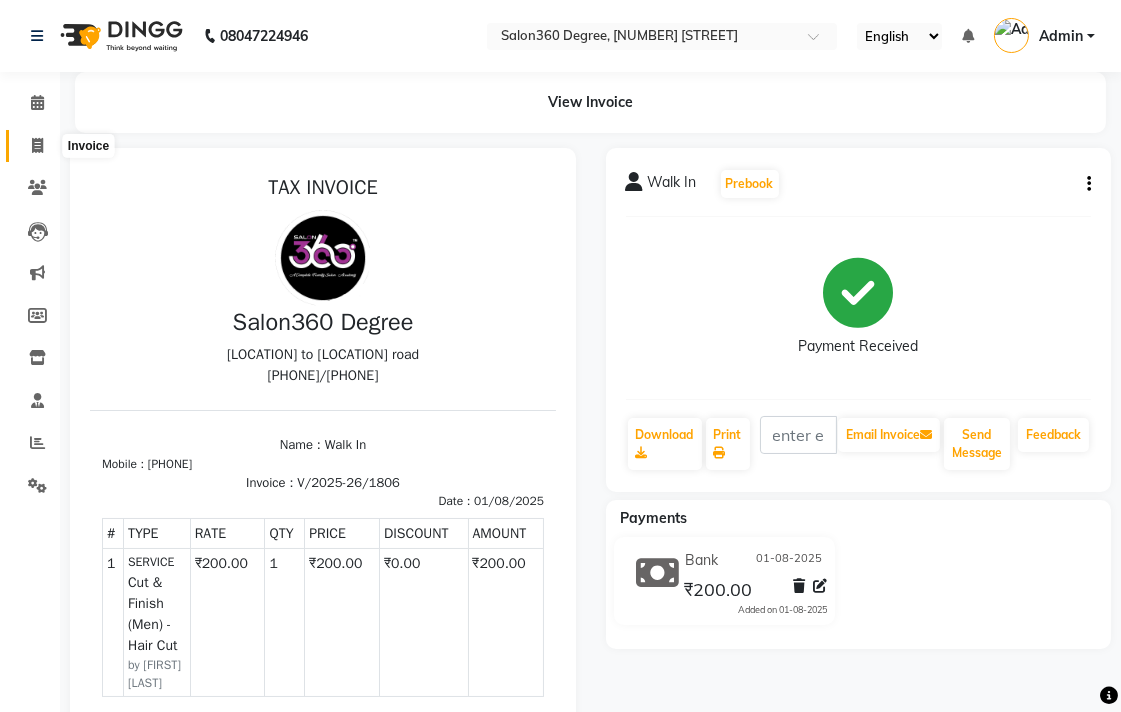 click 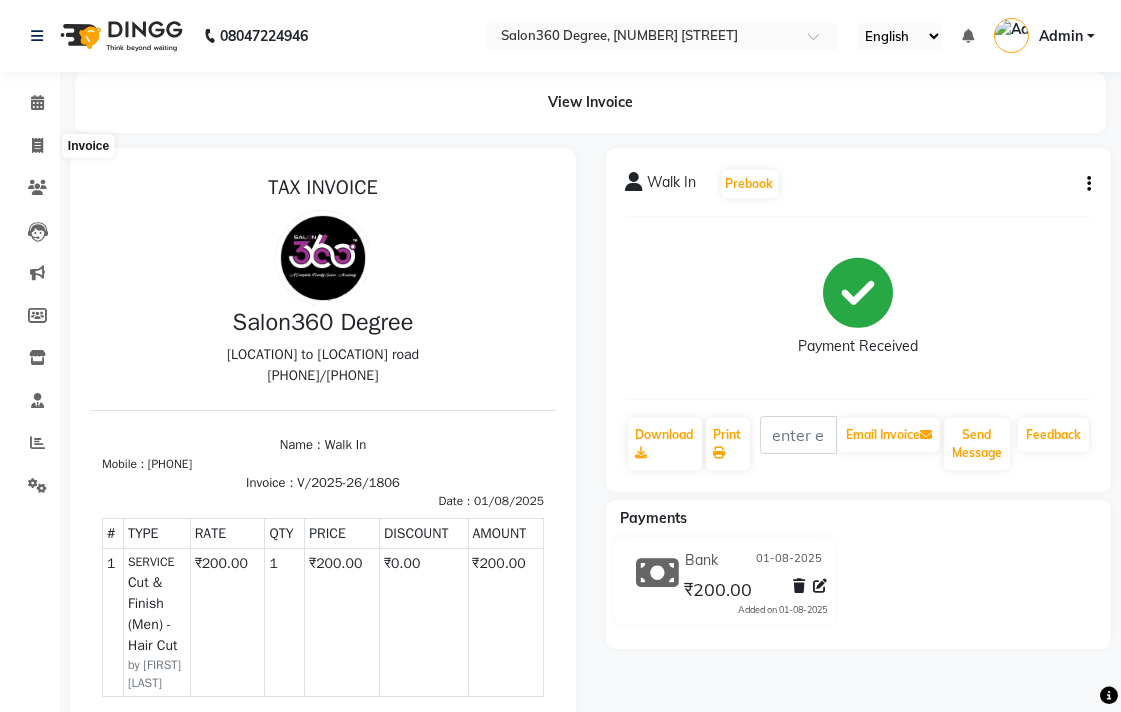 select on "service" 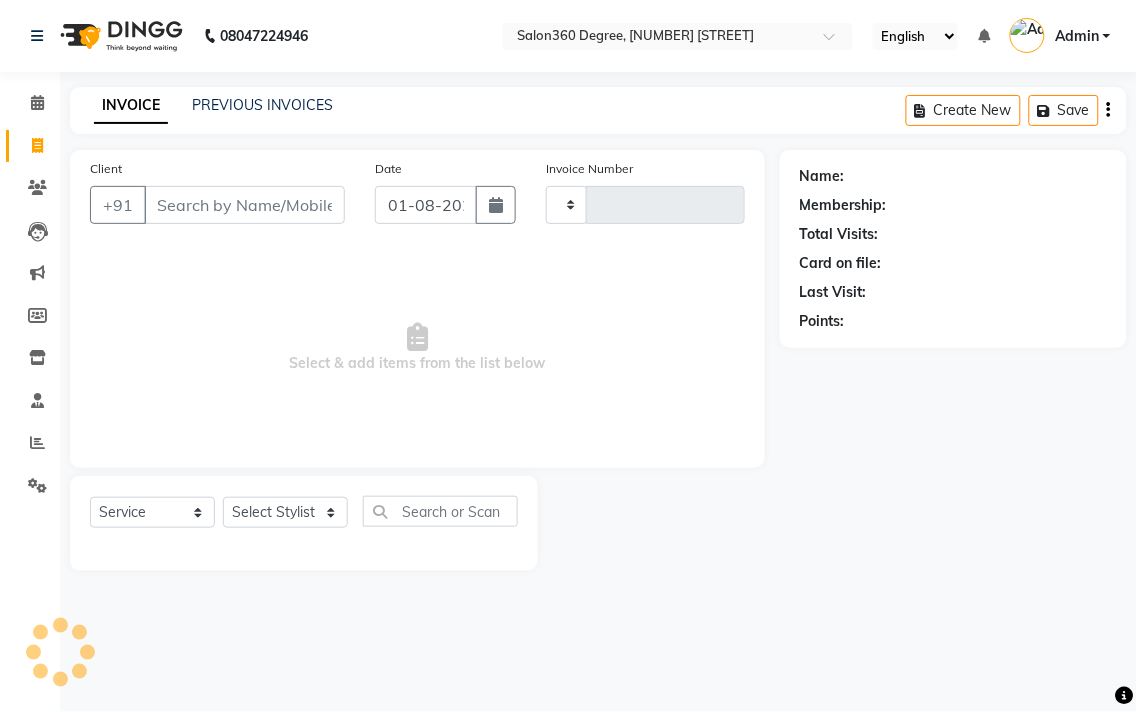 type on "1807" 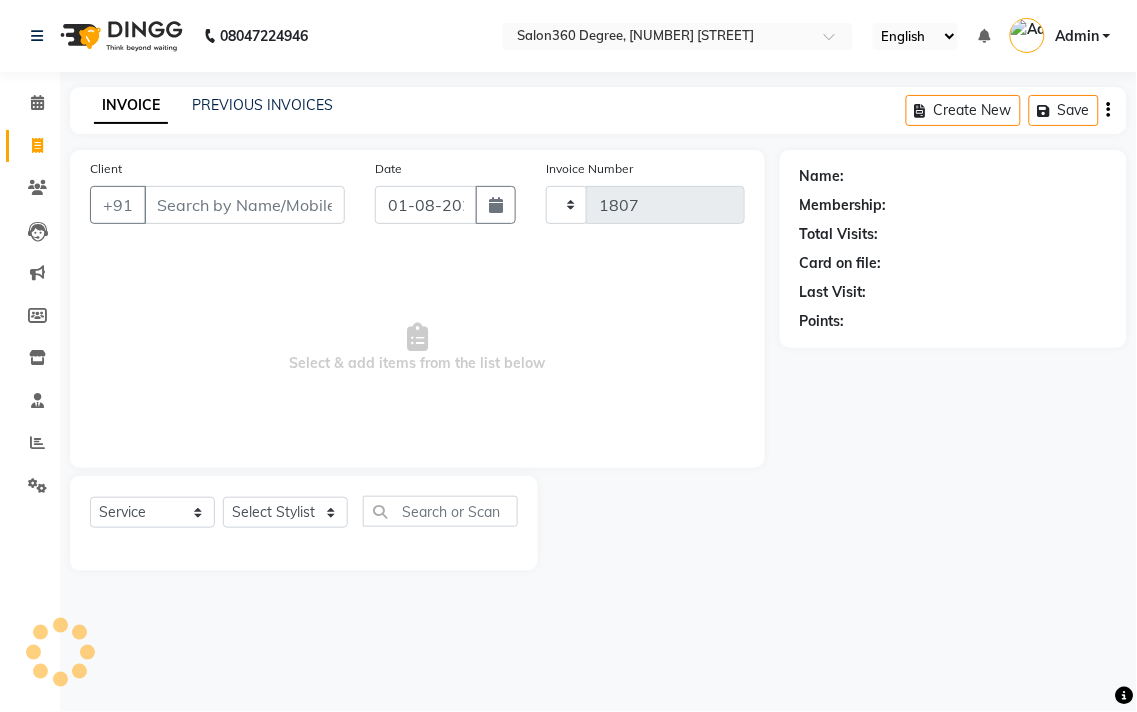 select on "5215" 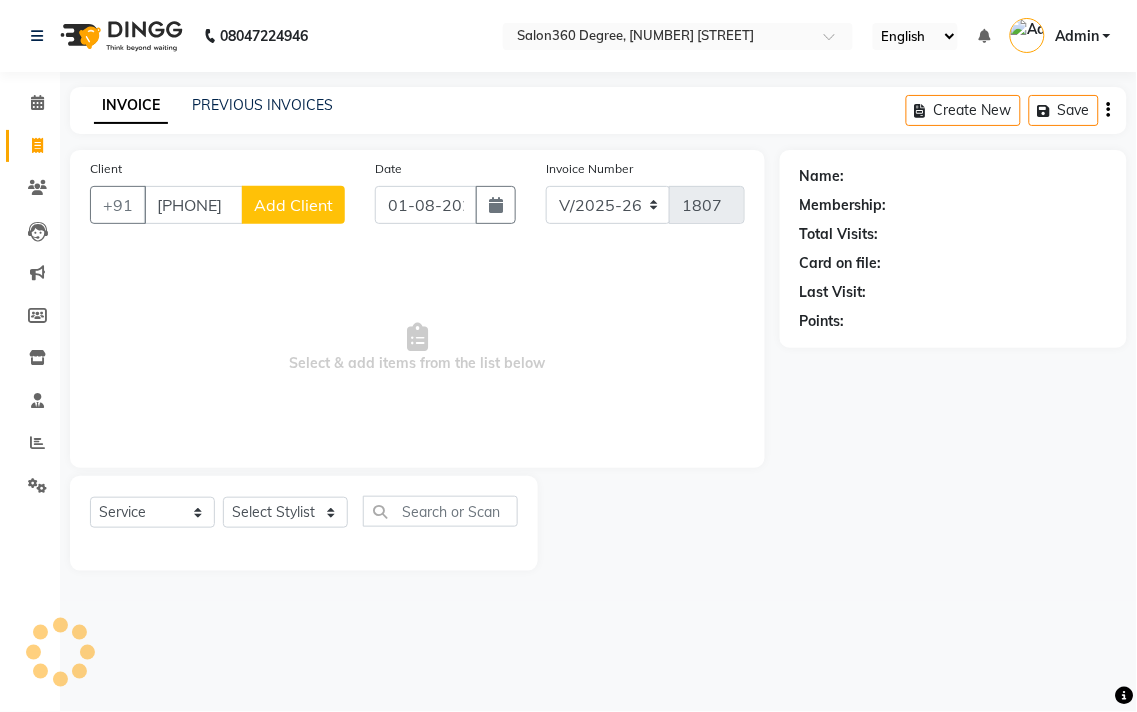 type on "[PHONE]" 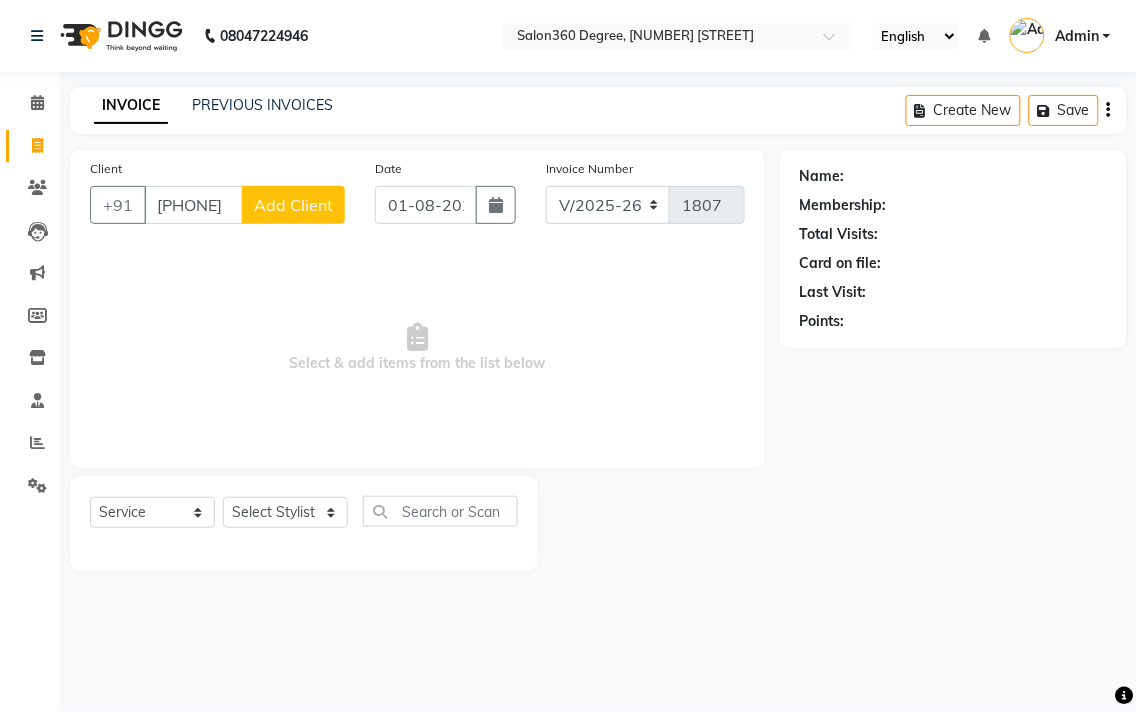 click on "Add Client" 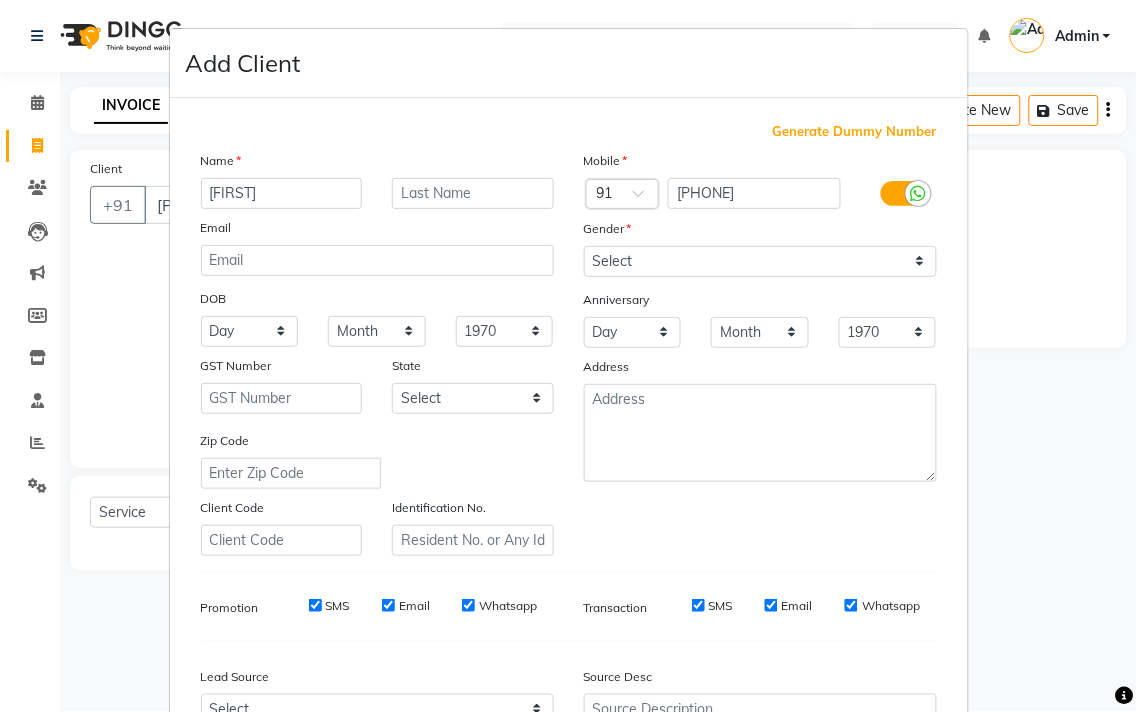 type on "[FIRST]" 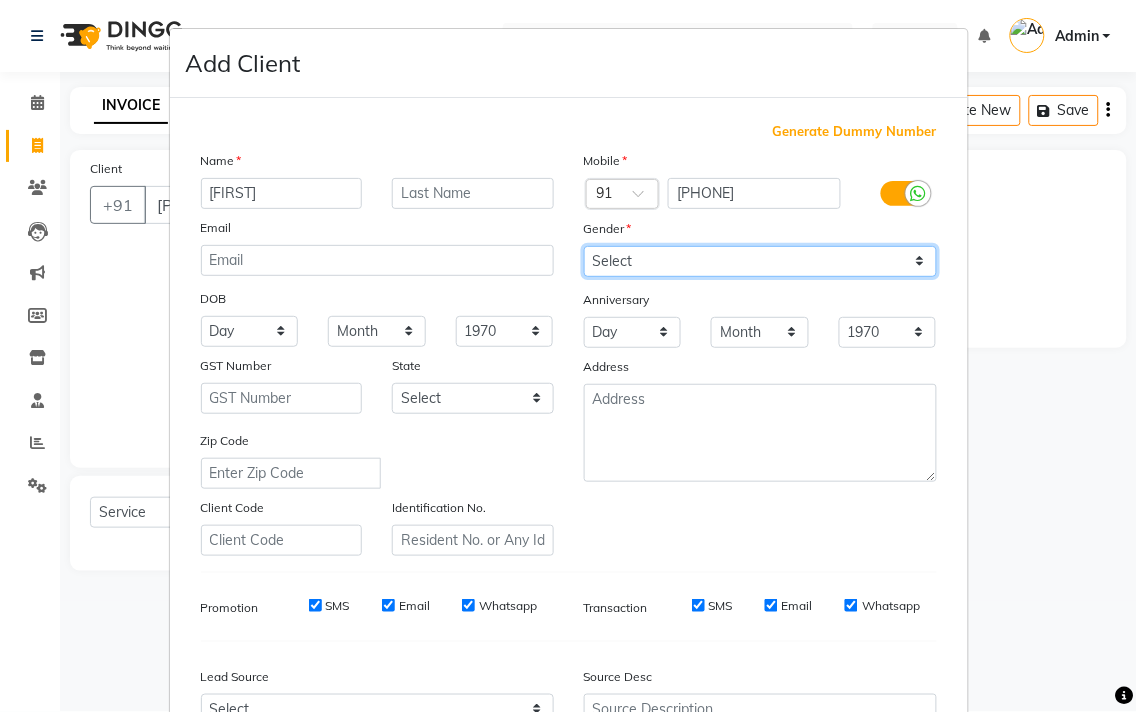 drag, startPoint x: 681, startPoint y: 256, endPoint x: 680, endPoint y: 274, distance: 18.027756 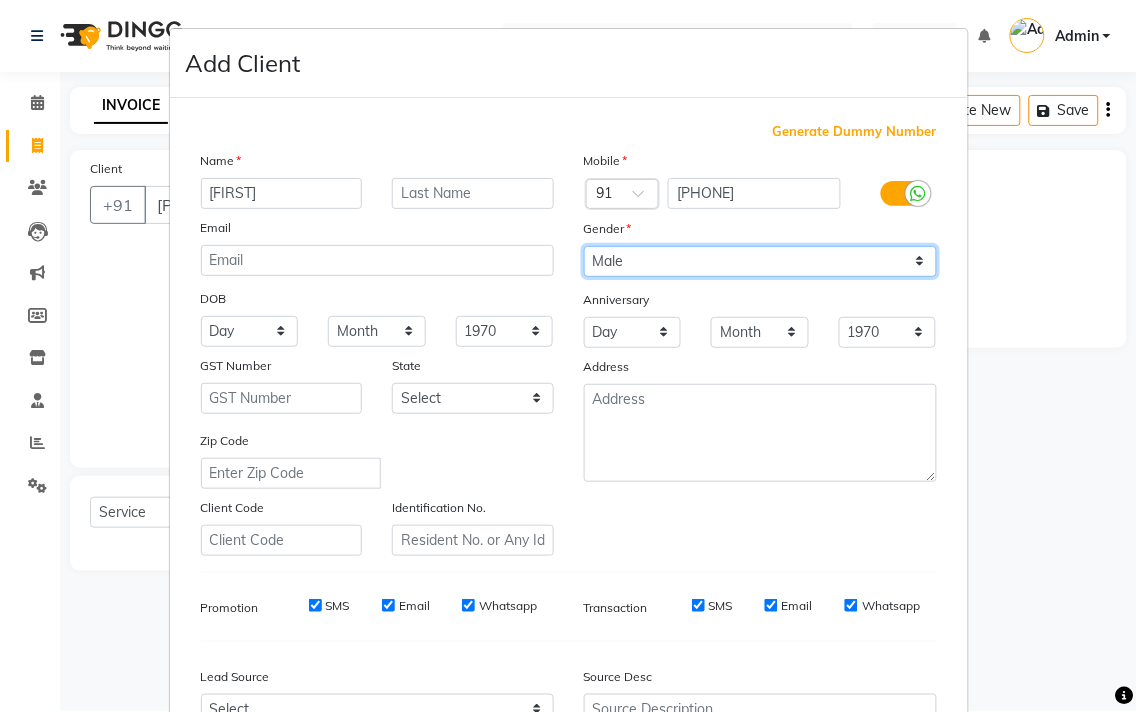 click on "Select Male Female Other Prefer Not To Say" at bounding box center [760, 261] 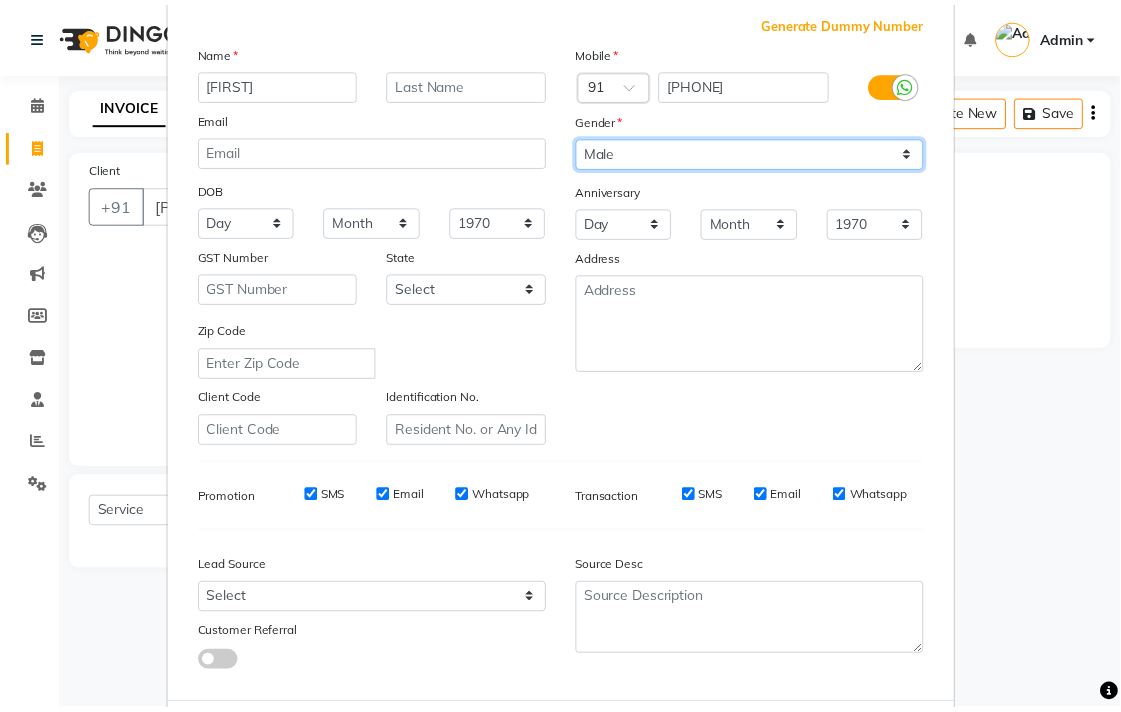 scroll, scrollTop: 212, scrollLeft: 0, axis: vertical 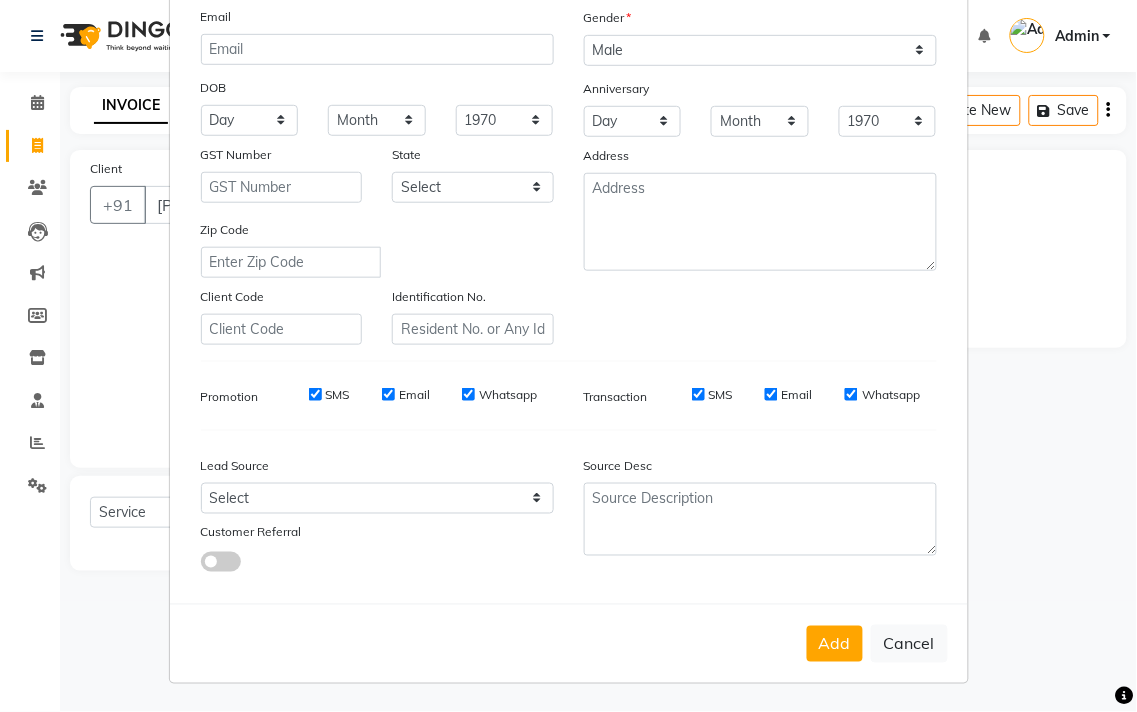 click on "Add" at bounding box center [835, 644] 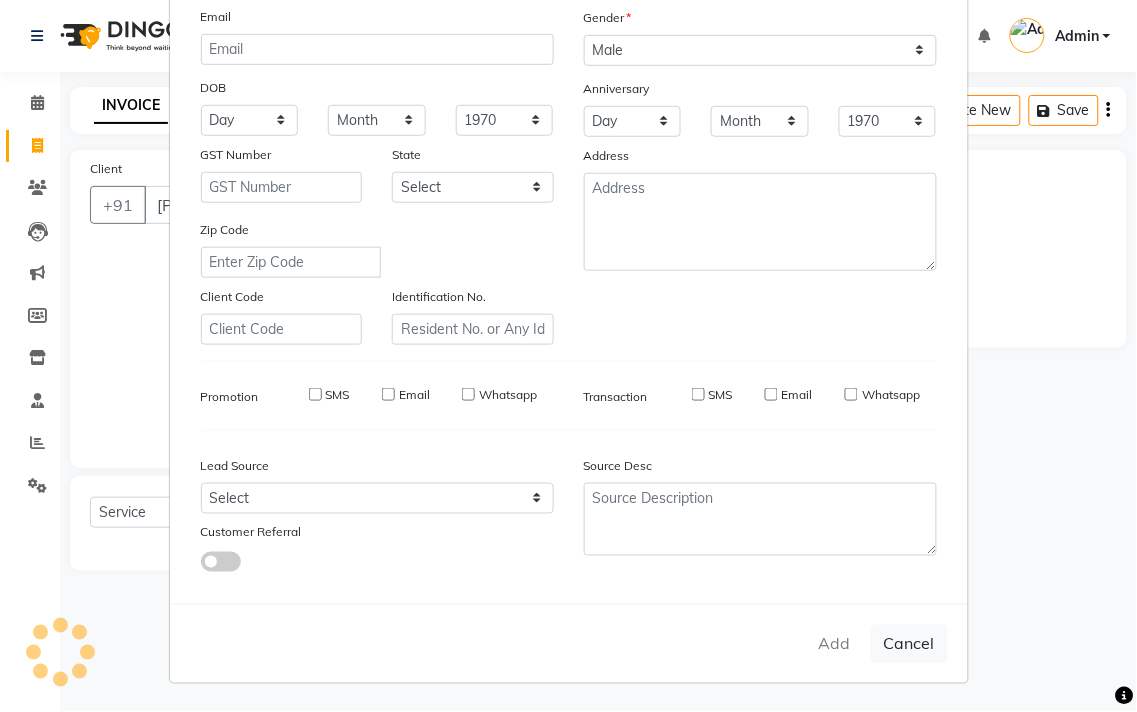type 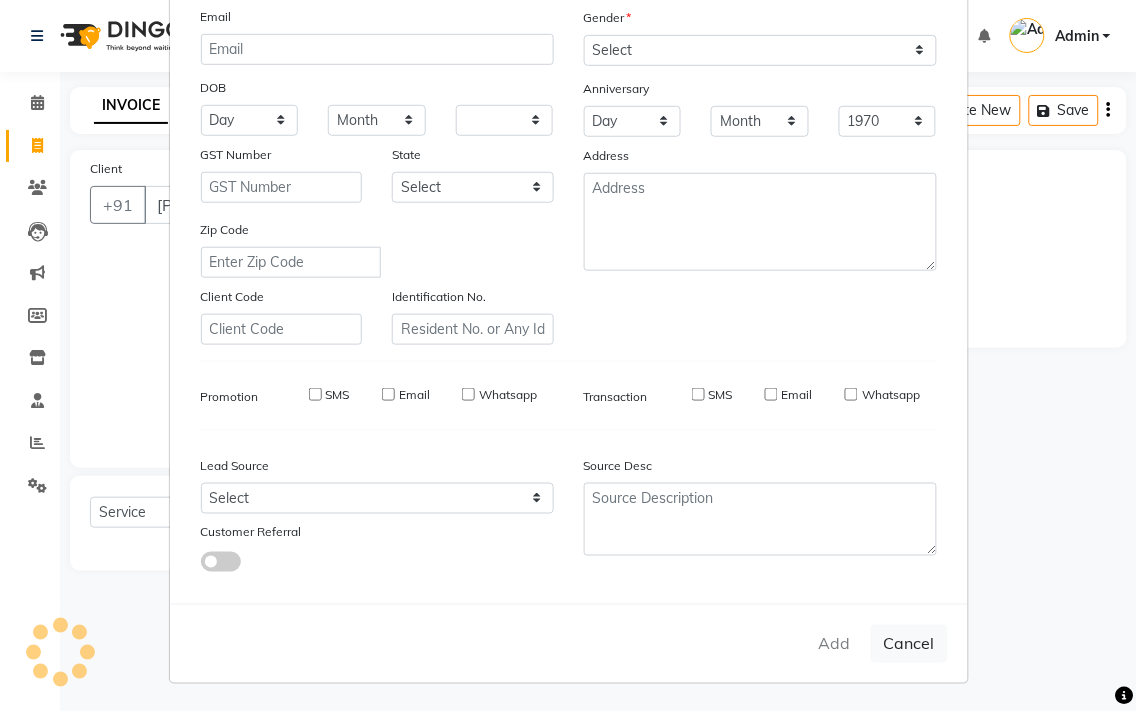 select 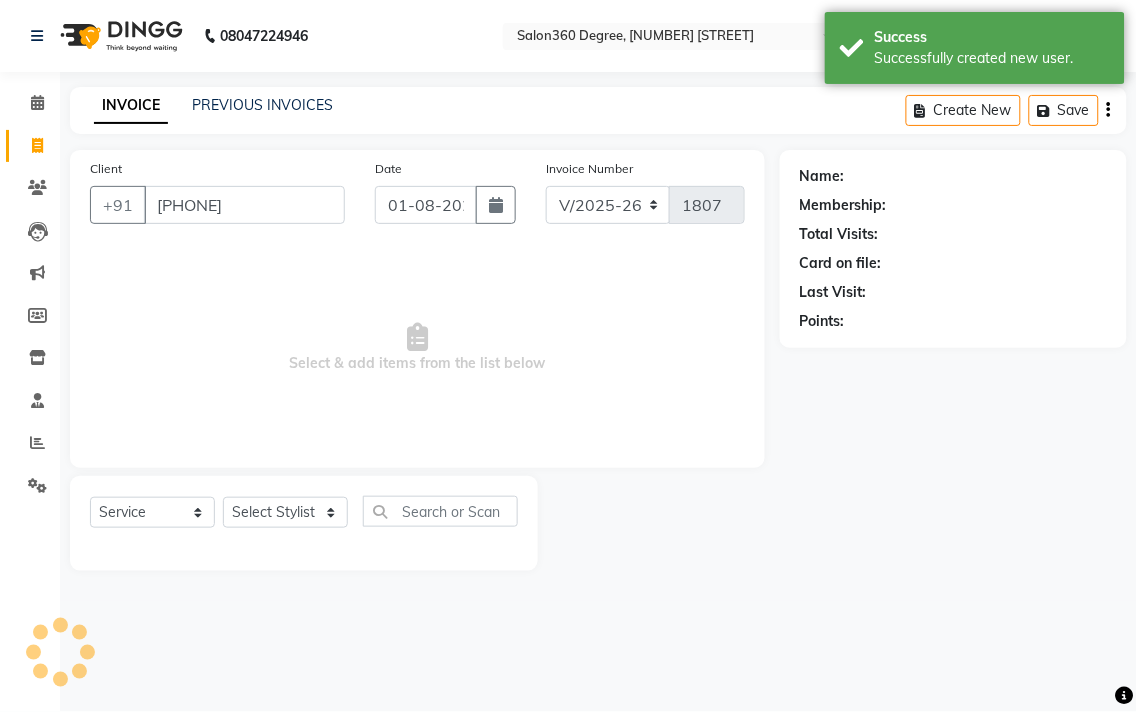 select on "1: Object" 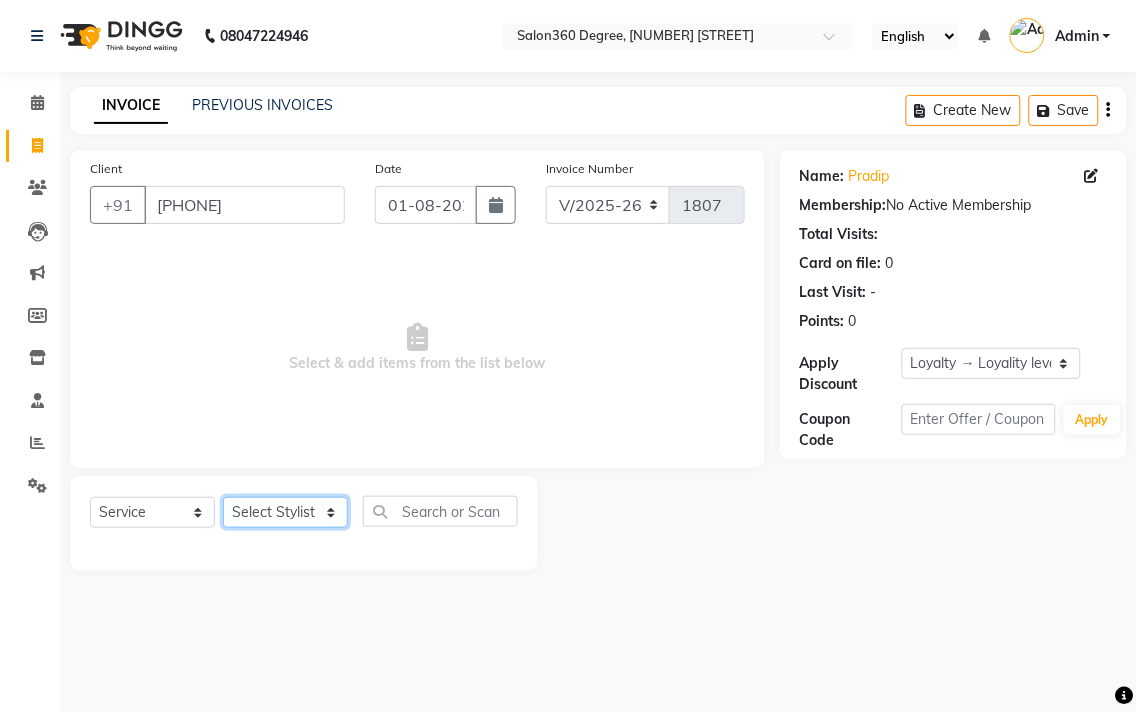 drag, startPoint x: 283, startPoint y: 525, endPoint x: 281, endPoint y: 501, distance: 24.083189 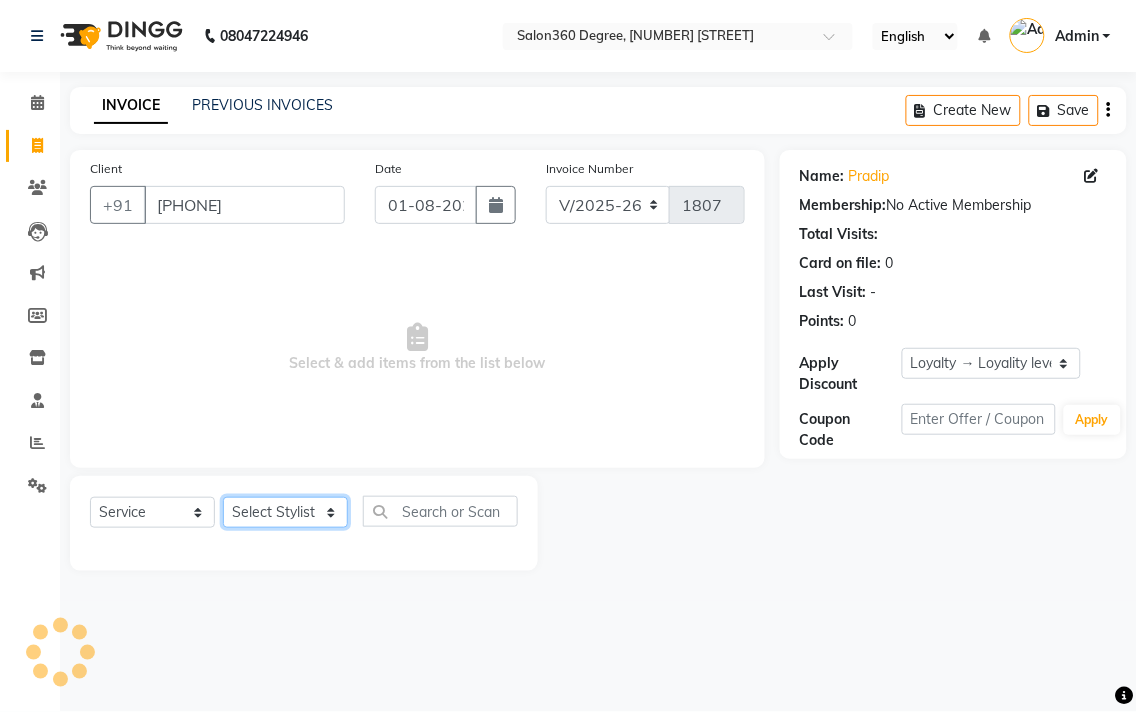 select on "33524" 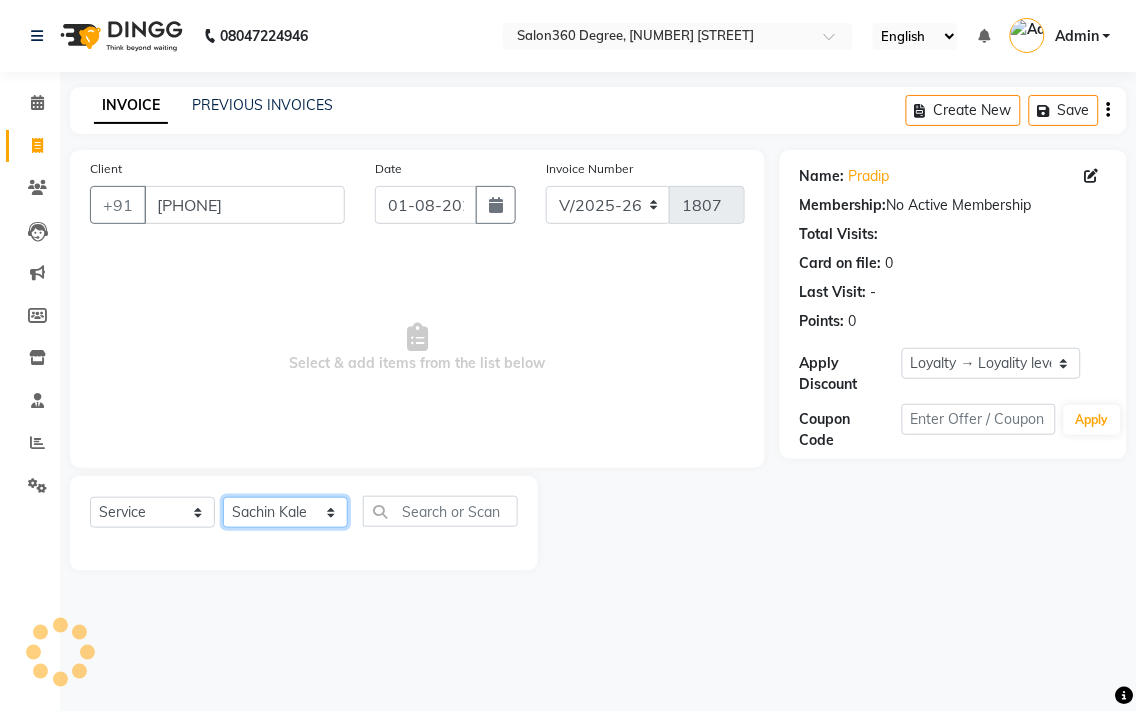 click on "Select Stylist Ankush Warpe Arati Garol dwarka panchal [LAST] Ganesh Harane Mahesh Kanore [LAST] [FIRST] Sachin Kale sakshi vishal sawant savli hiwale" 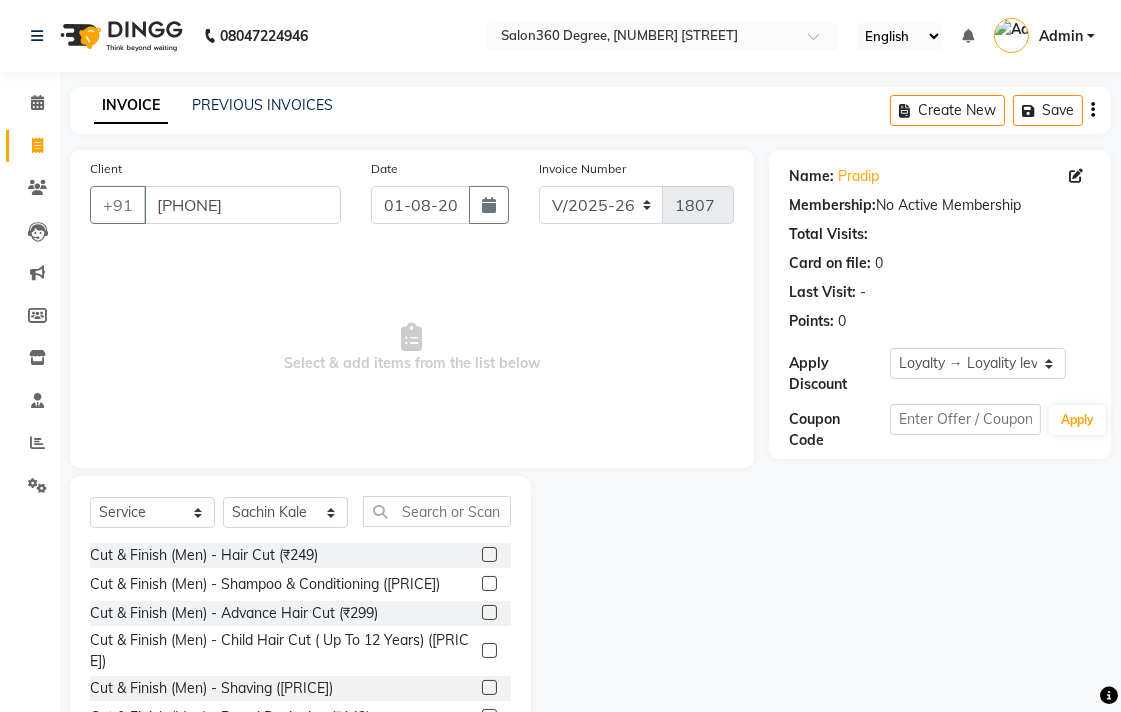 drag, startPoint x: 477, startPoint y: 562, endPoint x: 480, endPoint y: 534, distance: 28.160255 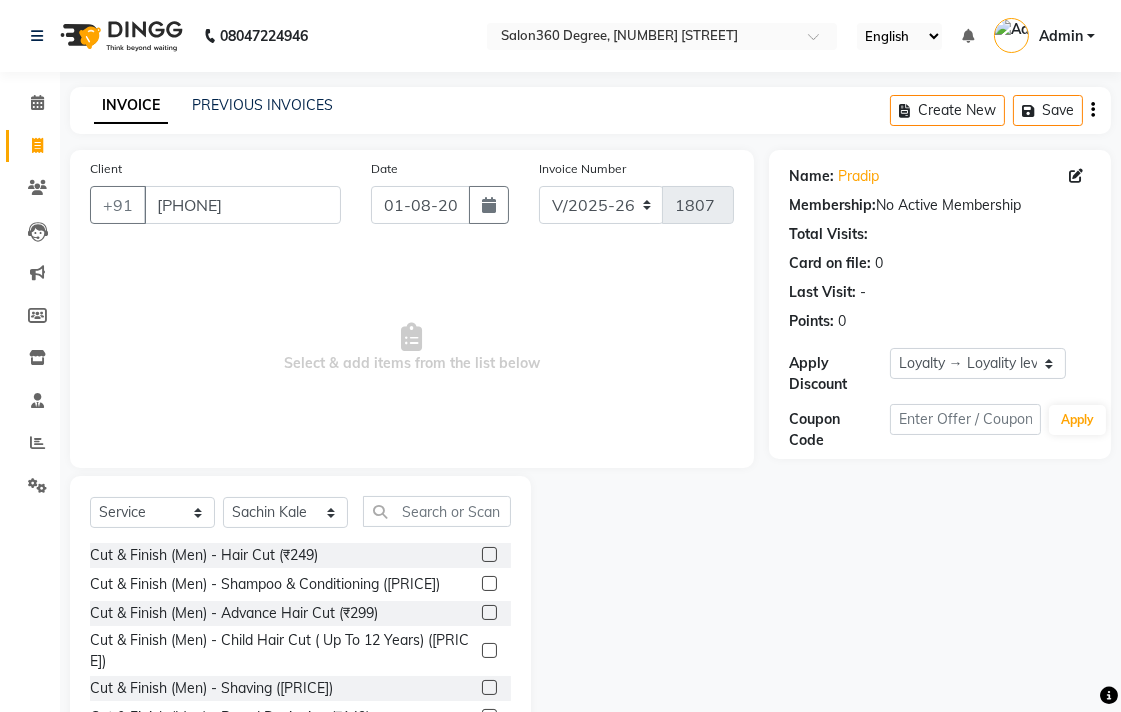 click 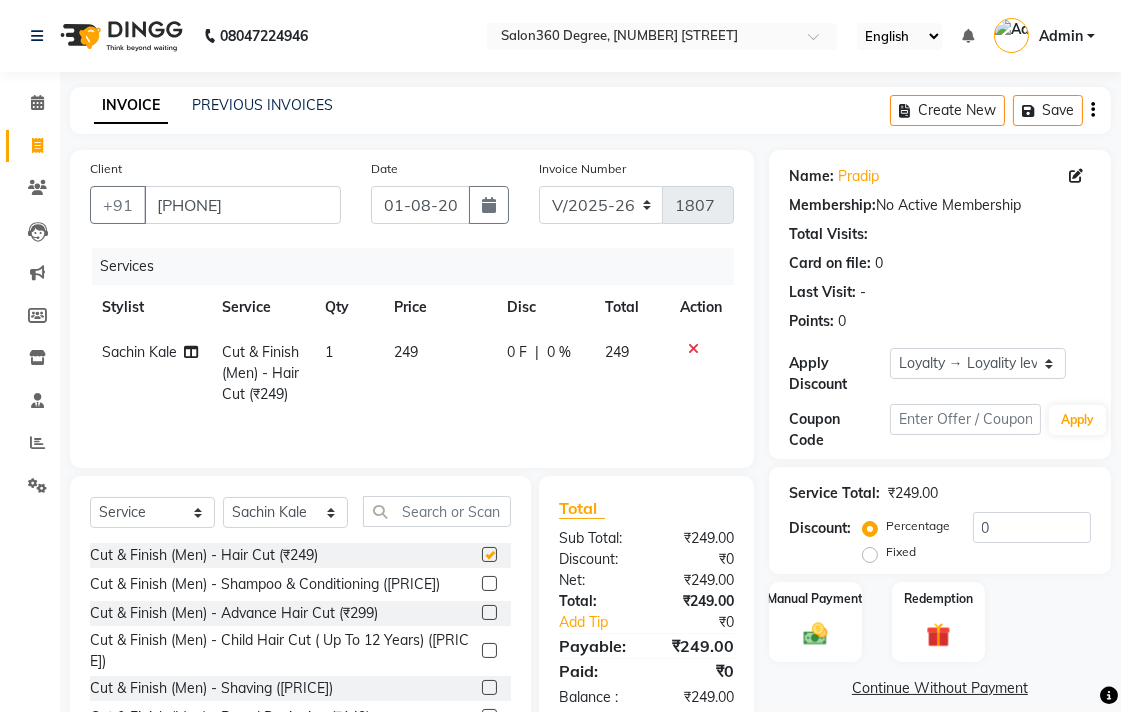 click on "249" 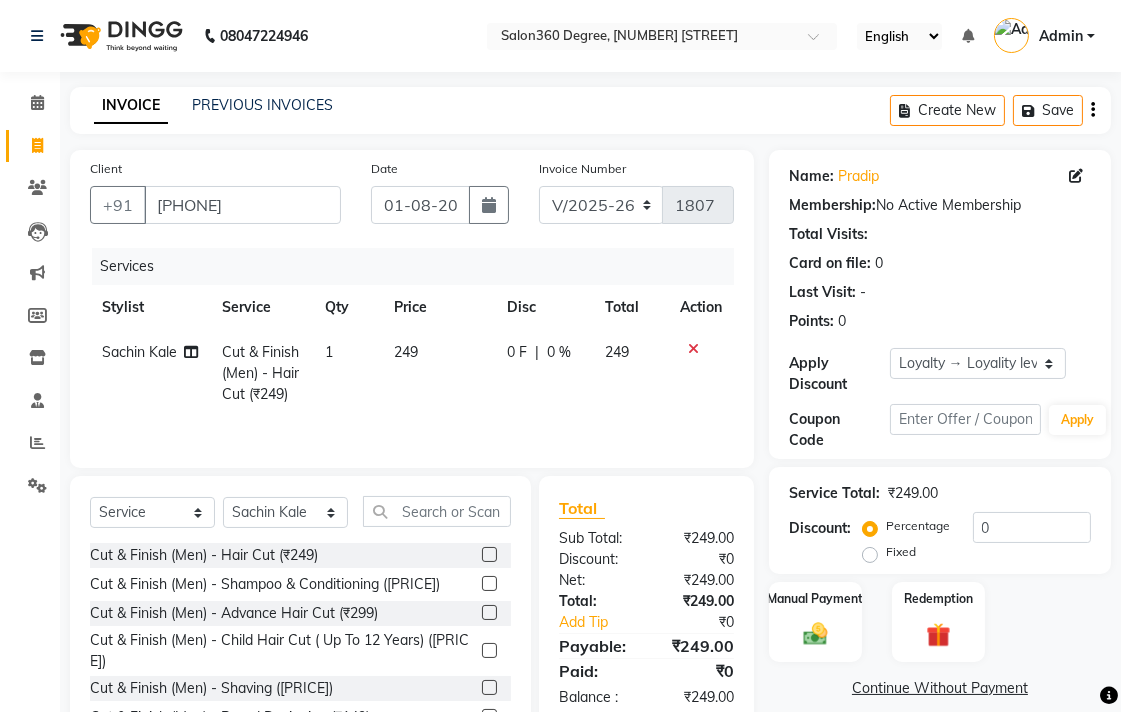 checkbox on "false" 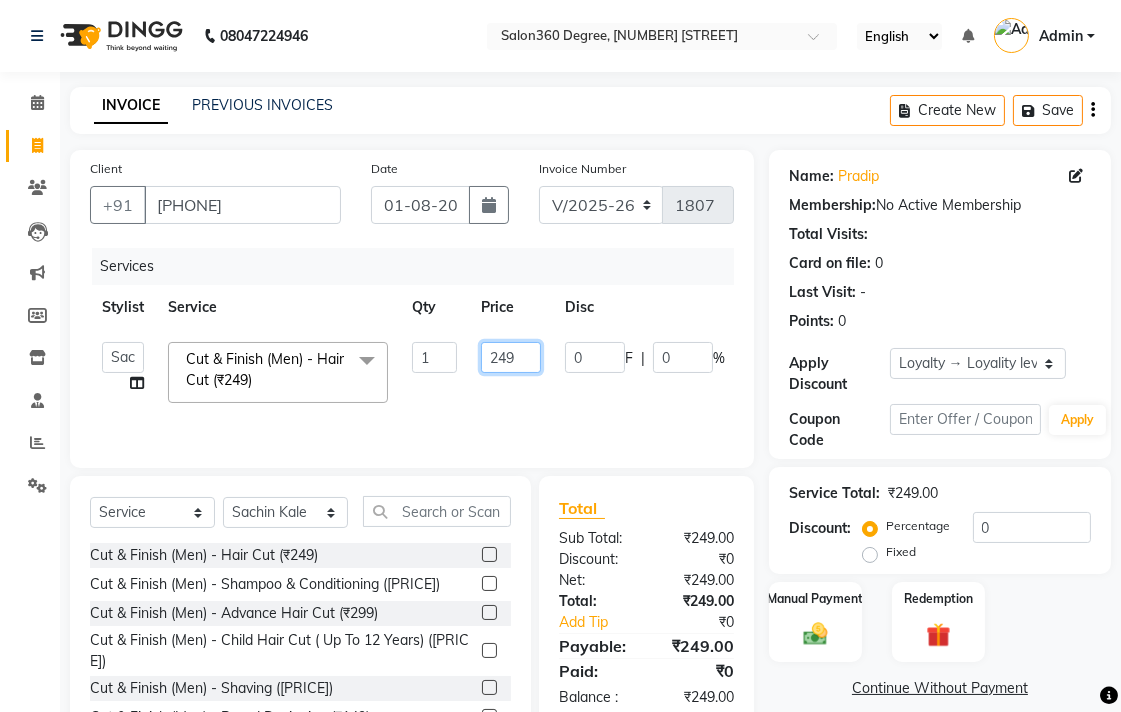 click on "249" 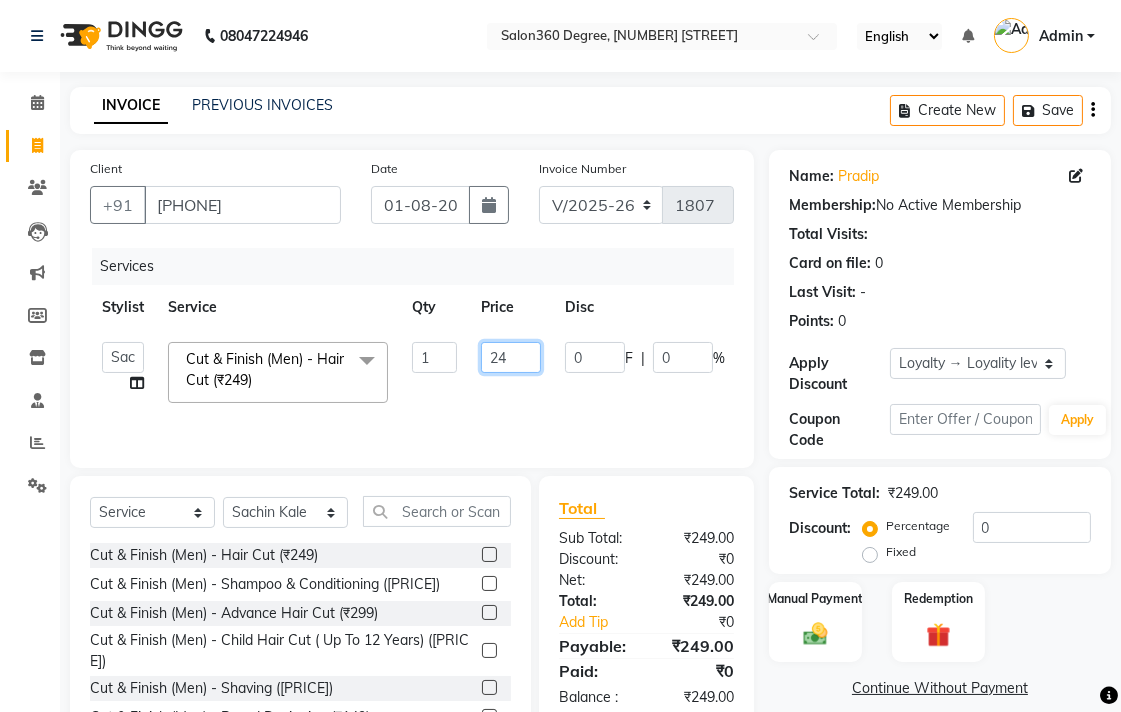 type on "2" 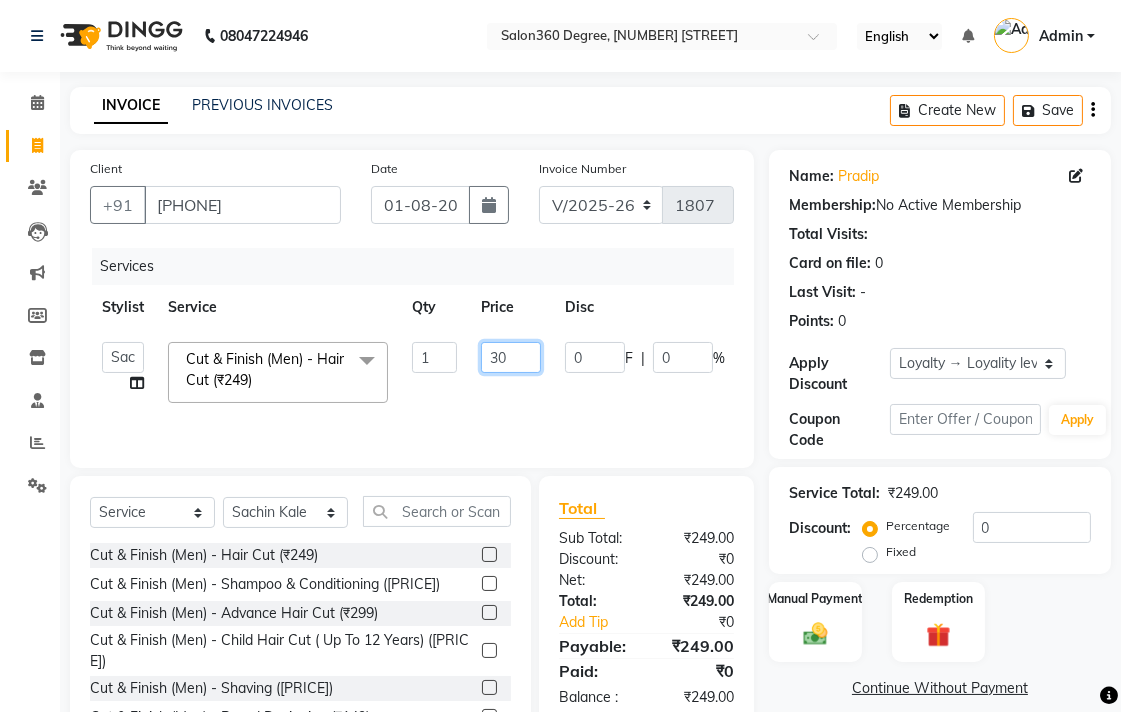 type on "300" 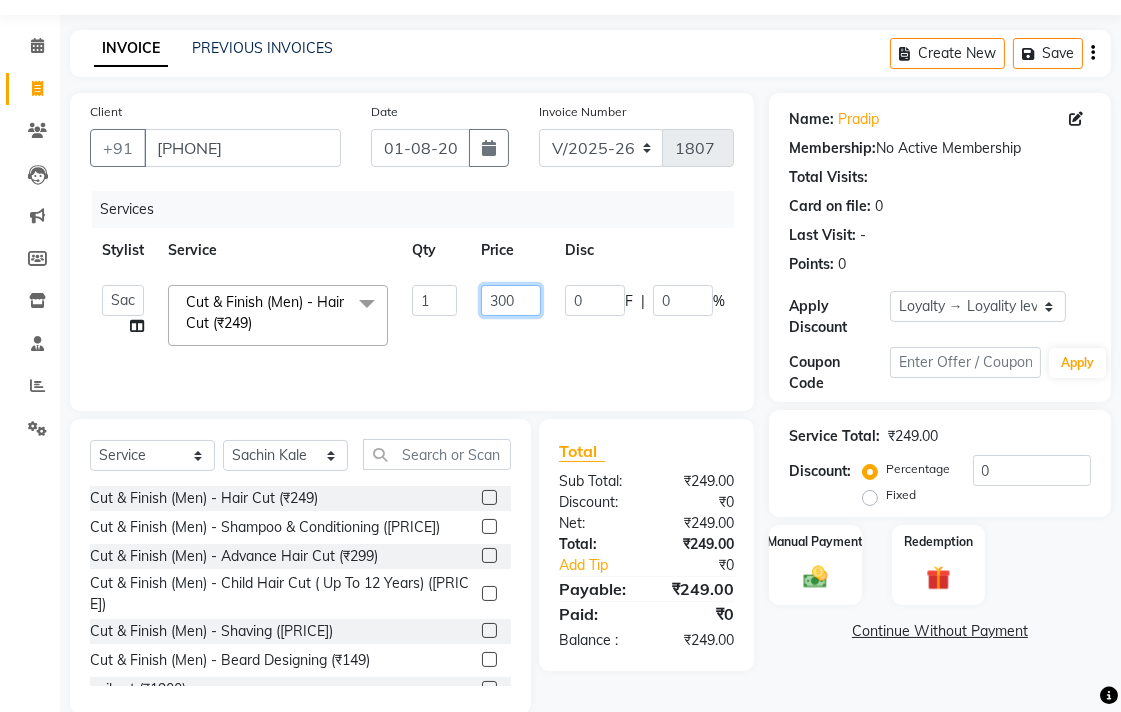 scroll, scrollTop: 88, scrollLeft: 0, axis: vertical 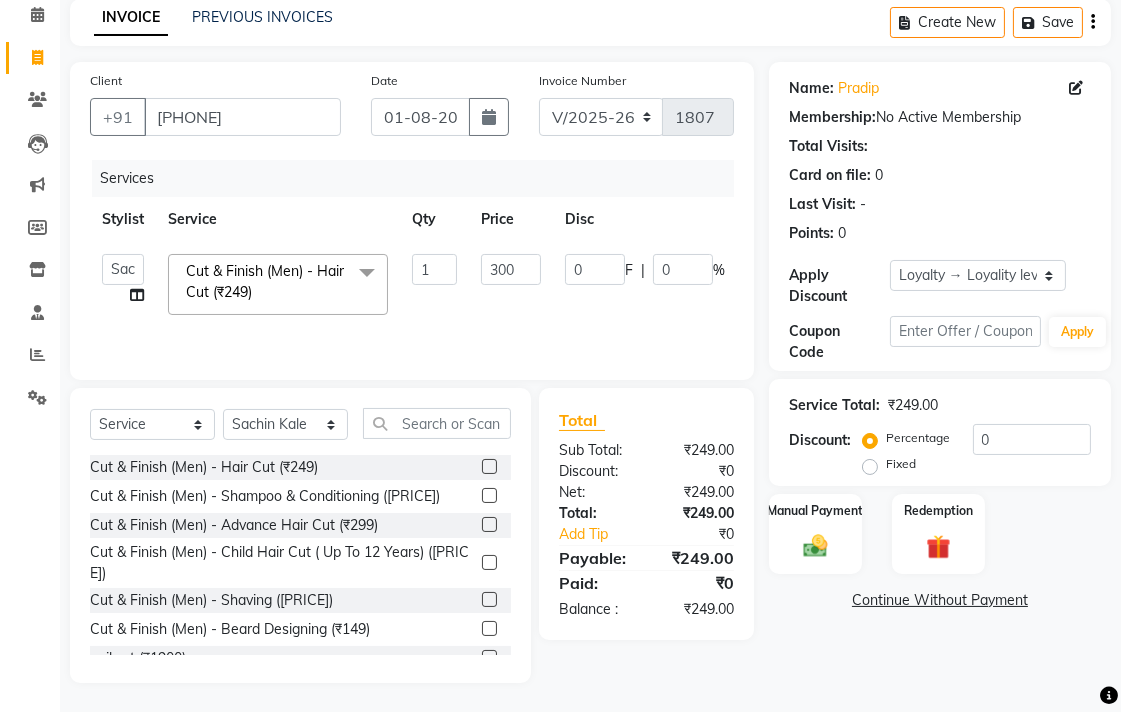 click on "Name: [FIRST] Membership: No Active Membership Total Visits: Card on file: 0 Last Visit: - Points: 0 Apply Discount Select Loyalty → Loyality level 1 Coupon Code Apply Service Total: ₹249.00 Discount: Percentage Fixed 0 Manual Payment Redemption Continue Without Payment" 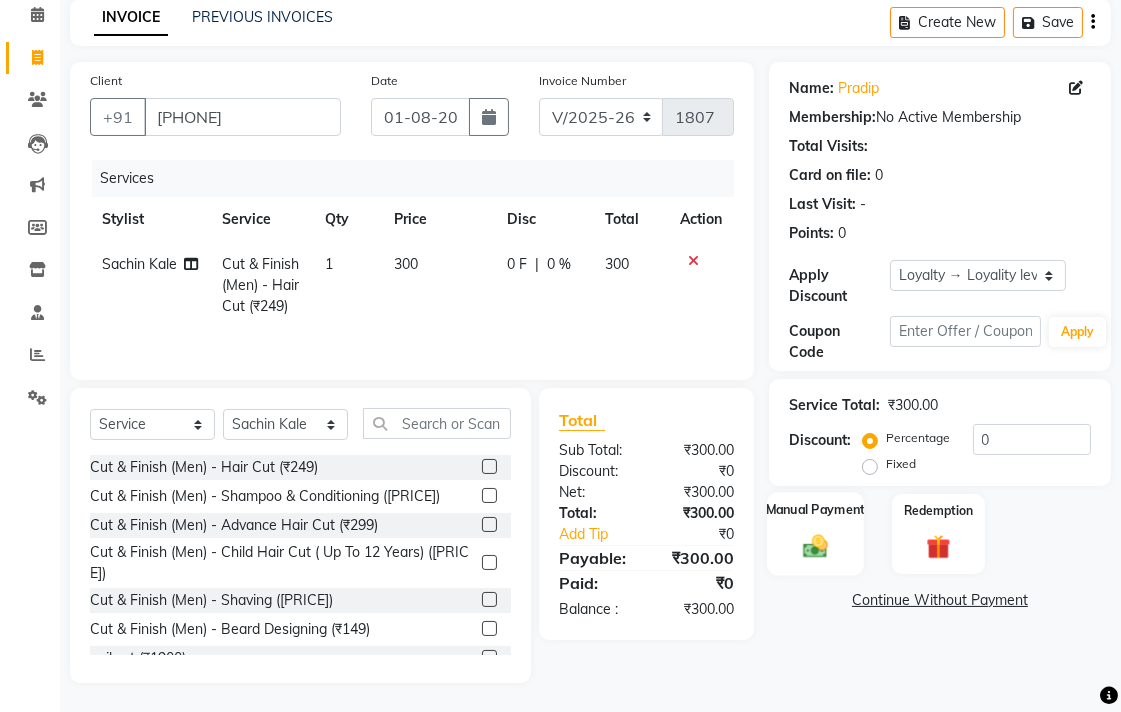 click on "Manual Payment" 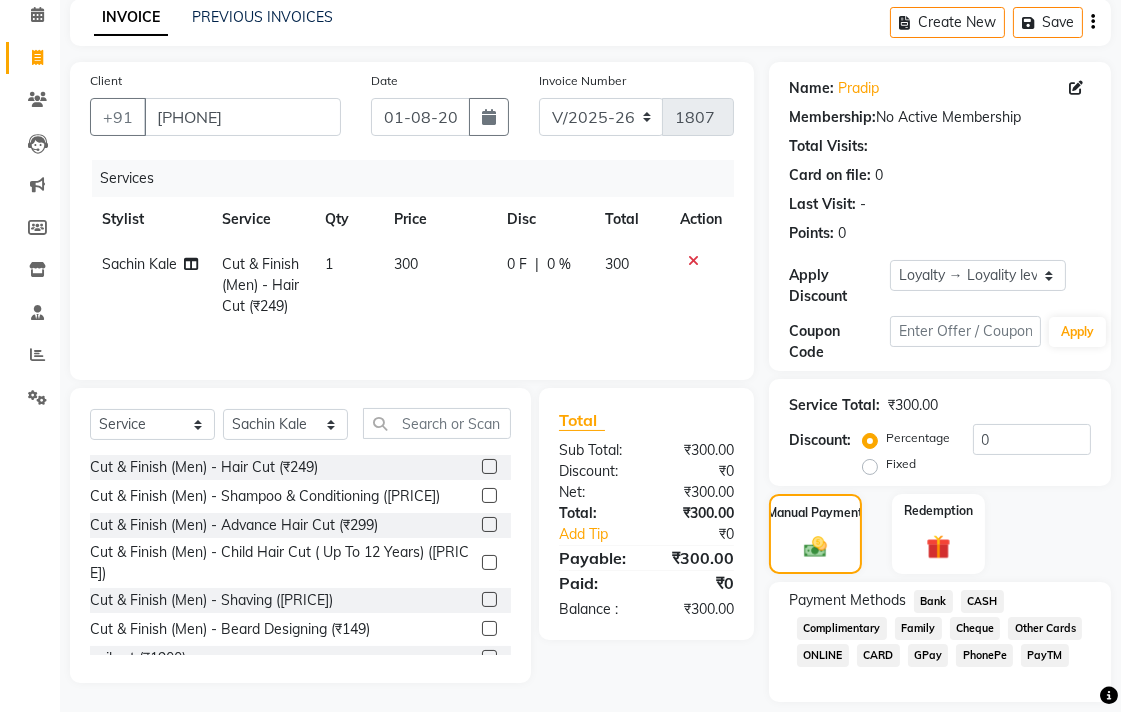 click on "Bank" 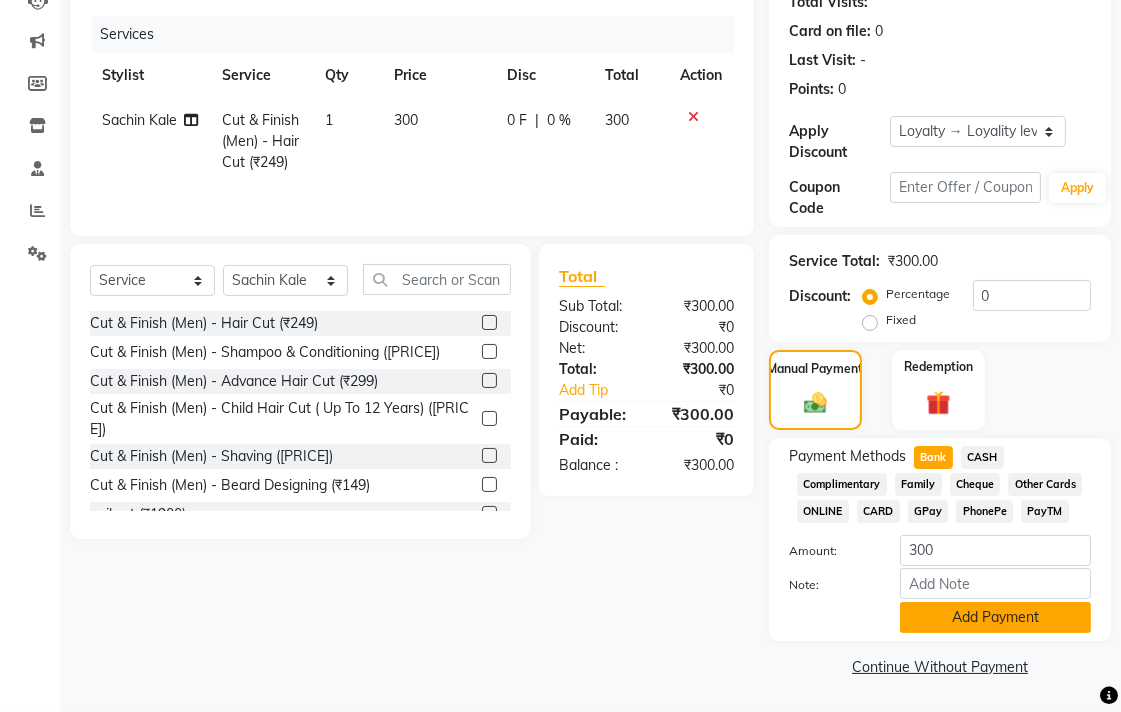 scroll, scrollTop: 233, scrollLeft: 0, axis: vertical 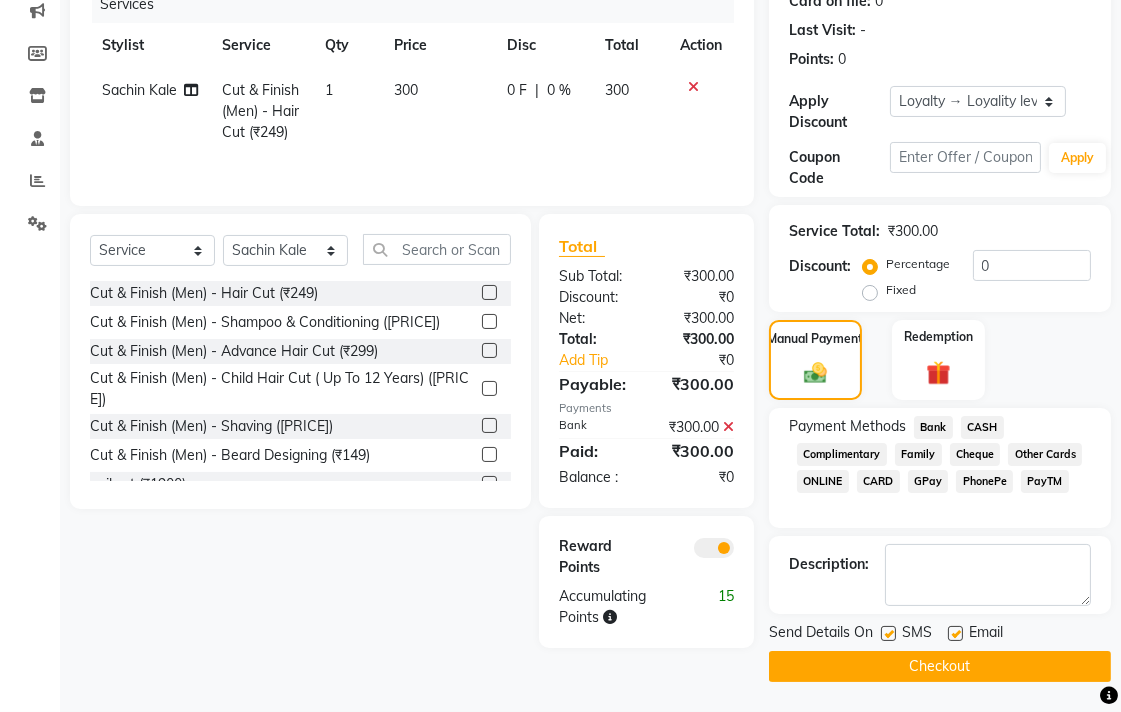 click on "Checkout" 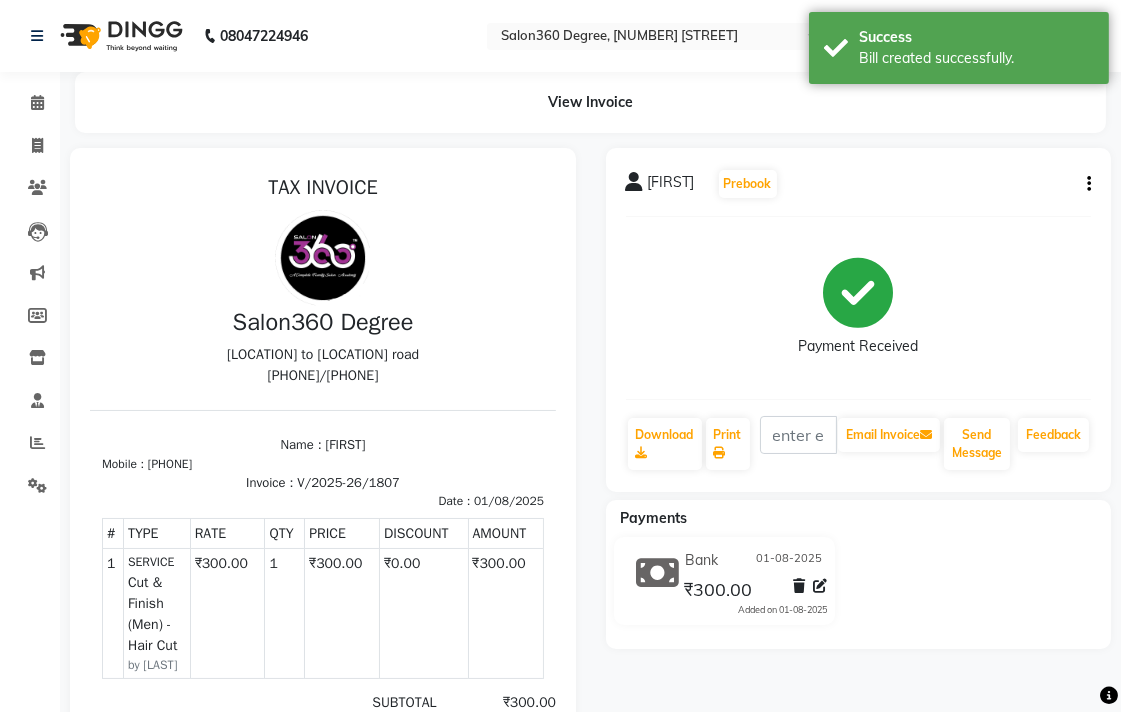 scroll, scrollTop: 0, scrollLeft: 0, axis: both 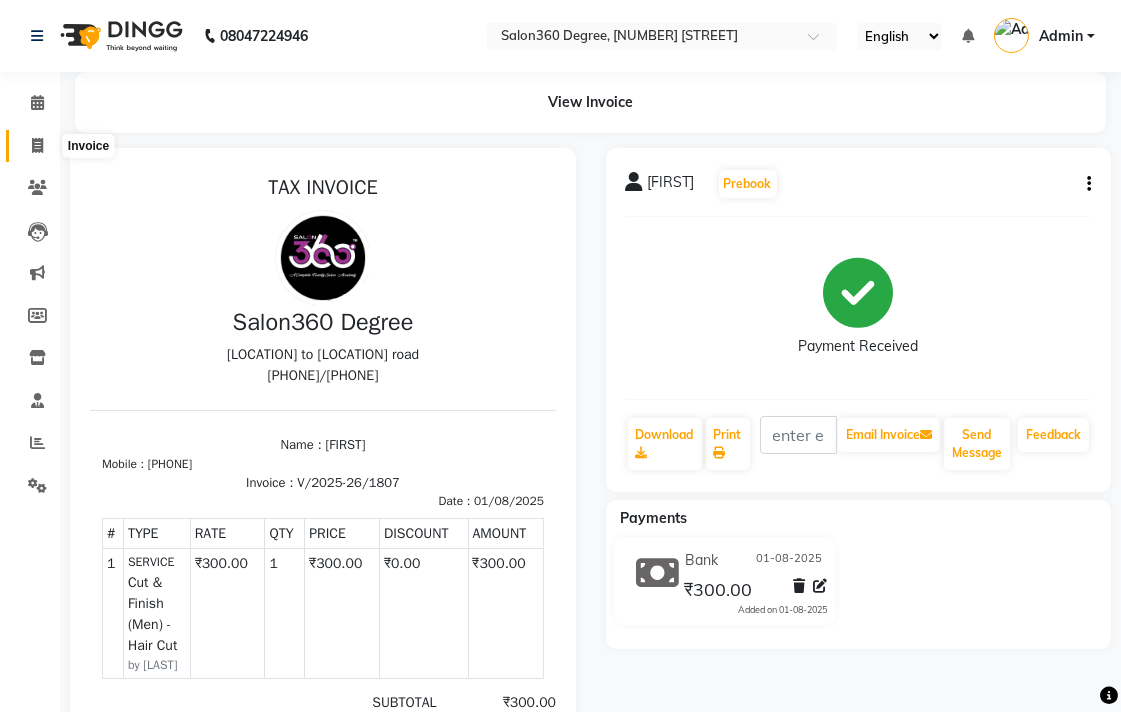click 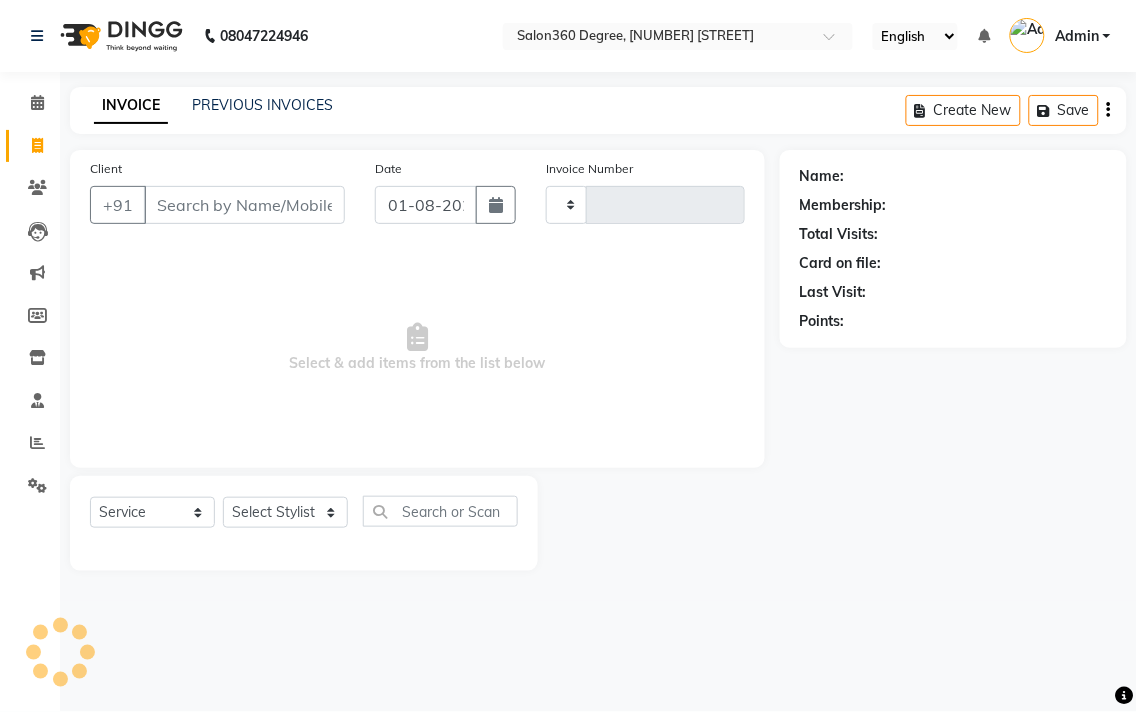 type on "1808" 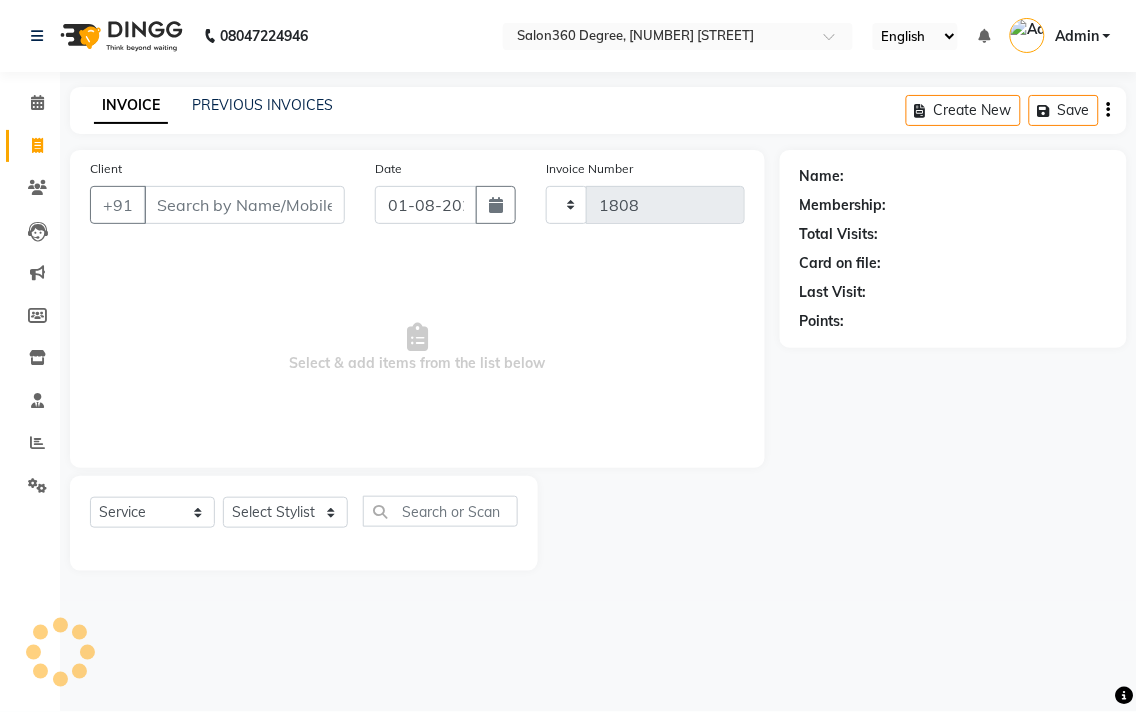 select on "5215" 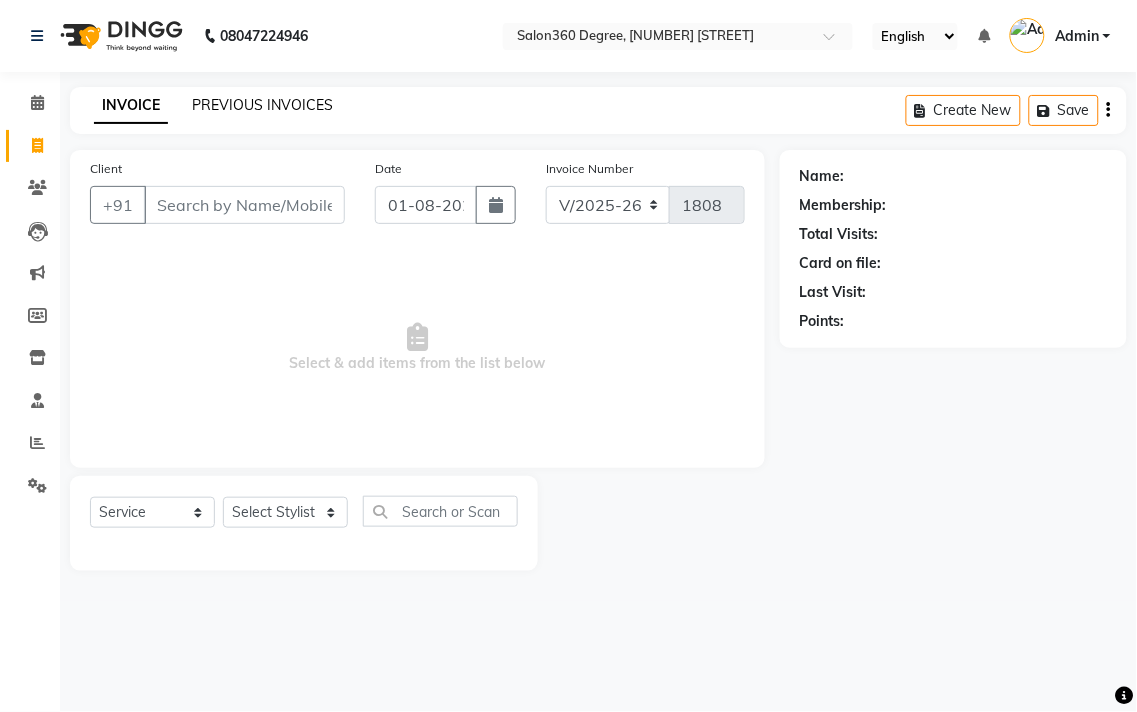click on "PREVIOUS INVOICES" 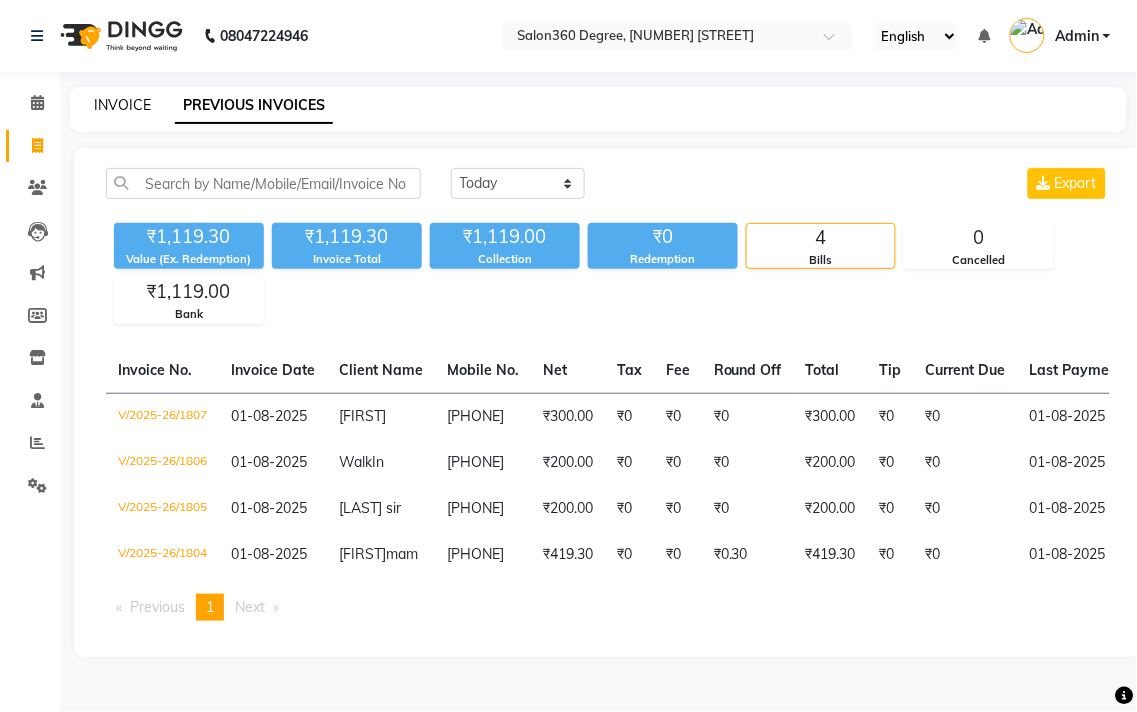 click on "INVOICE" 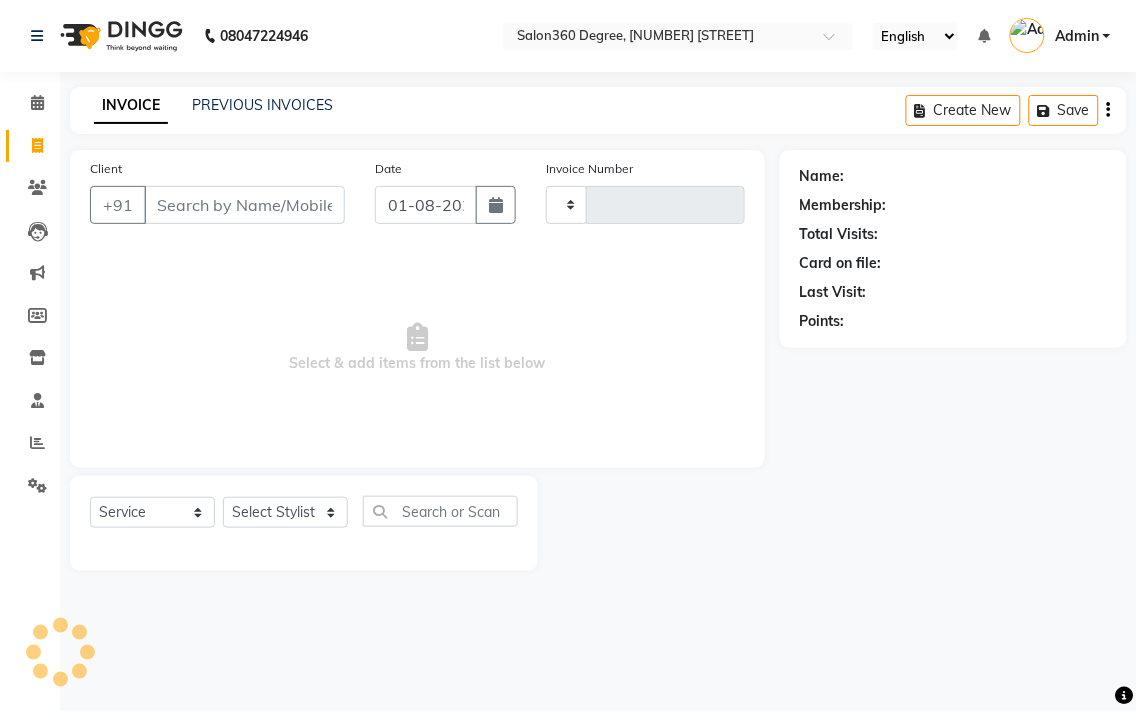 type on "1808" 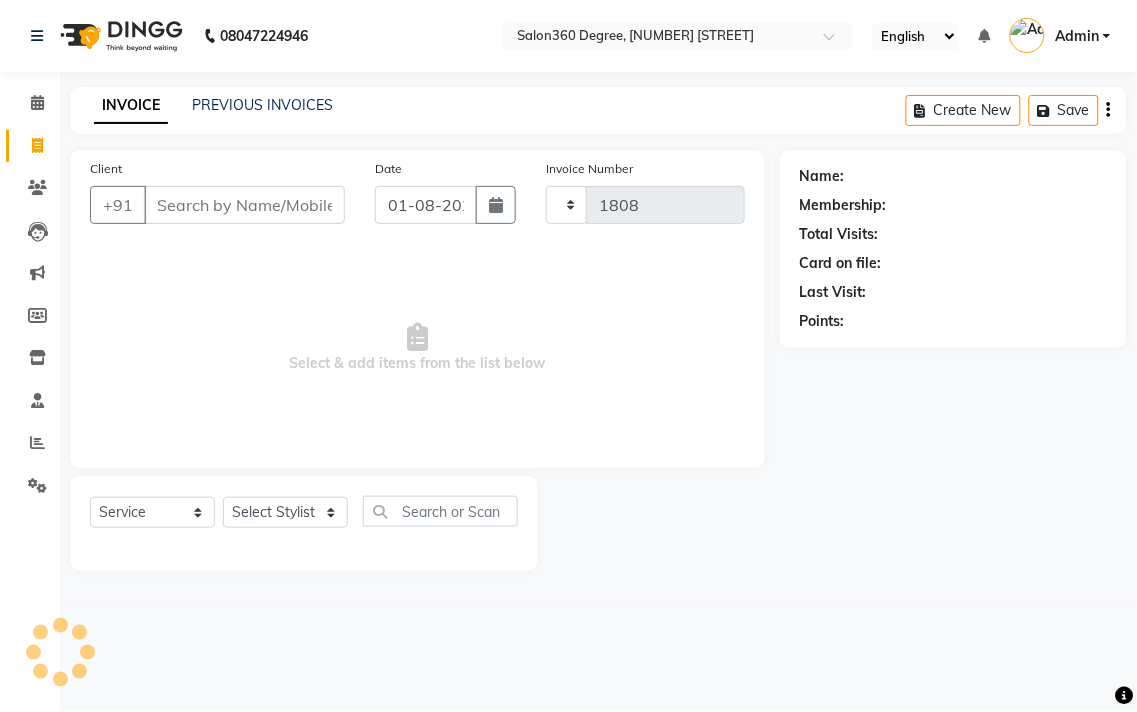 select on "5215" 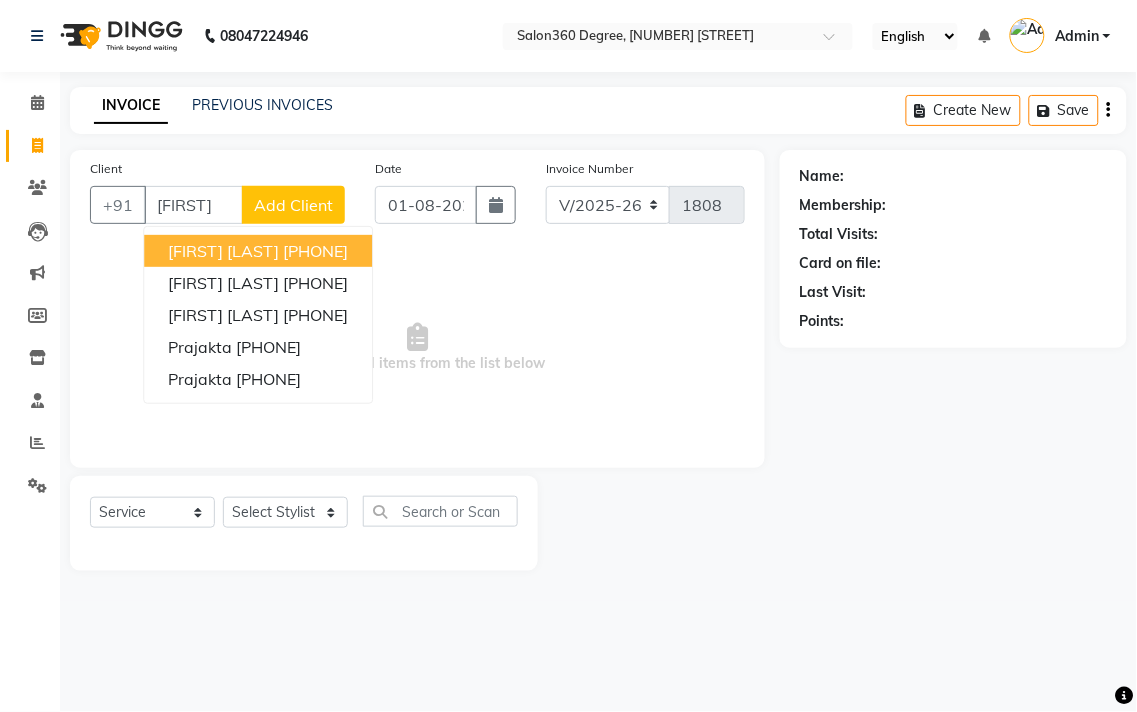 click on "[FIRST] [LAST]" at bounding box center (223, 251) 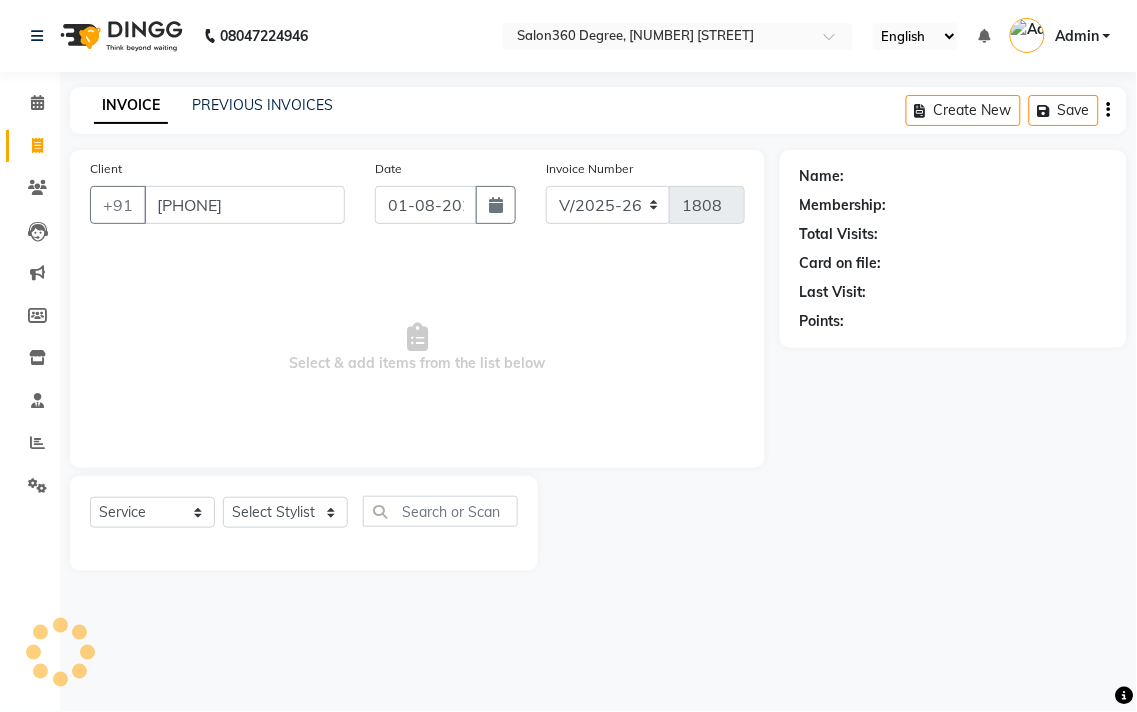 type on "[PHONE]" 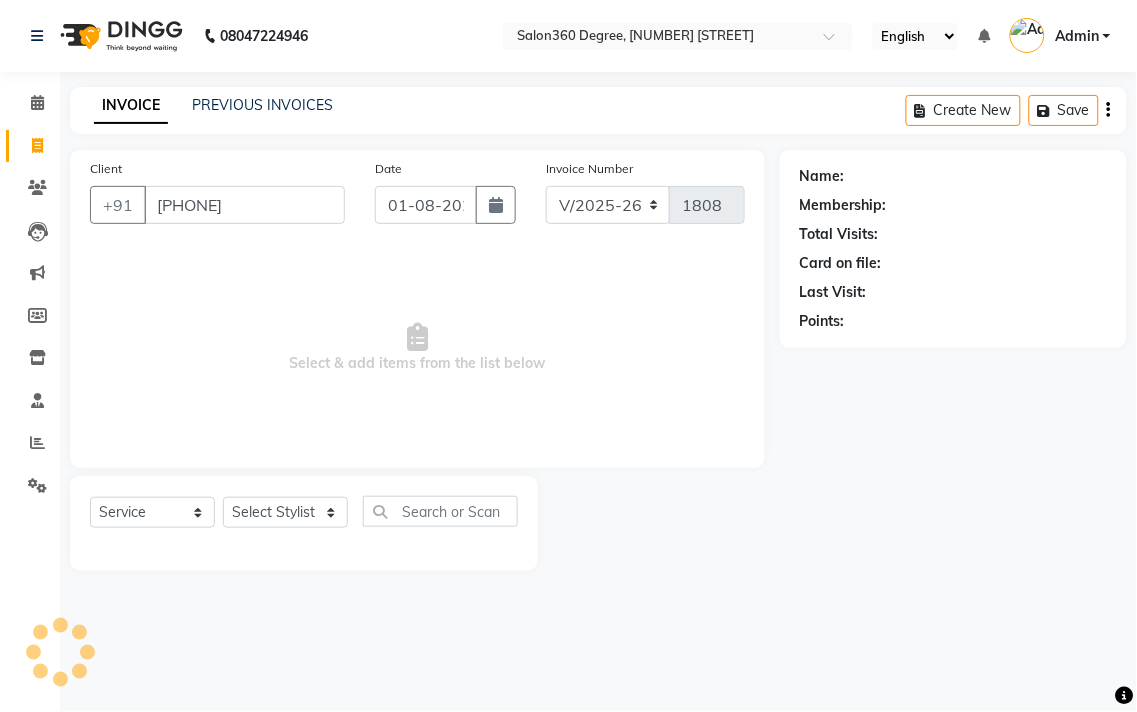 select on "2: Object" 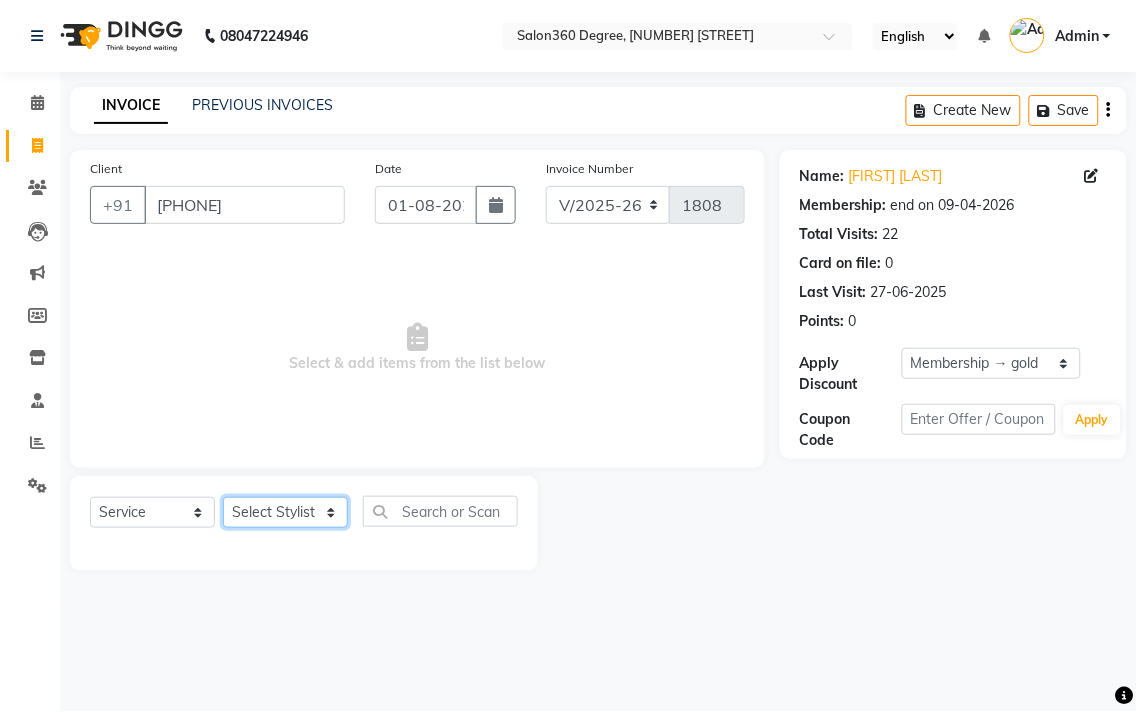 click on "Select Stylist Ankush Warpe Arati Garol dwarka panchal [LAST] Ganesh Harane Mahesh Kanore [LAST] [FIRST] Sachin Kale sakshi vishal sawant savli hiwale" 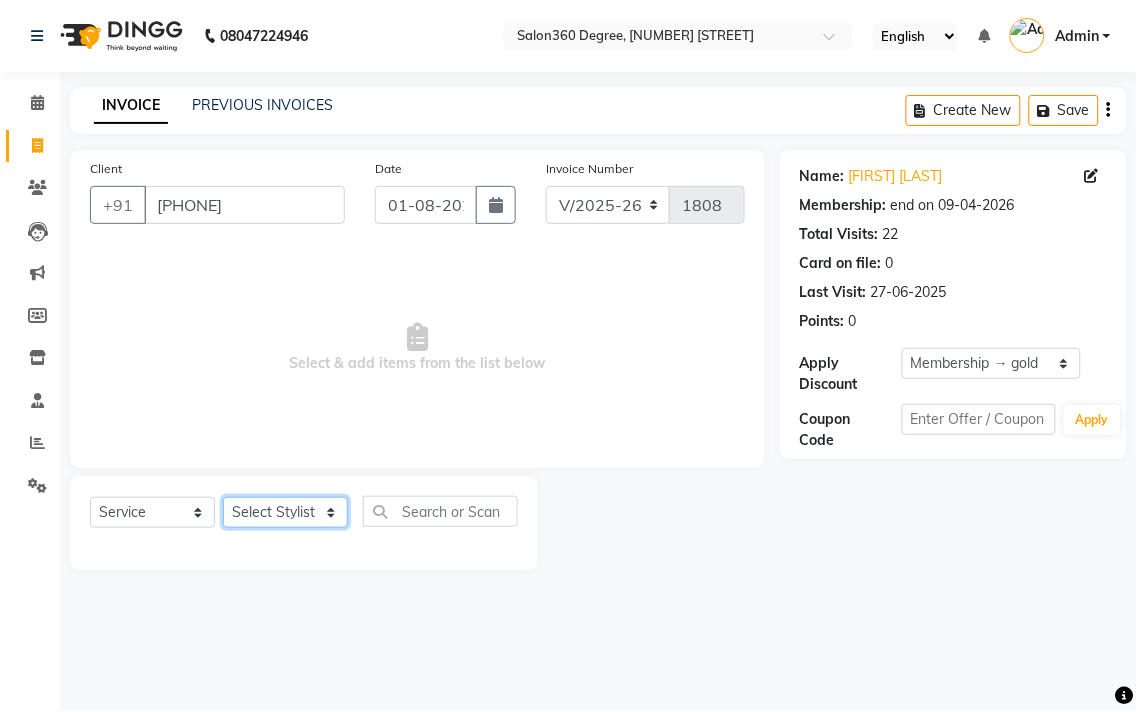 select on "68192" 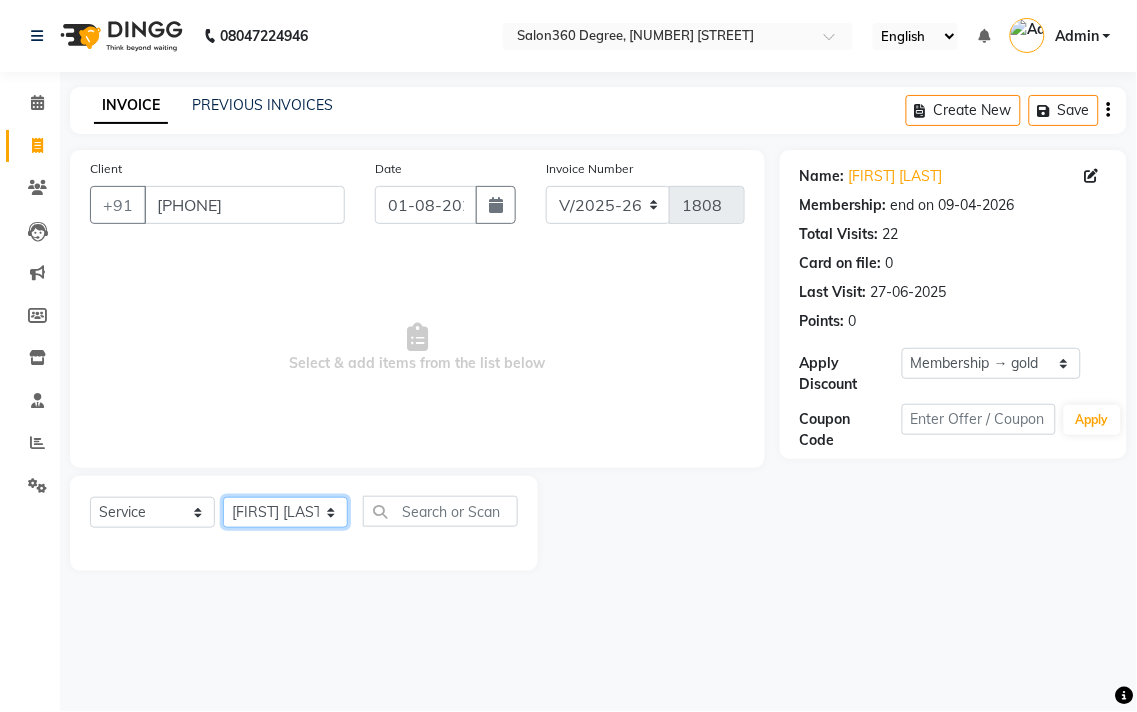 click on "Select Stylist Ankush Warpe Arati Garol dwarka panchal [LAST] Ganesh Harane Mahesh Kanore [LAST] [FIRST] Sachin Kale sakshi vishal sawant savli hiwale" 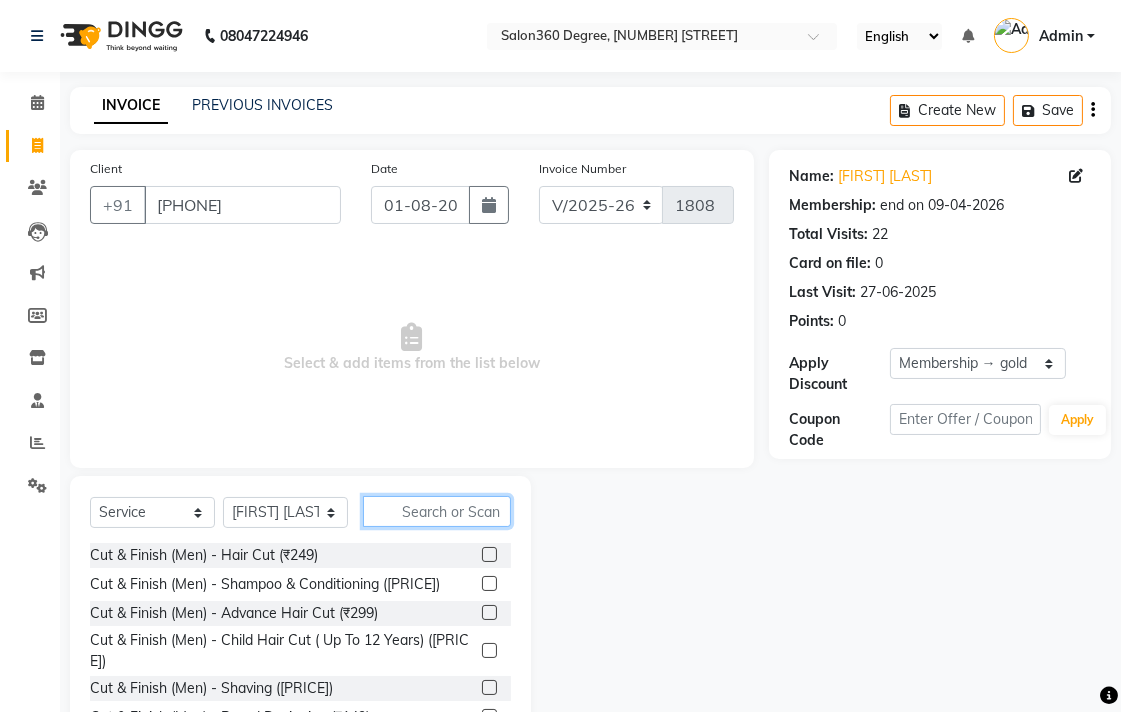 click 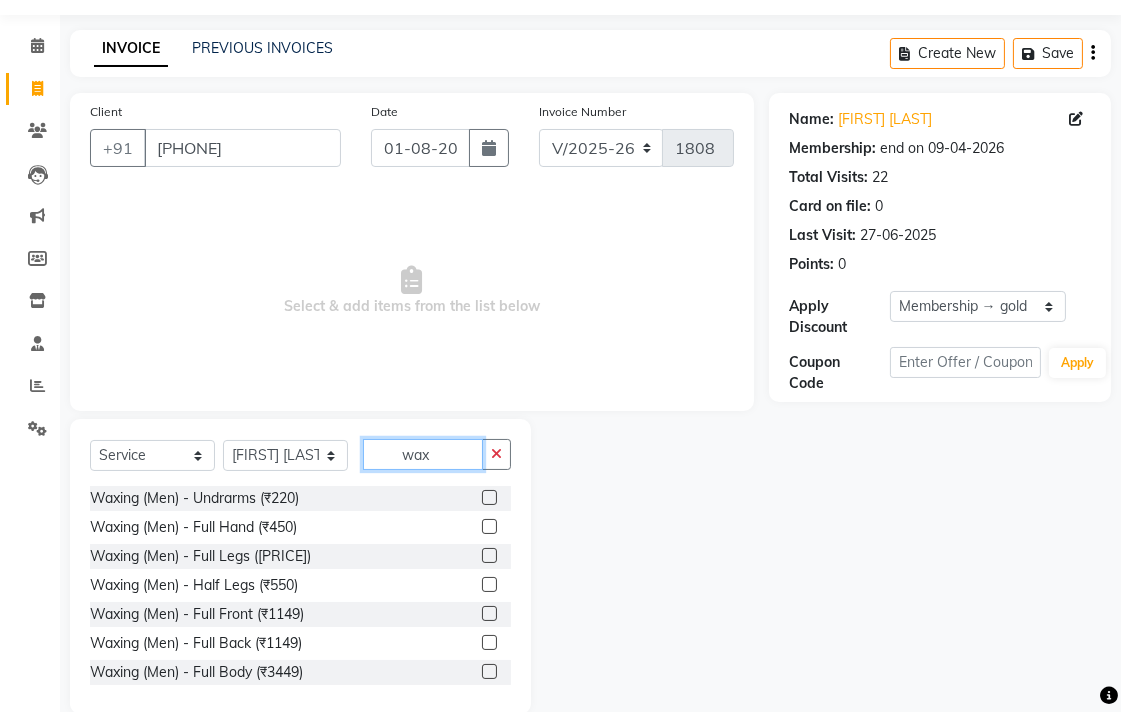 scroll, scrollTop: 88, scrollLeft: 0, axis: vertical 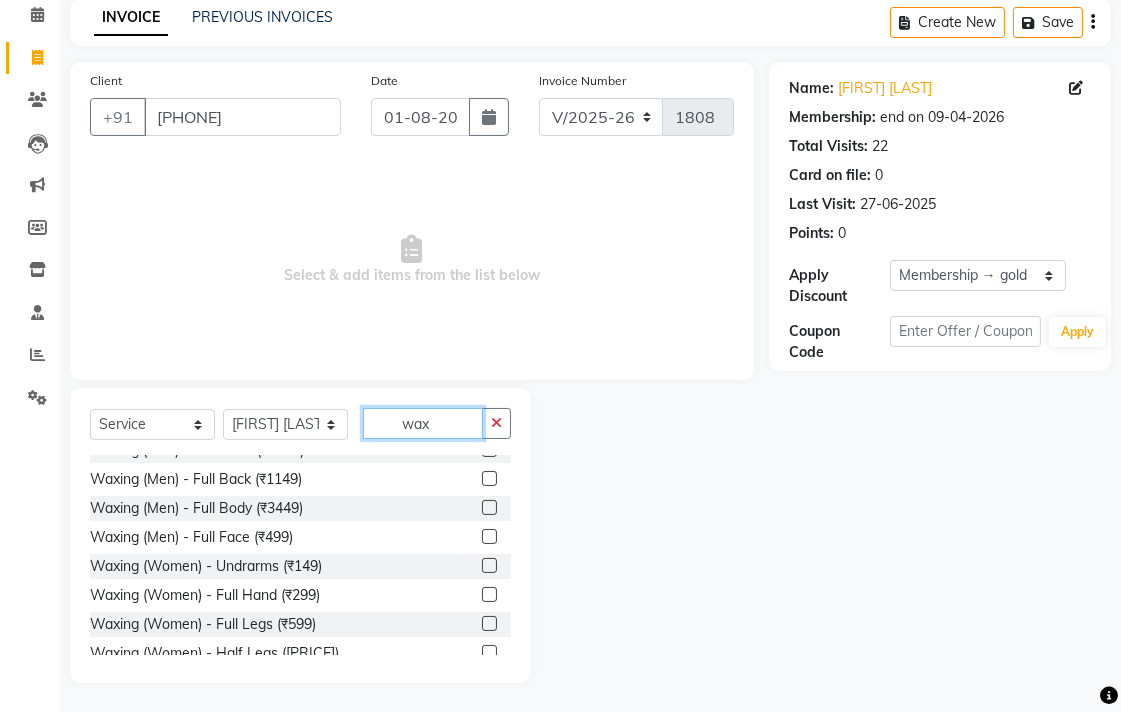 type on "wax" 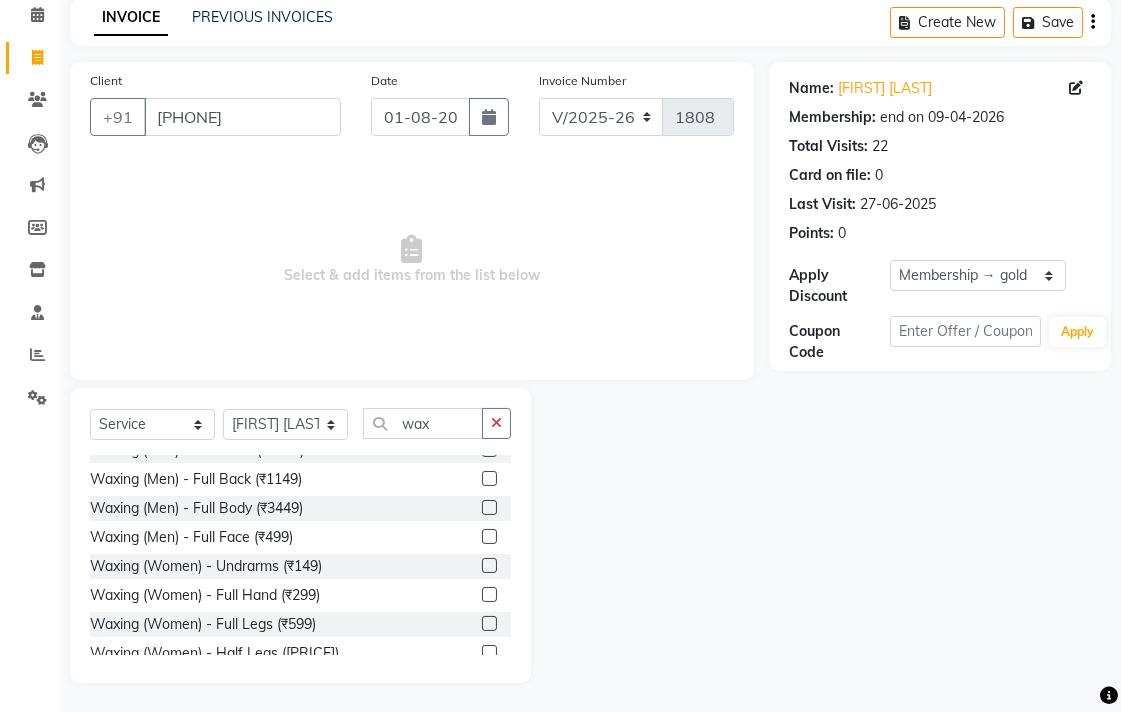 click 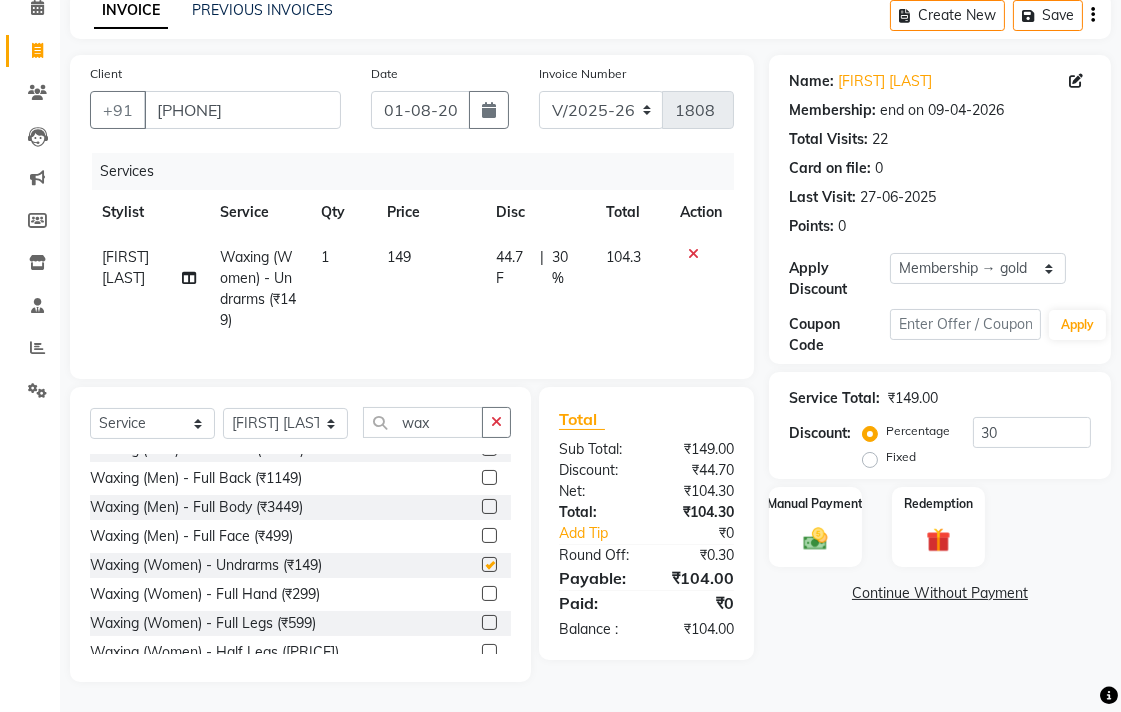 scroll, scrollTop: 112, scrollLeft: 0, axis: vertical 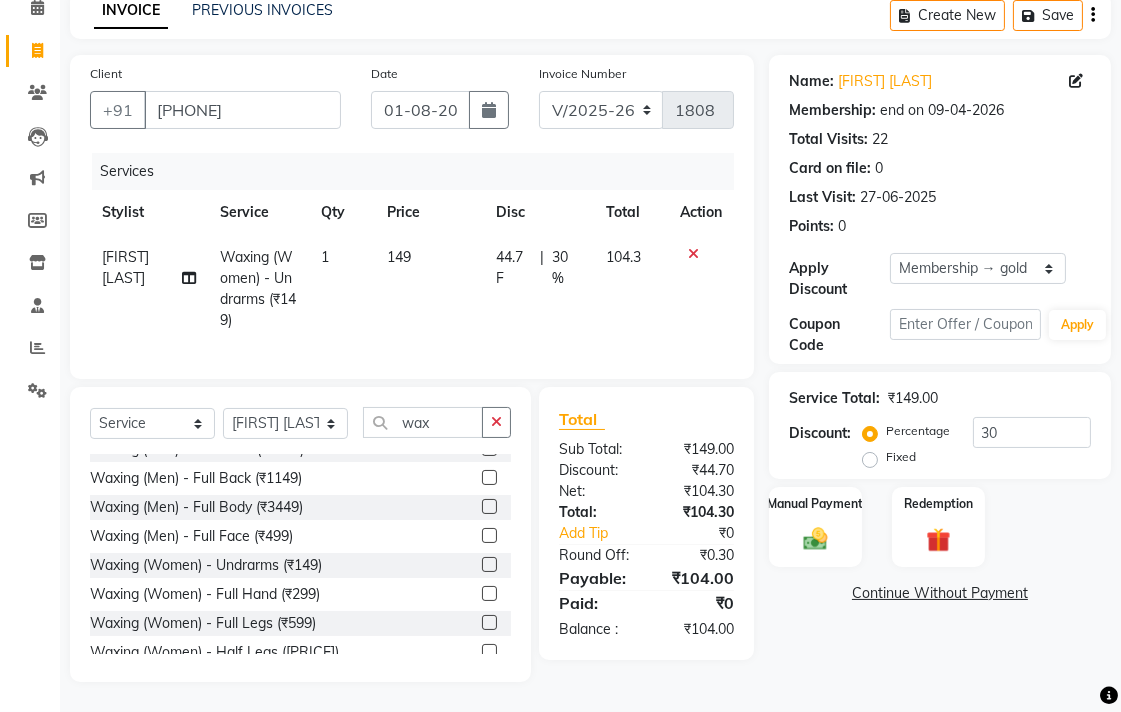checkbox on "false" 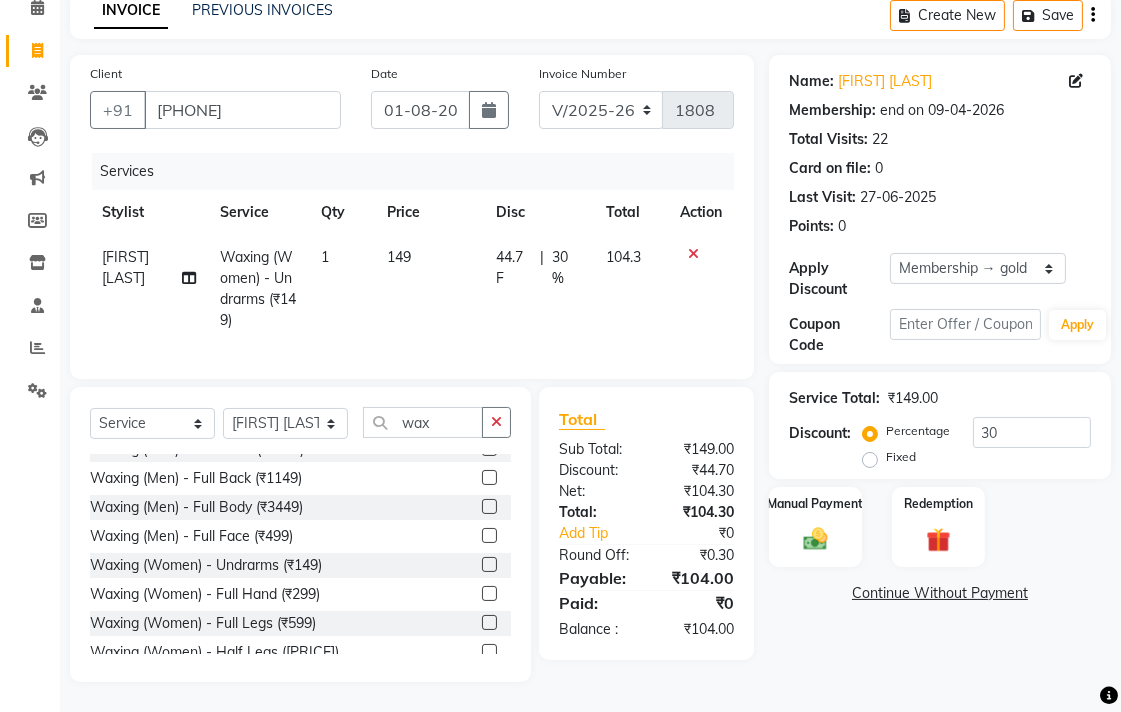 click 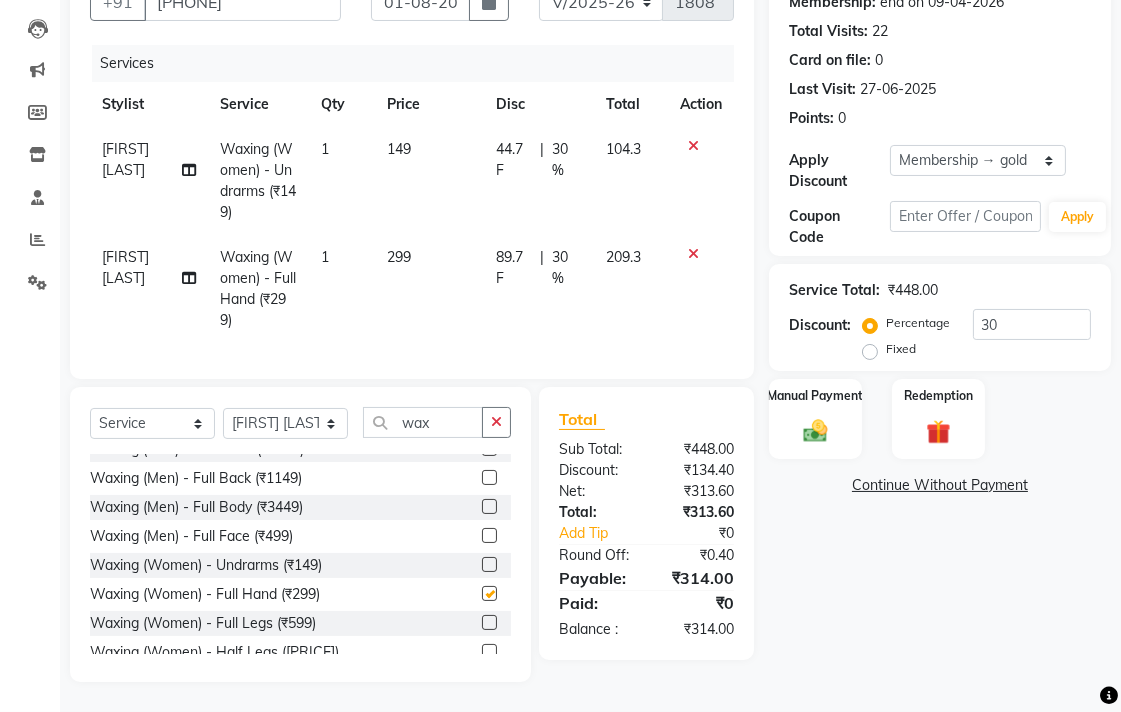 checkbox on "false" 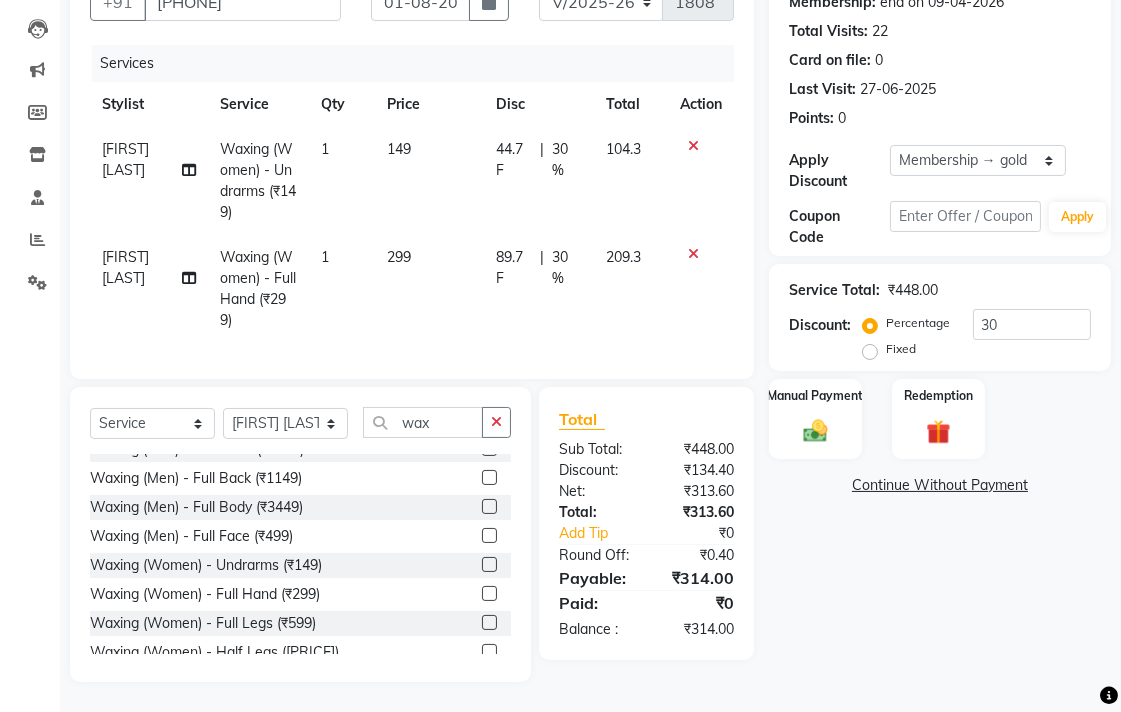 scroll, scrollTop: 220, scrollLeft: 0, axis: vertical 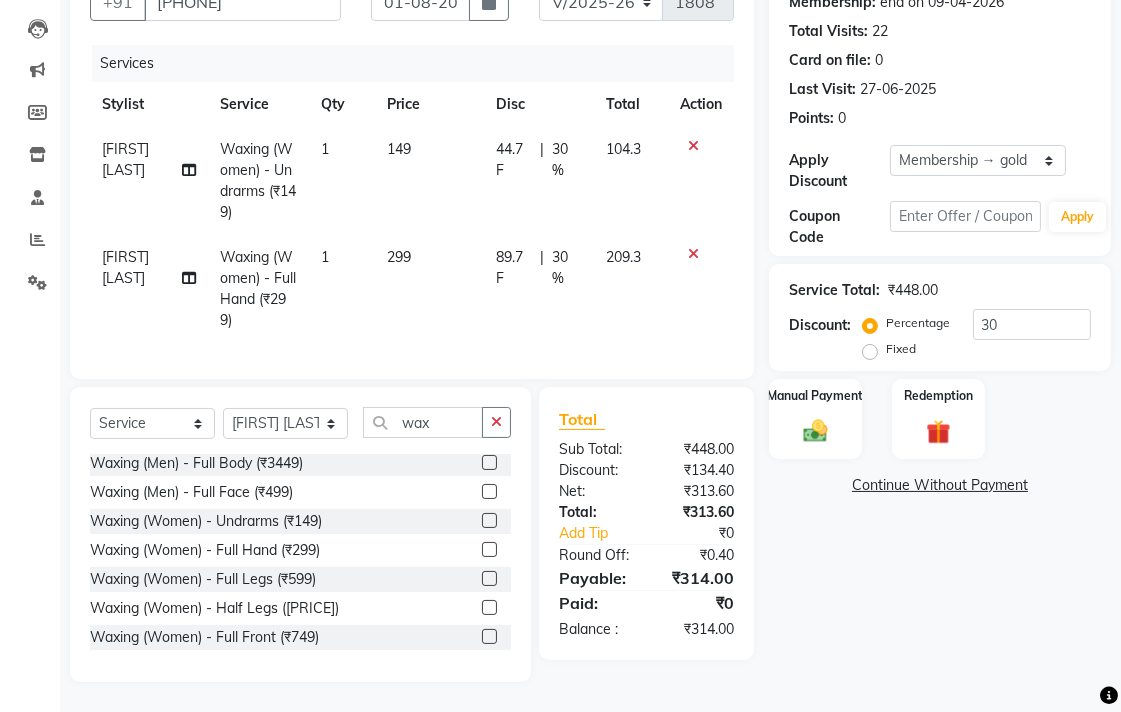 click 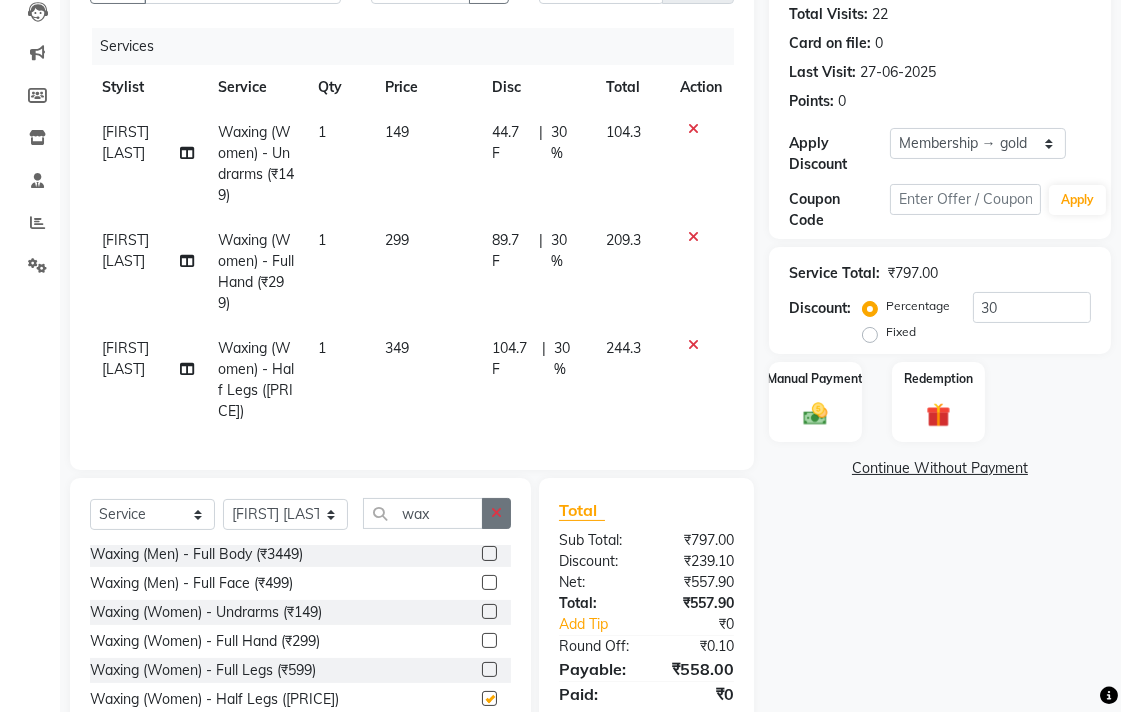 checkbox on "false" 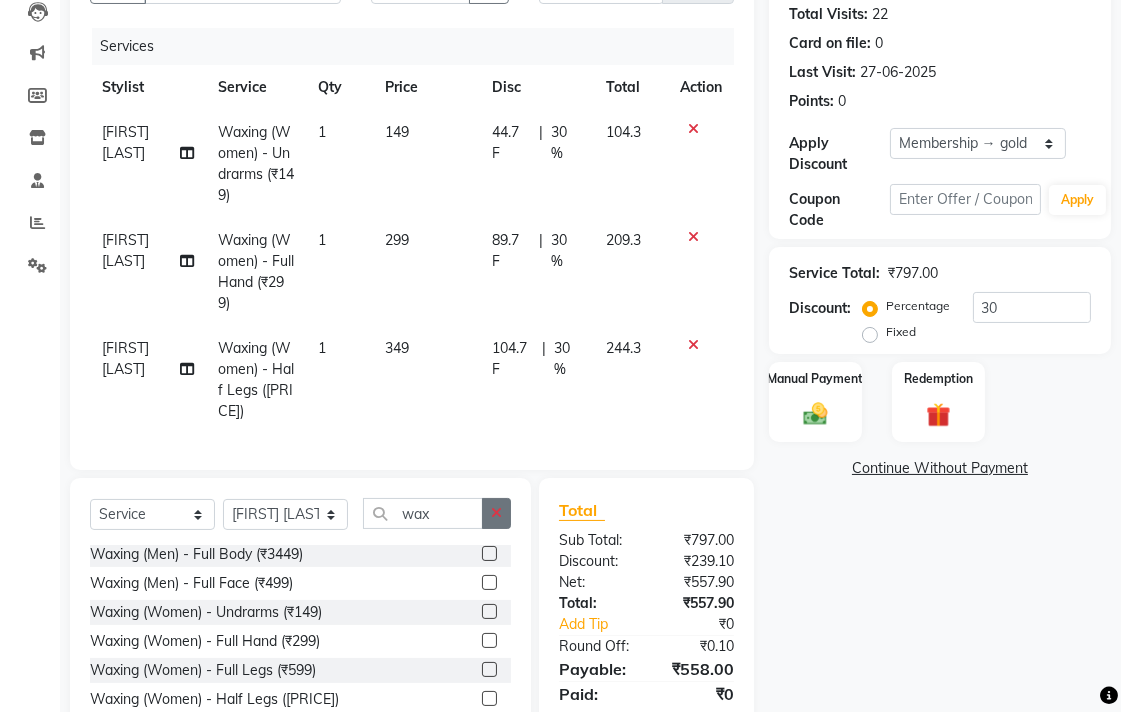 click 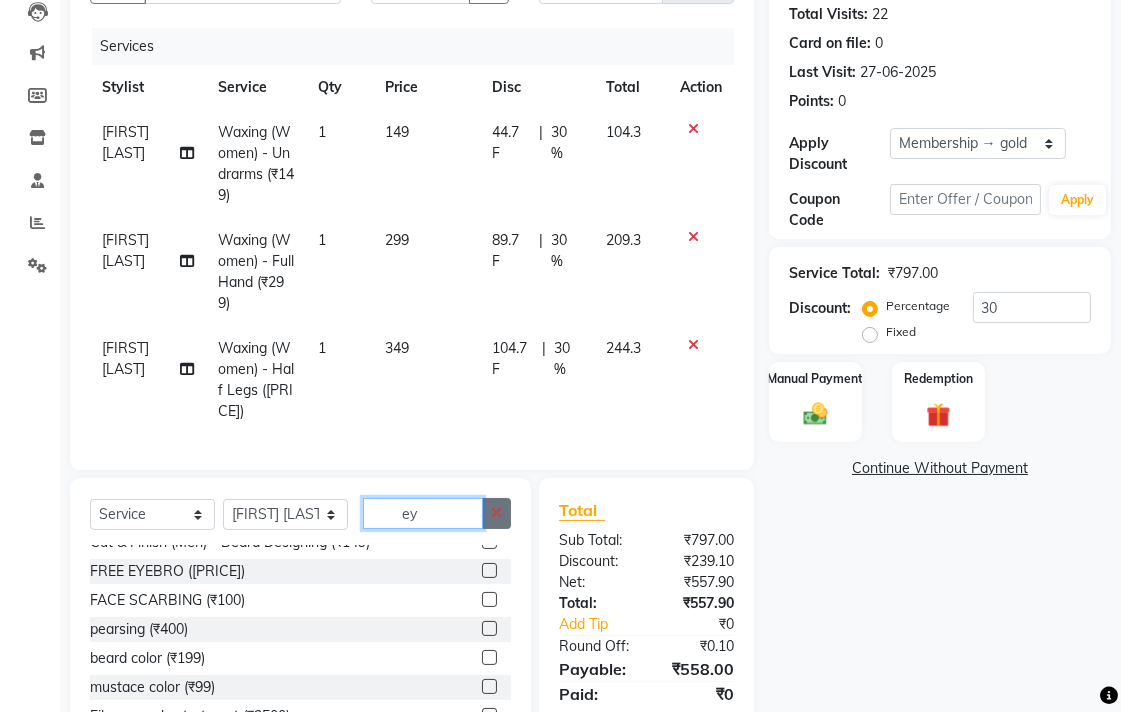 scroll, scrollTop: 0, scrollLeft: 0, axis: both 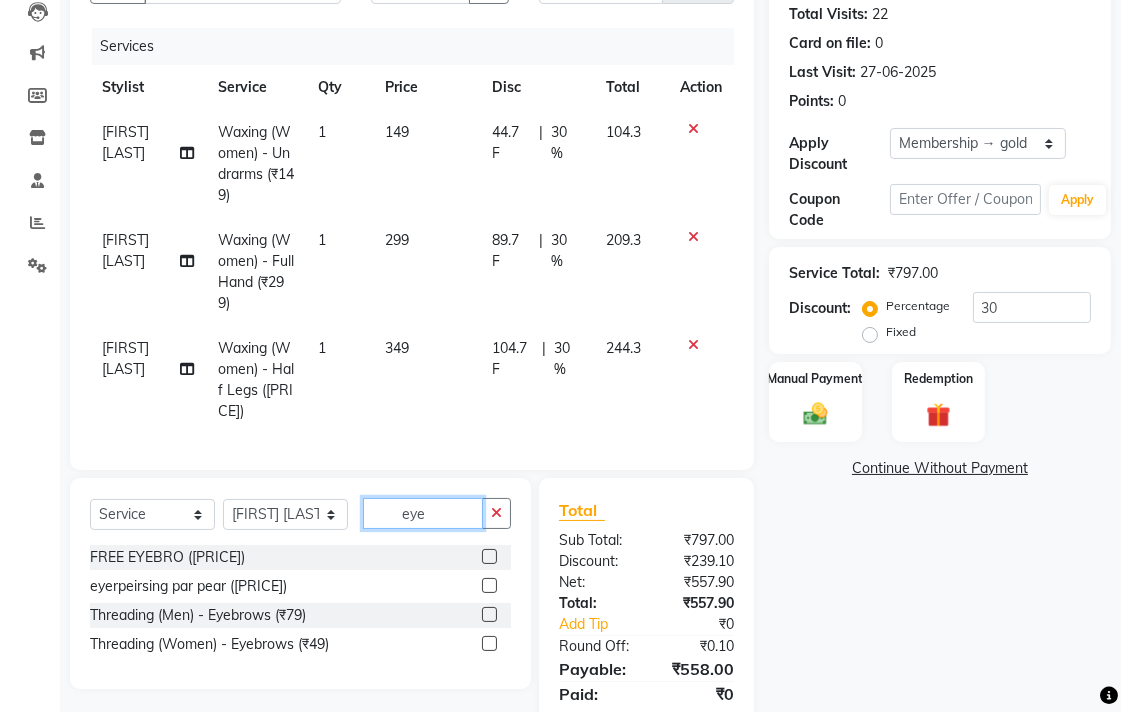 type on "eye" 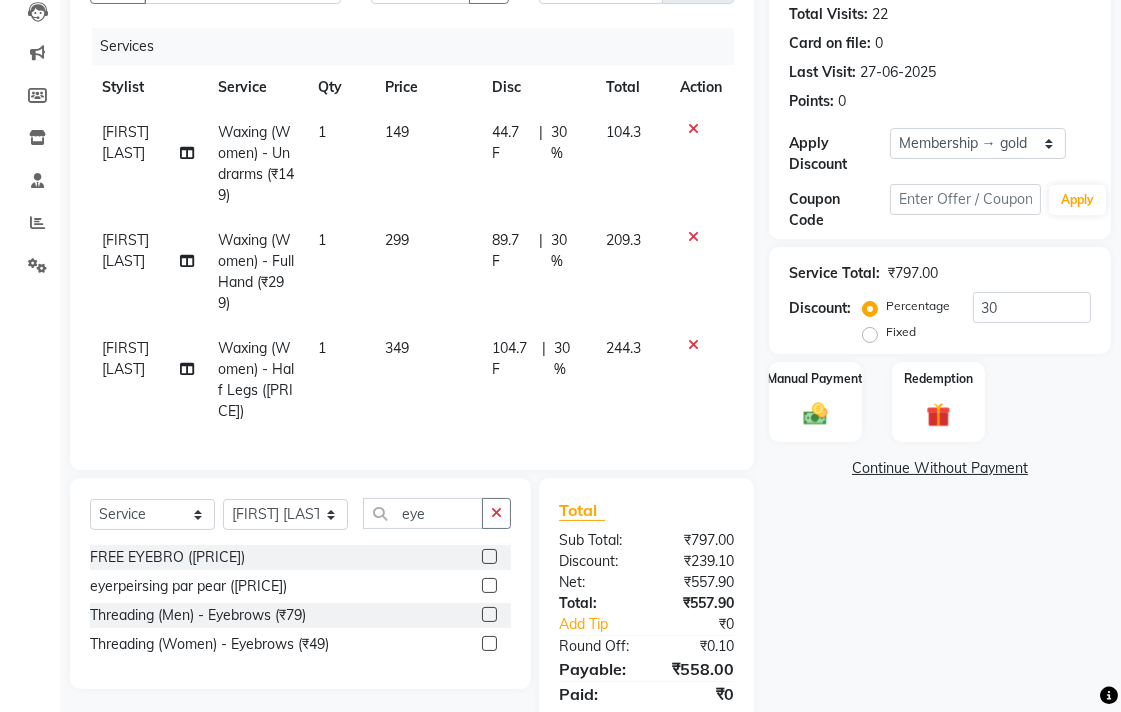 drag, startPoint x: 491, startPoint y: 661, endPoint x: 483, endPoint y: 653, distance: 11.313708 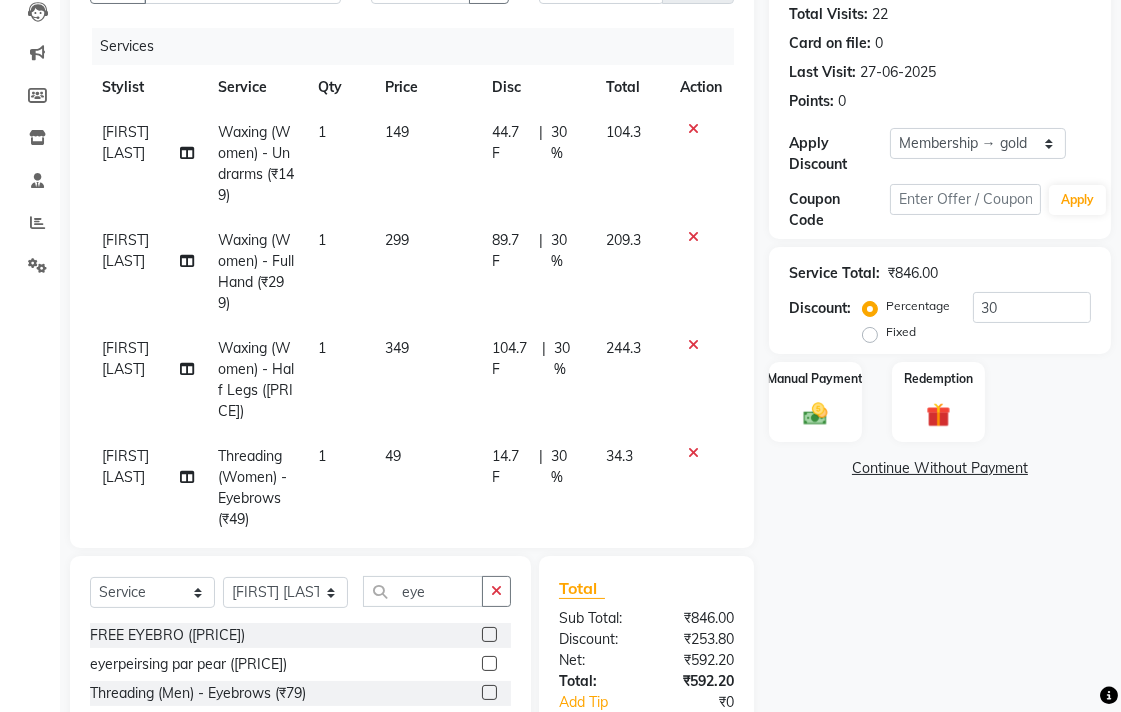 checkbox on "false" 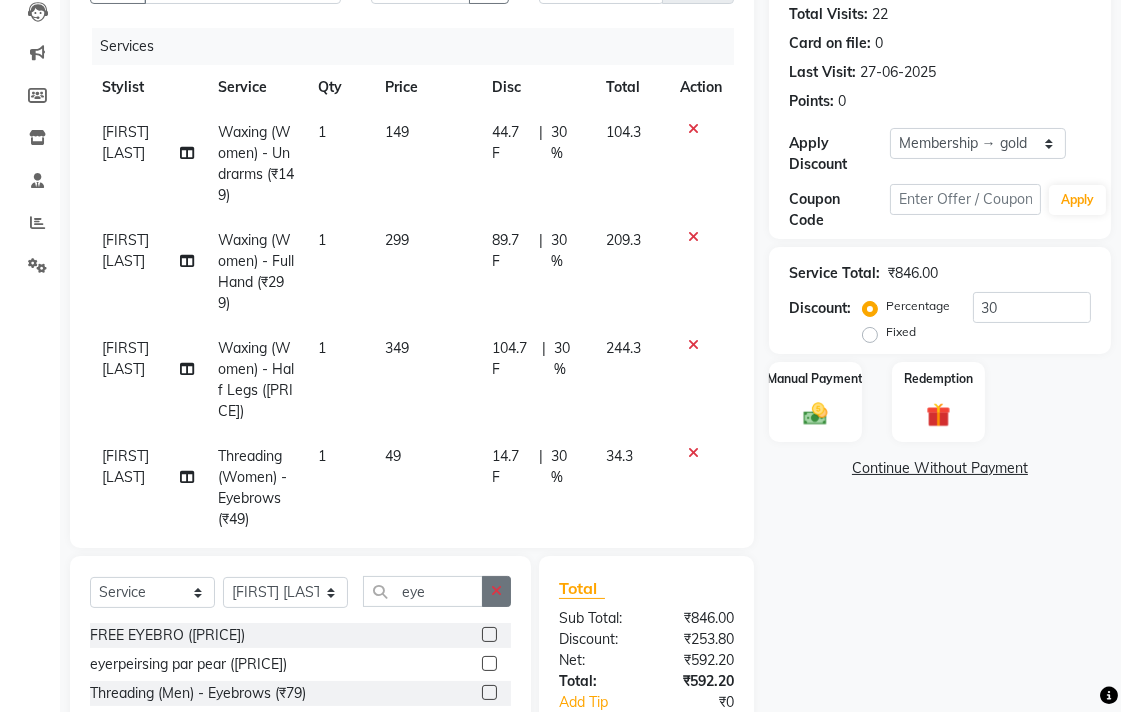 click 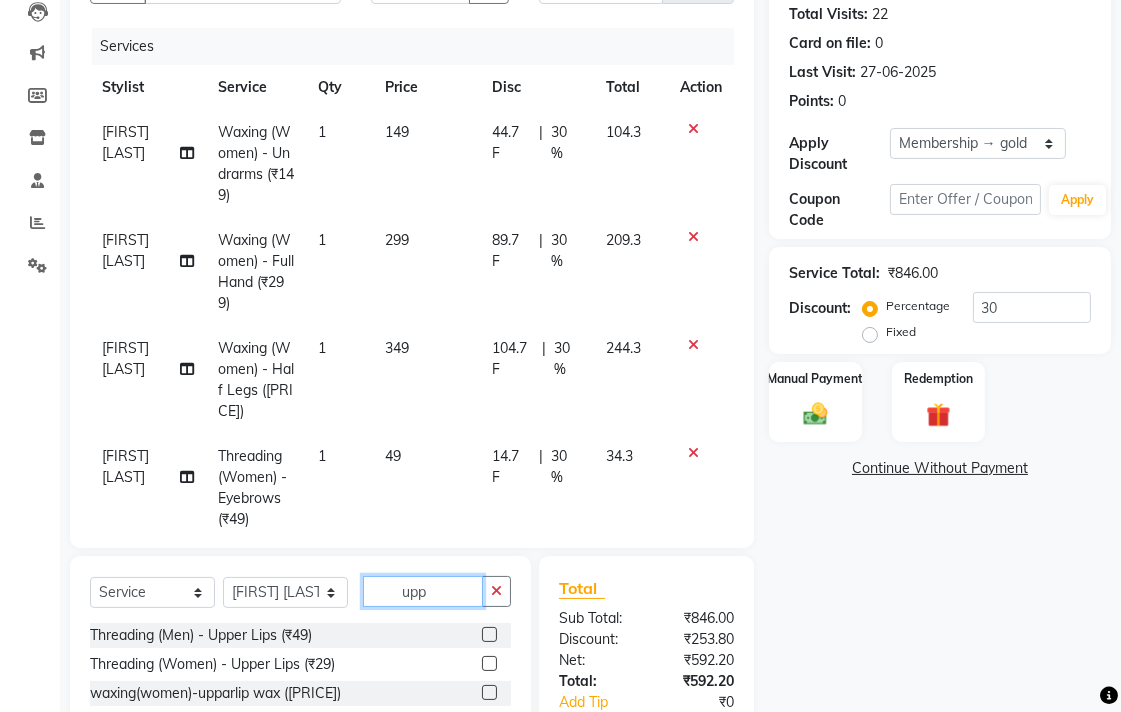 scroll, scrollTop: 366, scrollLeft: 0, axis: vertical 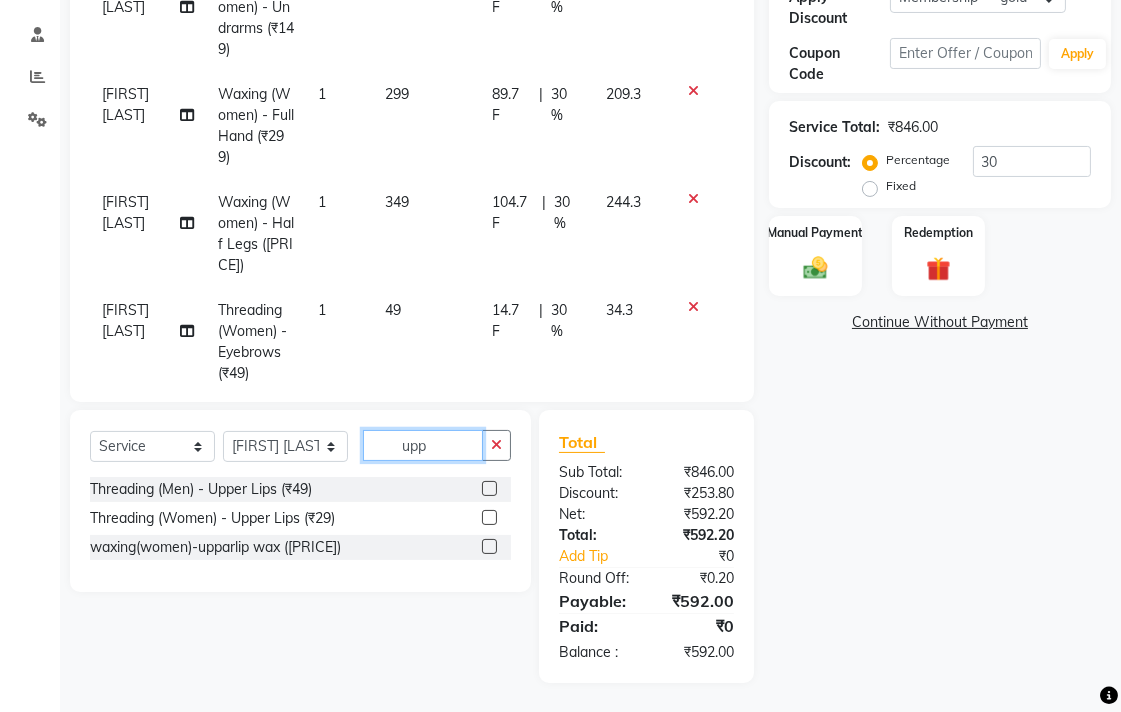 type on "upp" 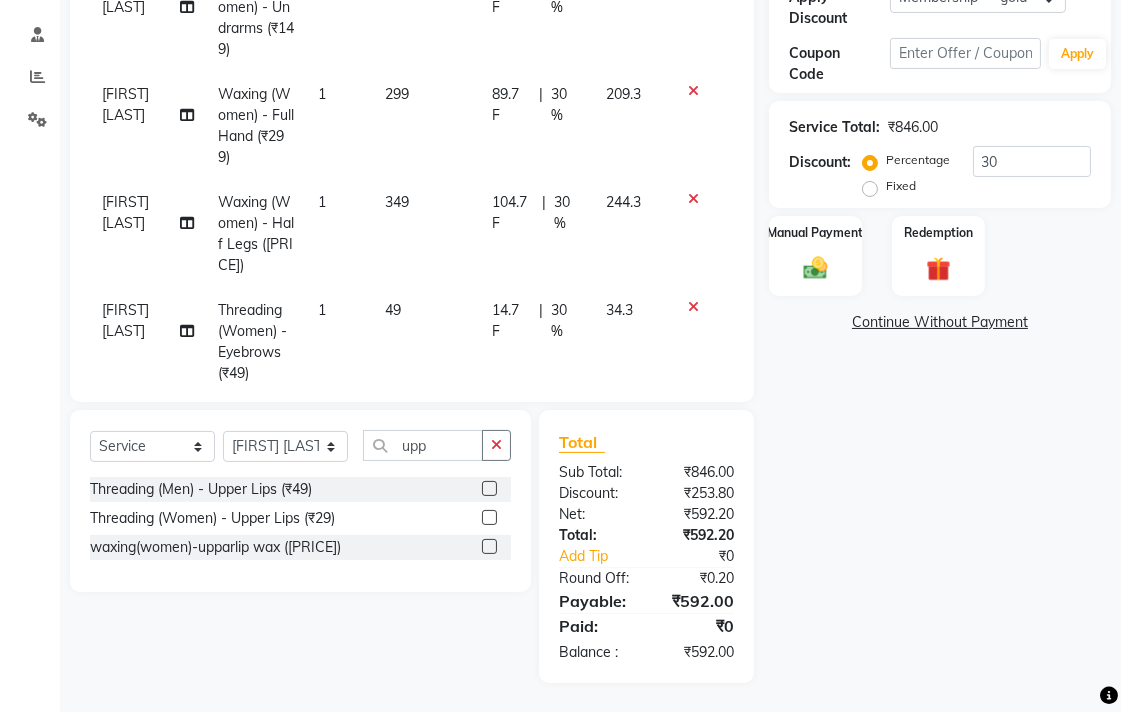 click 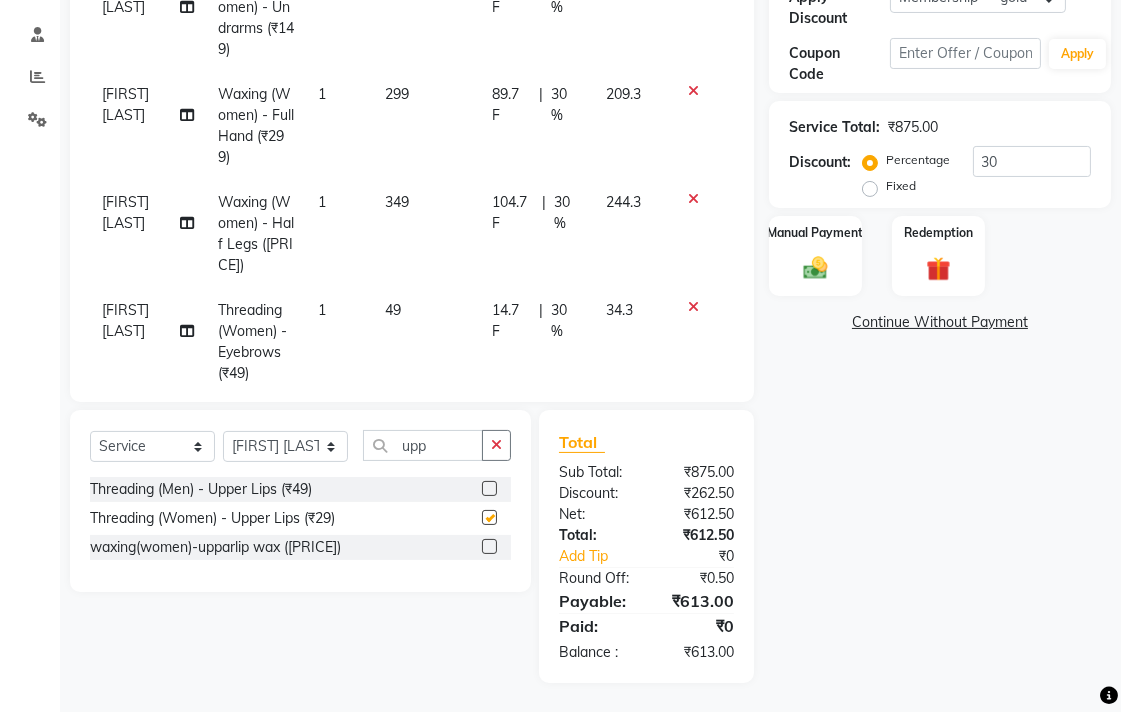 scroll, scrollTop: 183, scrollLeft: 0, axis: vertical 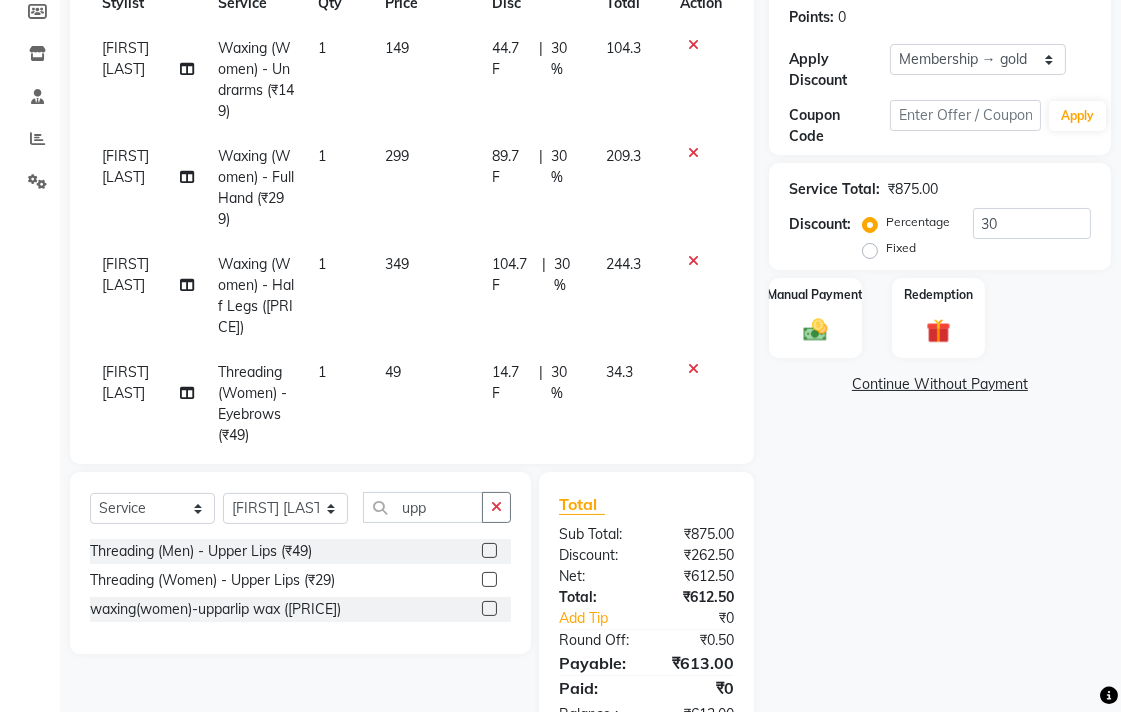 checkbox on "false" 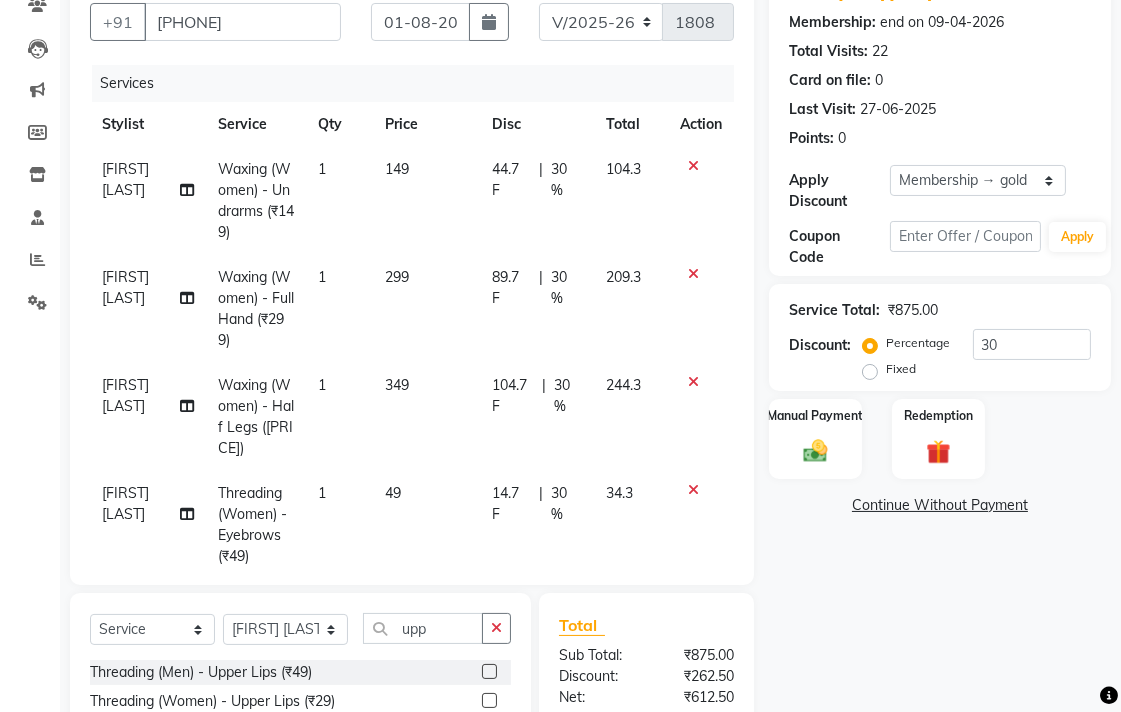 scroll, scrollTop: 0, scrollLeft: 0, axis: both 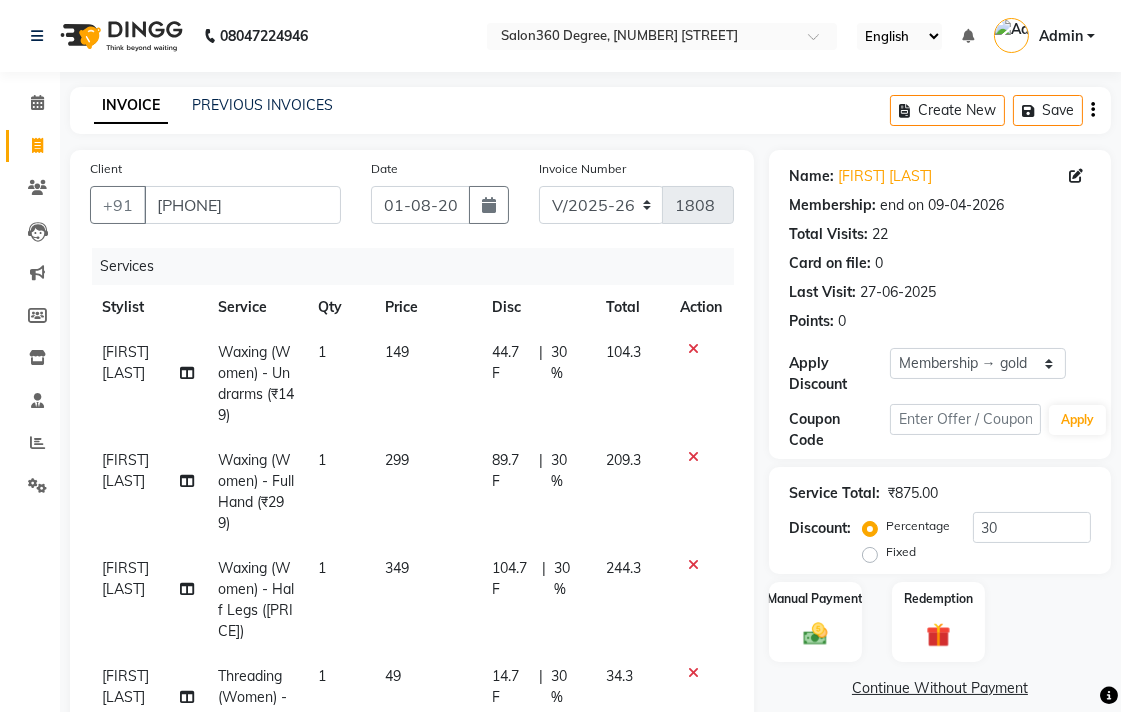 click on "149" 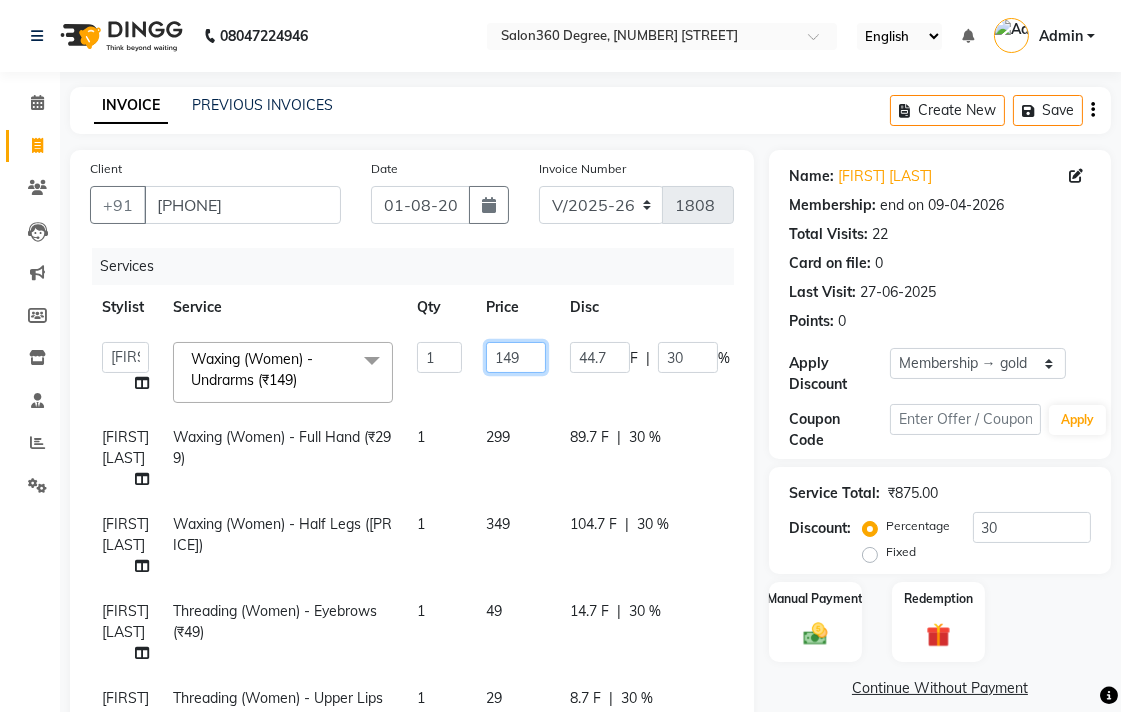 click on "149" 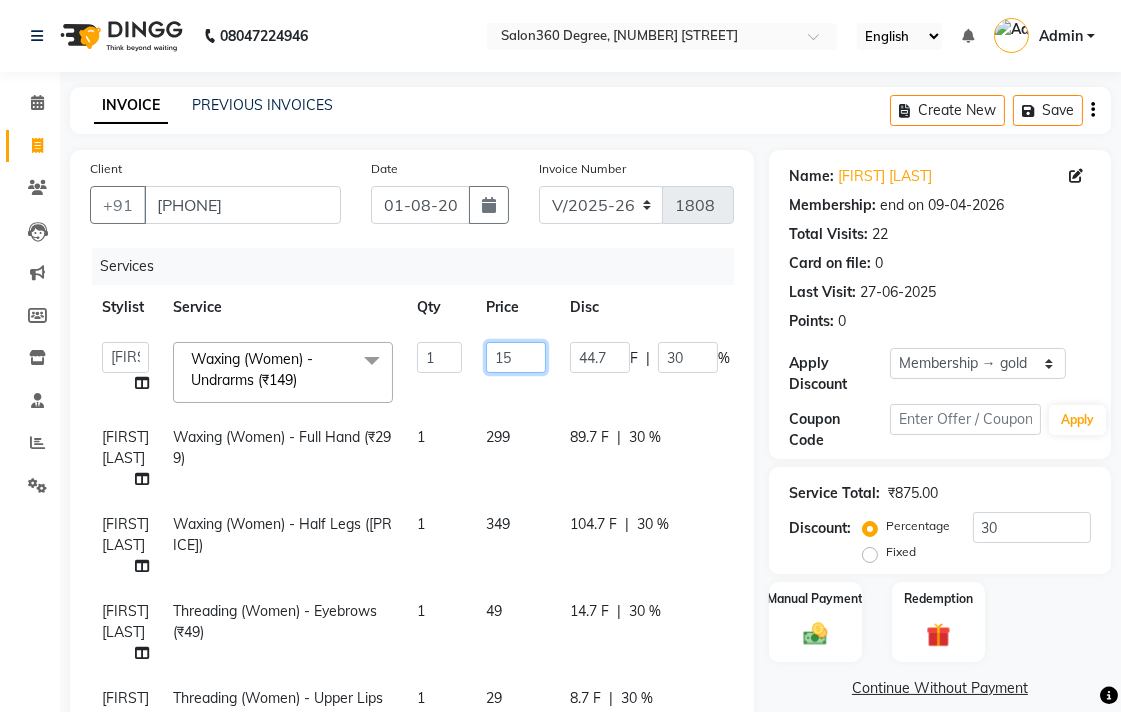 type on "150" 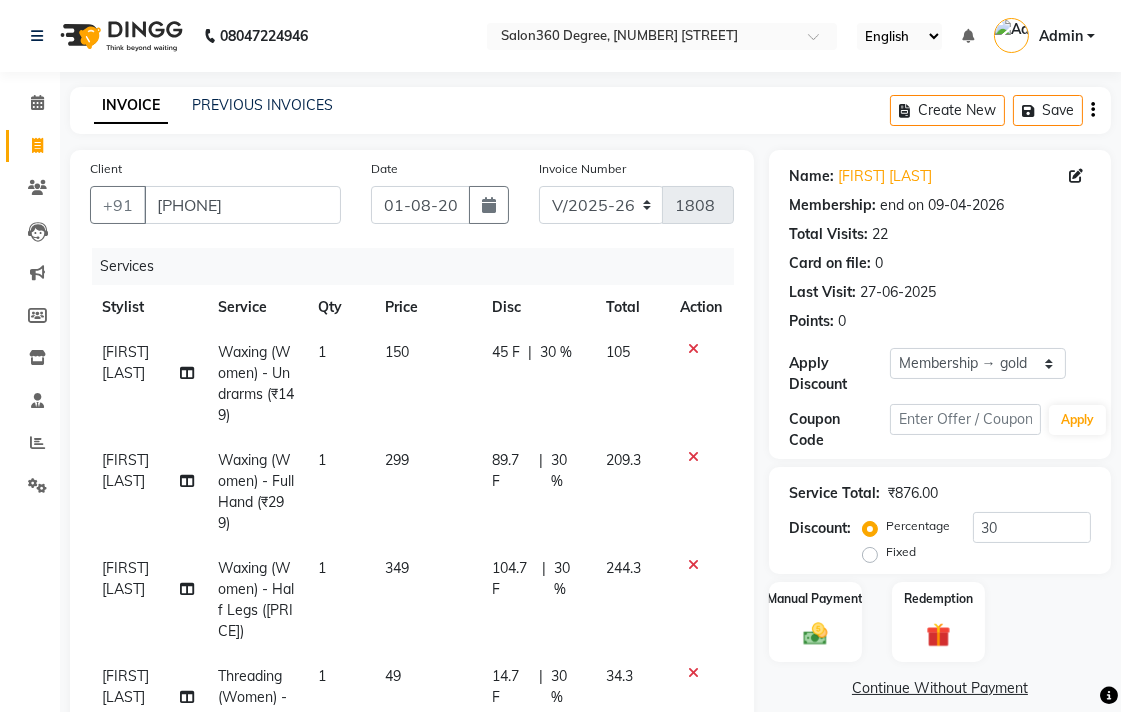 click on "[LAST] Waxing (Women) - Full Hand (₹299) 1 299 89.7 F | 30 % 209.3" 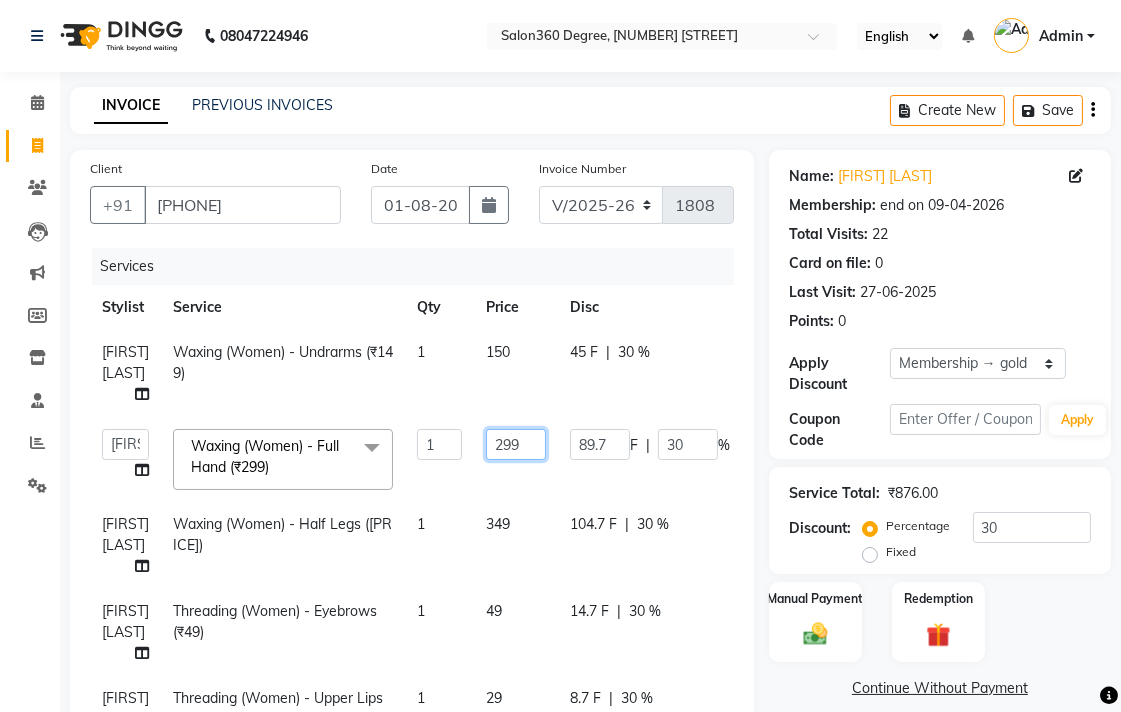 click on "299" 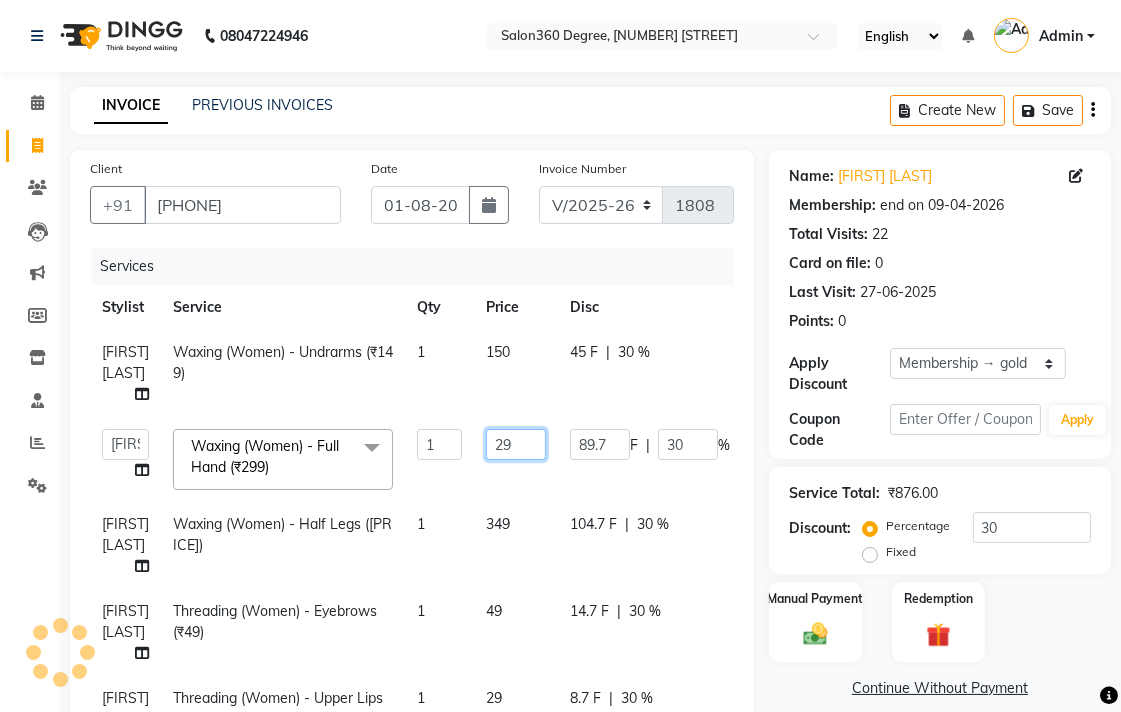 type on "2" 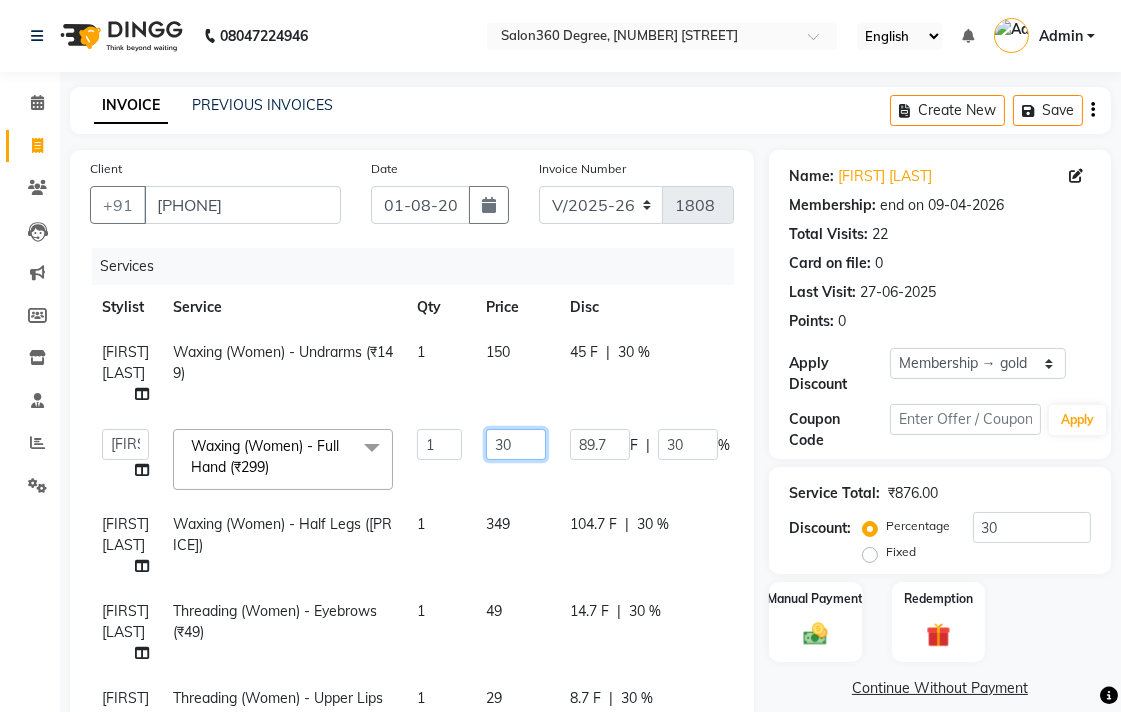 type on "300" 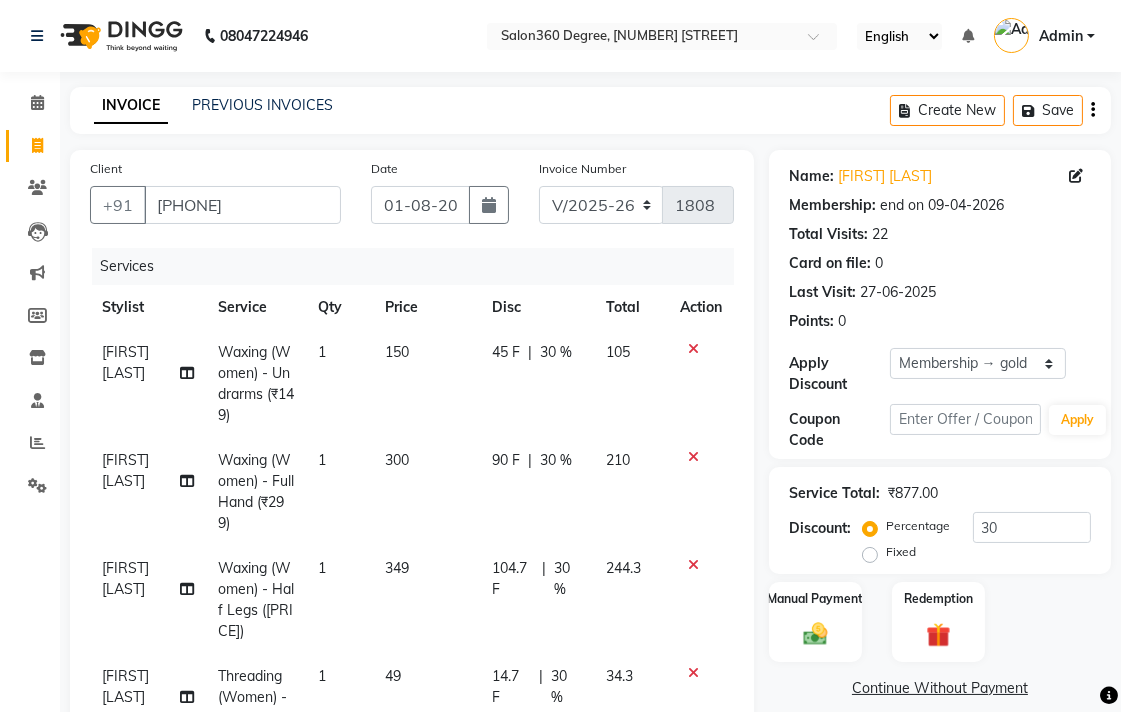 click on "[LAST] Waxing (Women) - Half Legs (₹349) 1 349 104.7 F | 30 % 244.3" 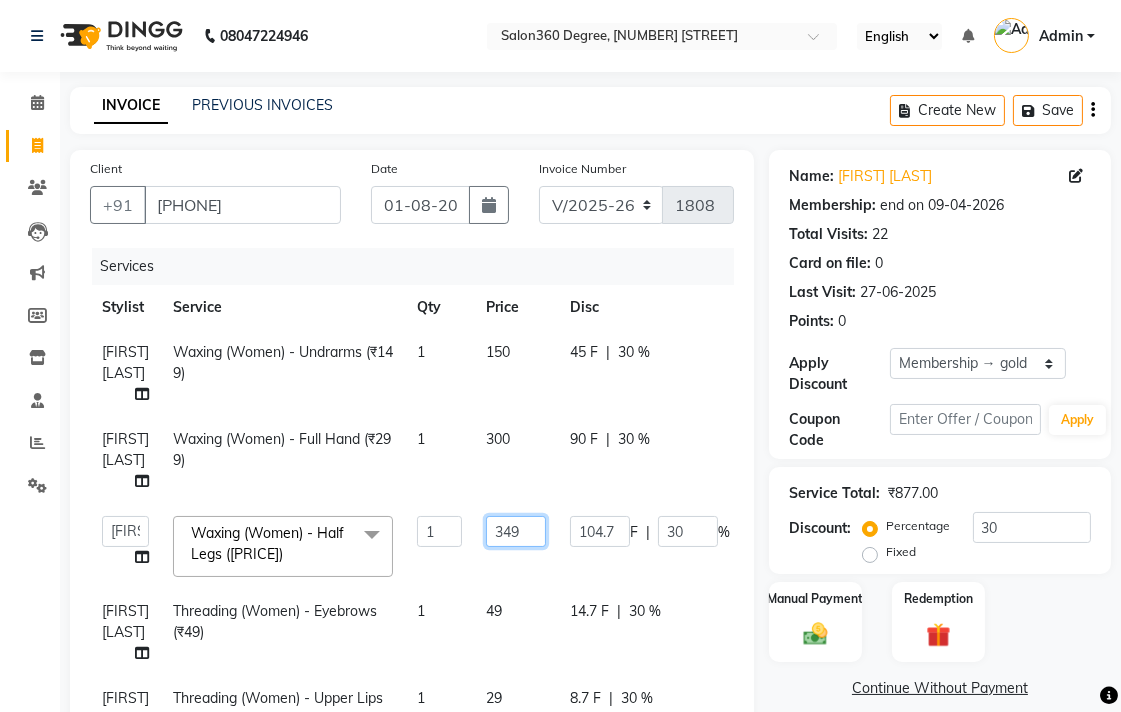 click on "349" 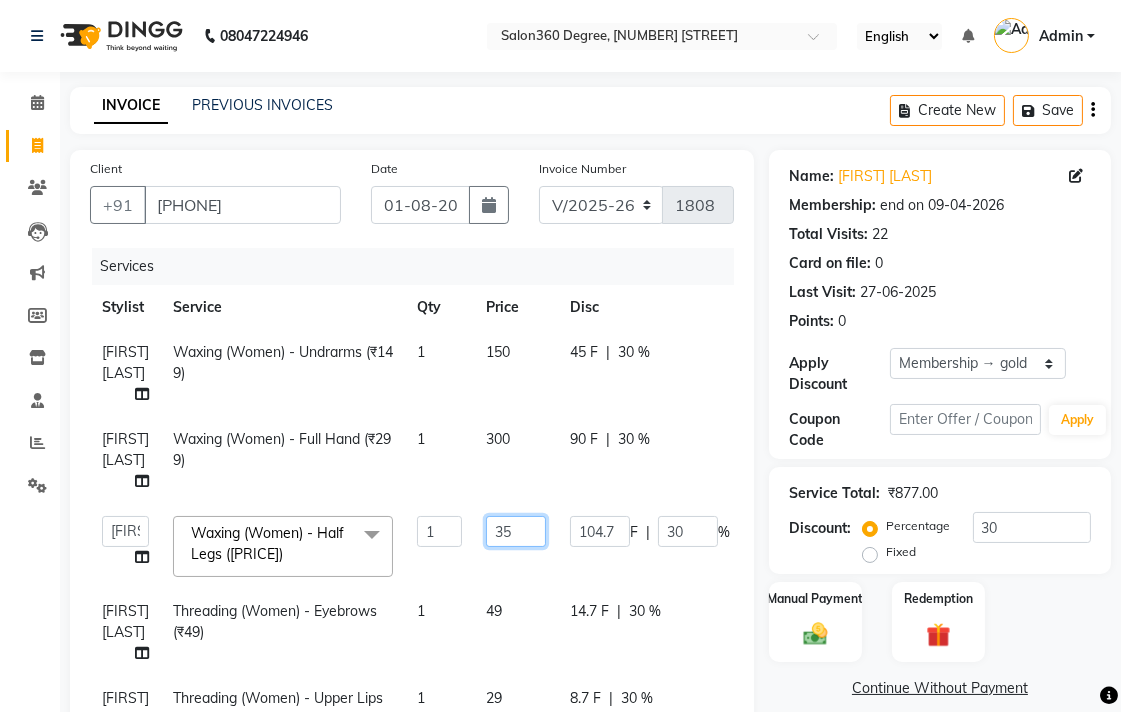 type on "350" 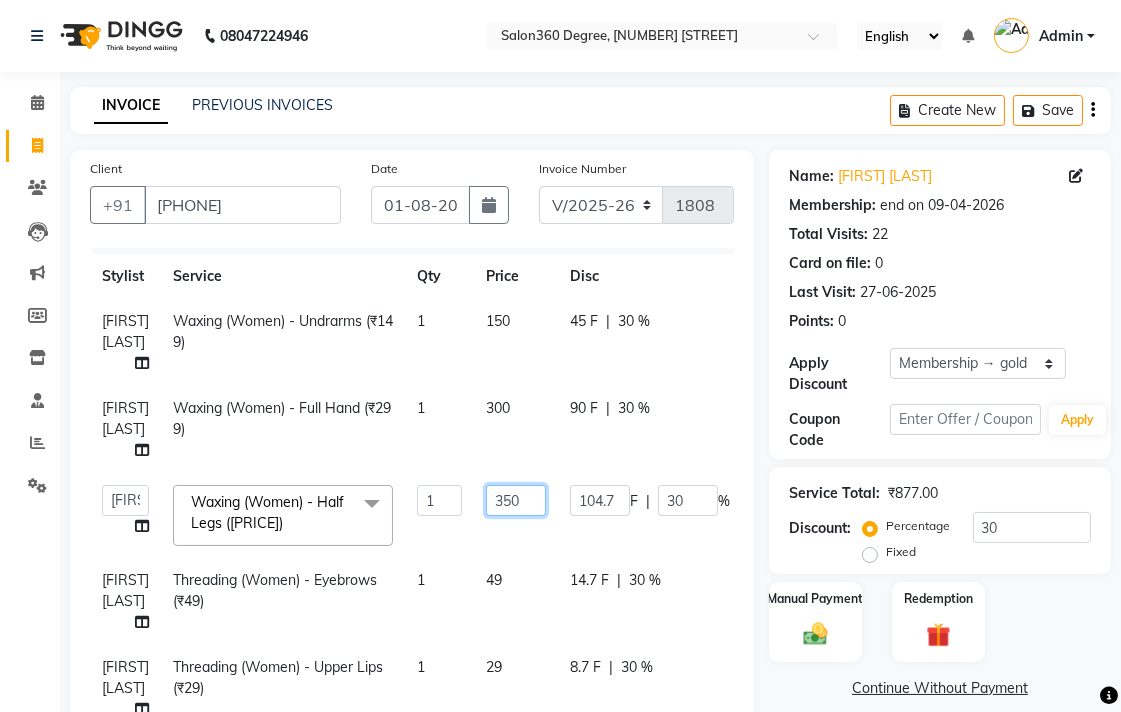 scroll, scrollTop: 47, scrollLeft: 0, axis: vertical 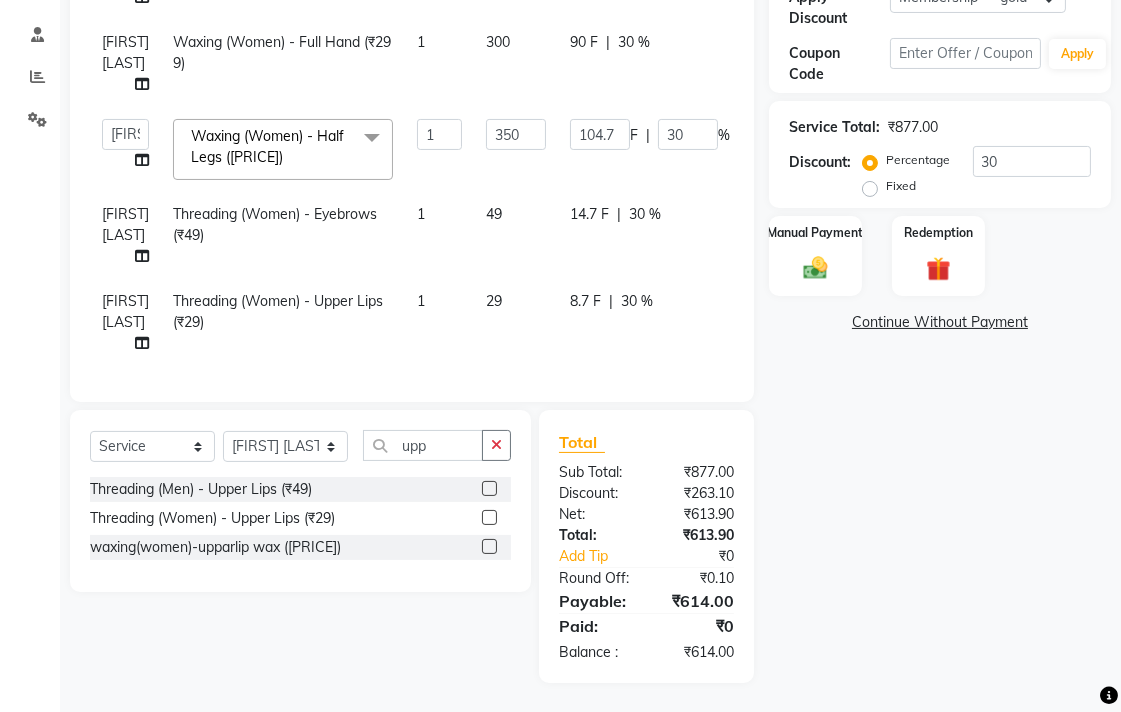 click on "[FIRST] [LAST] Waxing  (Women) - Undrarms (₹149) 1 150 45 F | 30 % 105 [FIRST] [LAST] Waxing  (Women) - Full Hand (₹299) 1 300 90 F | 30 % 210  [FIRST] [LAST]   [FIRST] [LAST]   [FIRST] [LAST]   [FIRST] [LAST]   [FIRST] [LAST]   [FIRST] [LAST]   [FIRST] [LAST]   [FIRST] [LAST]   [FIRST] [LAST]   [FIRST] [LAST]   [FIRST] [LAST]  Waxing  (Women) - Half Legs (₹349)  x Cut & Finish (Men) - Hair Cut (₹249) Cut & Finish (Men) - Shampoo & Conditioning (₹99) Cut & Finish (Men) - Advance Hair Cut (₹299) Cut & Finish (Men) - Child Hair Cut ( Up To 12 Years) (₹149) Cut & Finish (Men) - Shaving (₹99) Cut & Finish (Men) - Beard Designing (₹149) nail art (₹1900) FREE EYEBRO  (₹0) FACE SCARBING (₹100) pearsing (₹400) beard color (₹199) mustace color (₹99) Fiber complex tretment (₹3500) eyerpeirsing par pear (₹300) shea bater spa men (₹2000) shea bater hair spa women (₹3000) color aply only (₹300) bio plstia  (₹6000) 1 50 14.7 F" 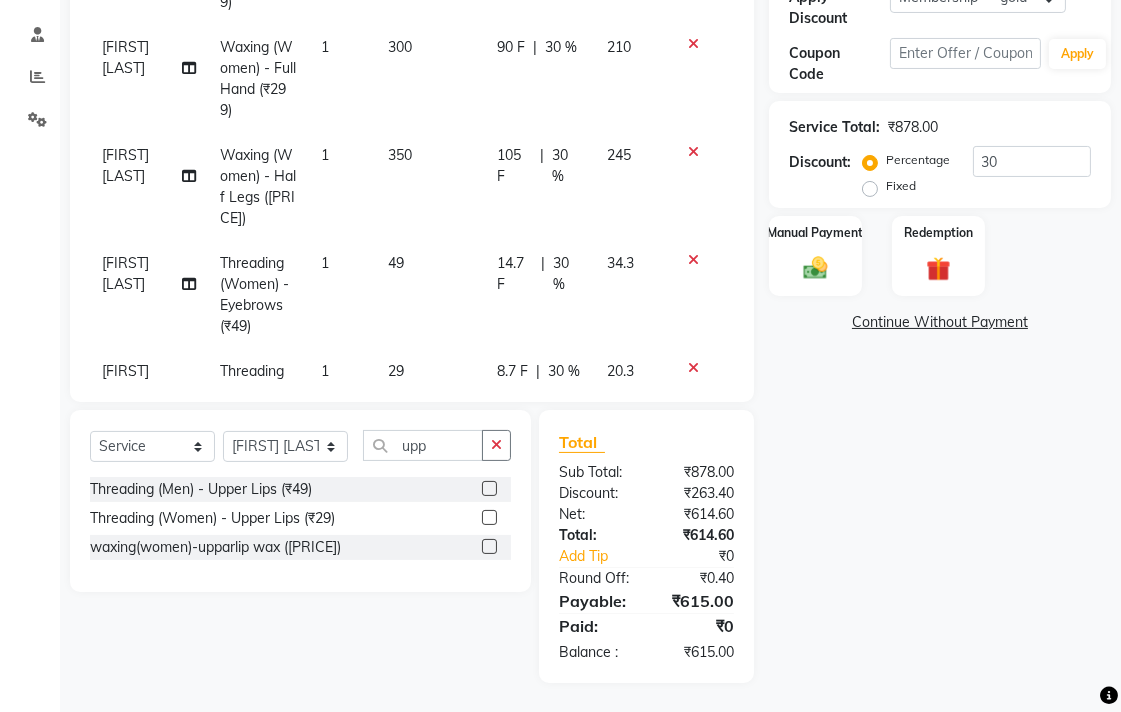 click on "49" 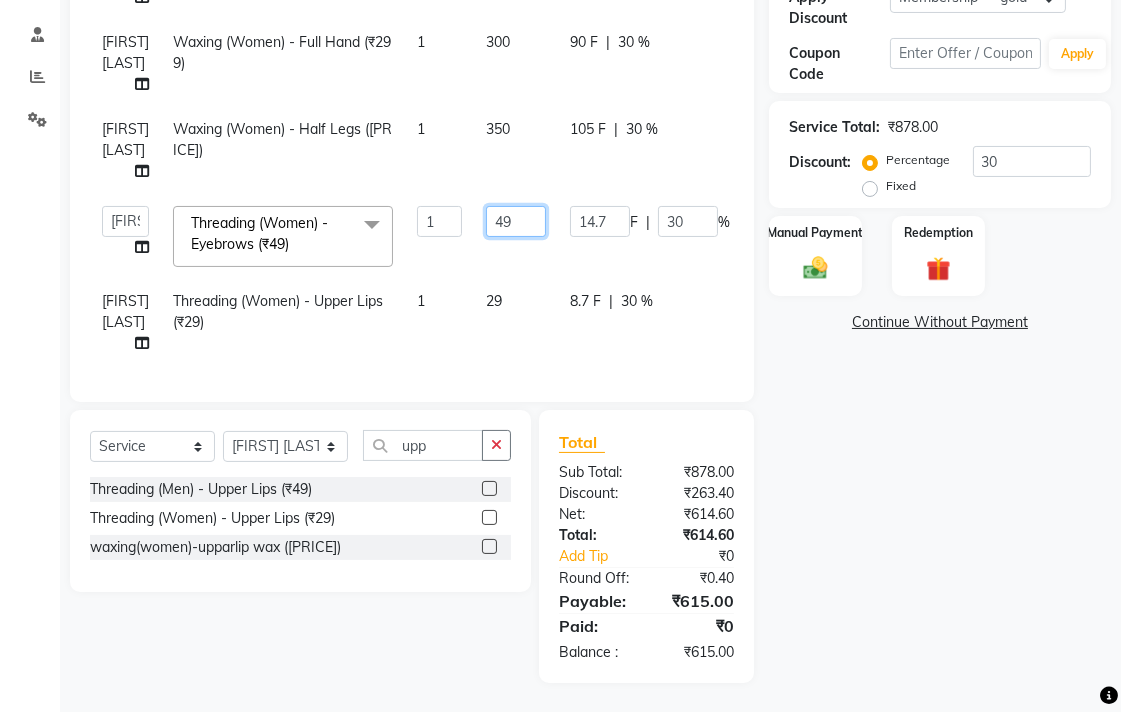 click on "49" 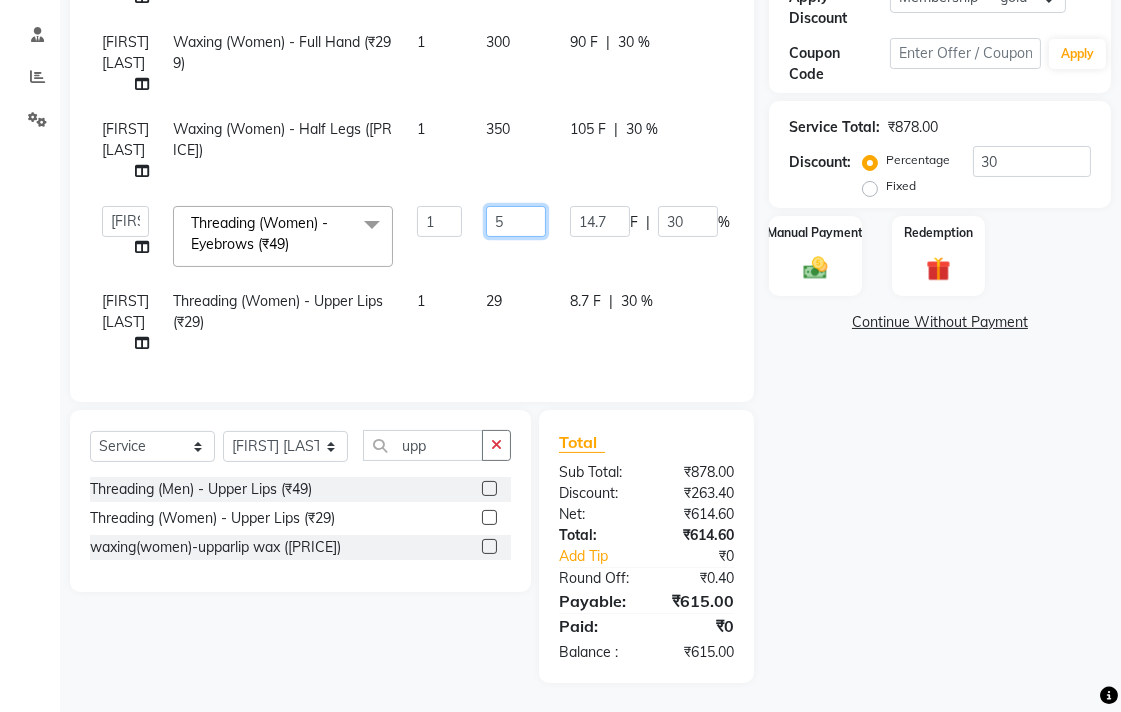 type on "50" 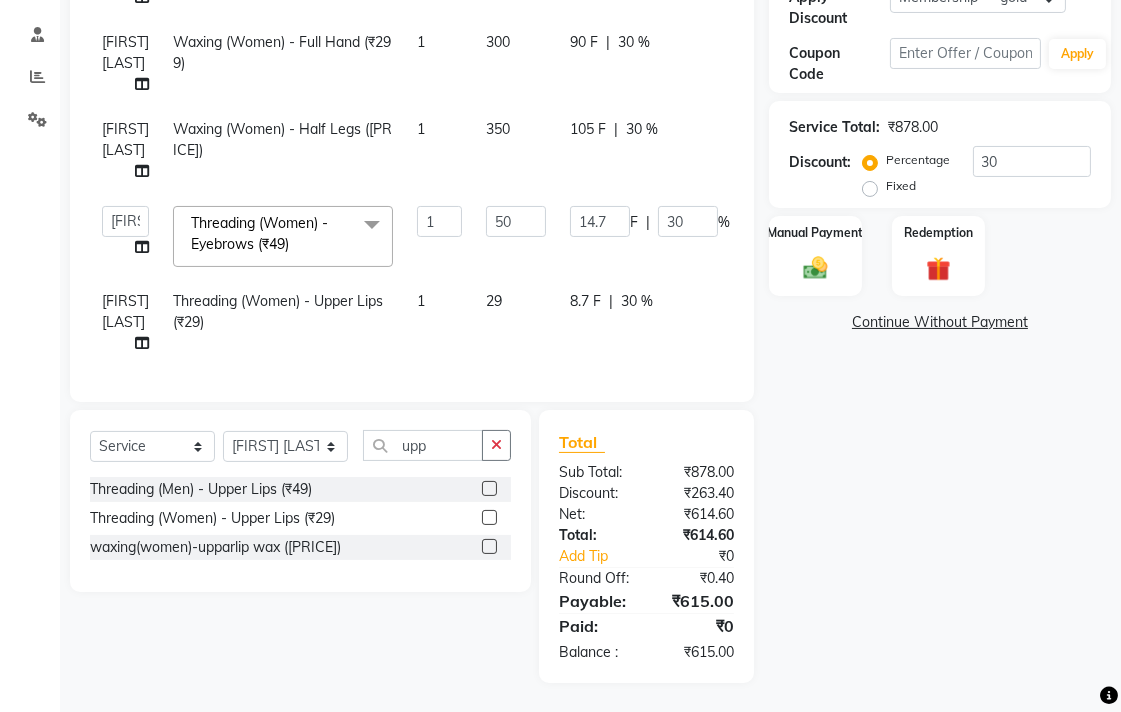 click on "[FIRST] [LAST] Waxing  (Women) - Undrarms (₹149) 1 150 45 F | 30 % 105 [FIRST] [LAST] Waxing  (Women) - Full Hand (₹299) 1 300 90 F | 30 % 210 [FIRST] [LAST] Waxing  (Women) - Half Legs (₹349) 1 350 105 F | 30 % 245  [FIRST] [LAST]   [FIRST] [LAST]   [FIRST] [LAST]   [FIRST] [LAST]   [FIRST] [LAST]   [FIRST] [LAST]   [FIRST] [LAST]   [FIRST] [LAST]   [FIRST] [LAST]   [FIRST] [LAST]   [FIRST] [LAST]  Threading (Women) - Eyebrows (₹49)  x Cut & Finish (Men) - Hair Cut (₹249) Cut & Finish (Men) - Shampoo & Conditioning (₹99) Cut & Finish (Men) - Advance Hair Cut (₹299) Cut & Finish (Men) - Child Hair Cut ( Up To 12 Years) (₹149) Cut & Finish (Men) - Shaving (₹99) Cut & Finish (Men) - Beard Designing (₹149) nail art (₹1900) FREE EYEBRO  (₹0) FACE SCARBING (₹100) pearsing (₹400) beard color (₹199) mustace color (₹99) Fiber complex tretment (₹3500) eyerpeirsing par pear (₹300) shea bater spa men (₹2000) shea bater hair spa women (₹3000) color aply only (₹300) bio plstia  (₹6000) 1 50 14.7 F" 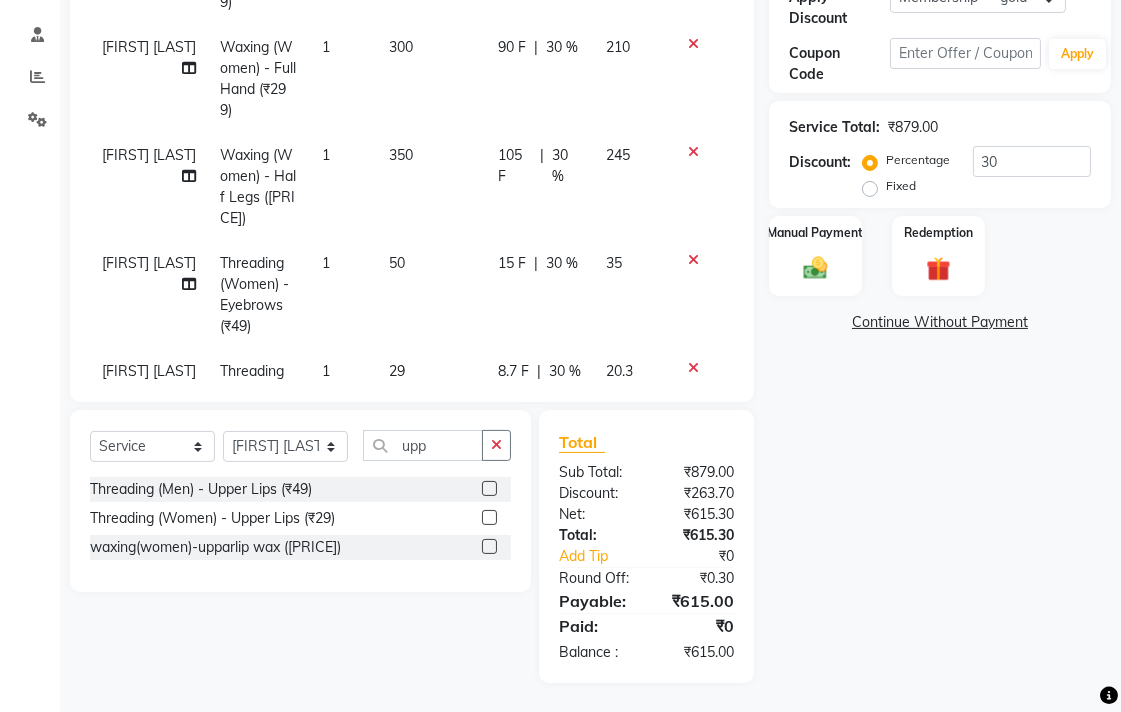 click on "50" 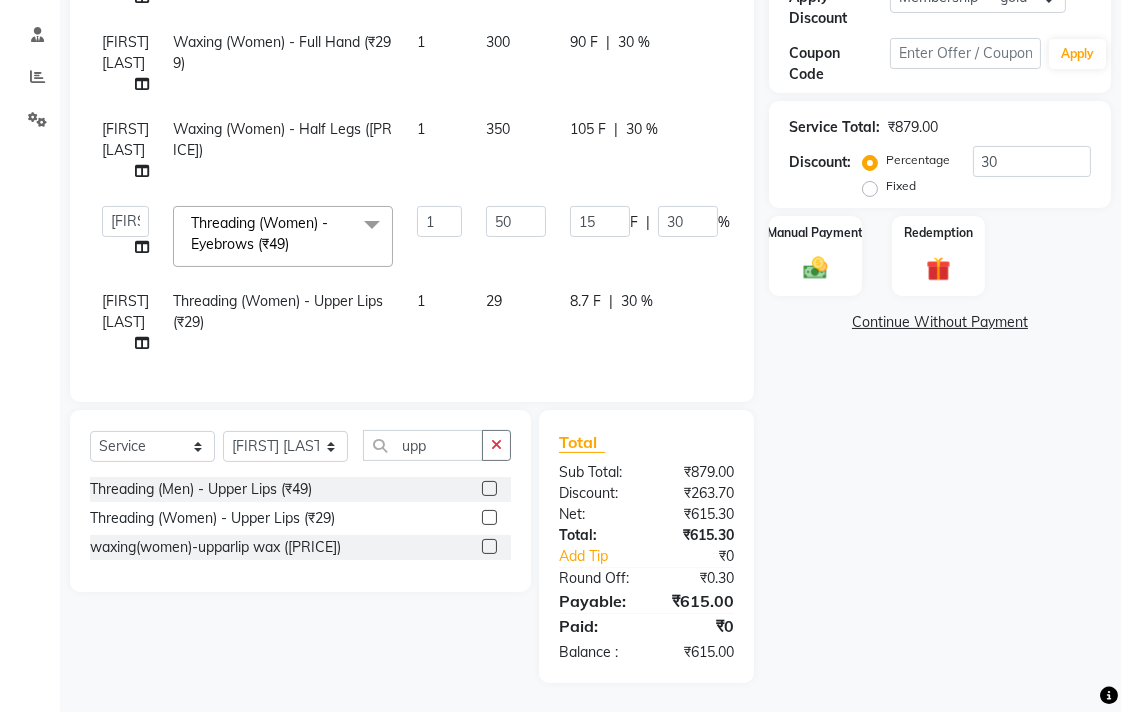 click on "29" 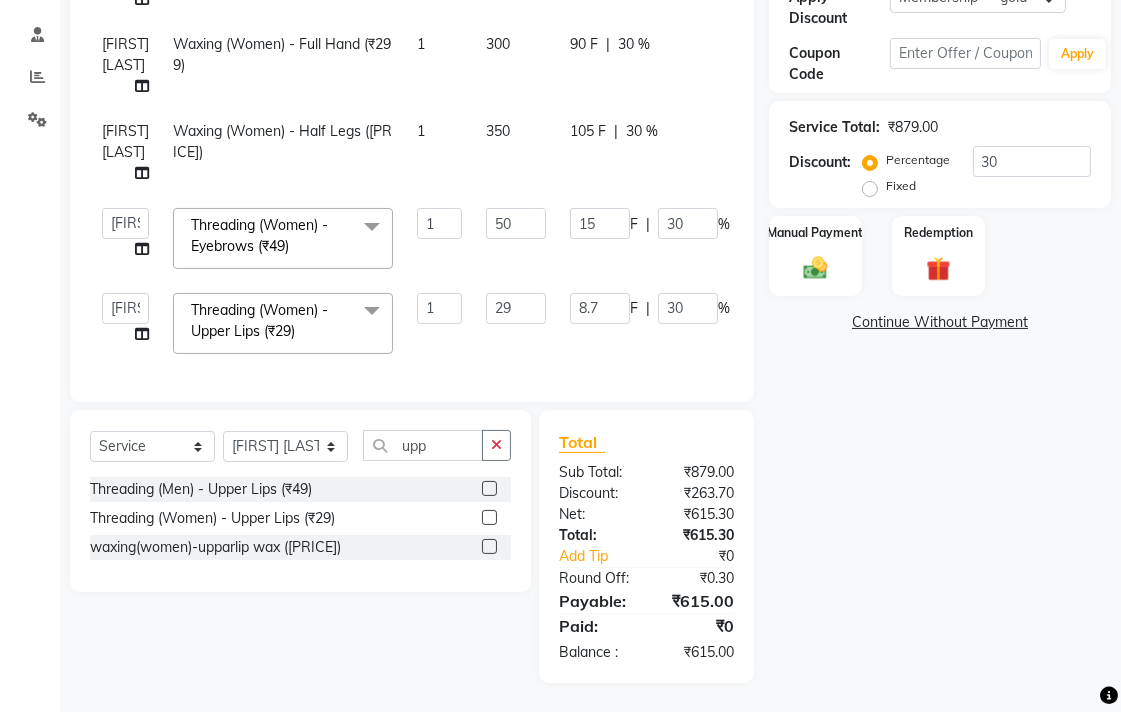 scroll, scrollTop: 45, scrollLeft: 0, axis: vertical 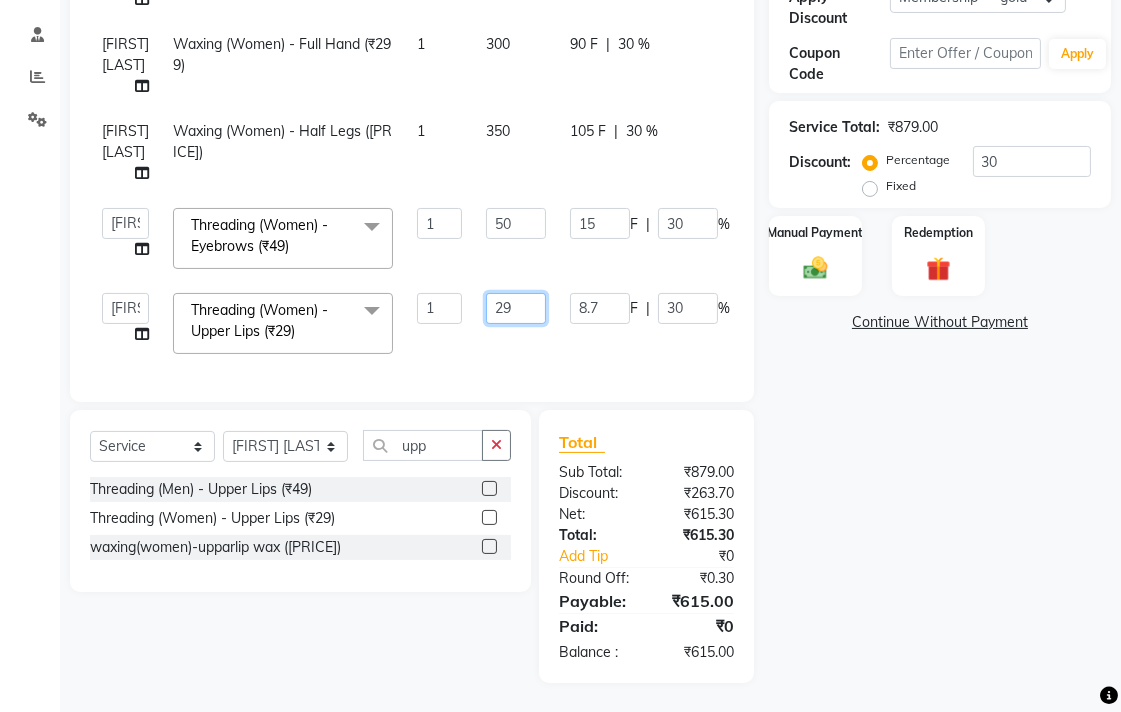 click on "29" 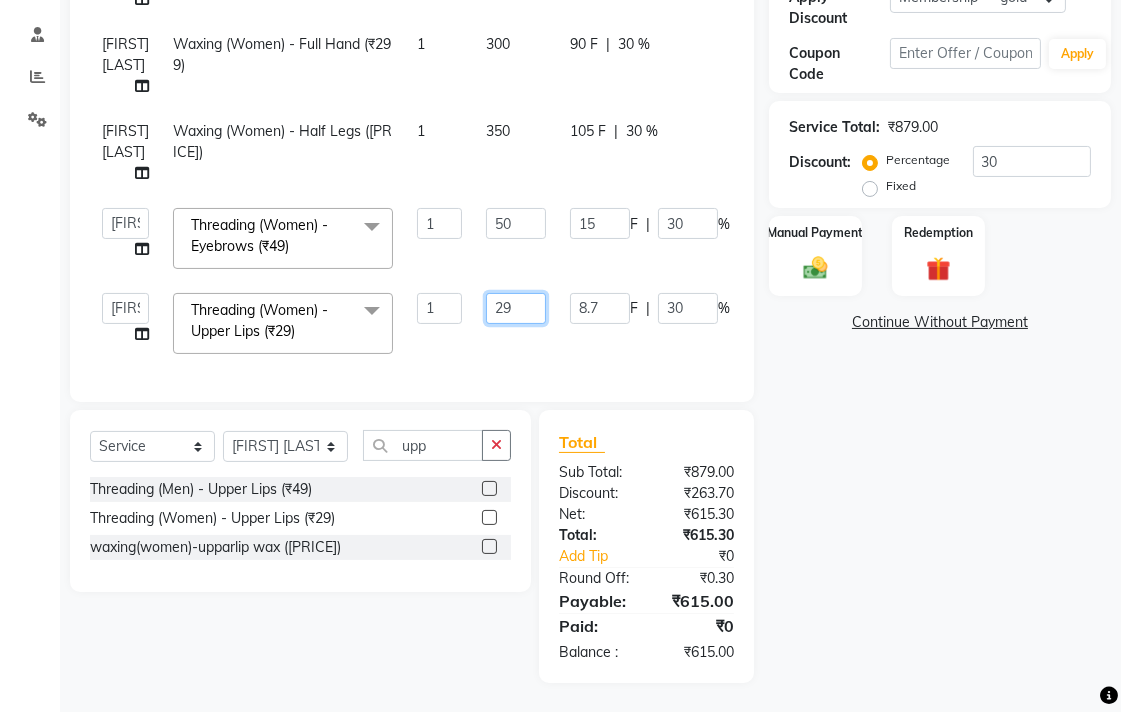 type on "2" 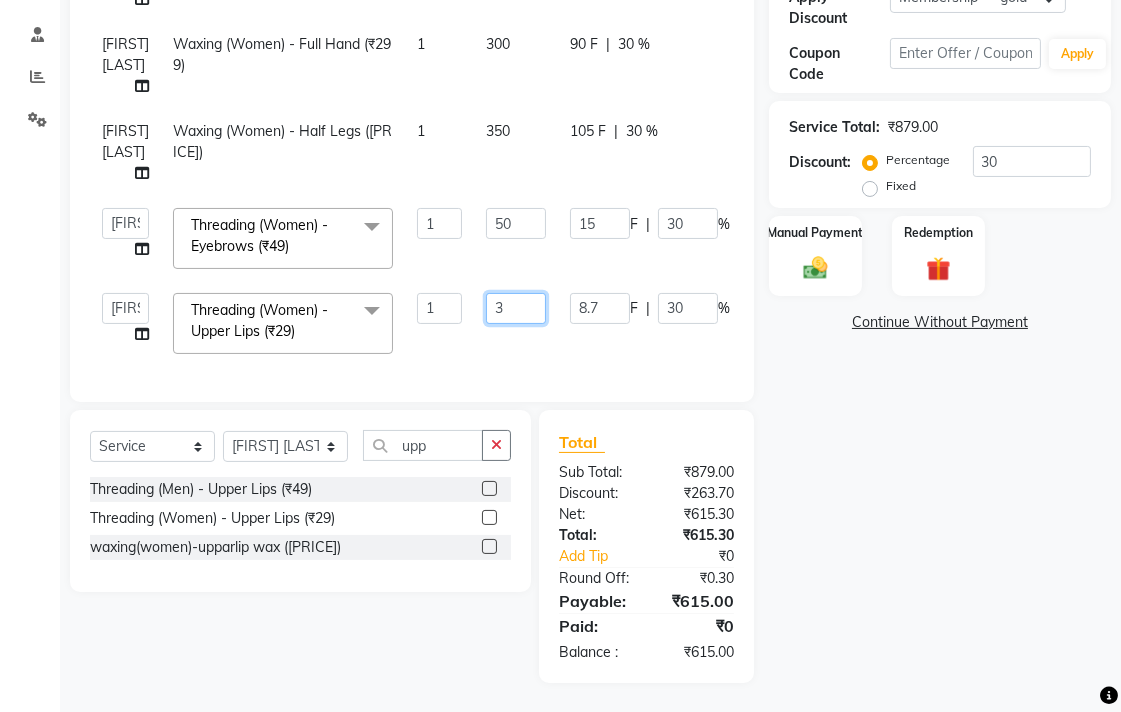 type on "30" 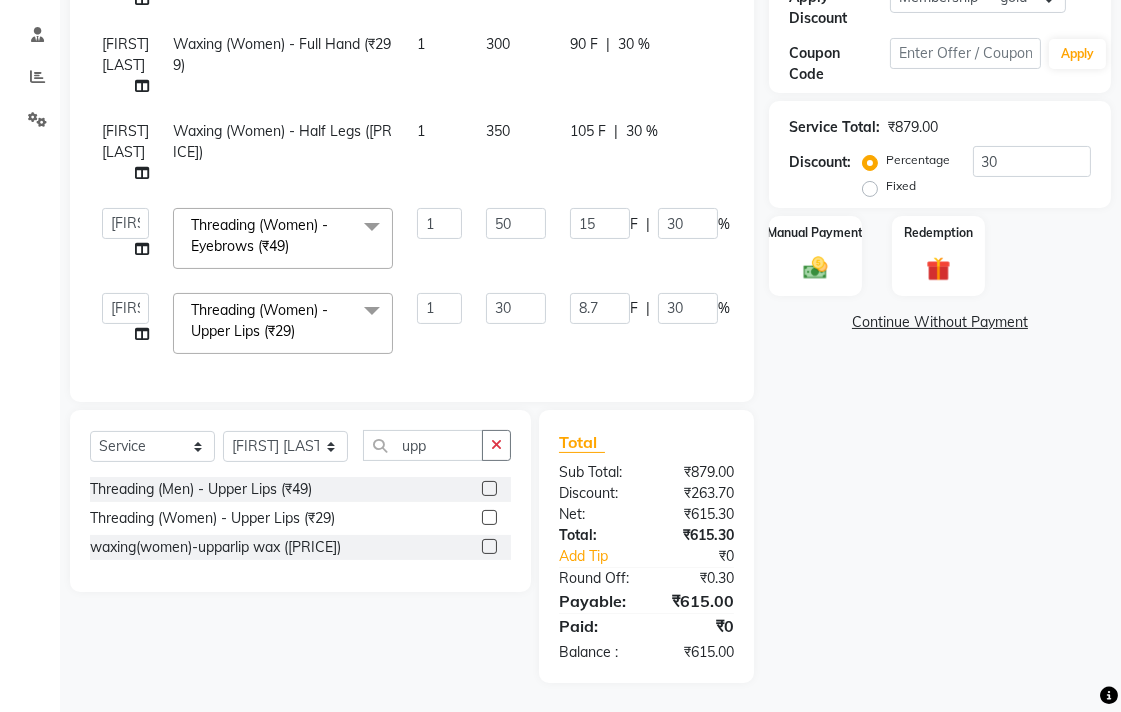 click on "Name: [FIRST] [LAST] Membership: end on 09-04-2026 Total Visits:  22 Card on file:  0 Last Visit:   27-06-2025 Points:   0  Apply Discount Select Membership → gold  Loyalty → Loyality level 1  Coupon Code Apply Service Total:  ₹879.00  Discount:  Percentage   Fixed  30 Manual Payment Redemption  Continue Without Payment" 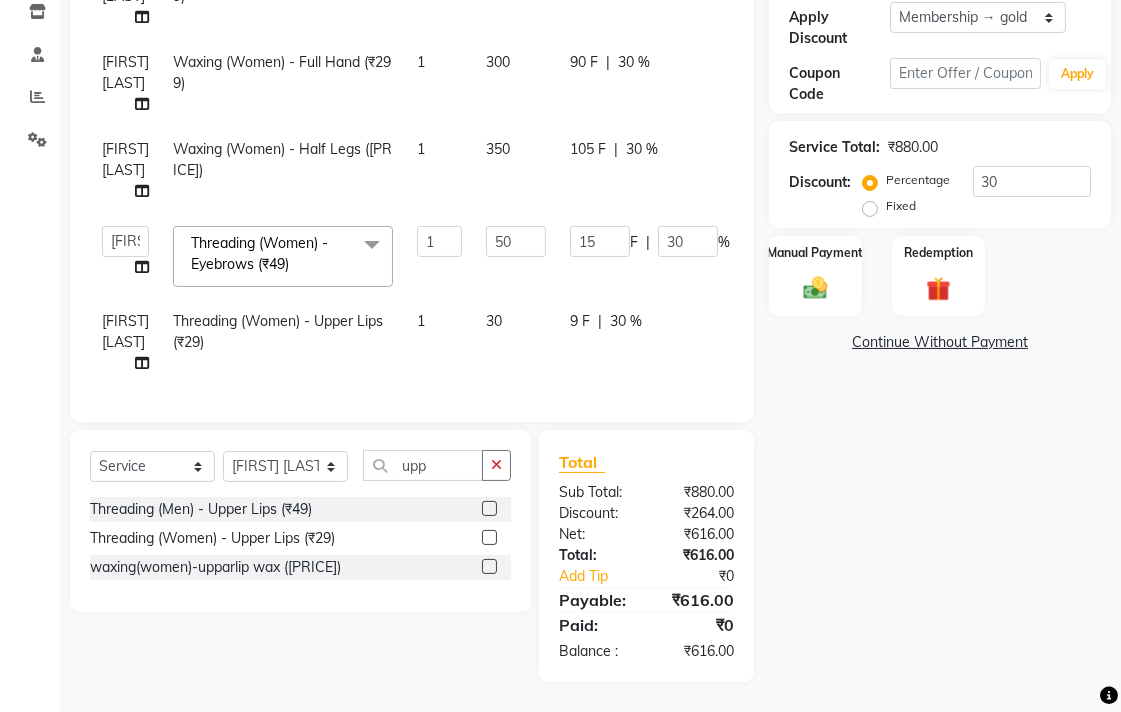 click on "50" 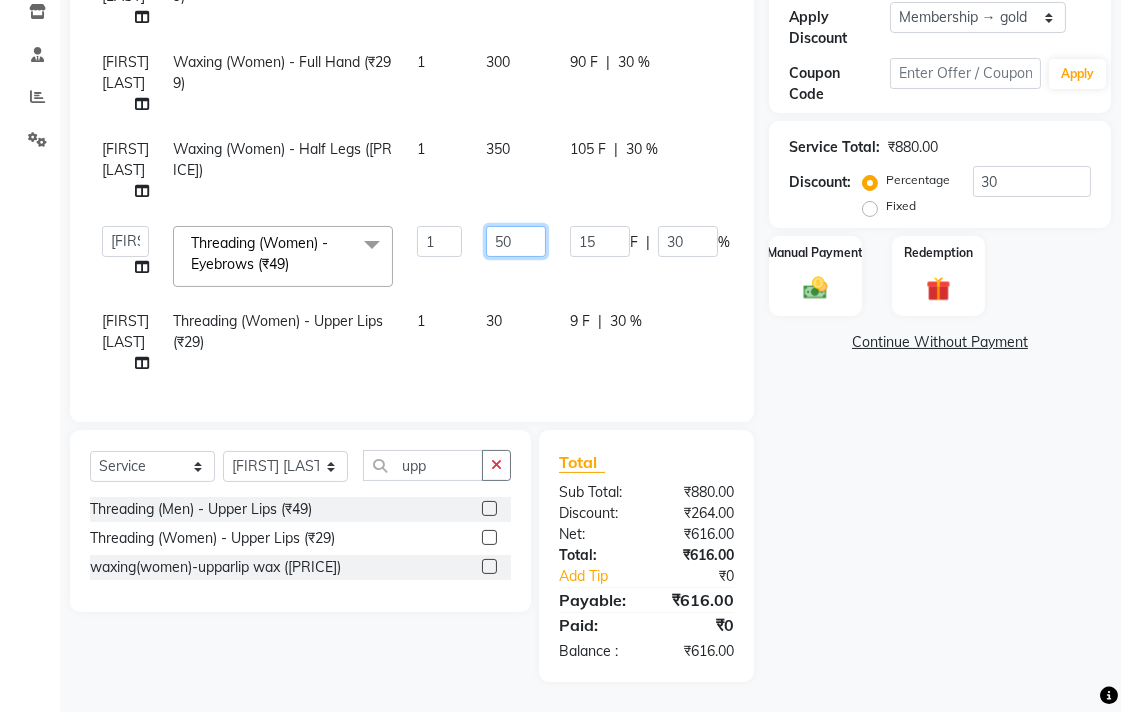 click on "50" 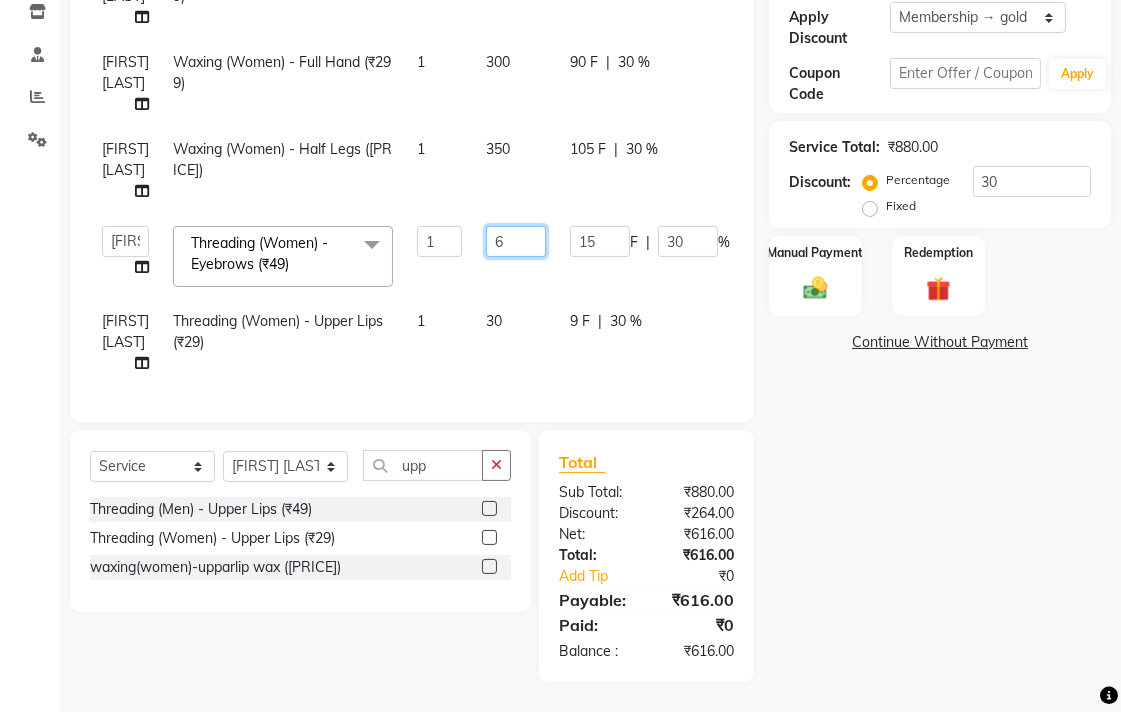 type on "60" 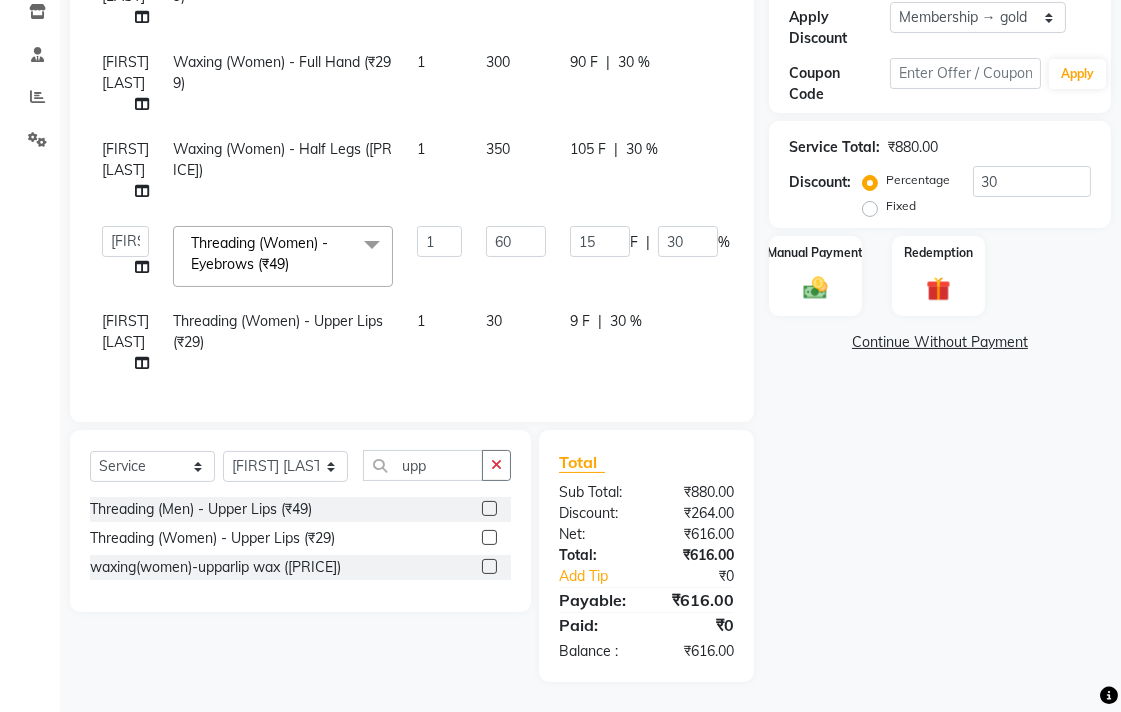 click on "Name: [FIRST] [LAST] Membership: end on 09-04-2026 Total Visits: 22 Card on file: 0 Last Visit: 27-06-2025 Points: 0 Apply Discount Select Membership → gold Loyalty → Loyality level 1 Coupon Code Apply Service Total: ₹880.00 Discount: Percentage Fixed 30 Manual Payment Redemption Continue Without Payment" 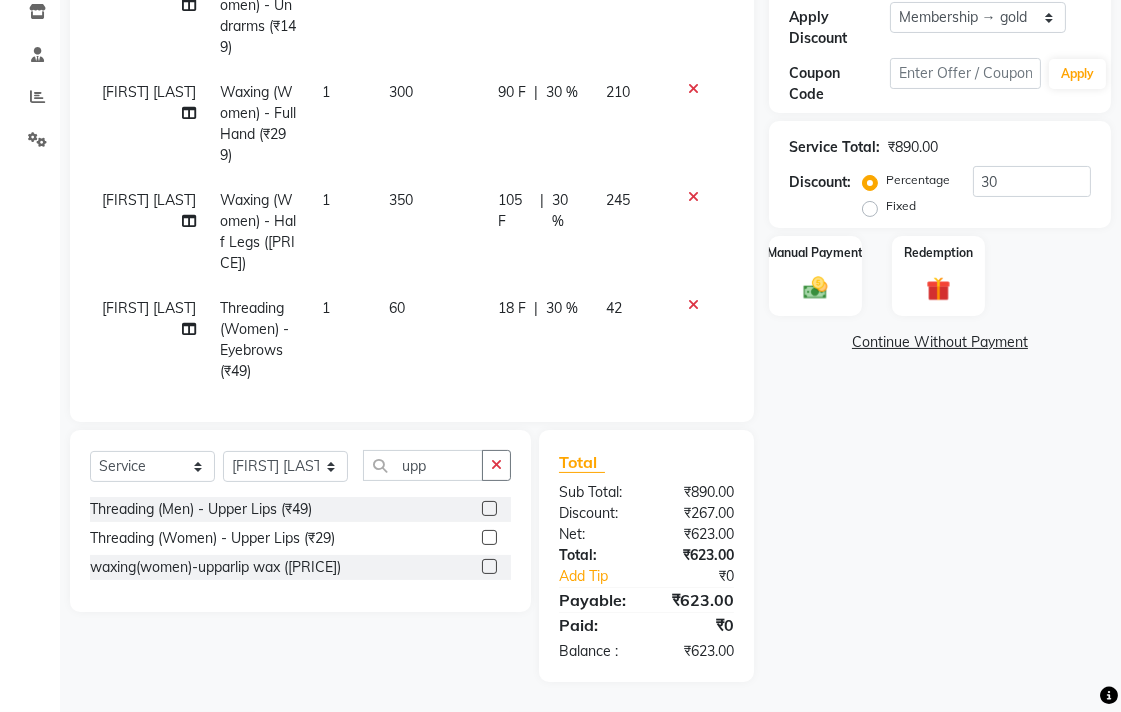 scroll, scrollTop: 0, scrollLeft: 0, axis: both 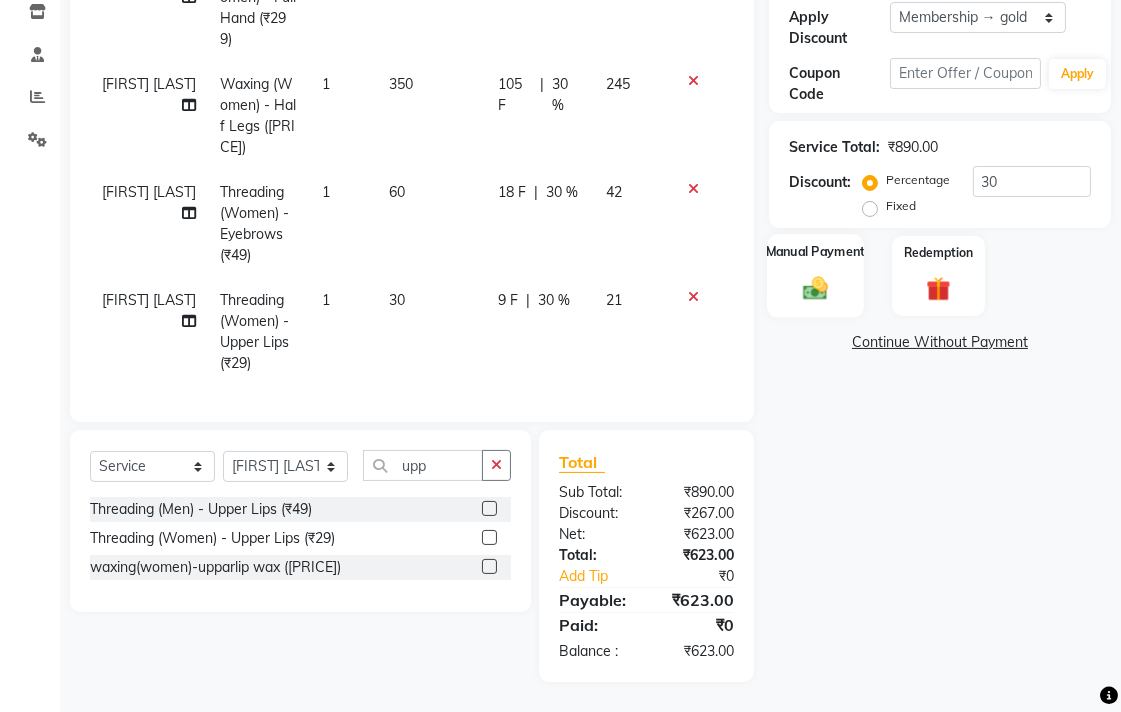 click on "Manual Payment" 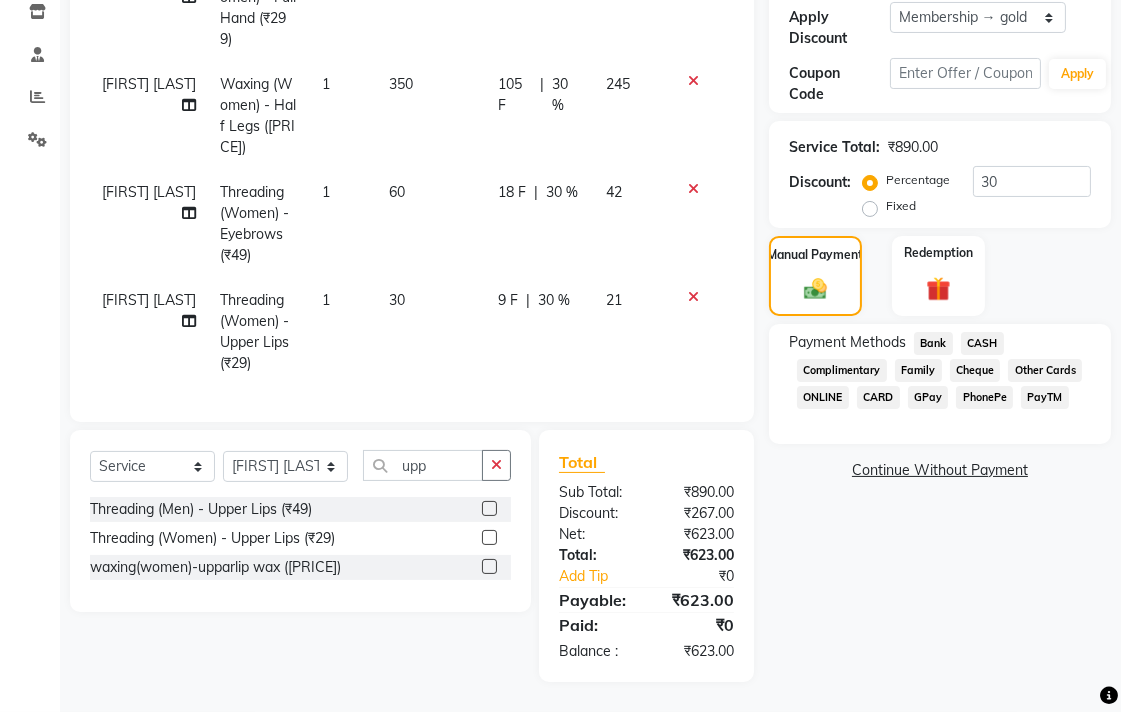 click on "Bank" 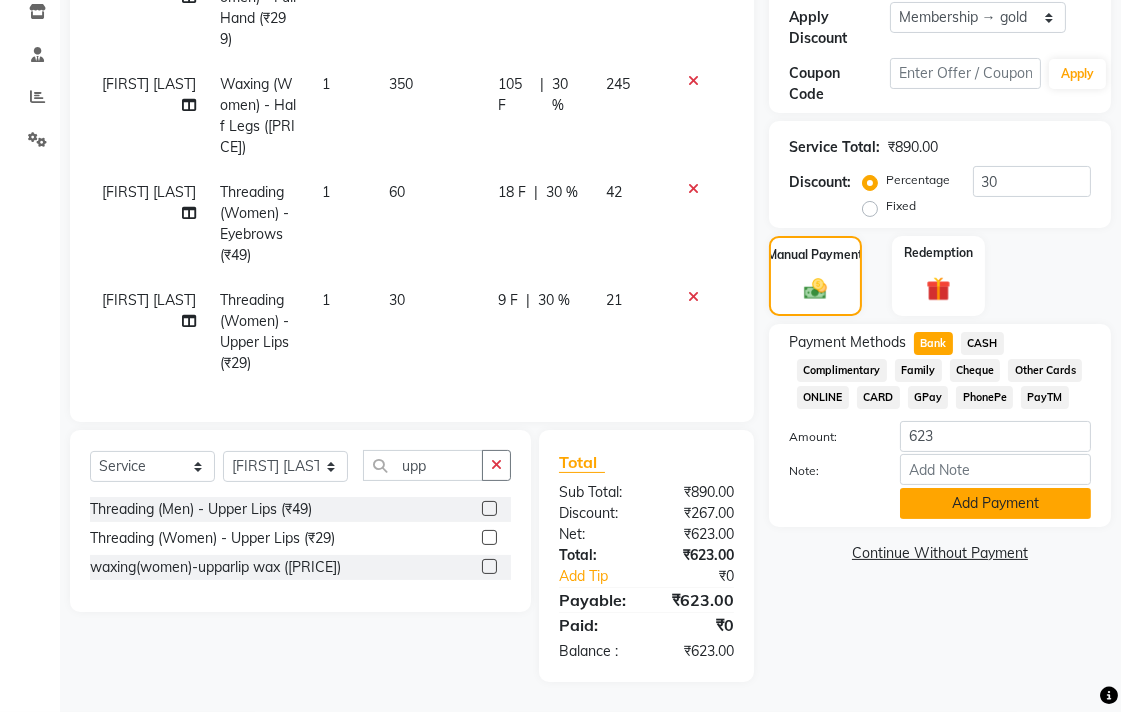click on "Add Payment" 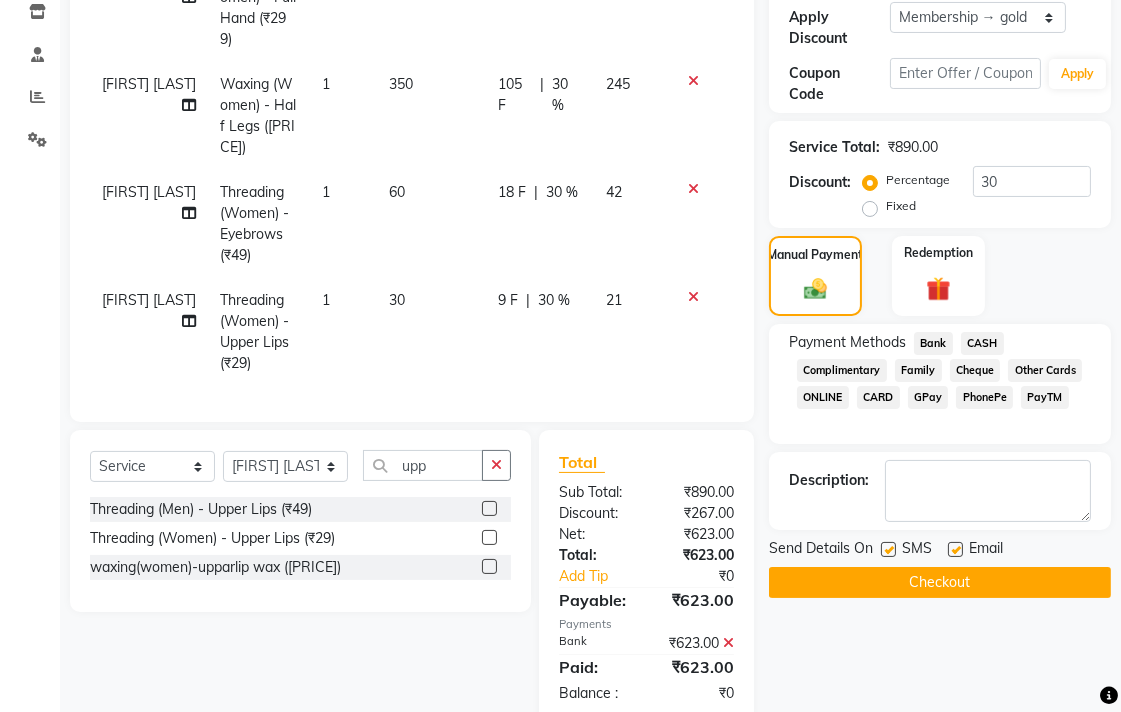 click 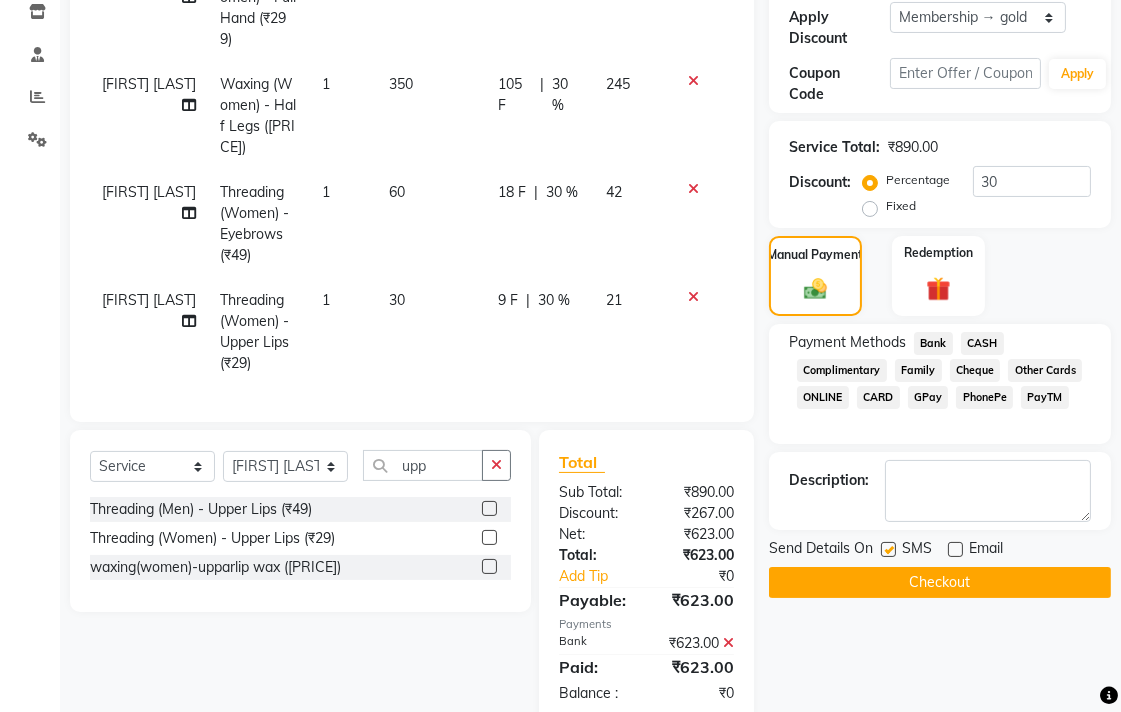 click 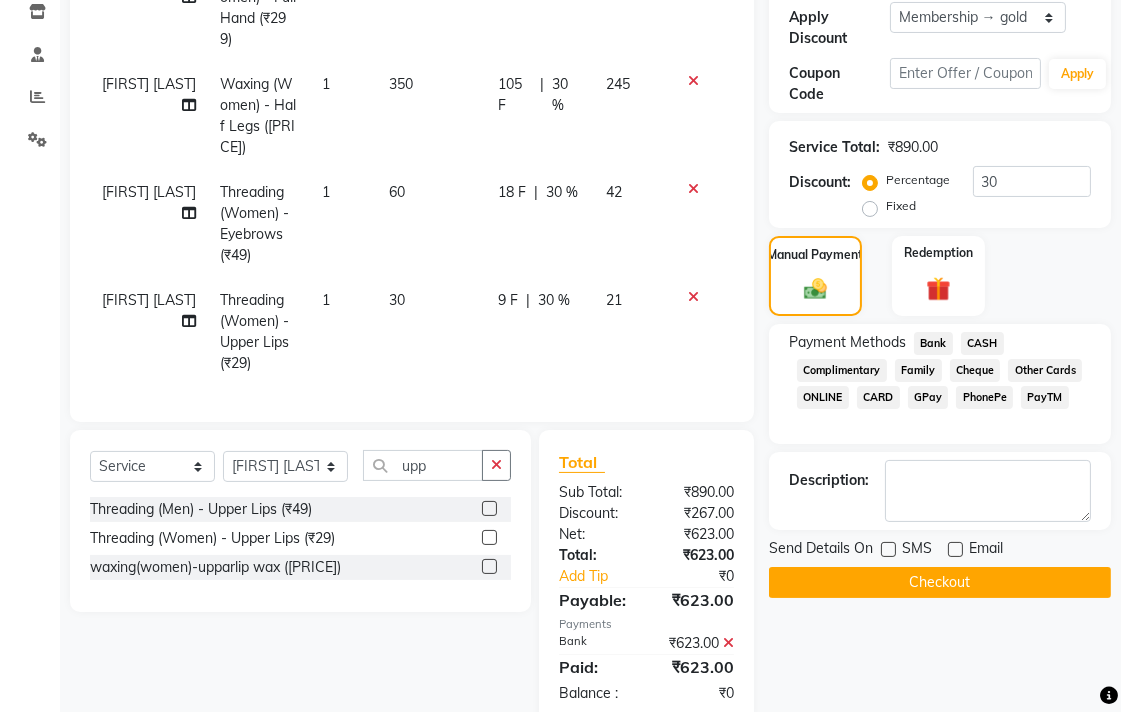 click on "Checkout" 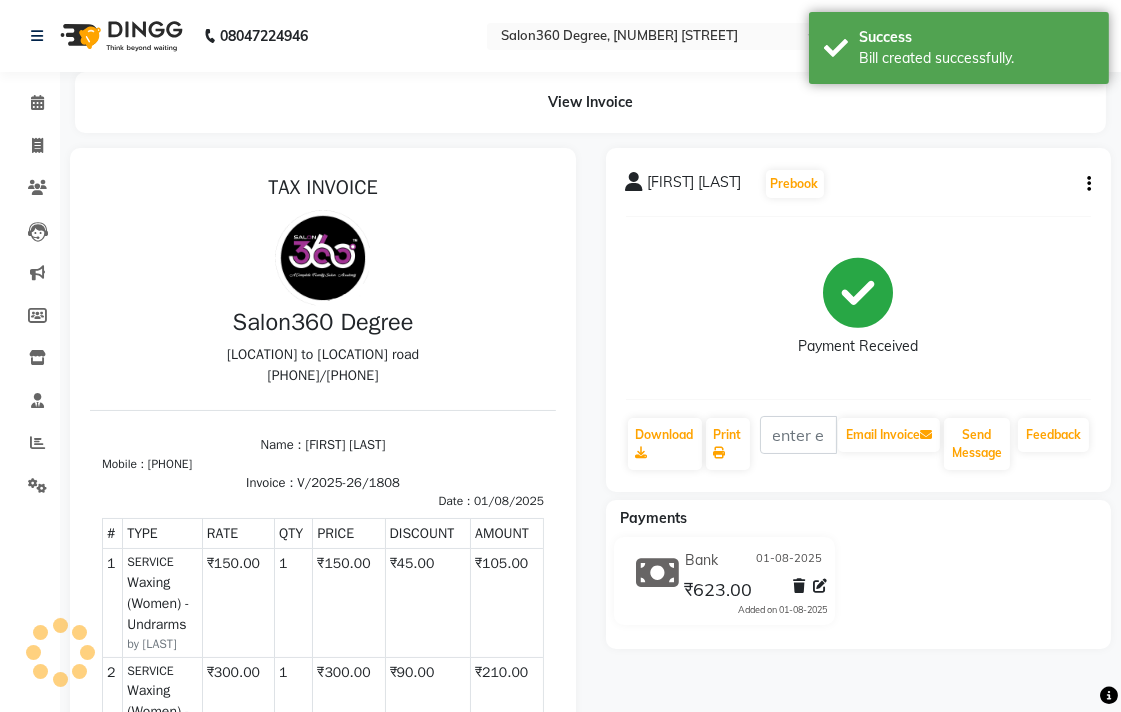 scroll, scrollTop: 0, scrollLeft: 0, axis: both 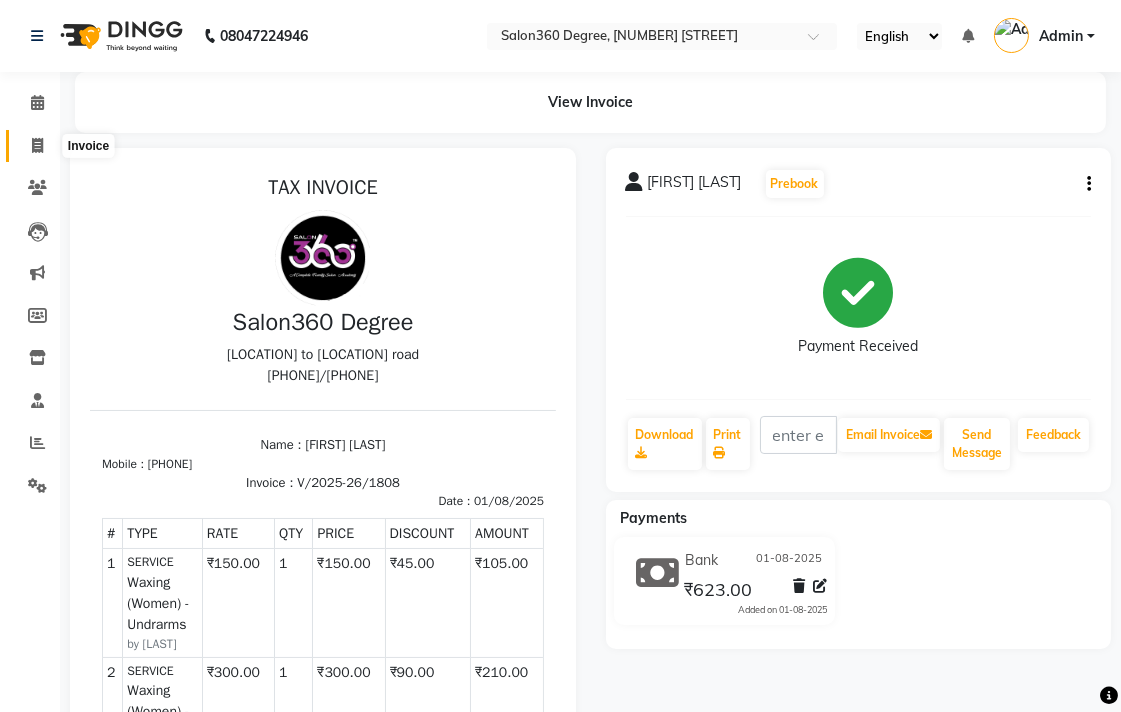 click 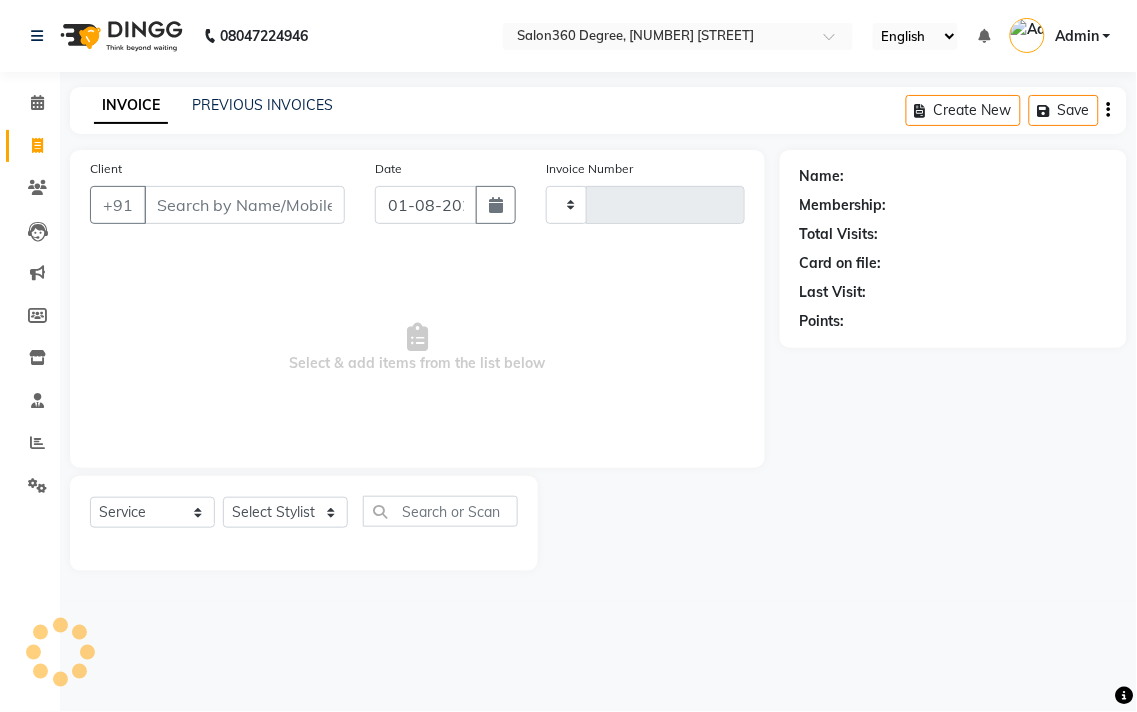 type on "1809" 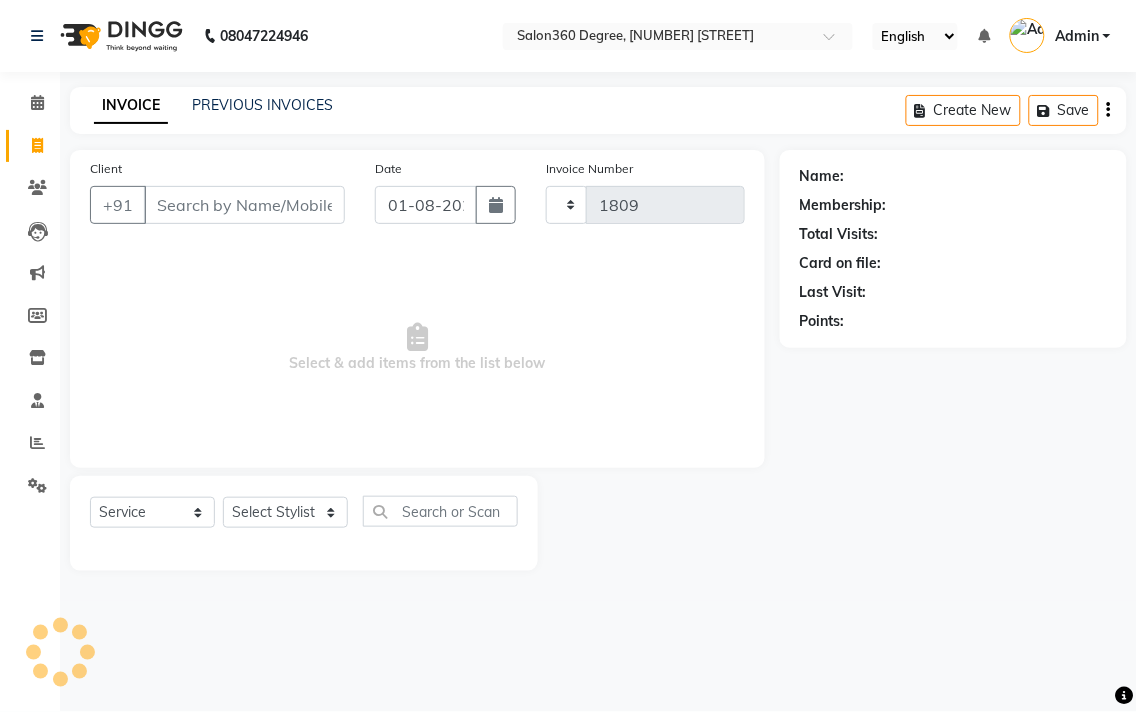 select on "5215" 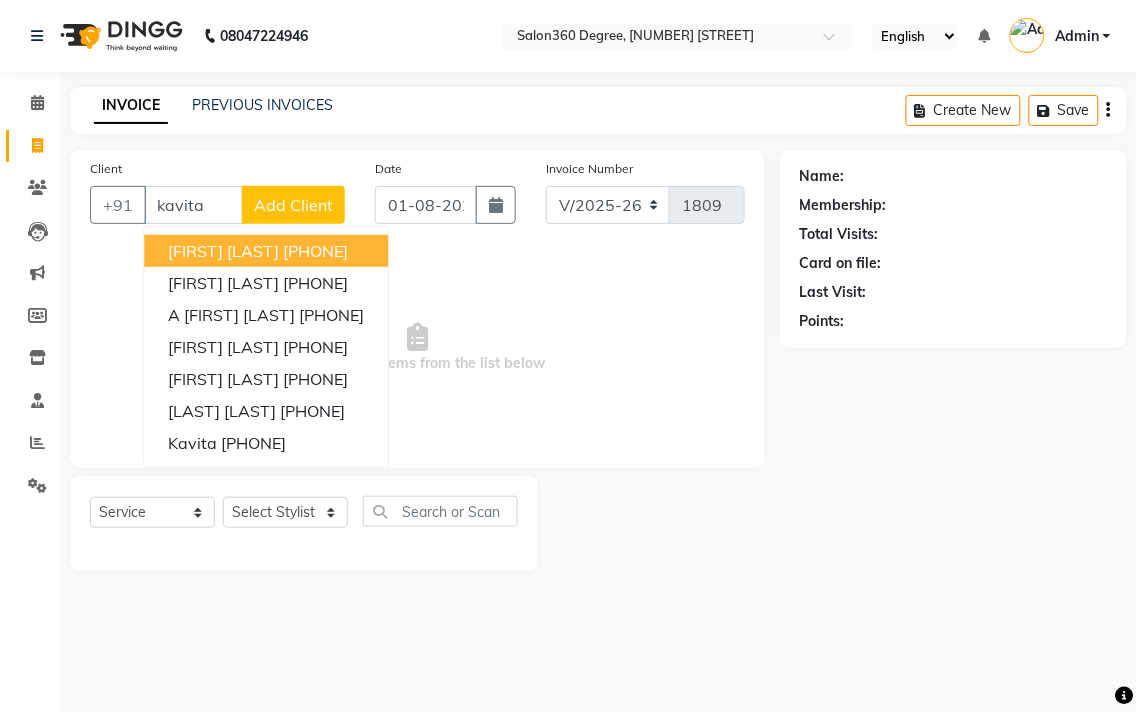 click on "[PHONE]" at bounding box center [315, 251] 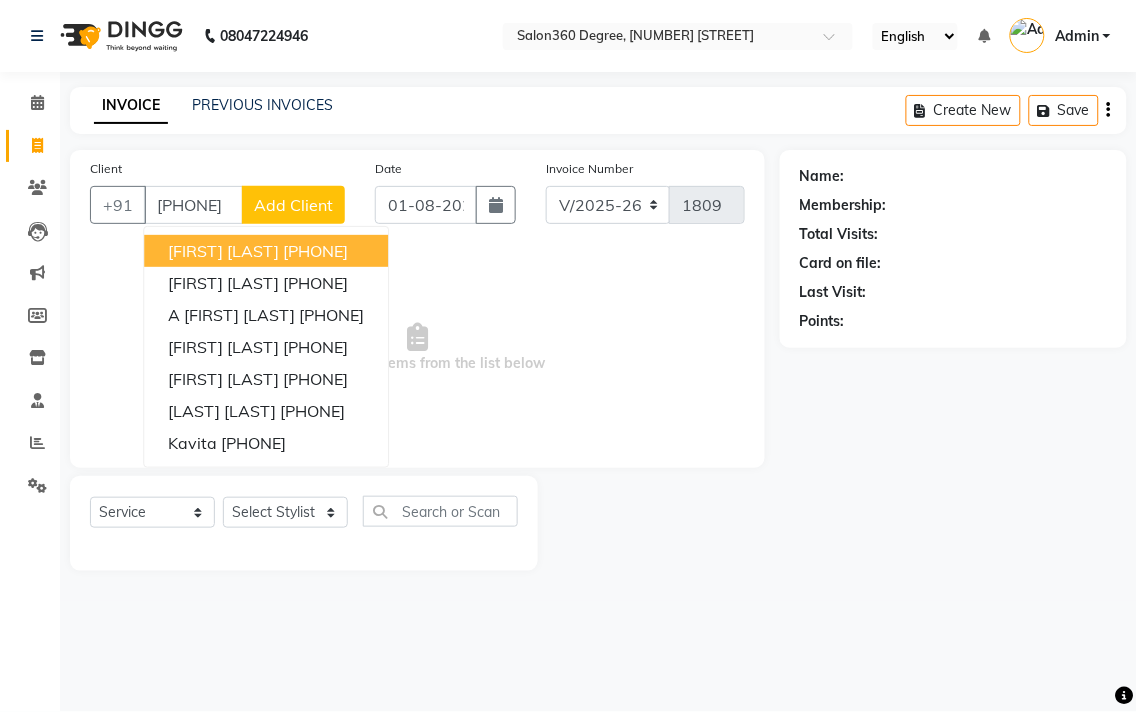type on "[PHONE]" 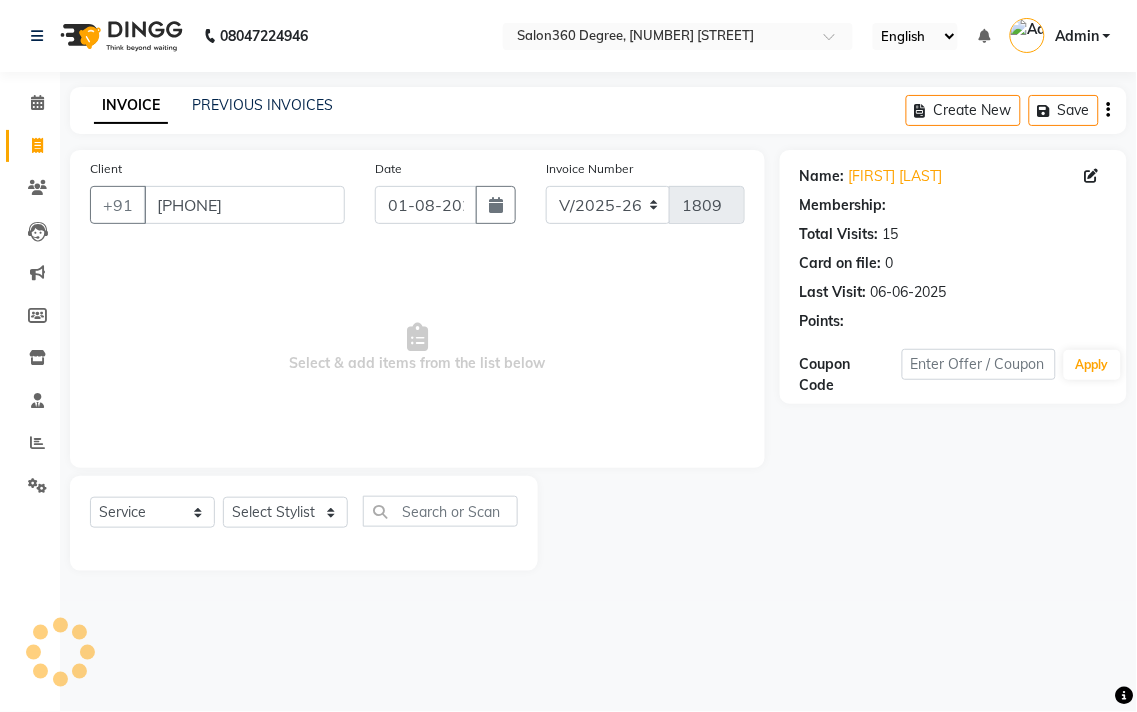 select on "1: Object" 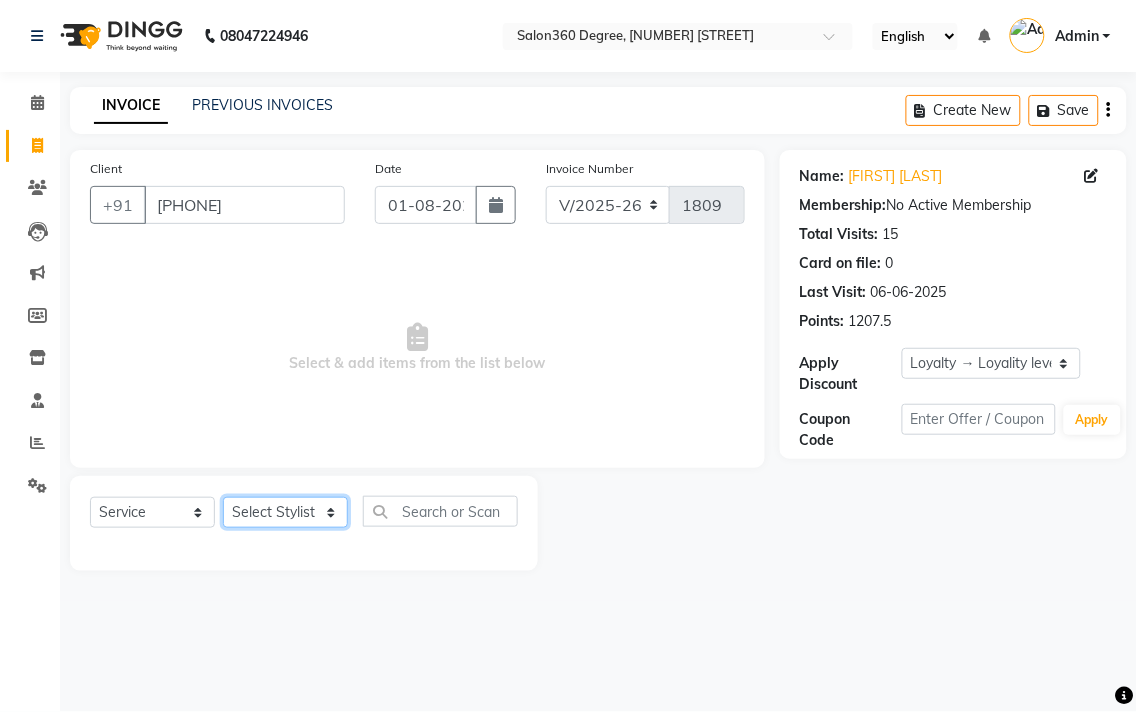 drag, startPoint x: 296, startPoint y: 520, endPoint x: 286, endPoint y: 500, distance: 22.36068 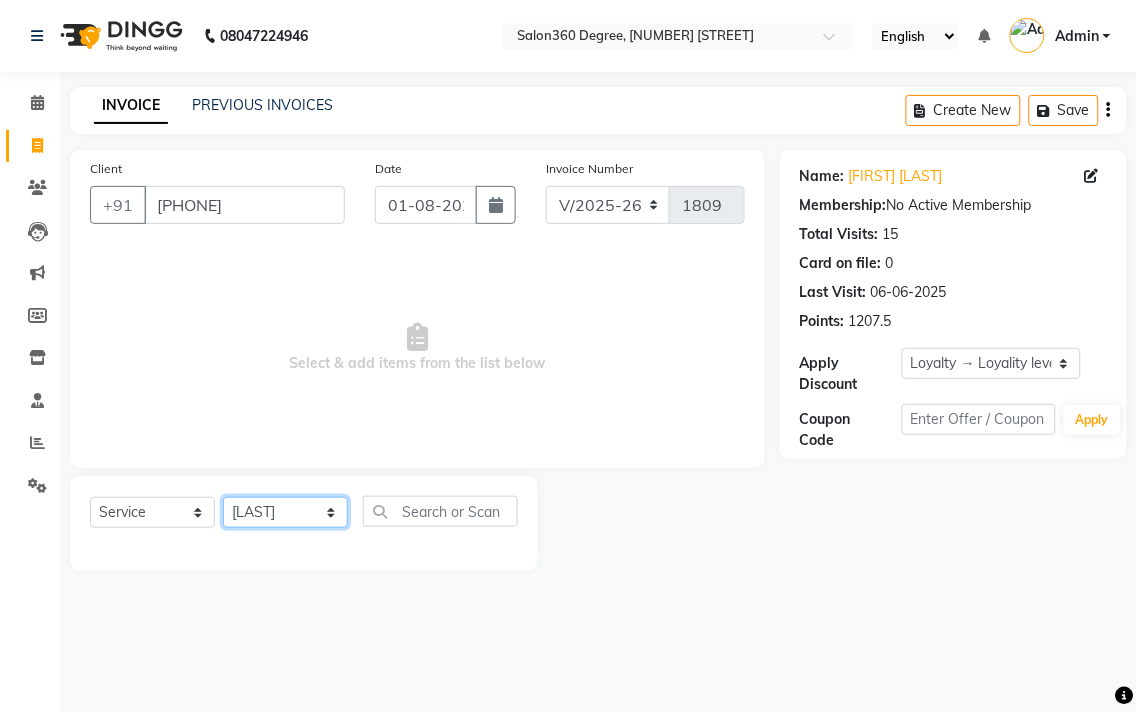 click on "Select Stylist Ankush Warpe Arati Garol dwarka panchal [LAST] Ganesh Harane Mahesh Kanore [LAST] [FIRST] Sachin Kale sakshi vishal sawant savli hiwale" 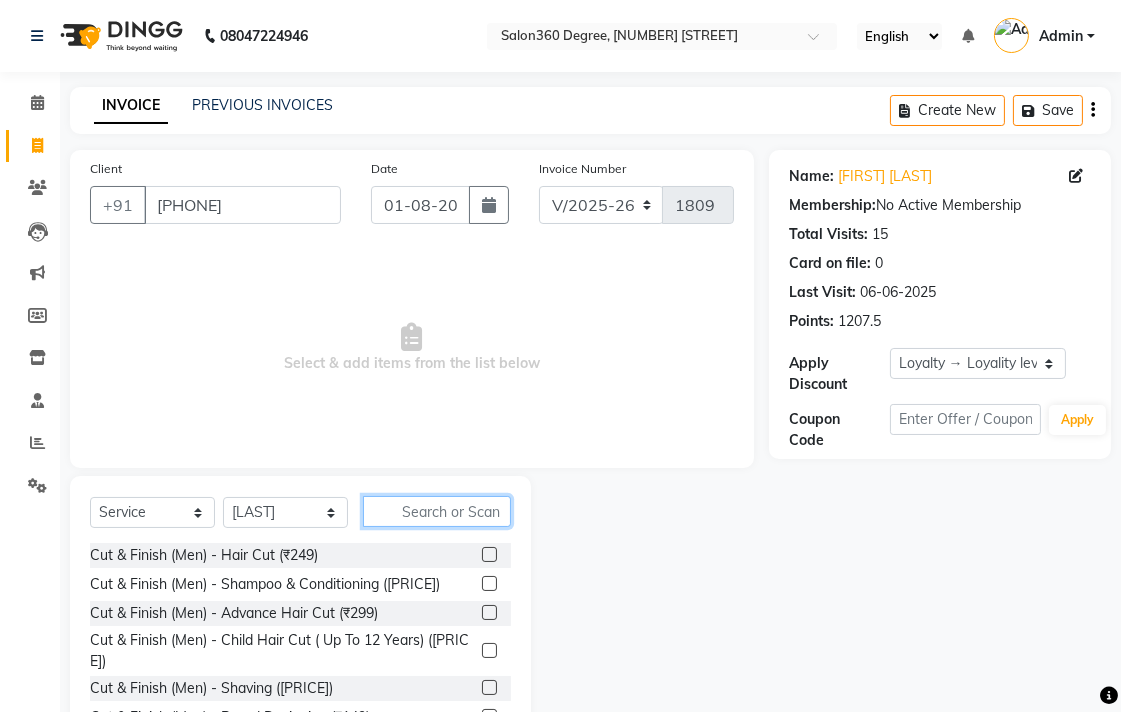 click 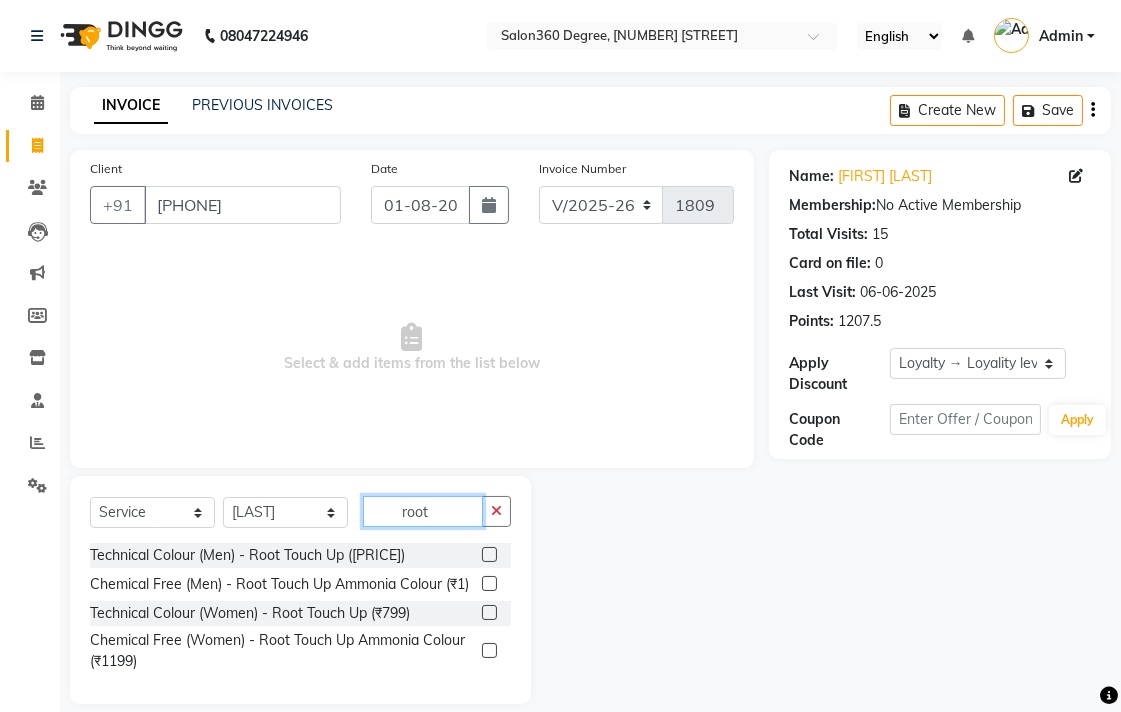 scroll, scrollTop: 22, scrollLeft: 0, axis: vertical 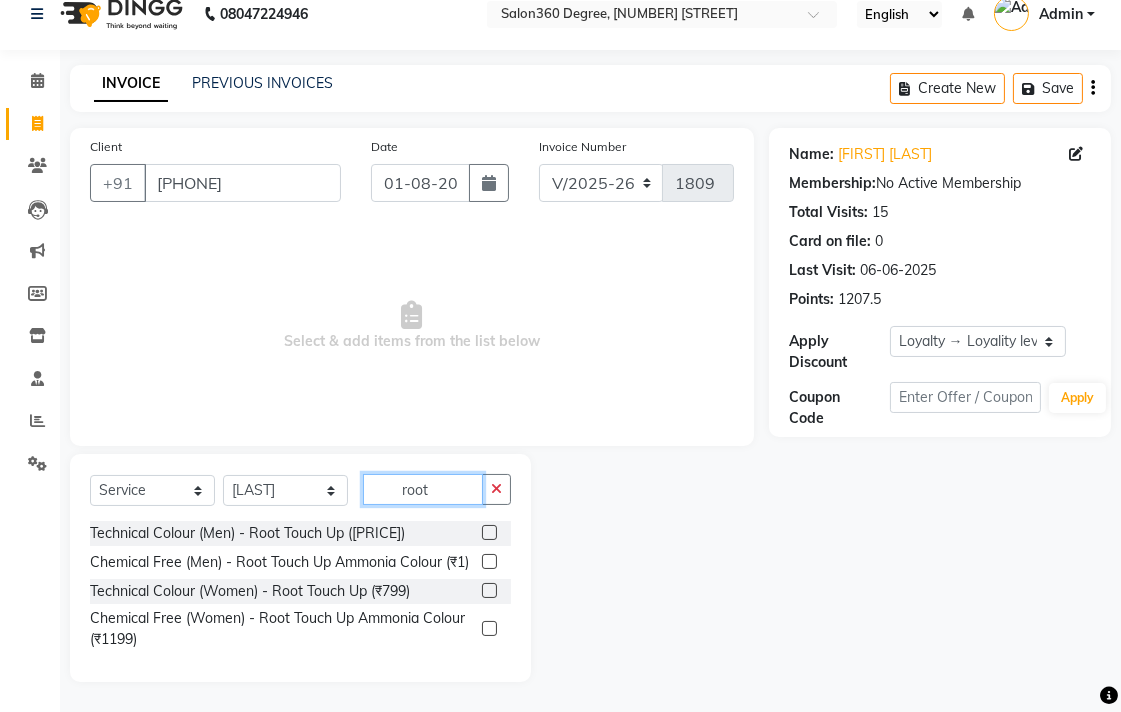 type on "root" 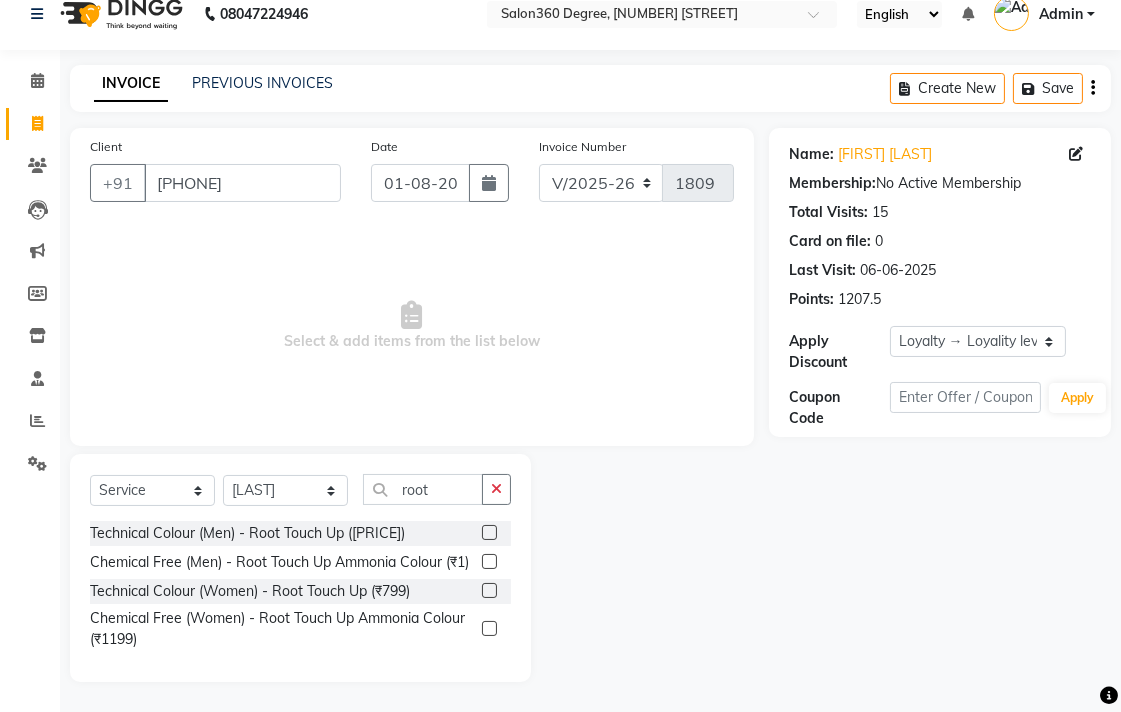 click 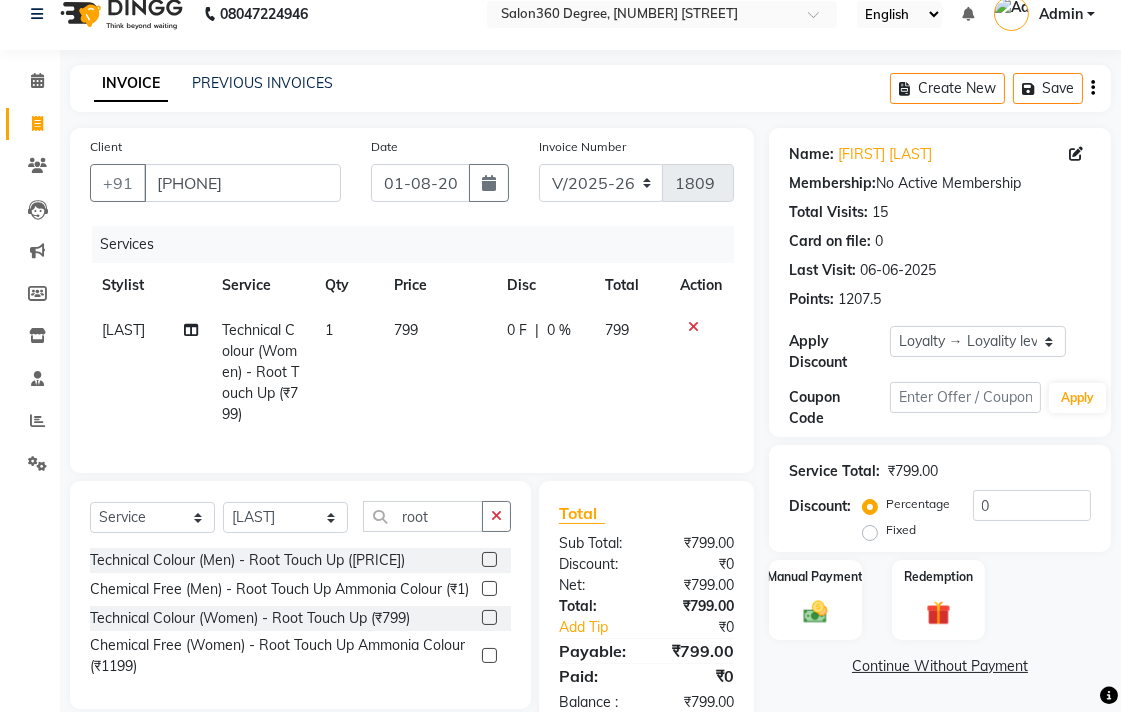checkbox on "false" 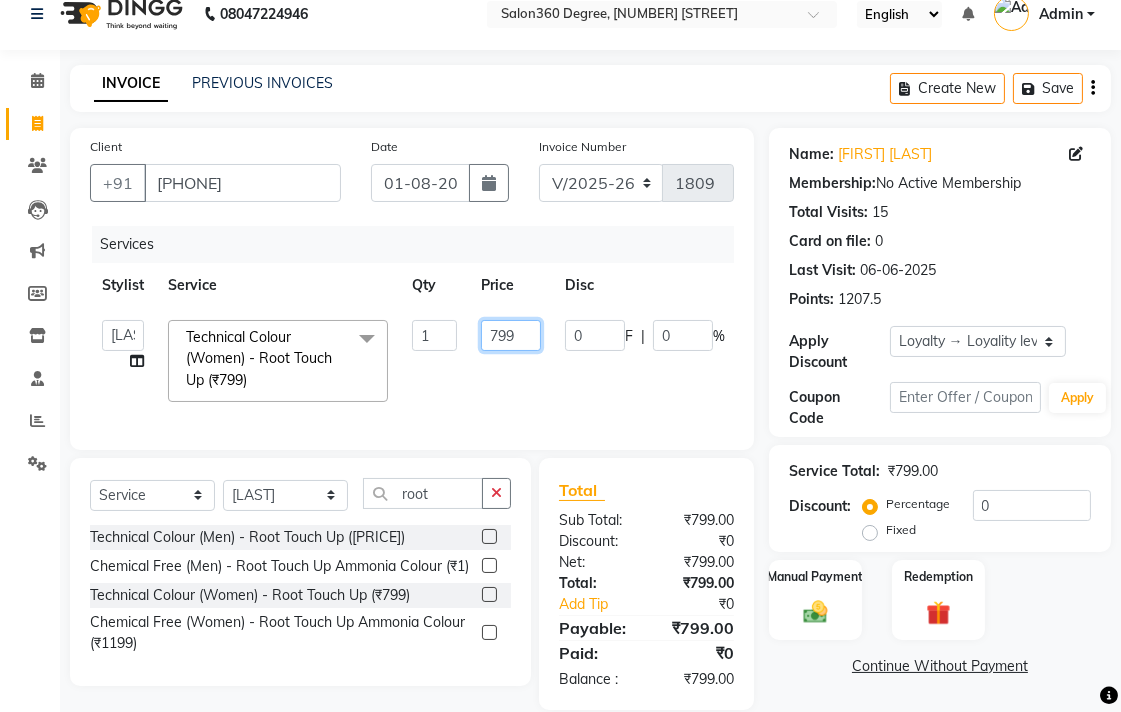 click on "799" 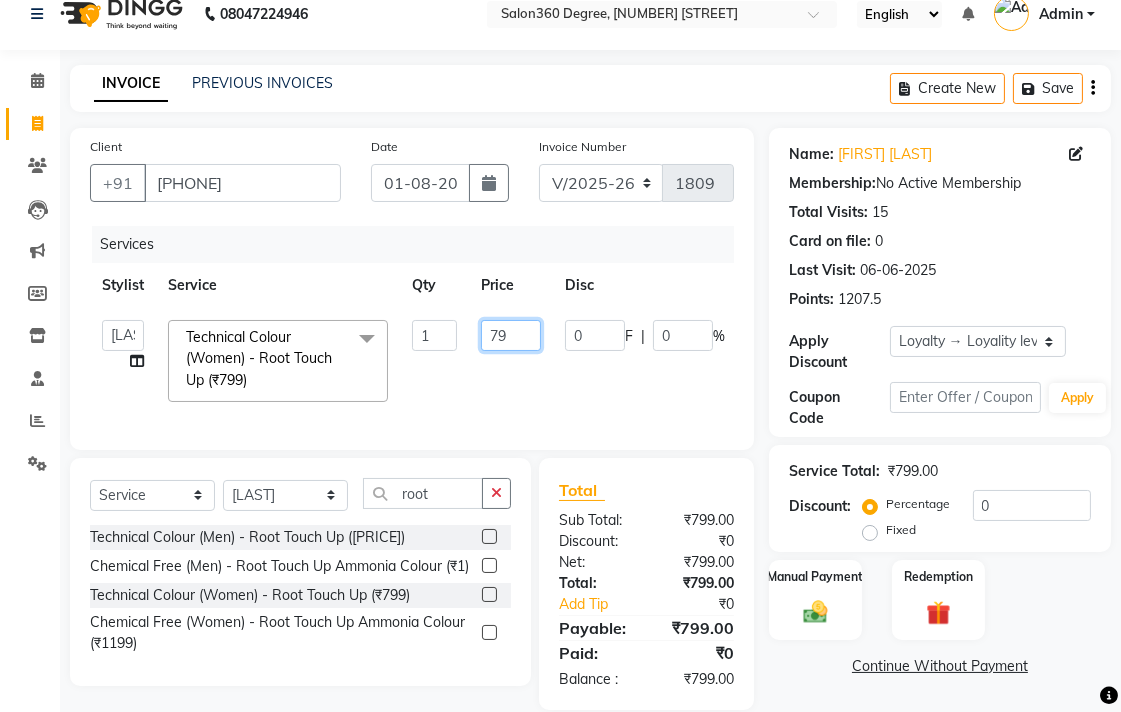 type on "7" 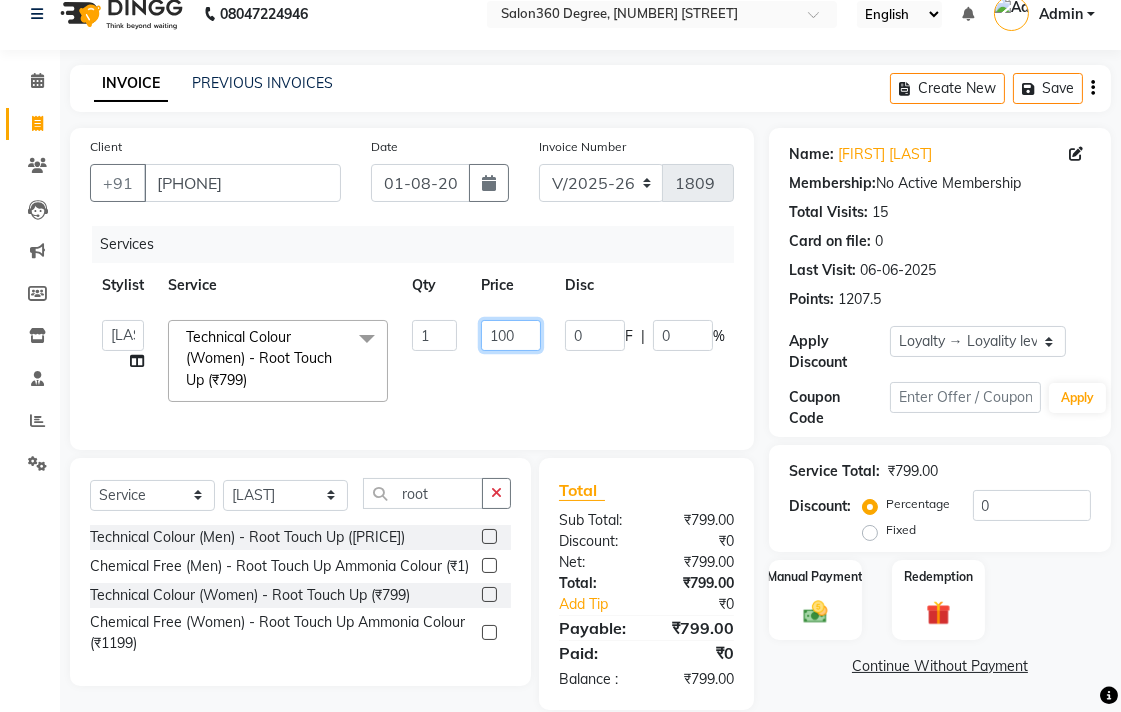 type on "1000" 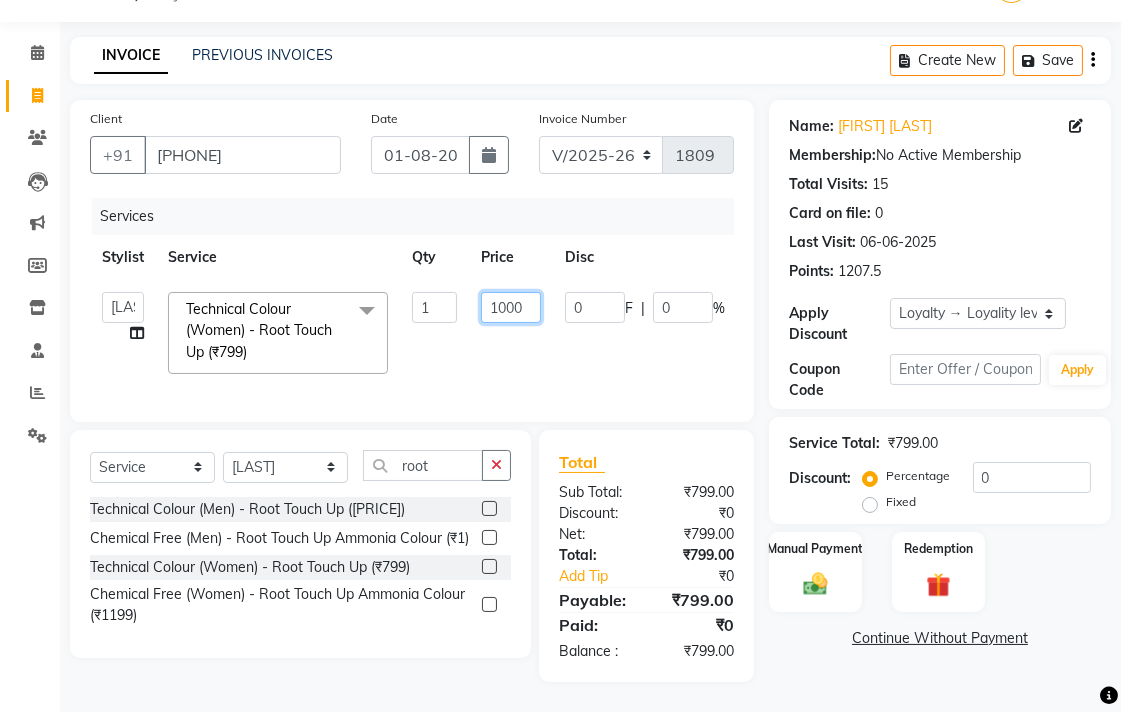 scroll, scrollTop: 66, scrollLeft: 0, axis: vertical 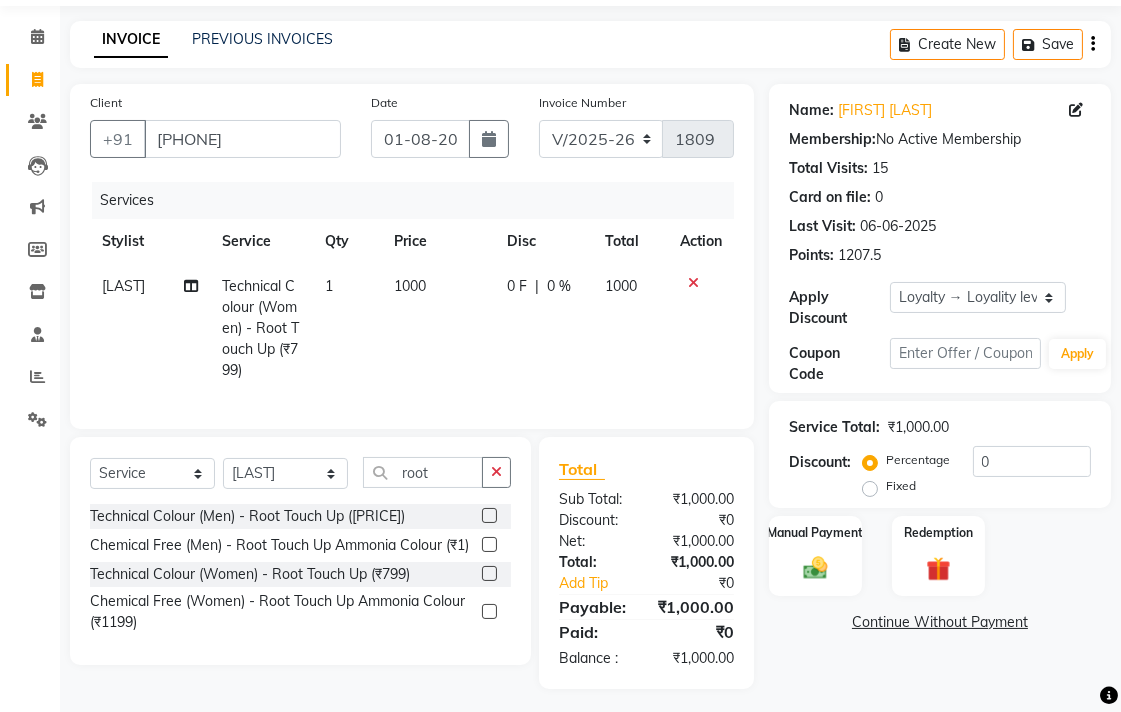 click on "Name: [FIRST] [LAST] Membership: No Active Membership Total Visits: 15 Card on file: 0 Last Visit: 06-06-2025 Points: 1207.5 Apply Discount Select Loyalty → Loyality level 1 Coupon Code Apply Service Total: ₹1,000.00 Discount: Percentage Fixed 0 Manual Payment Redemption Continue Without Payment" 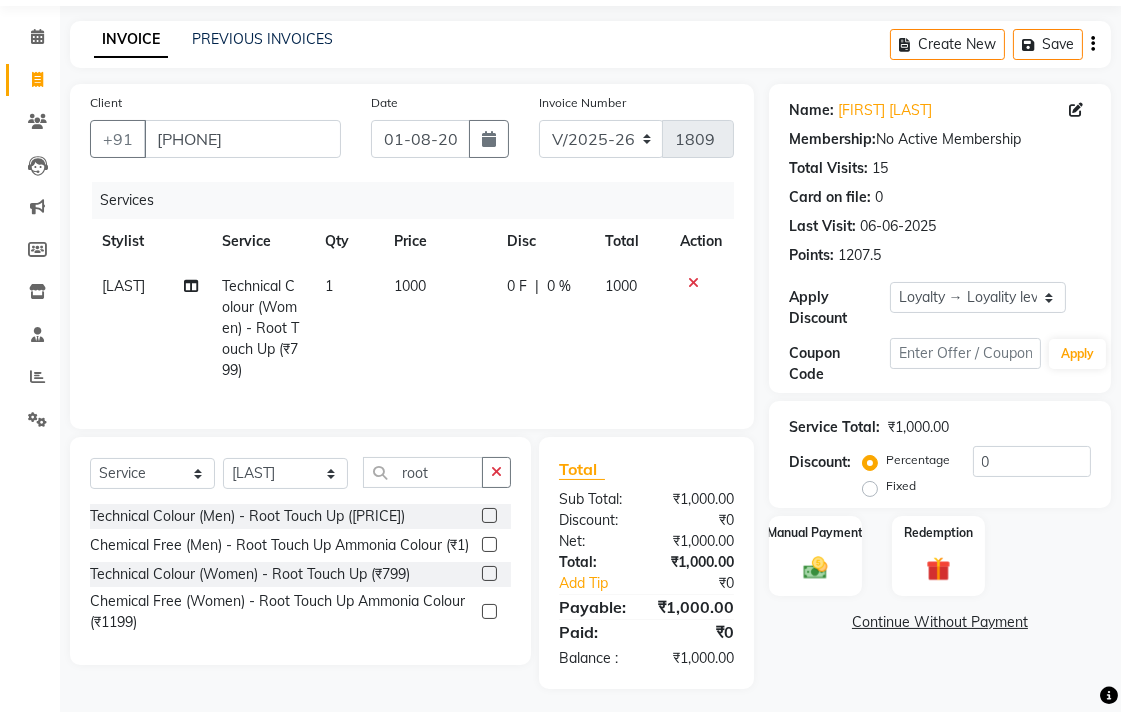 click on "1" 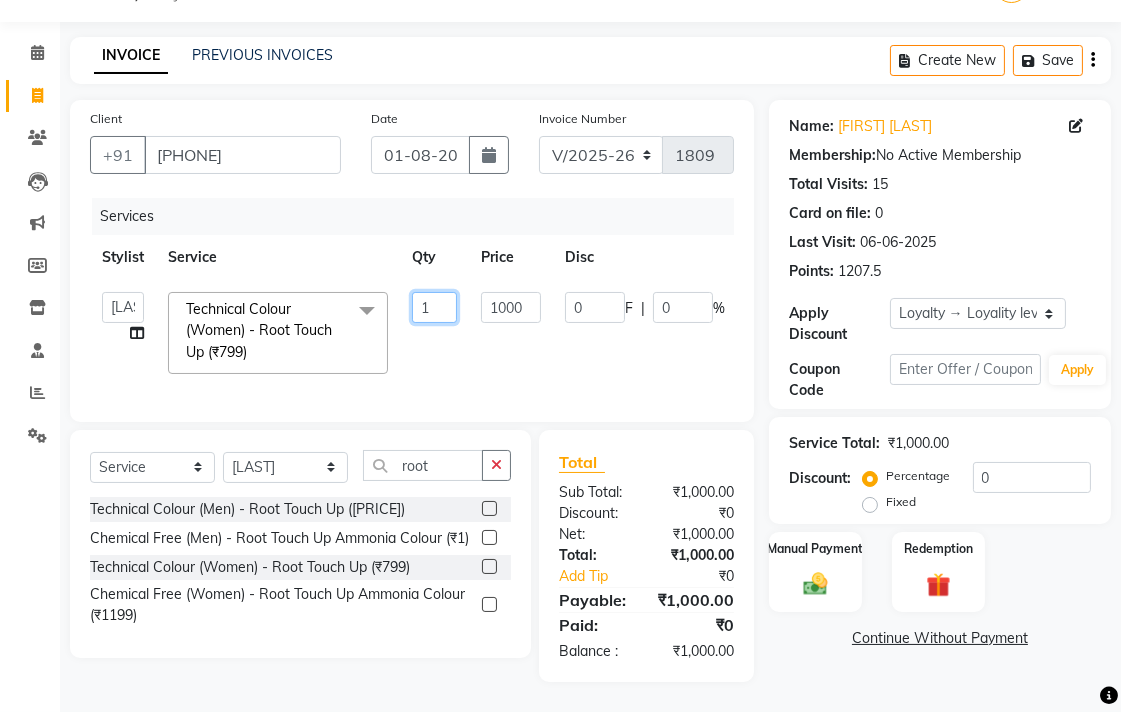 click on "1" 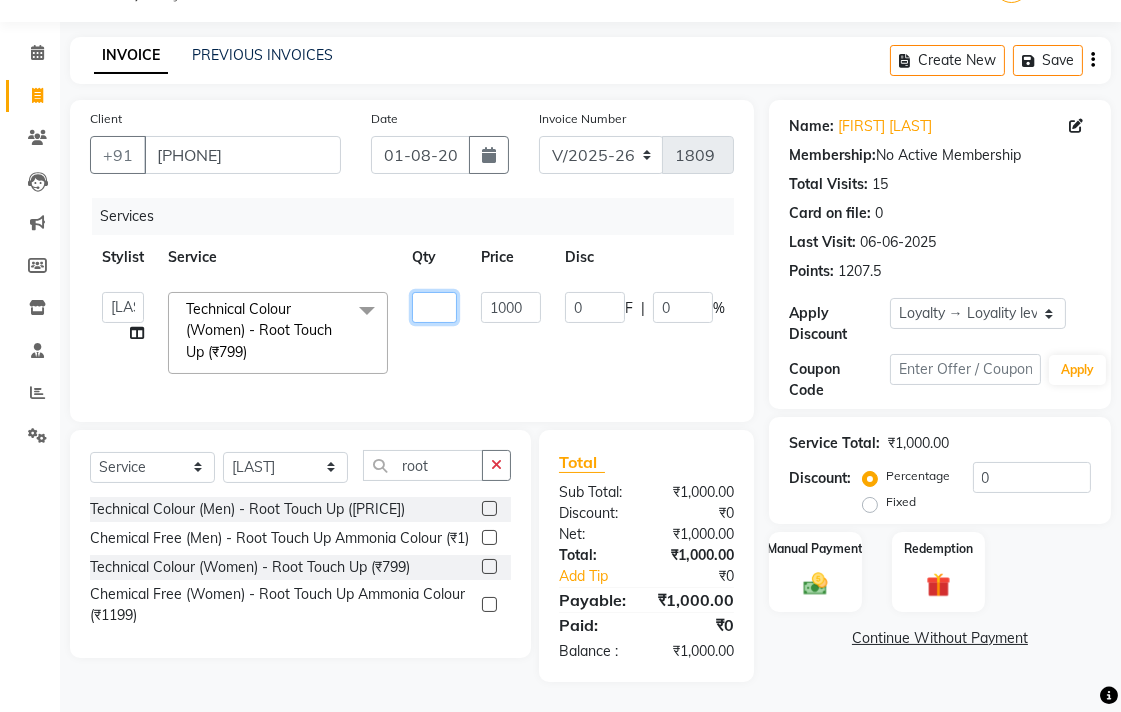type on "2" 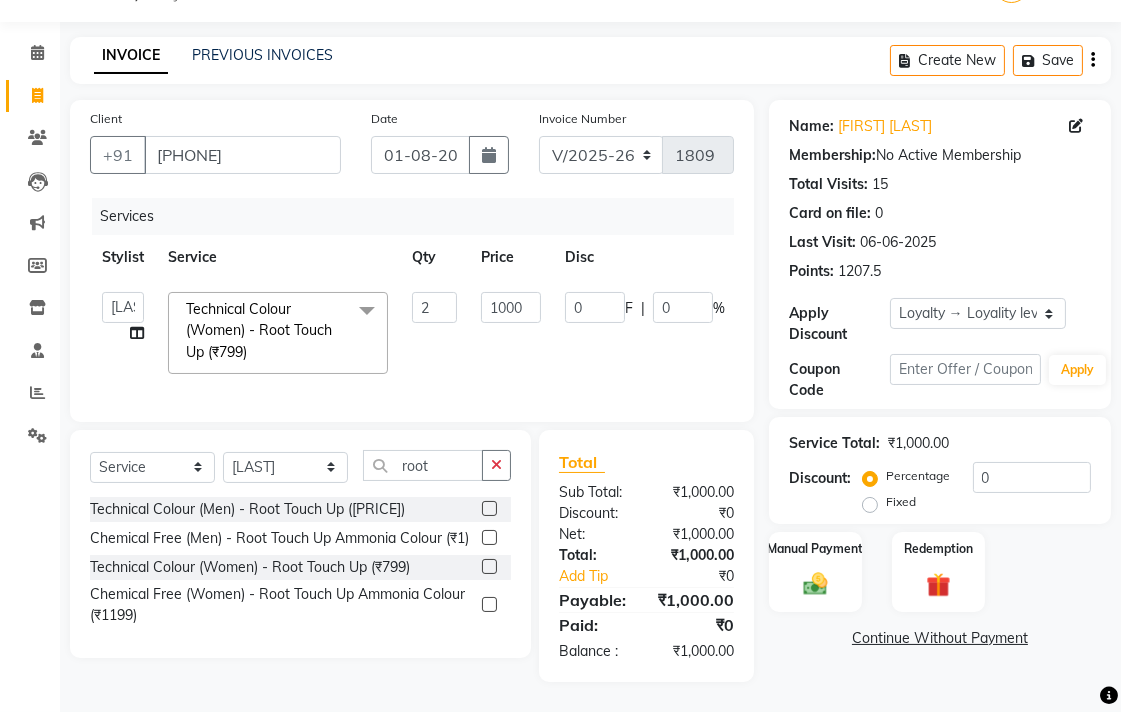 drag, startPoint x: 797, startPoint y: 681, endPoint x: 801, endPoint y: 666, distance: 15.524175 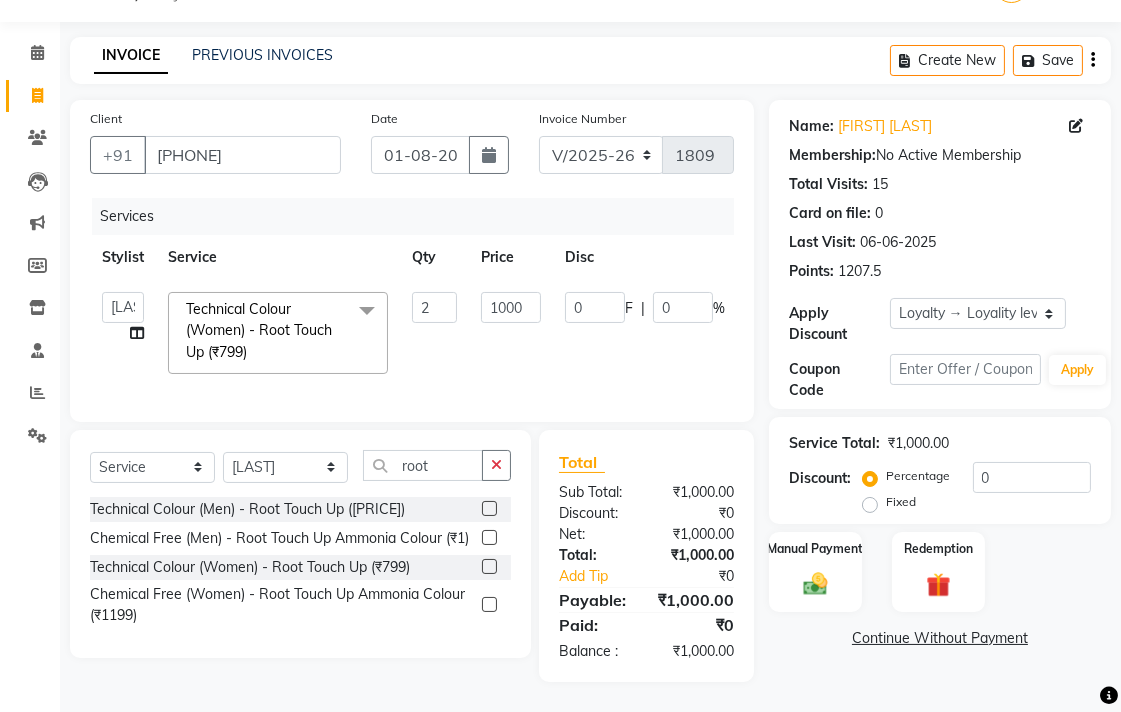 click on "Name: [FIRST] [LAST] Membership: No Active Membership Total Visits: 15 Card on file: 0 Last Visit: 06-06-2025 Points: 1207.5 Apply Discount Select Loyalty → Loyality level 1 Coupon Code Apply Service Total: ₹1,000.00 Discount: Percentage Fixed 0 Manual Payment Redemption Continue Without Payment" 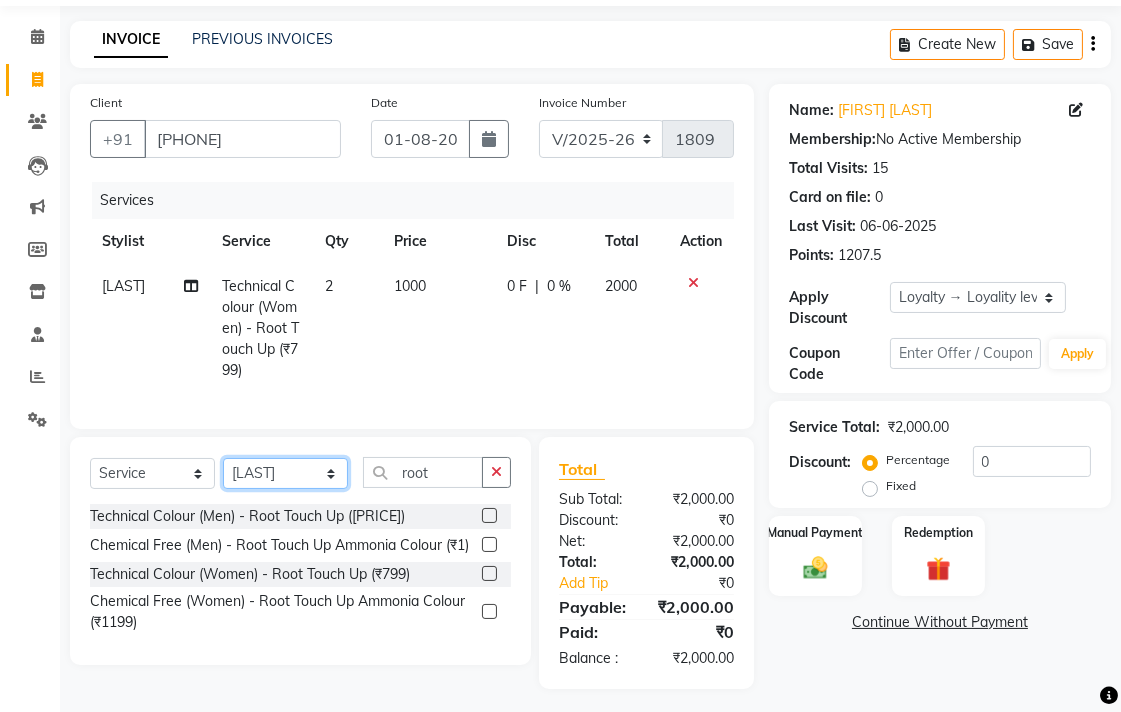 click on "Select Stylist Ankush Warpe Arati Garol dwarka panchal [LAST] Ganesh Harane Mahesh Kanore [LAST] [FIRST] Sachin Kale sakshi vishal sawant savli hiwale" 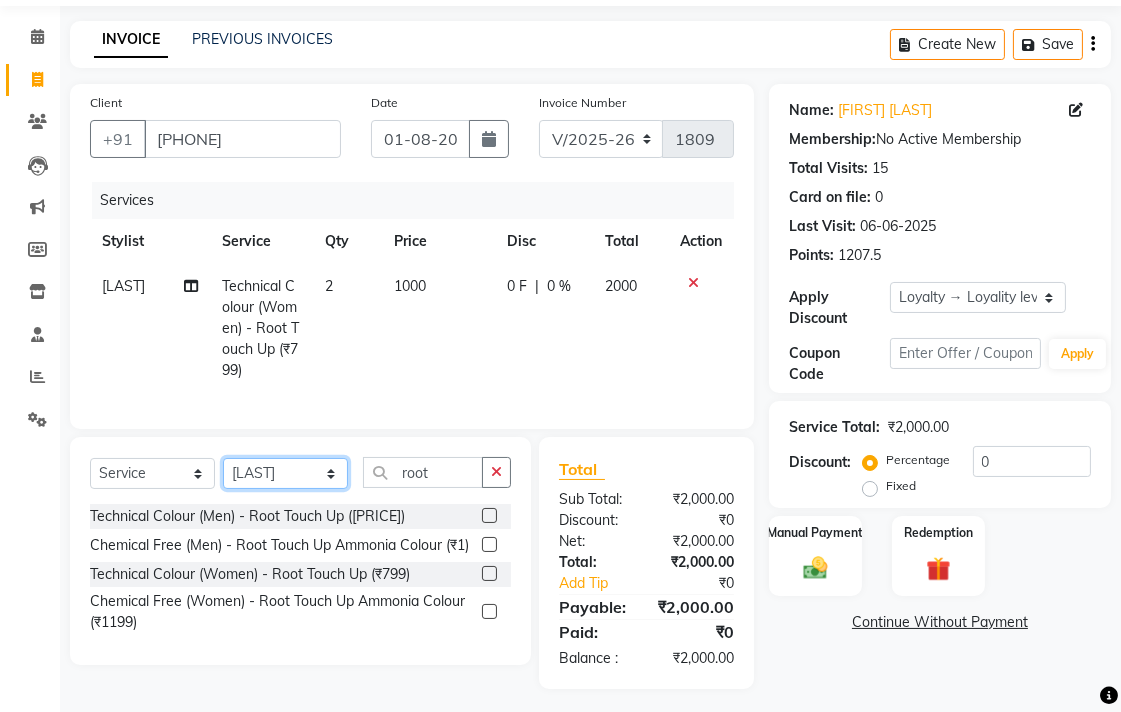 select on "80072" 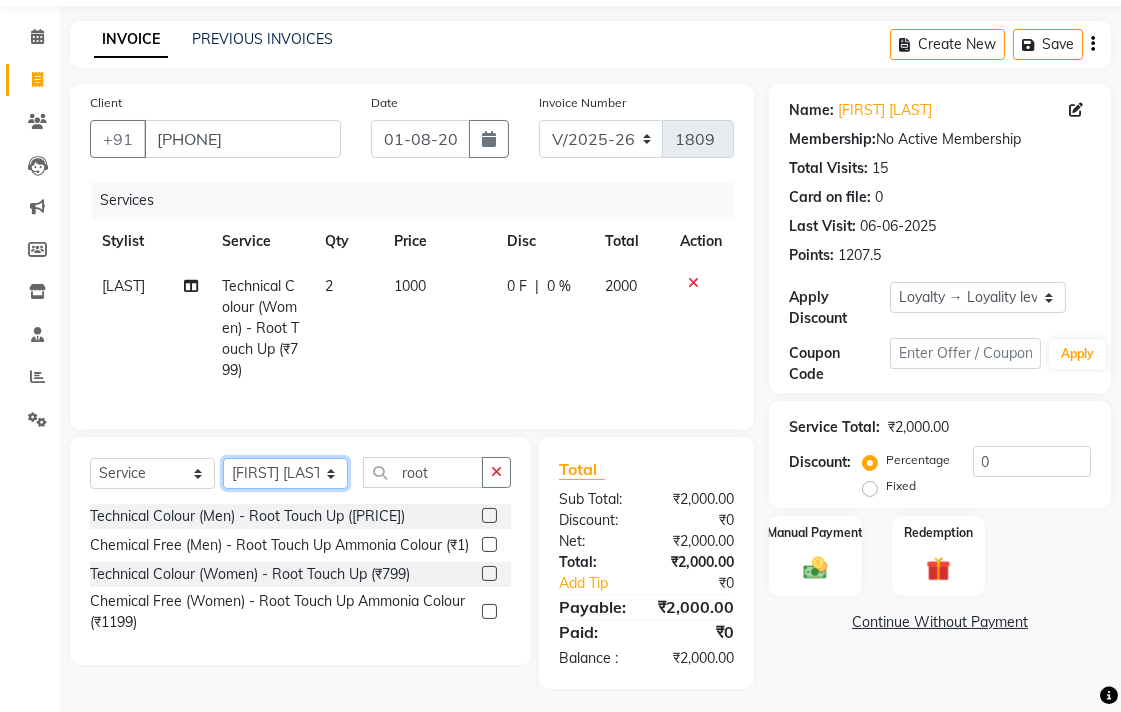 click on "Select Stylist Ankush Warpe Arati Garol dwarka panchal [LAST] Ganesh Harane Mahesh Kanore [LAST] [FIRST] Sachin Kale sakshi vishal sawant savli hiwale" 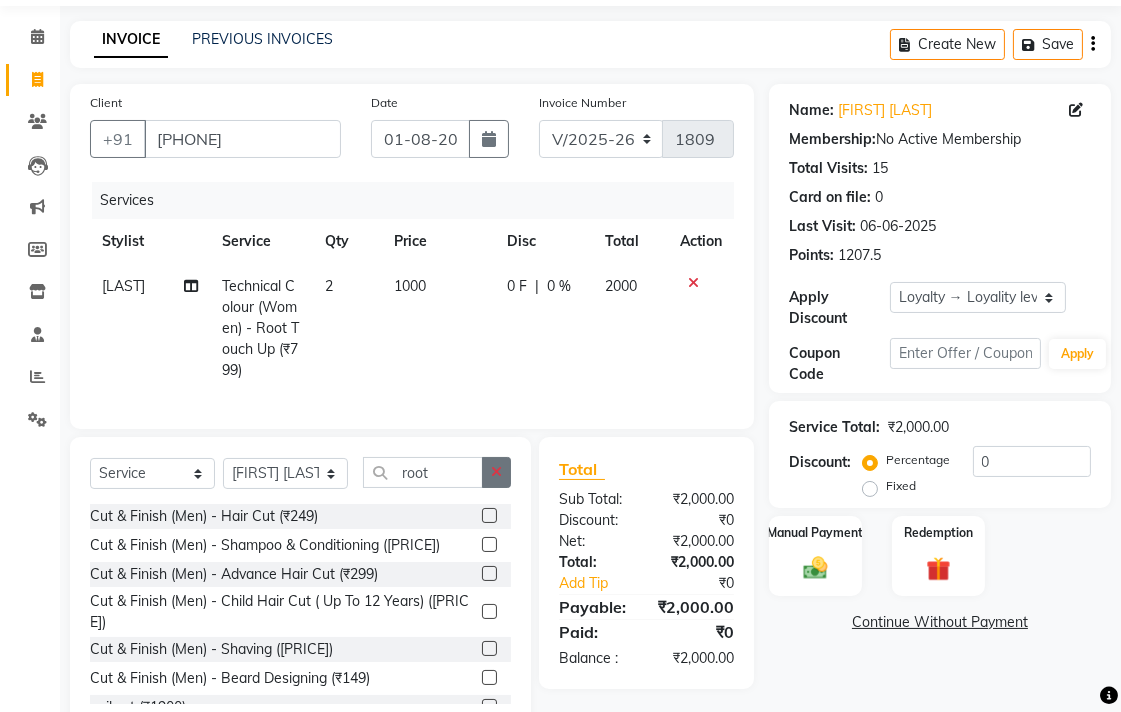 click 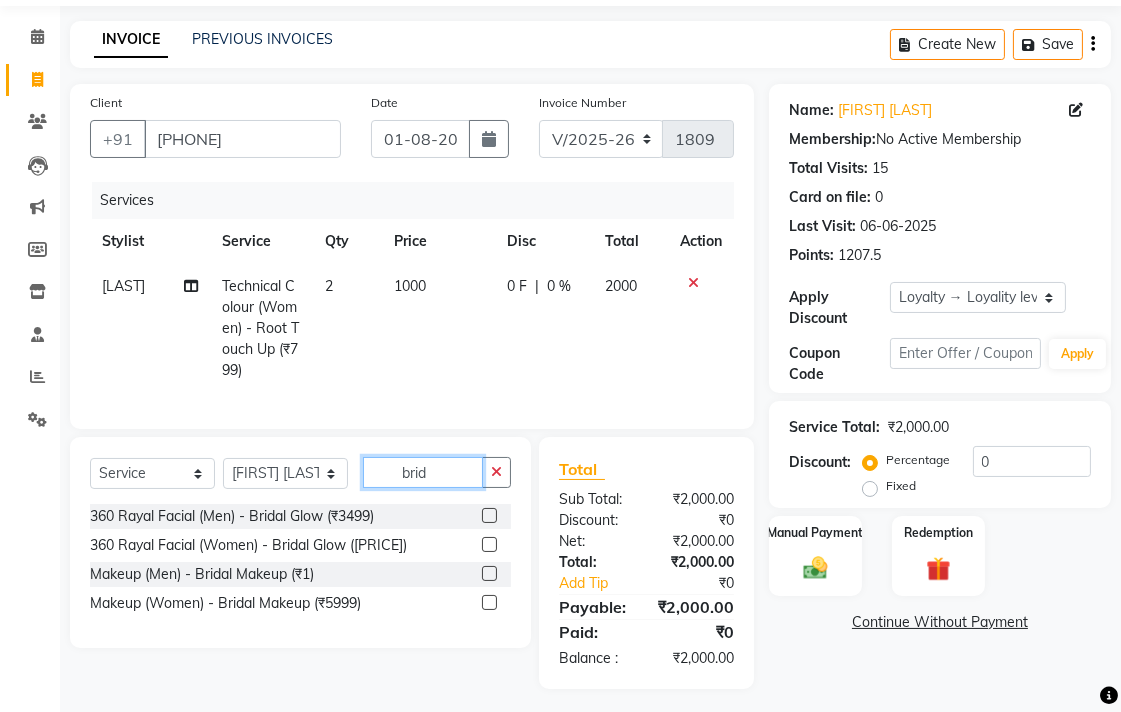 type on "brid" 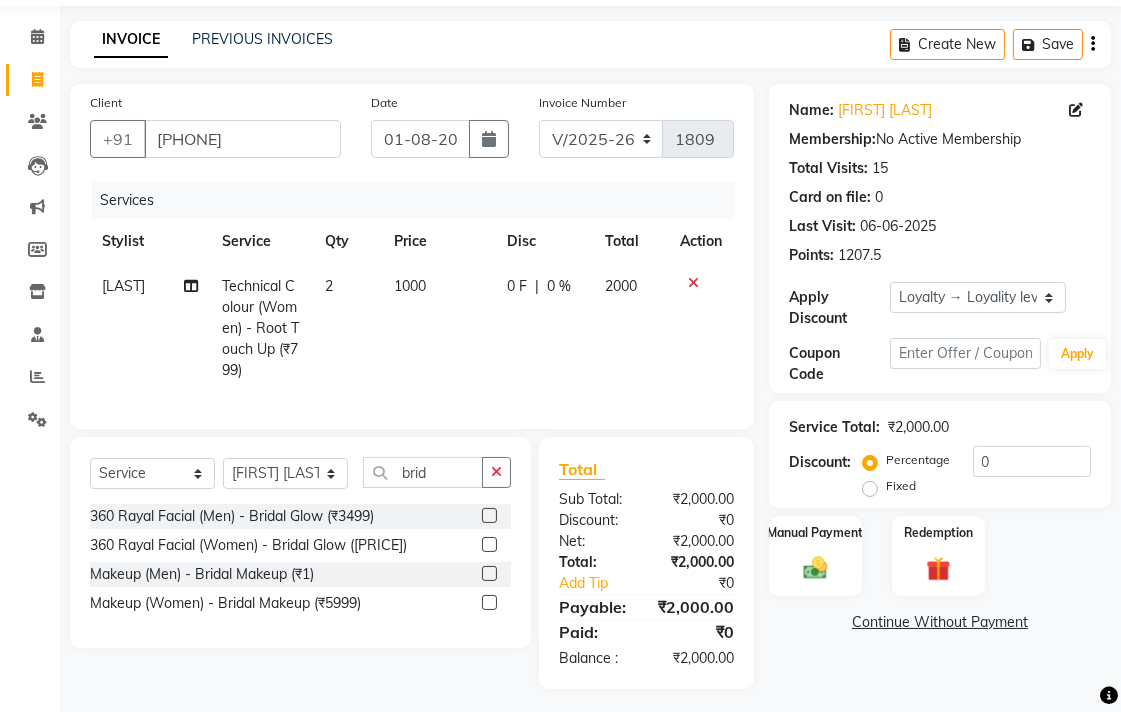 click 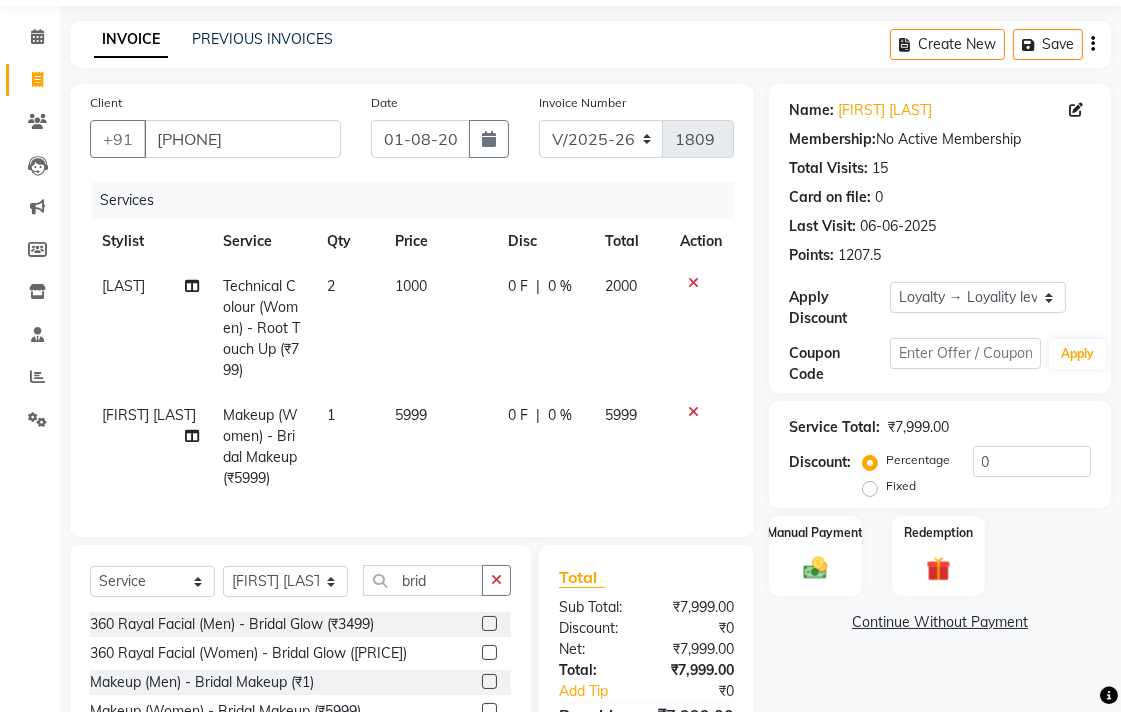 checkbox on "false" 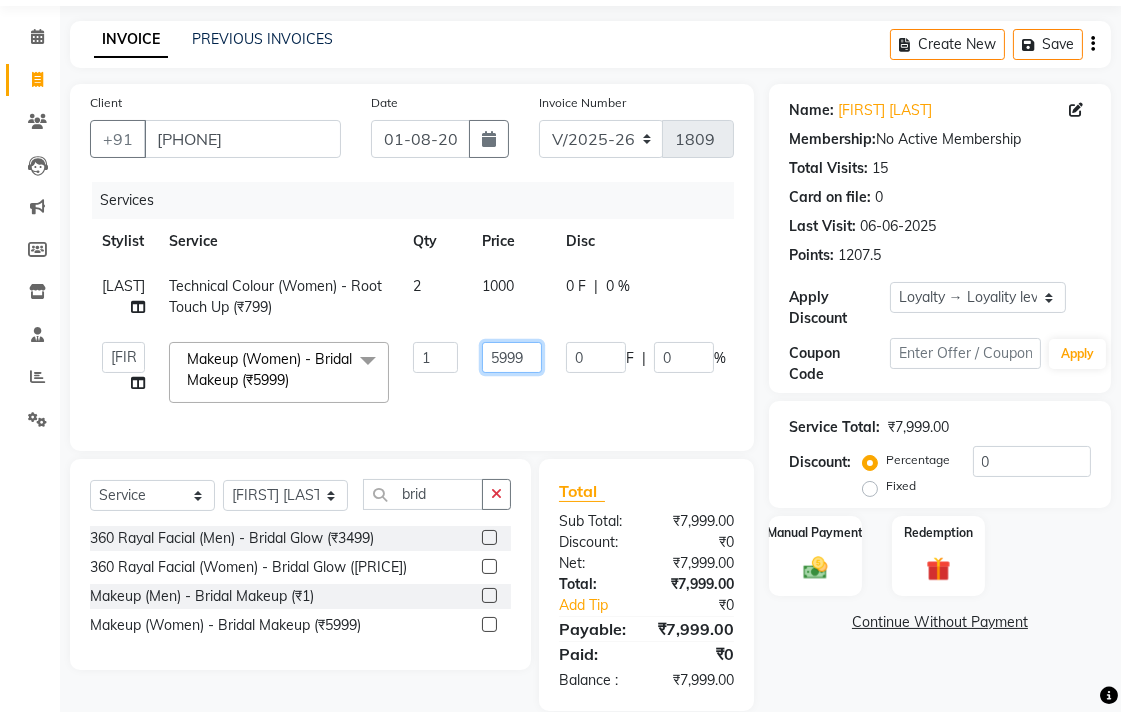 click on "5999" 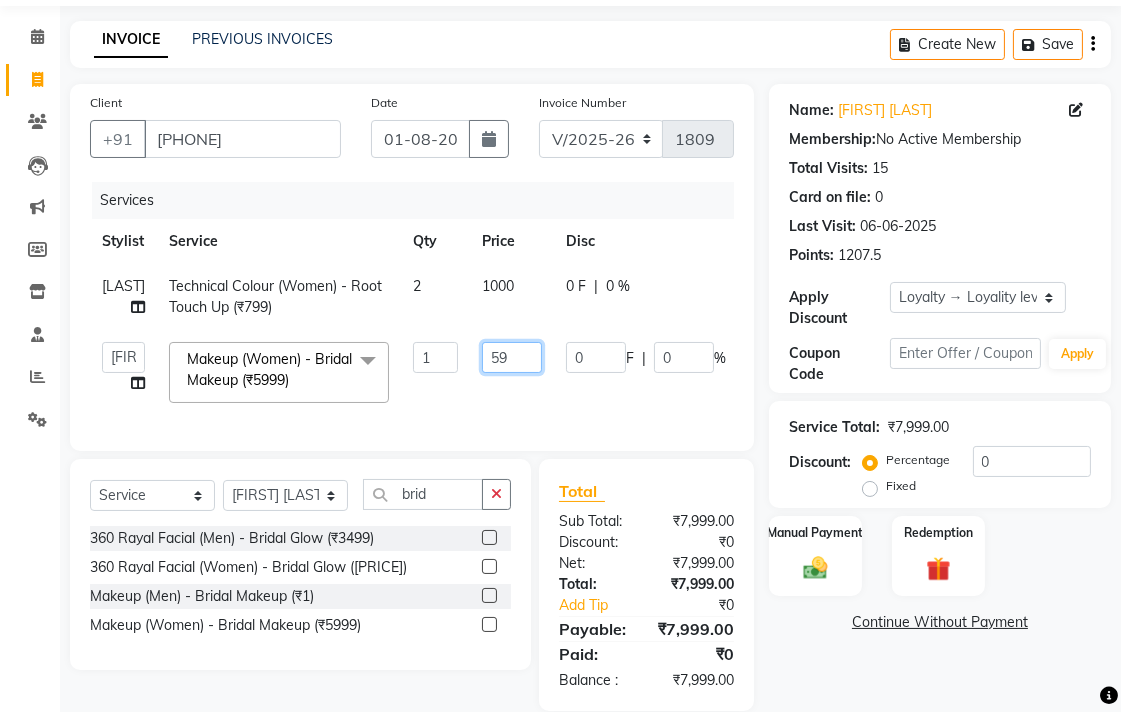 type on "5" 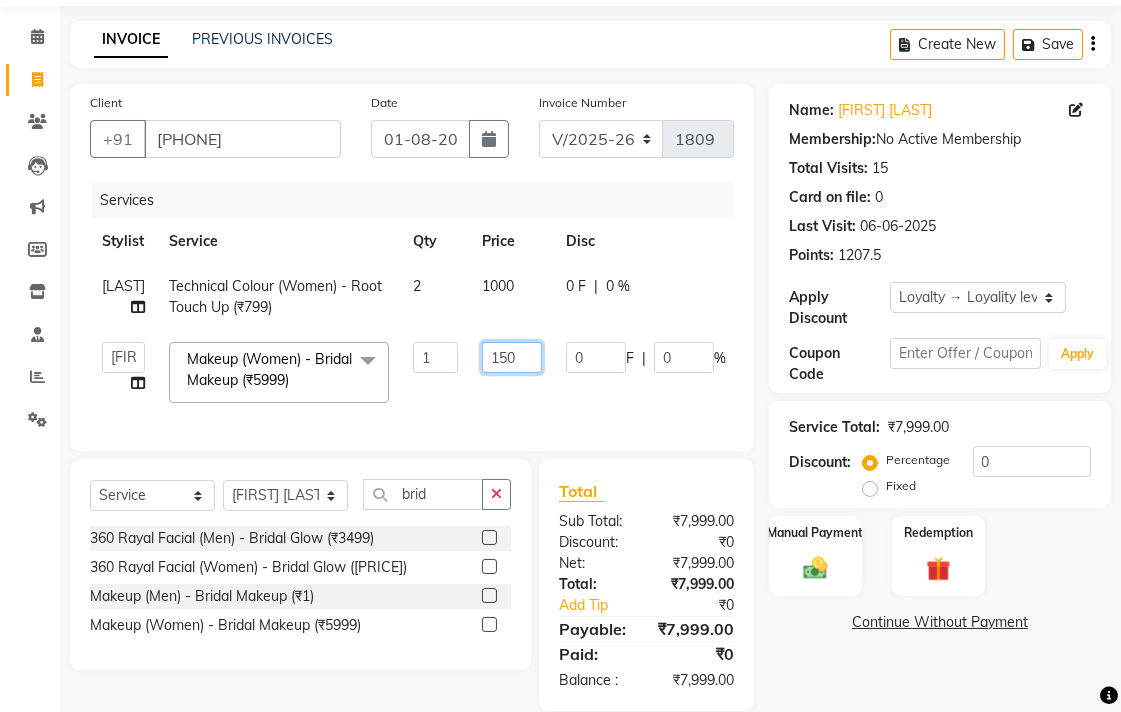 type on "1500" 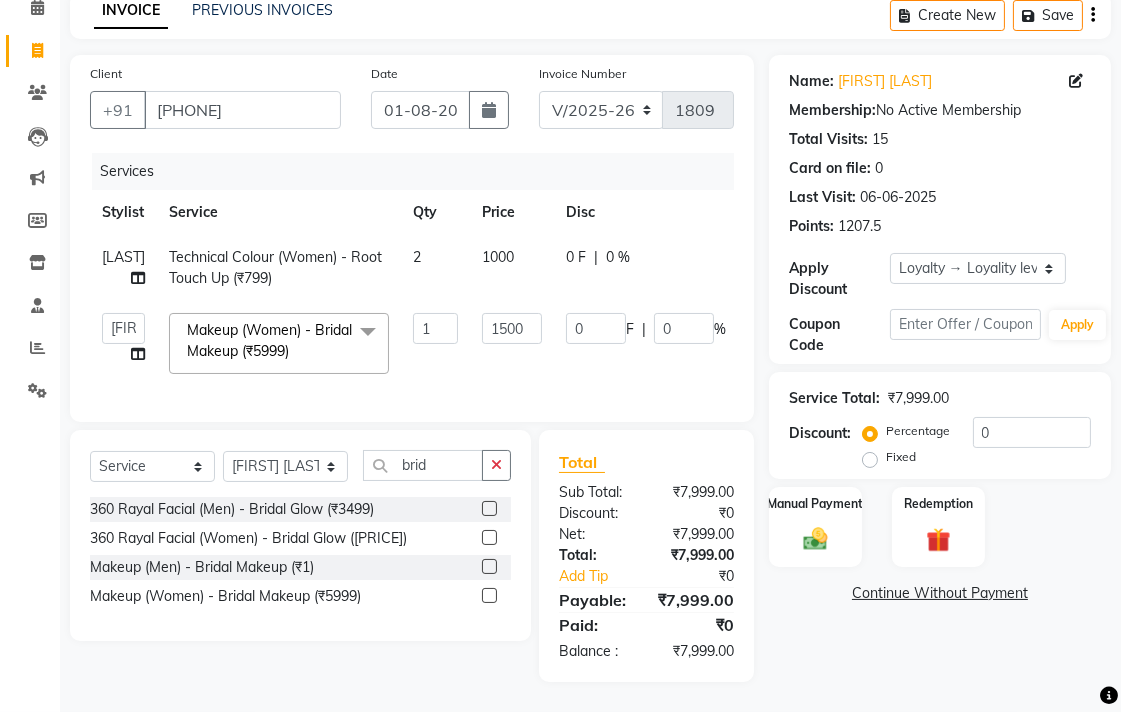 click on "Name: [LAST] [LAST] Membership: No Active Membership Total Visits: 15 Card on file: 0 Last Visit: 06-06-2025 Points: 1207.5 Apply Discount Select Loyalty → Loyality level 1 Coupon Code Apply Service Total: ₹7,999.00 Discount: Percentage Fixed 0 Manual Payment Redemption Continue Without Payment" 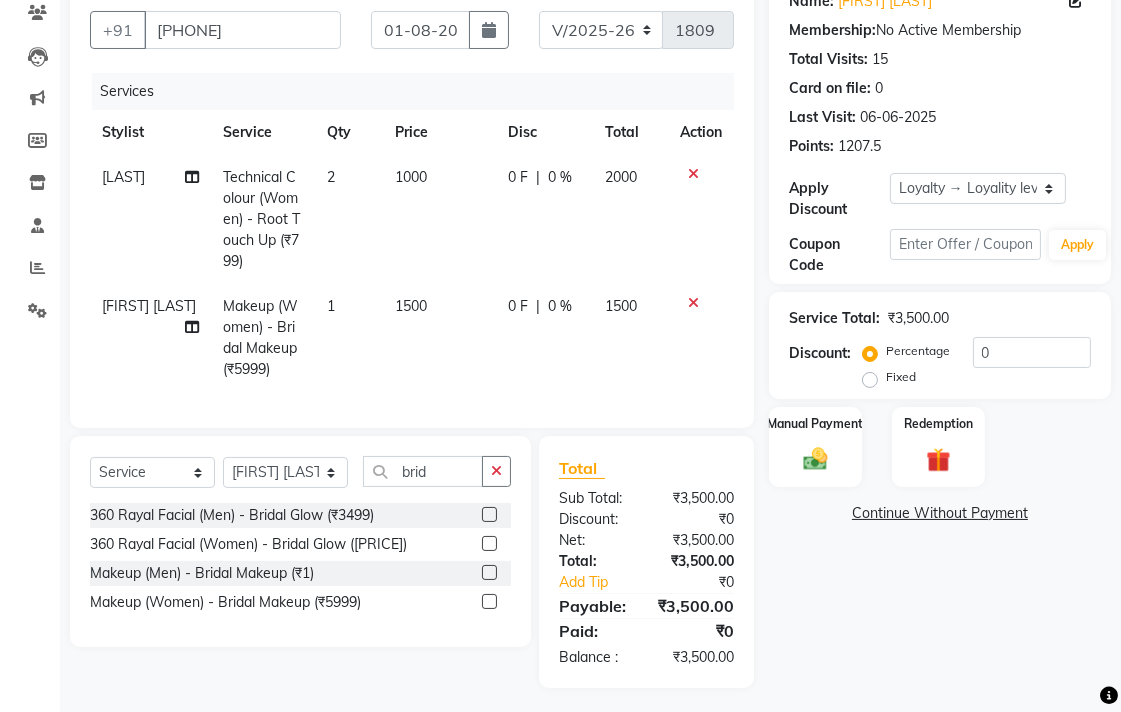 scroll, scrollTop: 197, scrollLeft: 0, axis: vertical 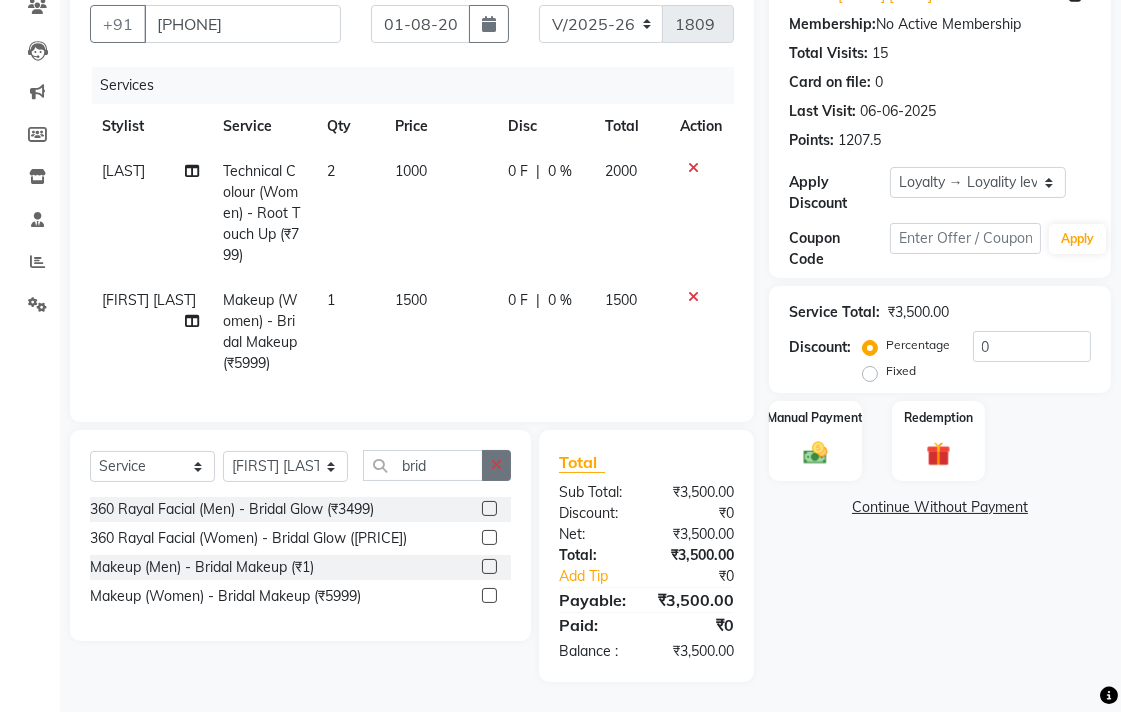 click 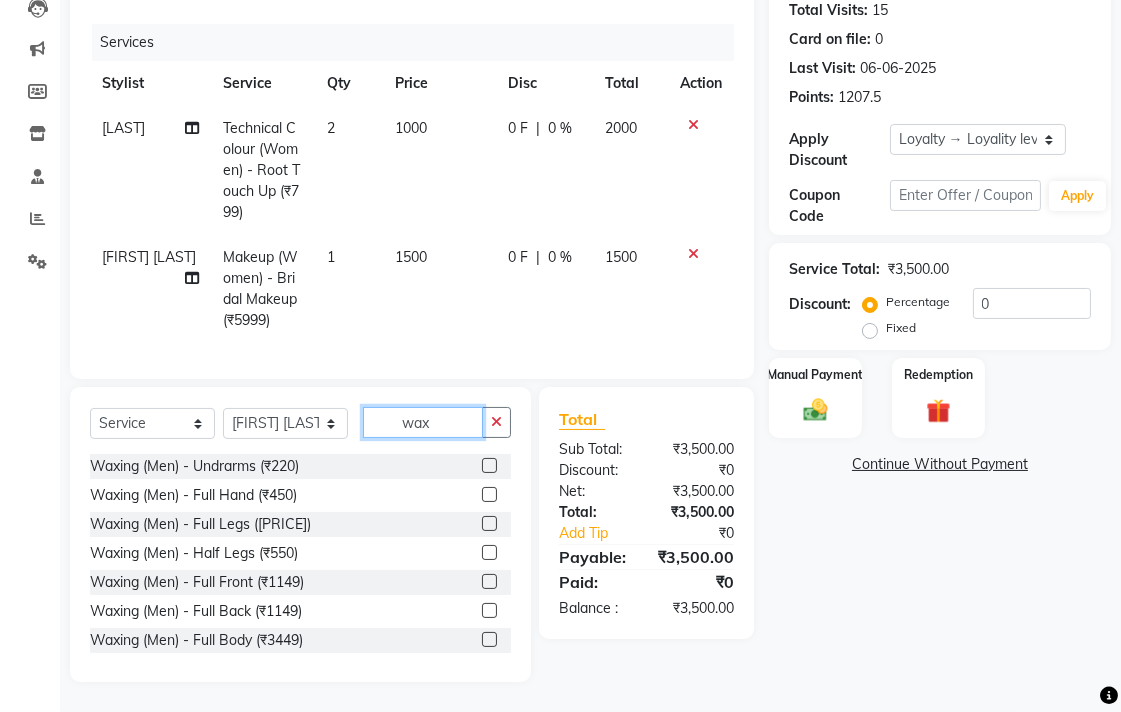 scroll, scrollTop: 241, scrollLeft: 0, axis: vertical 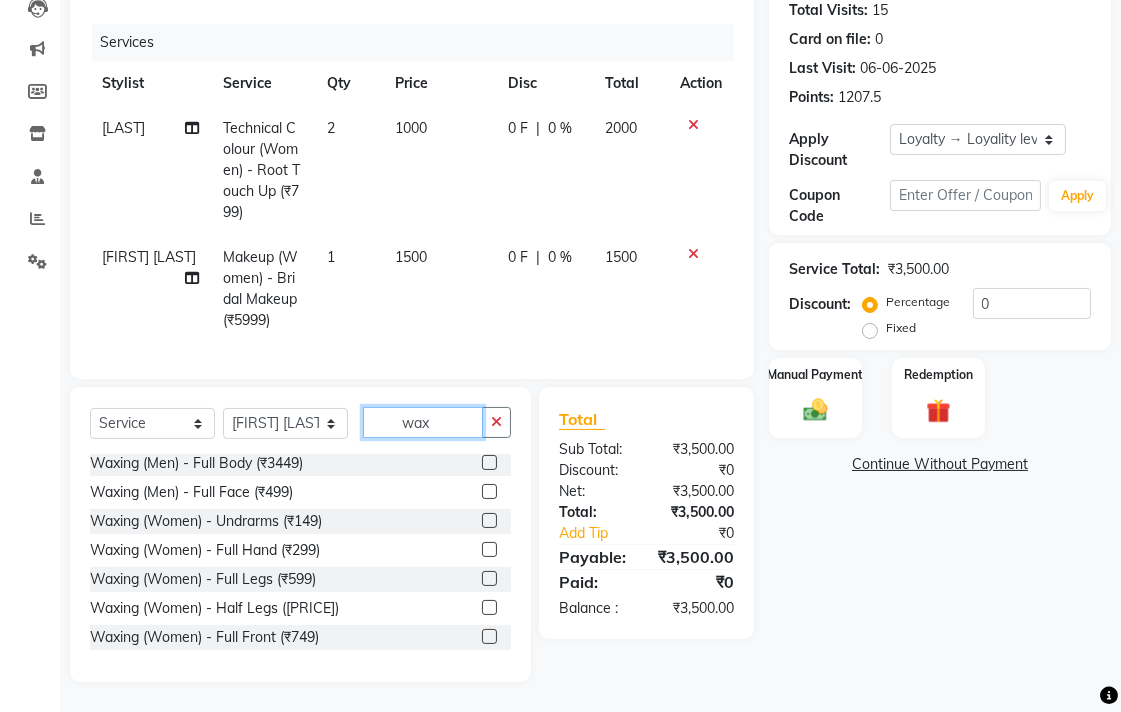 type on "wax" 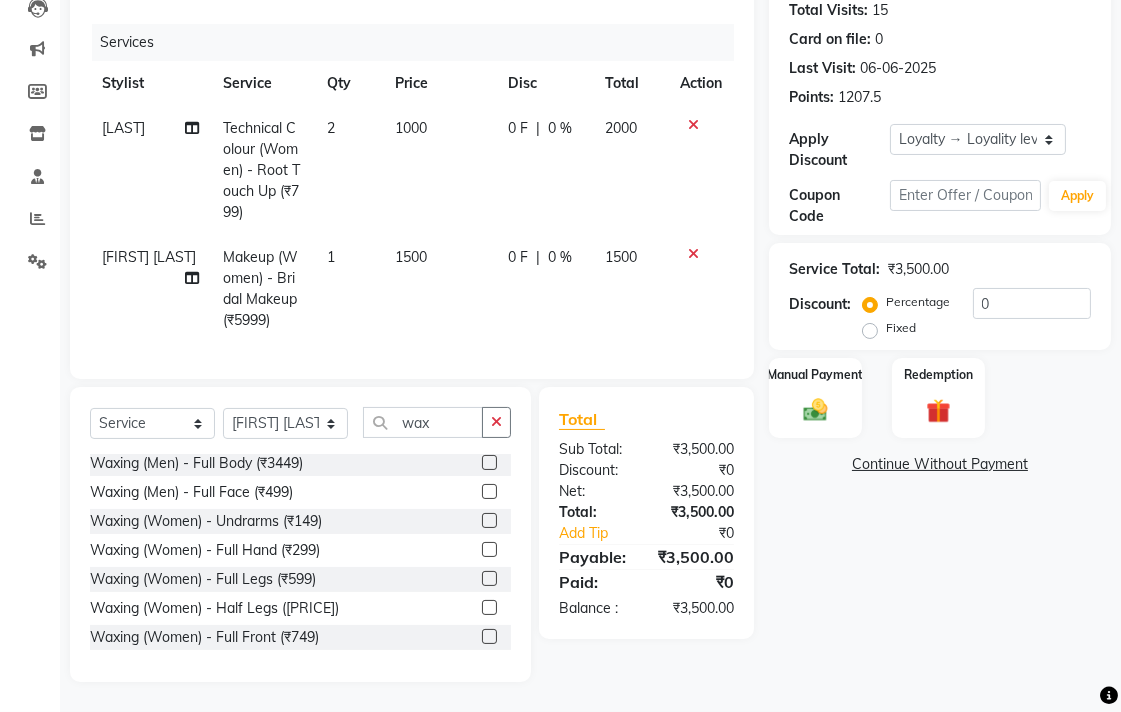 click 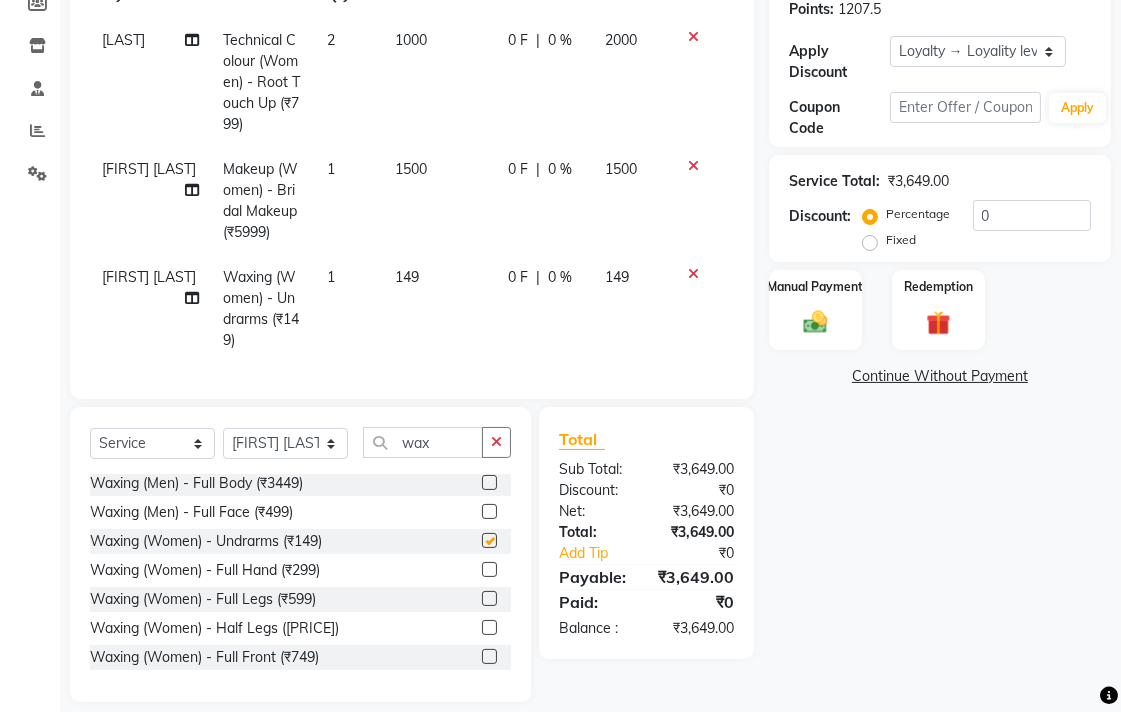 checkbox on "false" 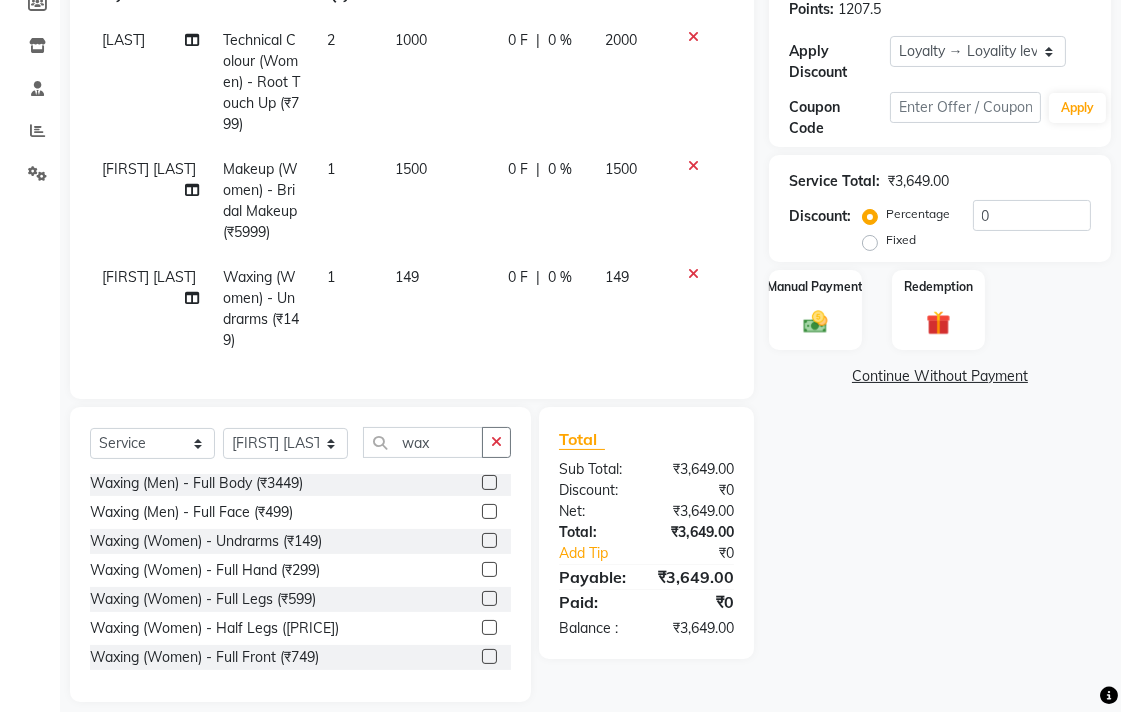 scroll, scrollTop: 348, scrollLeft: 0, axis: vertical 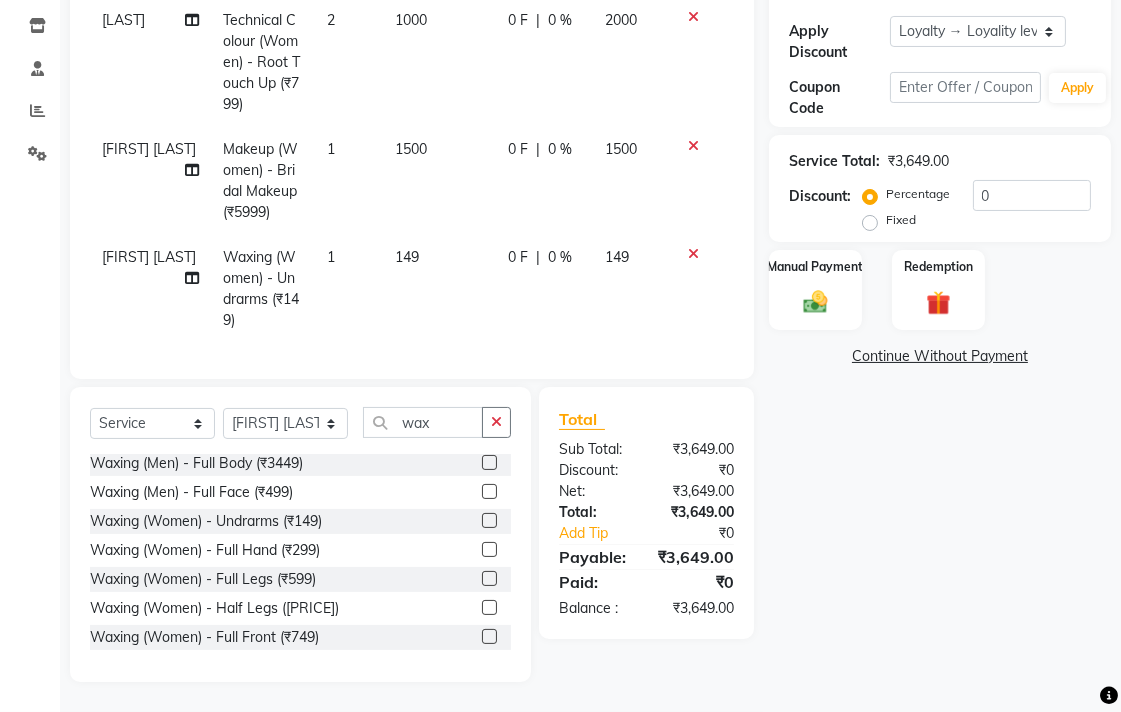 click 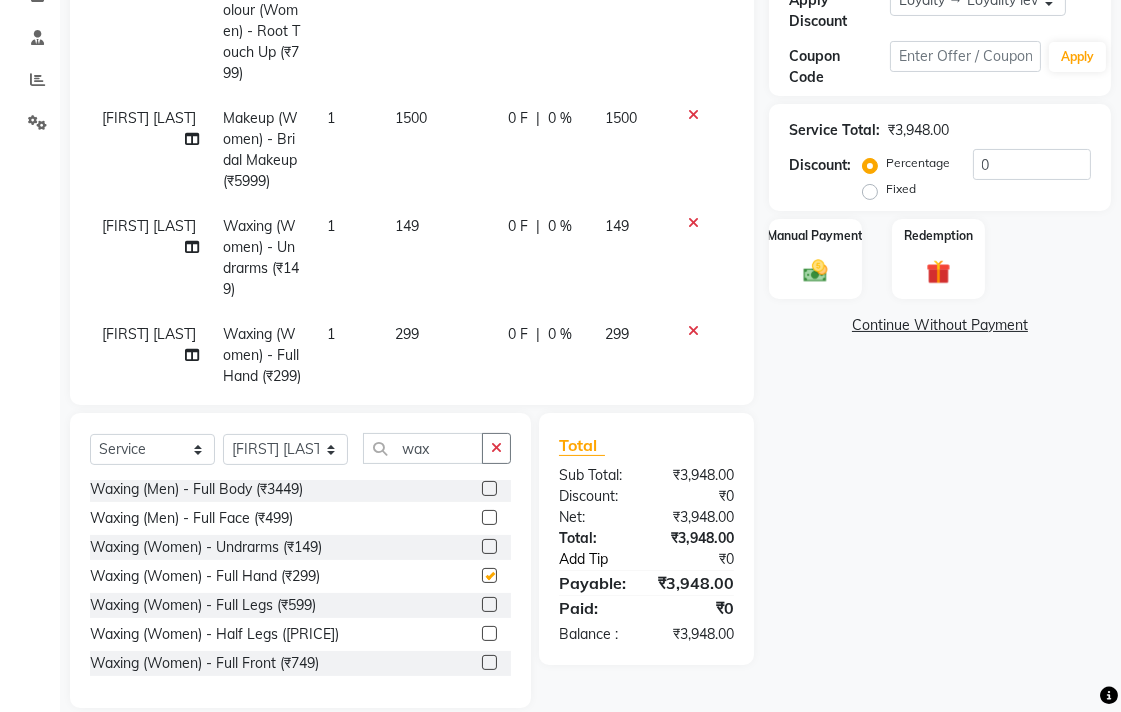 scroll, scrollTop: 388, scrollLeft: 0, axis: vertical 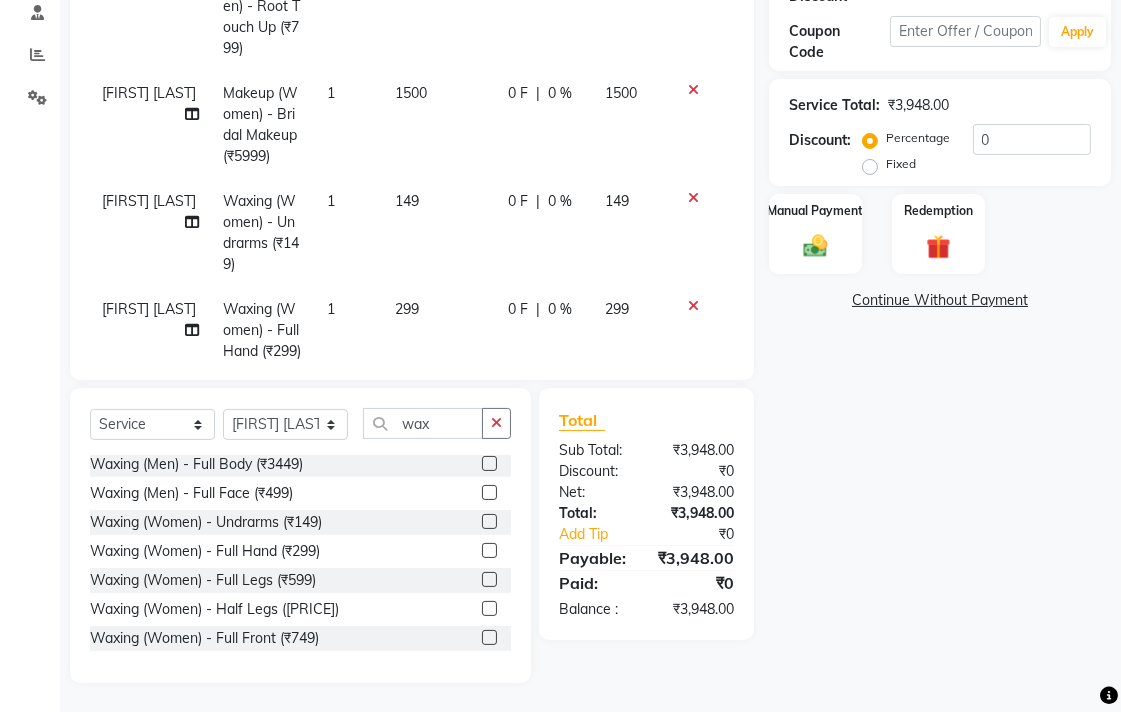 checkbox on "false" 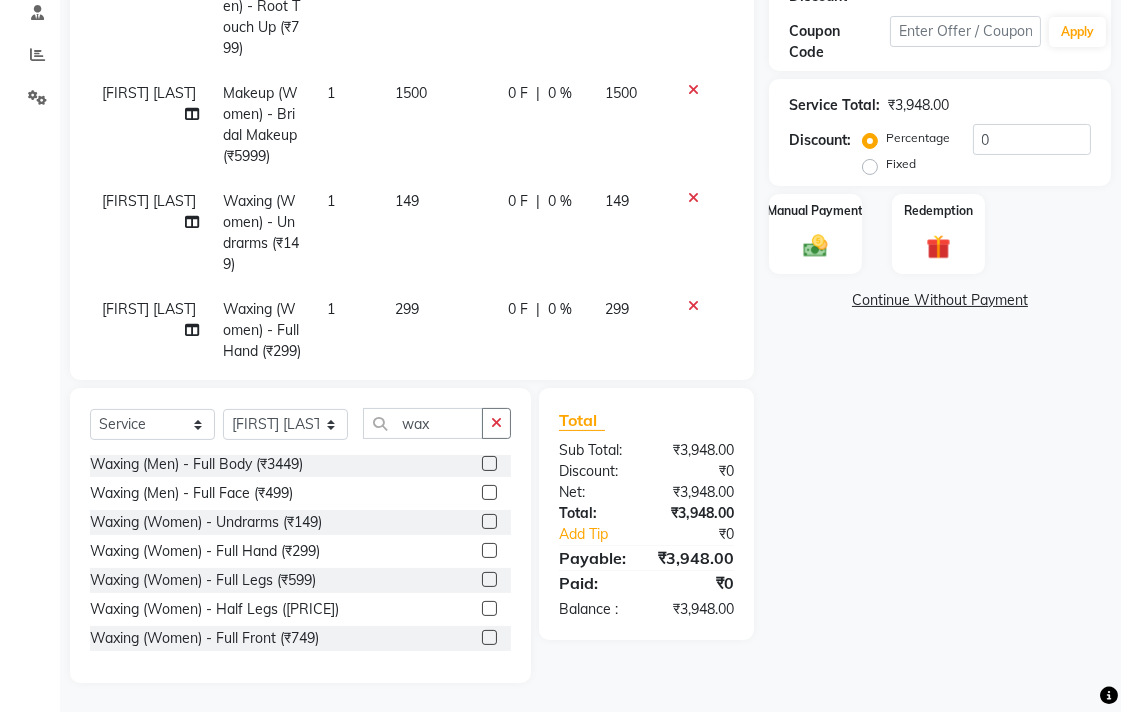 click 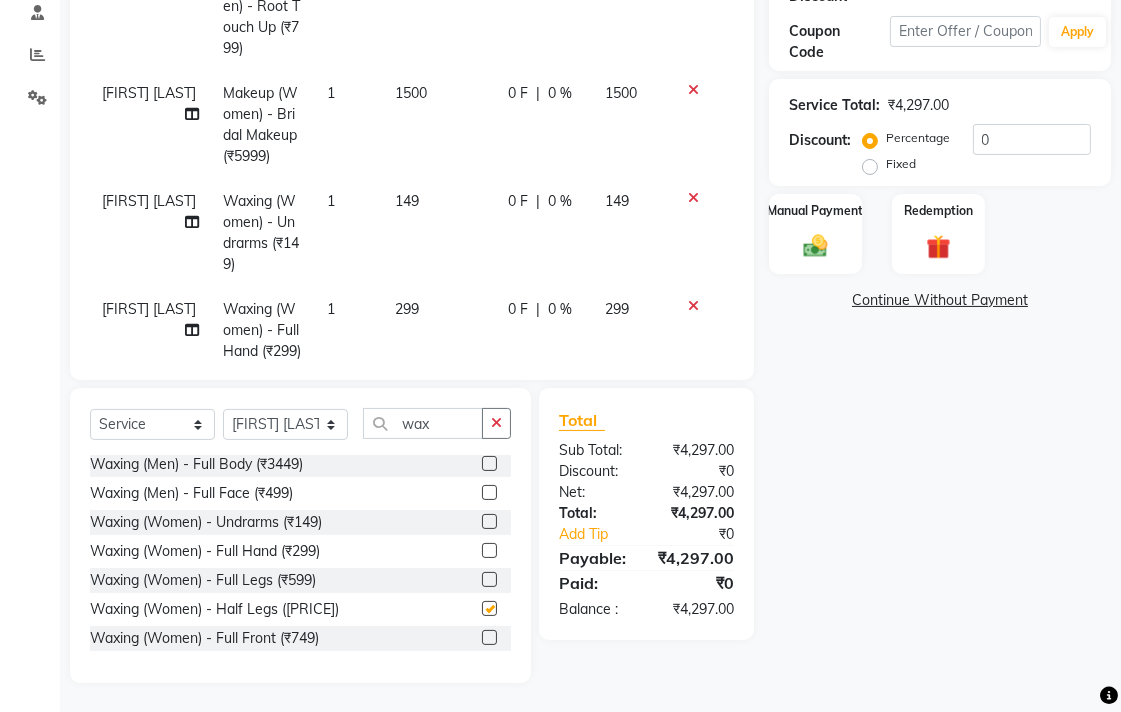 checkbox on "false" 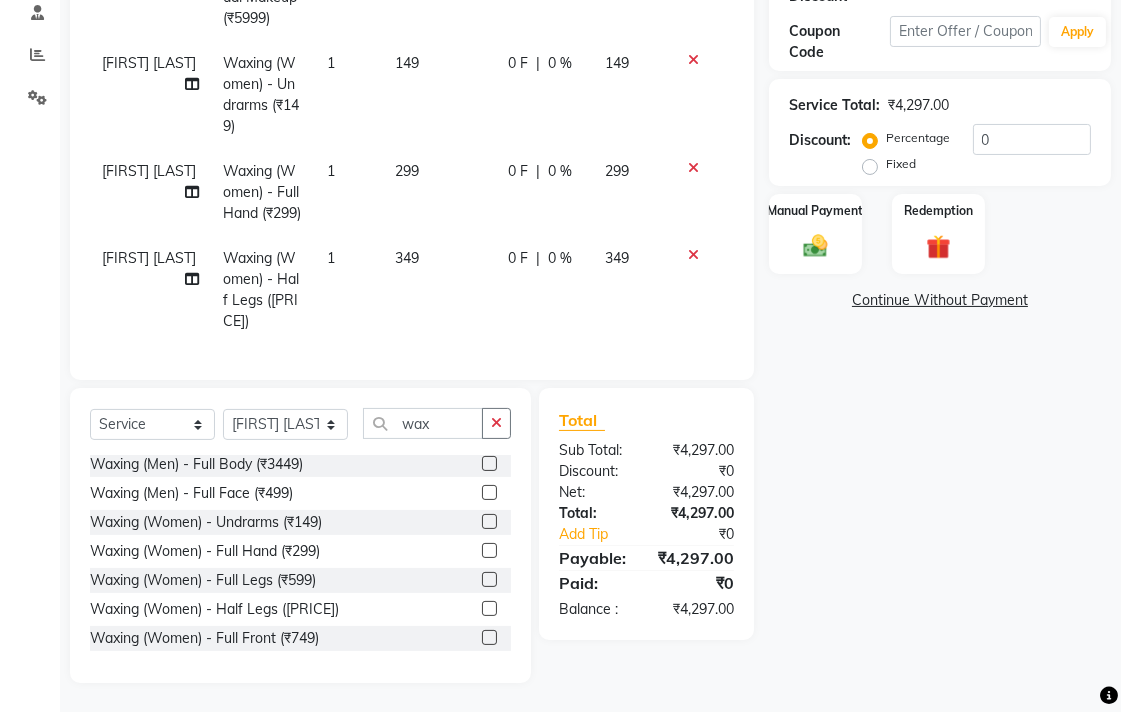click on "349" 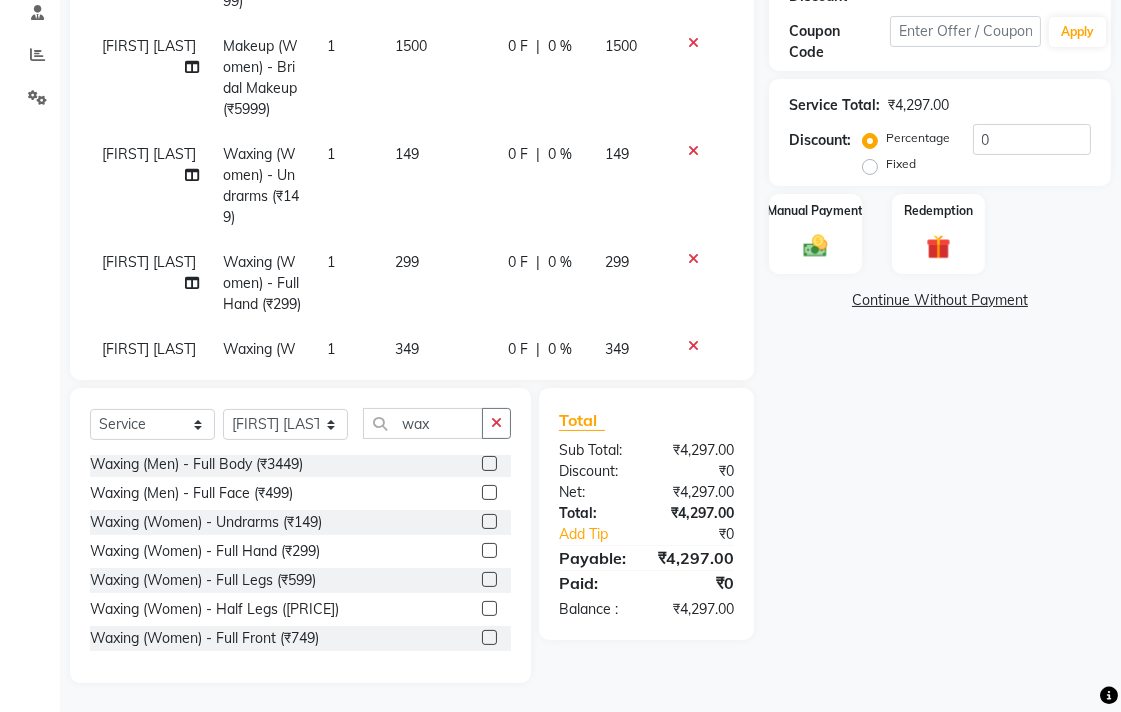select on "80072" 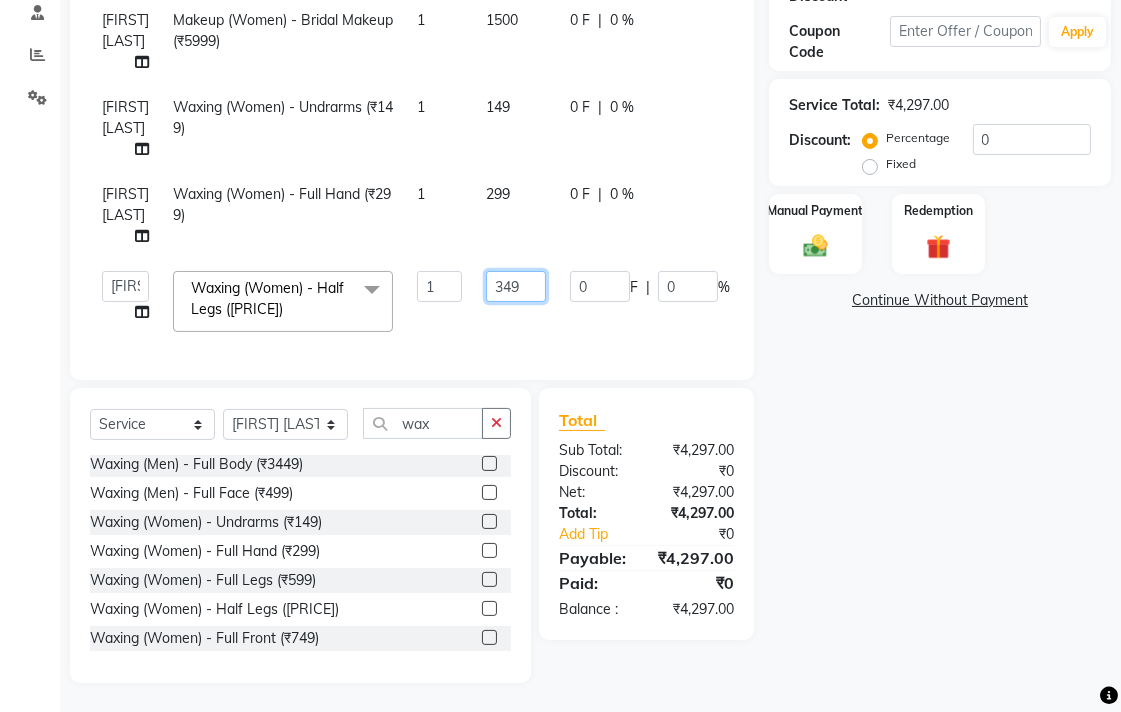 click on "349" 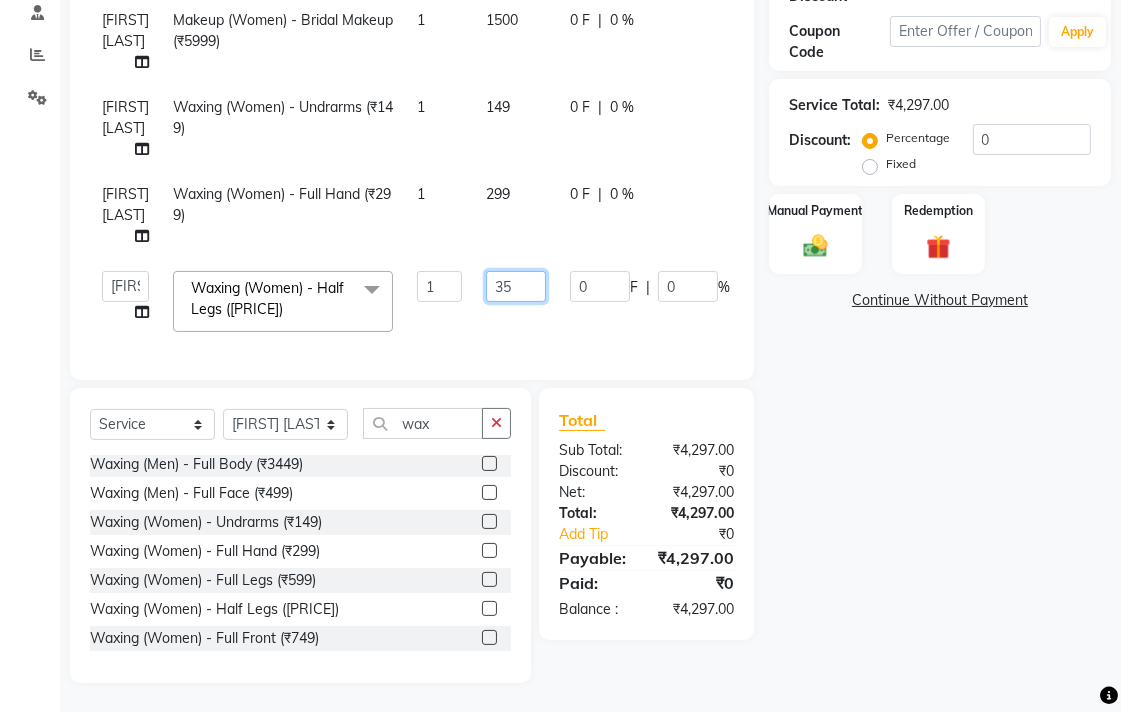 type on "350" 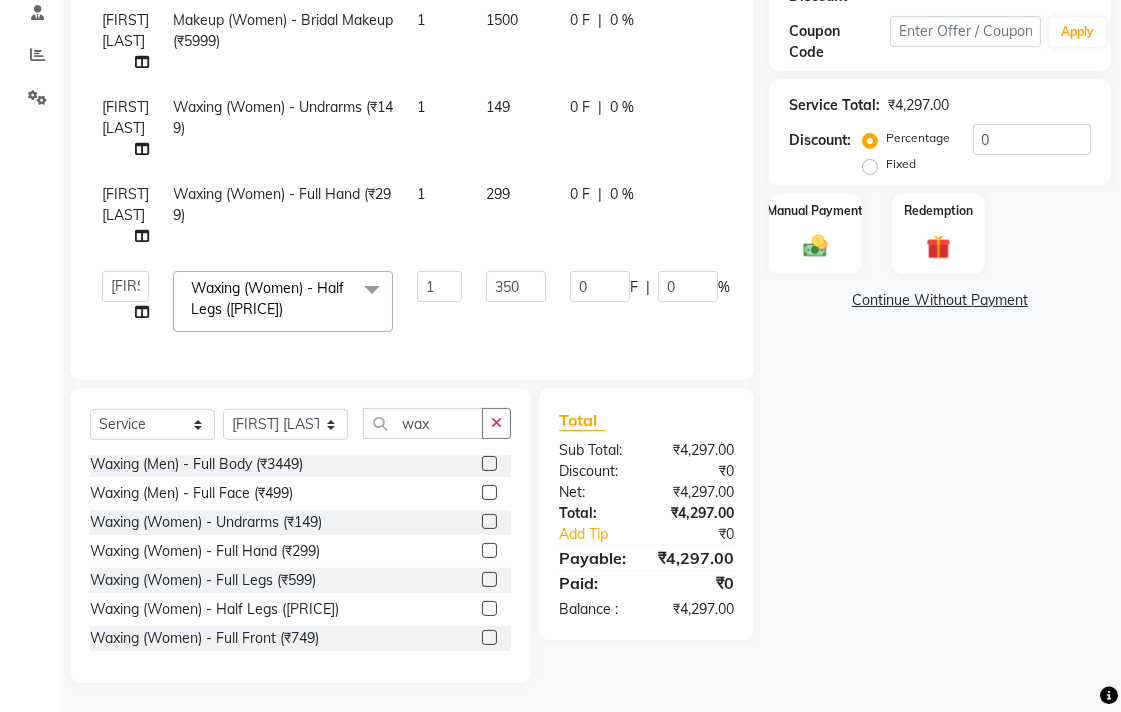 click on "[FIRST] [LAST] Technical Colour (Women) - Root Touch Up ([PRICE]) 2 1000 0 F | 0 % 2000 [FIRST] [LAST] Makeup (Women) - Bridal Makeup ([PRICE]) 1 1500 0 F | 0 % 1500 [FIRST] [LAST] Waxing (Women) - Undrarms ([PRICE]) x Cut & Finish (Men) - Hair Cut ([PRICE]) Cut & Finish (Men) - Shampoo & Conditioning ([PRICE]) Cut & Finish (Men) - Advance Hair Cut ([PRICE]) Cut & Finish (Men) - Child Hair Cut ( Up To 12 Years) ([PRICE]) Cut & Finish (Men) - Shaving ([PRICE]) Cut & Finish (Men) - Beard Designing ([PRICE]) nail art ([PRICE]) FREE EYEBRO ([PRICE]) FACE SCARBING ([PRICE]) pearsing ([PRICE]) beard color ([PRICE]) mustace color ([PRICE]) Fiber complex tretment ([PRICE]) eyerpeirsing par pear ([PRICE]) shea bater spa men ([PRICE]) 1 350 0 F | 0" 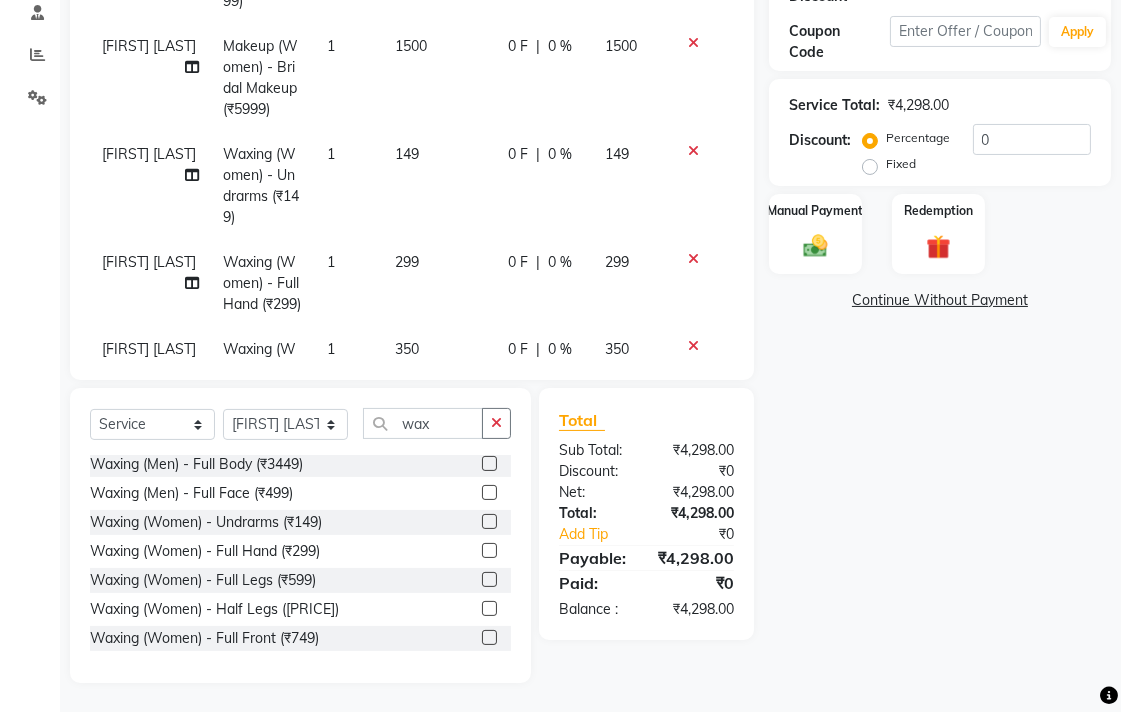 click on "149" 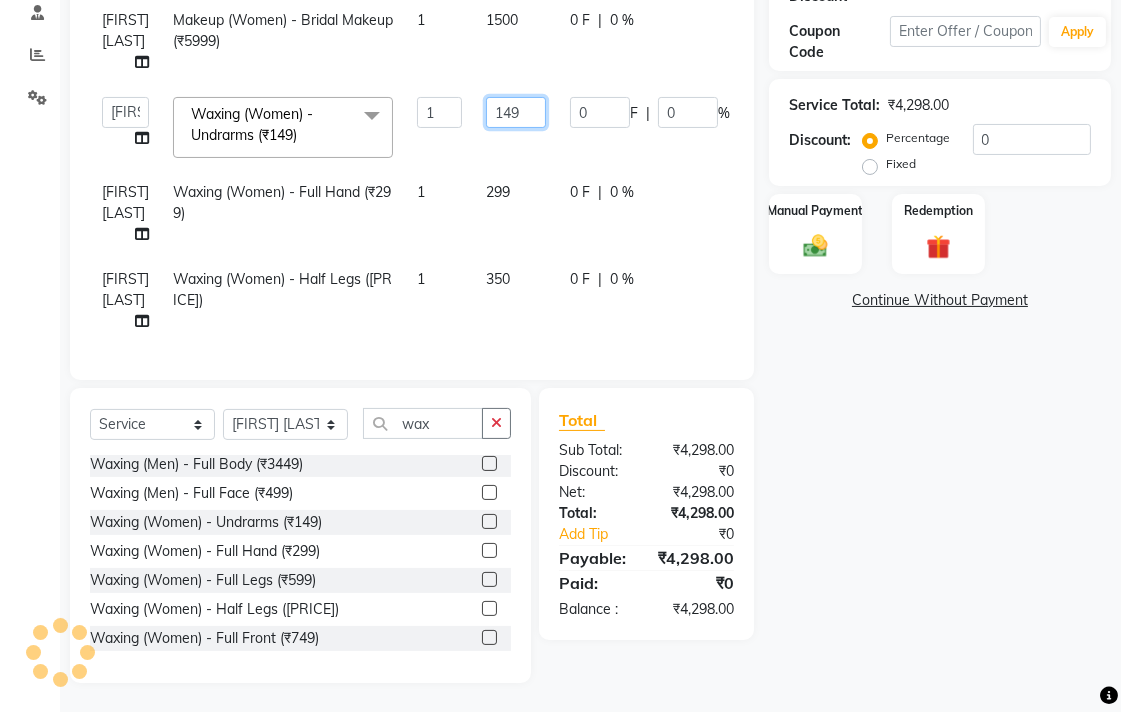 click on "149" 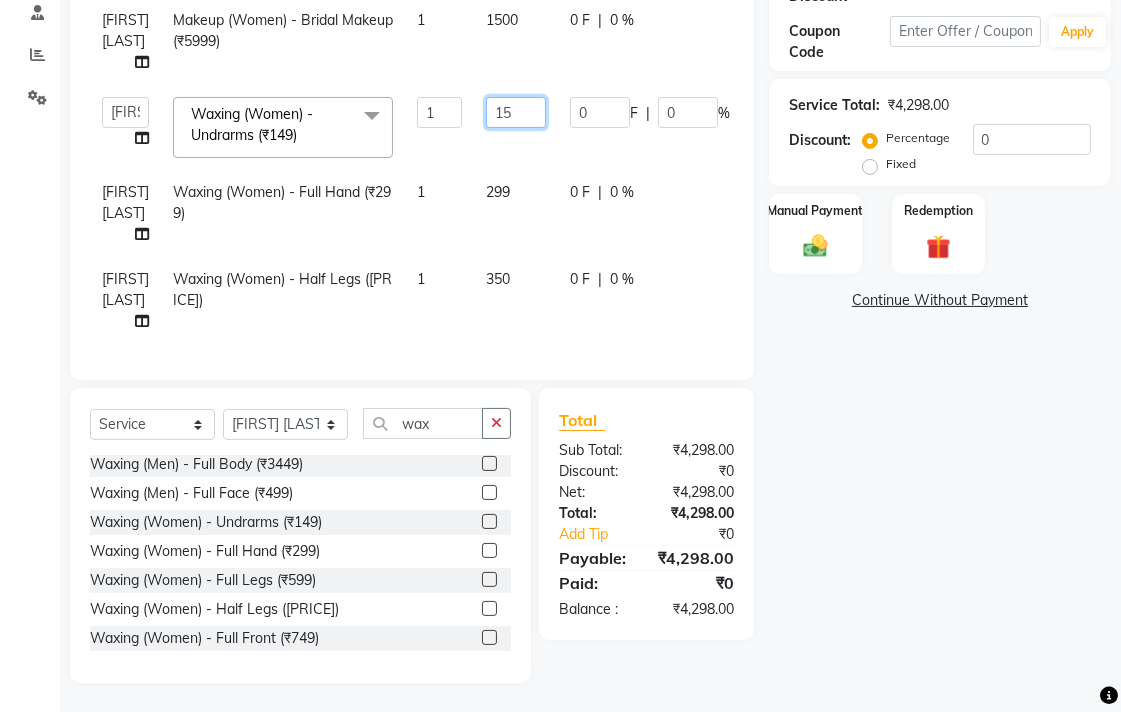 type on "150" 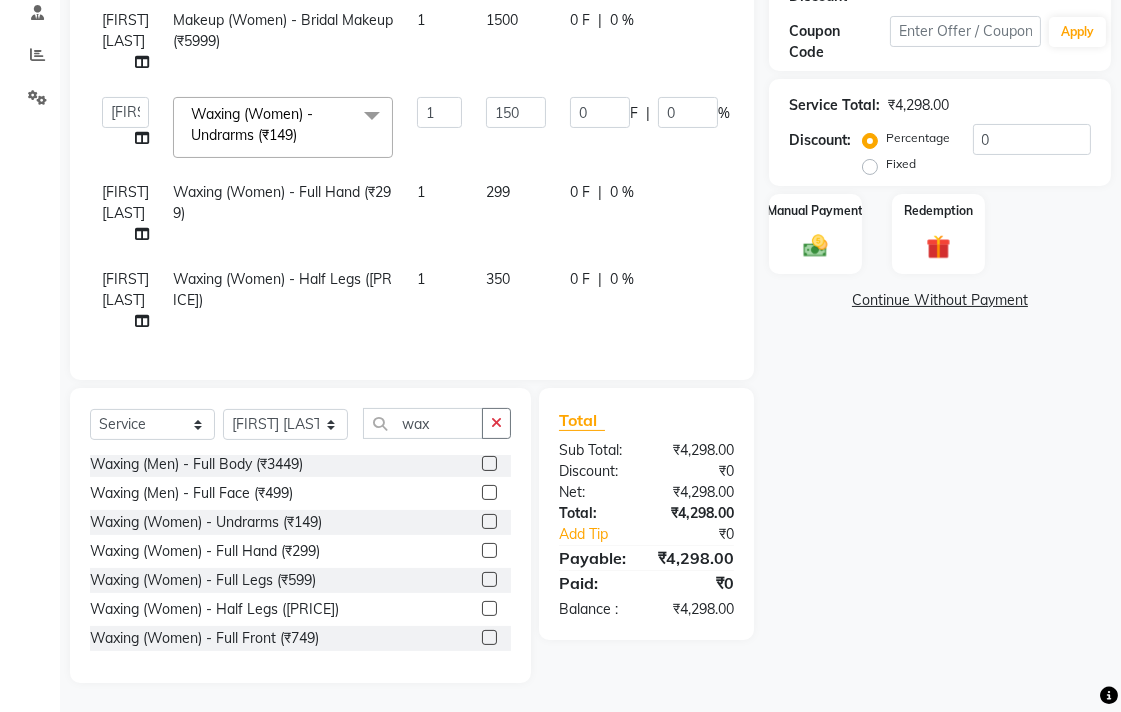 click on "[FIRST] [LAST] Technical Colour (Women) - Root Touch Up ([PRICE]) 2 1000 0 F | 0 % 2000 [FIRST] [LAST] Makeup (Women) - Bridal Makeup ([PRICE]) 1 1500 0 F | 0 % 1500 [FIRST] [LAST] [FIRST] [LAST] [FIRST] [LAST] [FIRST] [LAST] [FIRST] [LAST] [FIRST] [LAST] [FIRST] [LAST] [FIRST] [LAST] [FIRST] [LAST] [FIRST] [LAST] Waxing (Women) - Undrarms ([PRICE]) x Cut & Finish (Men) - Hair Cut ([PRICE]) Cut & Finish (Men) - Shampoo & Conditioning ([PRICE]) Cut & Finish (Men) - Advance Hair Cut ([PRICE]) Cut & Finish (Men) - Child Hair Cut ( Up To 12 Years) ([PRICE]) Cut & Finish (Men) - Shaving ([PRICE]) Cut & Finish (Men) - Beard Designing ([PRICE]) nail art ([PRICE]) FREE EYEBRO ([PRICE]) FACE SCARBING ([PRICE]) pearsing ([PRICE]) beard color ([PRICE]) mustace color ([PRICE]) Fiber complex tretment ([PRICE]) eyerpeirsing par pear ([PRICE]) shea bater spa men ([PRICE]) shea bater hair spa women ([PRICE]) color aply only ([PRICE]) bio plstia ([PRICE]) campaki hair spa ([PRICE]) Cut & Finish (Women) - Hair Cut ([PRICE]) 1" 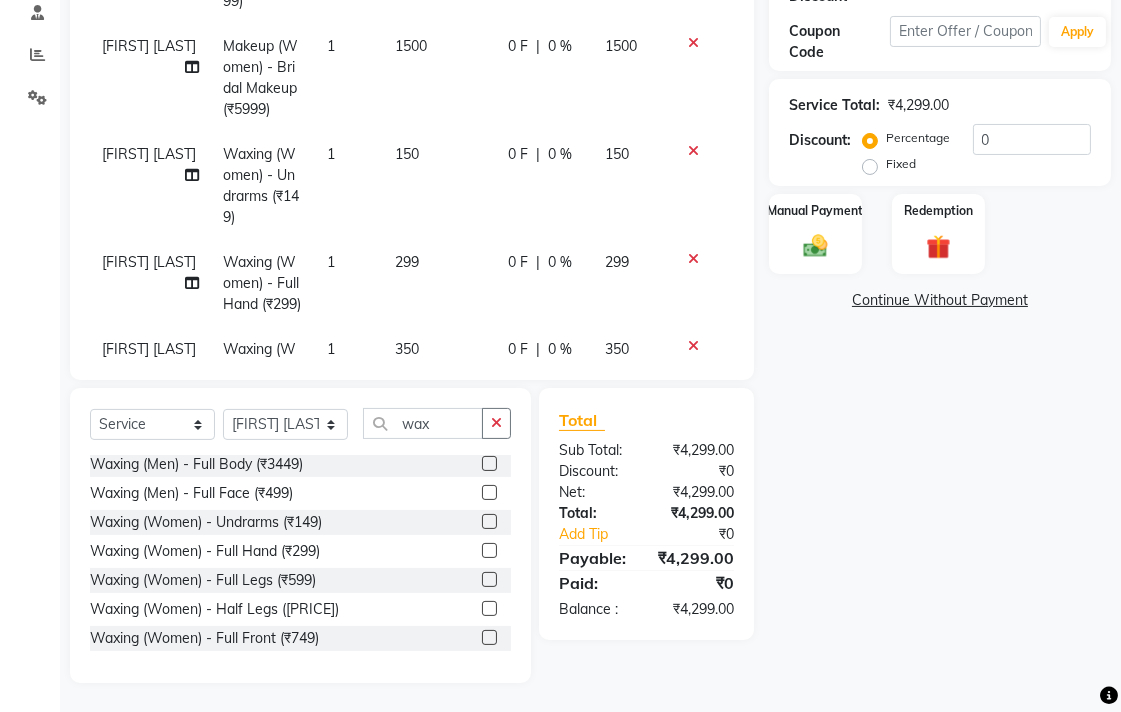 click on "299" 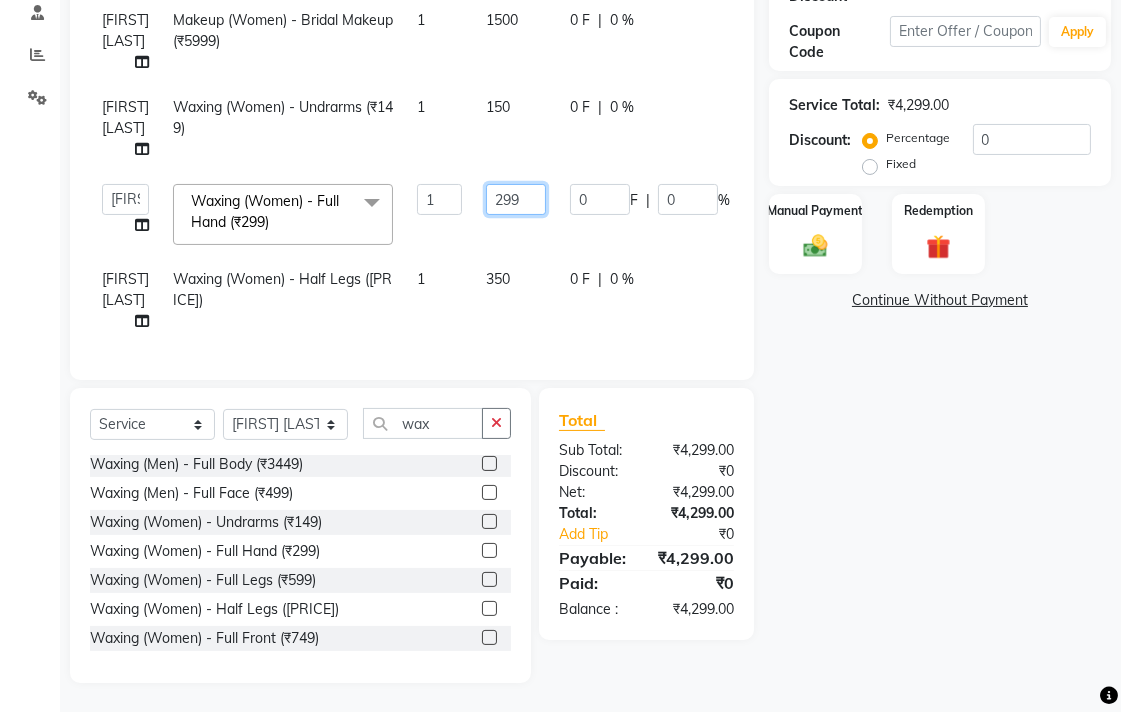 click on "299" 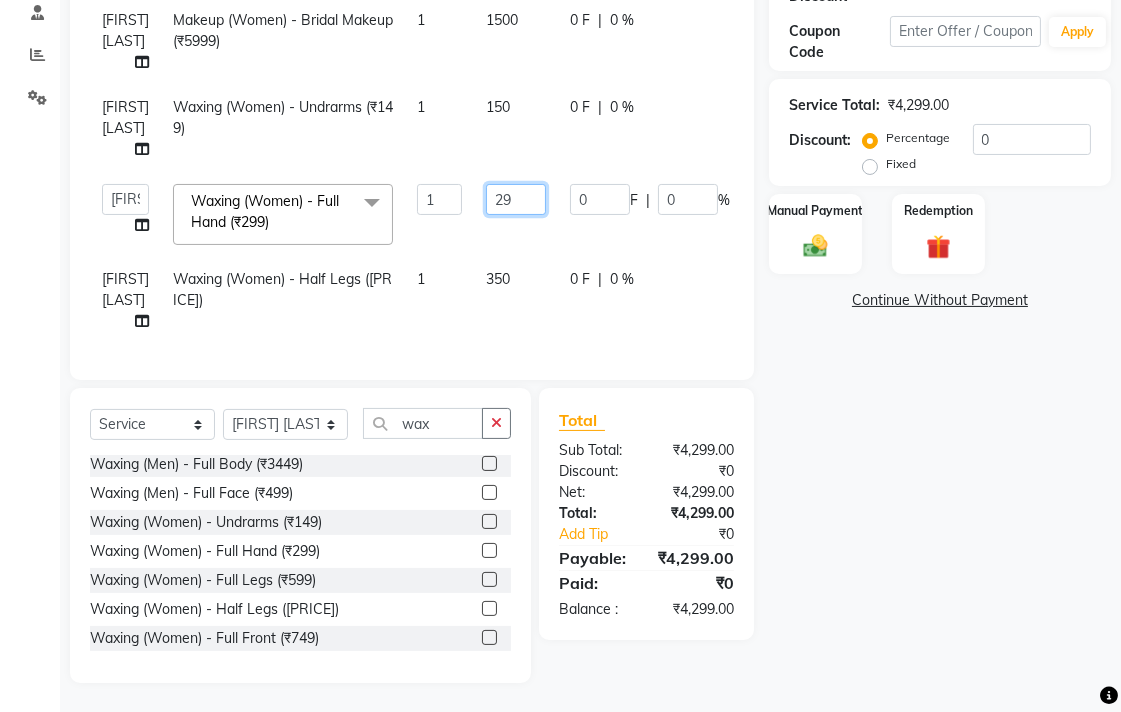 type on "2" 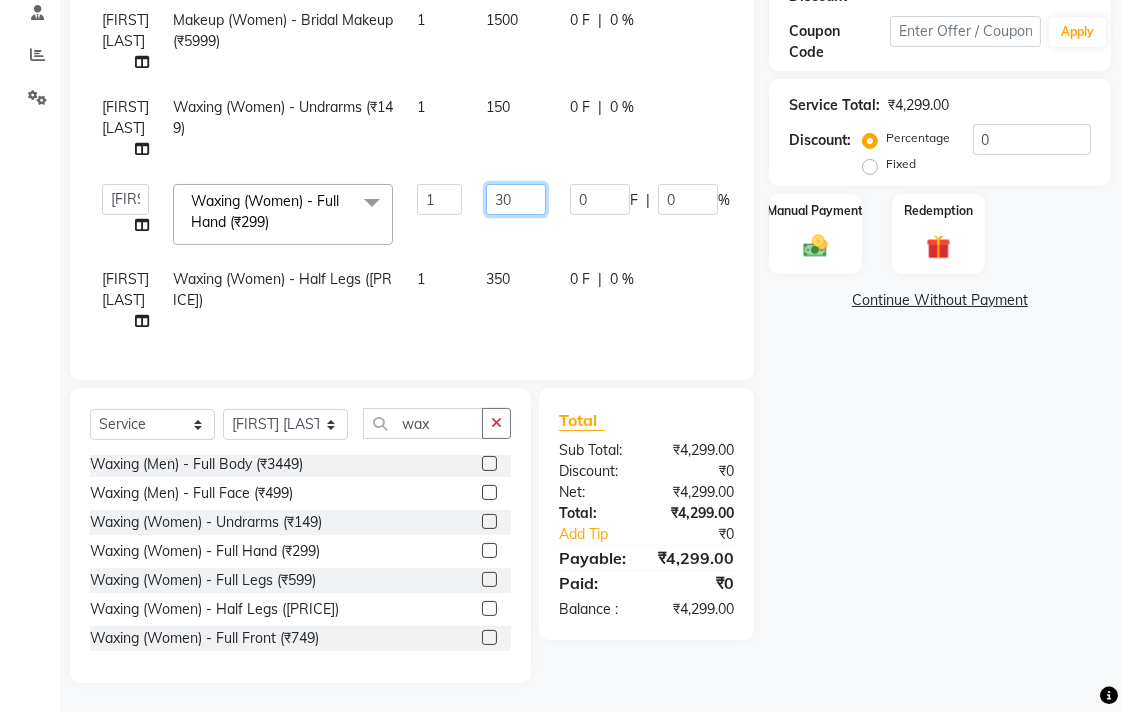 type on "300" 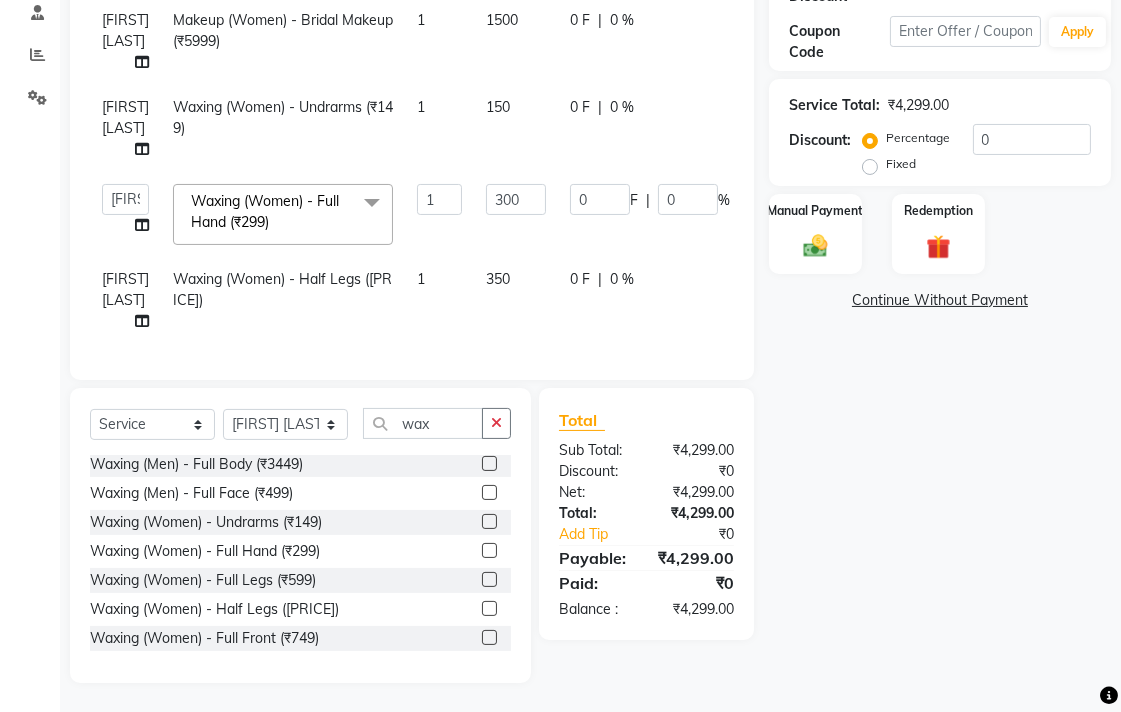 click on "Name: [LAST] [LAST] Membership: No Active Membership Total Visits: 15 Card on file: 0 Last Visit: 06-06-2025 Points: 1207.5 Apply Discount Select Loyalty → Loyality level 1 Coupon Code Apply Service Total: ₹4,299.00 Discount: Percentage Fixed 0 Manual Payment Redemption Continue Without Payment" 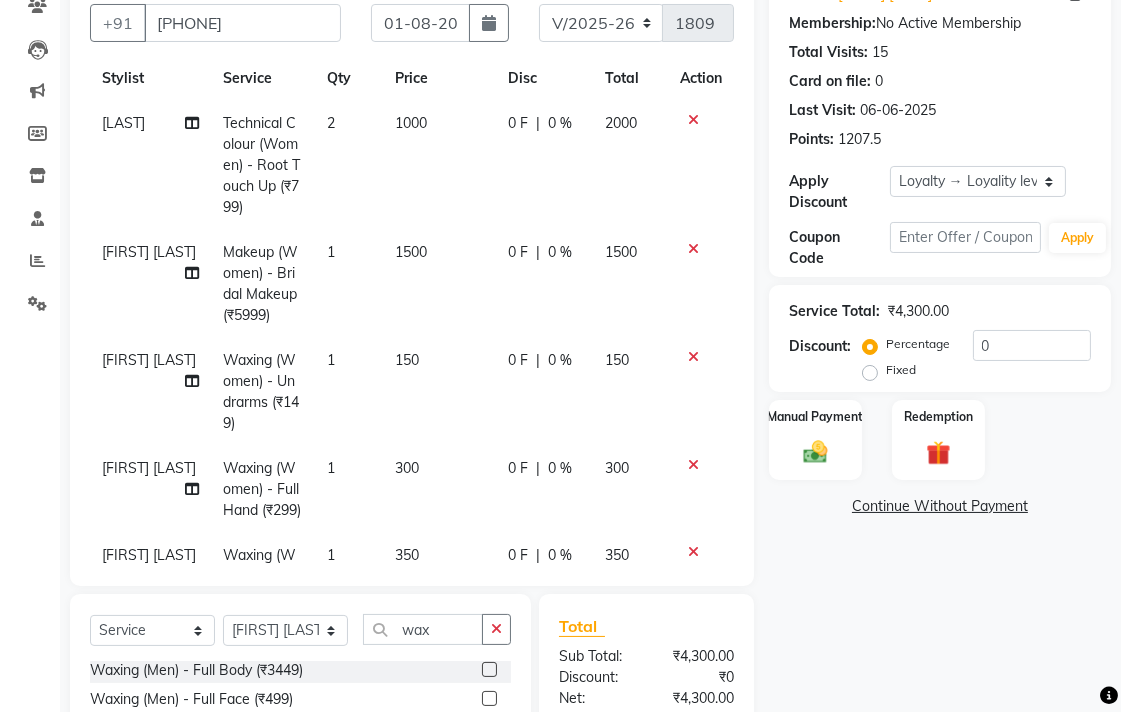 scroll, scrollTop: 0, scrollLeft: 0, axis: both 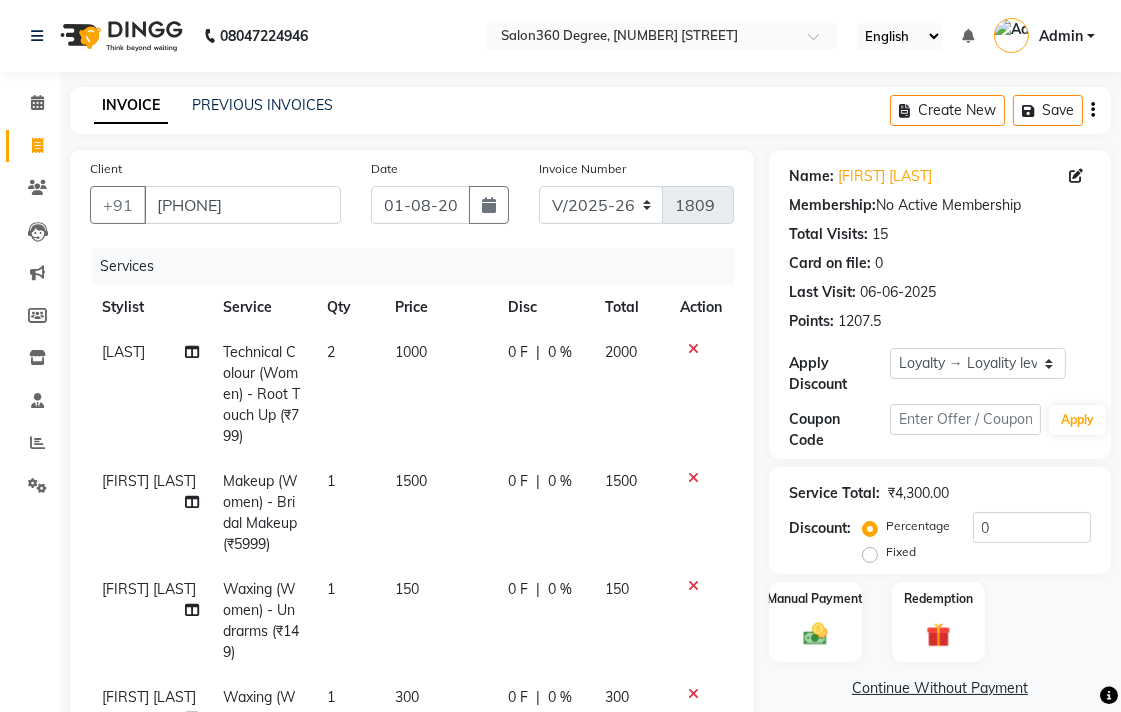 click on "1000" 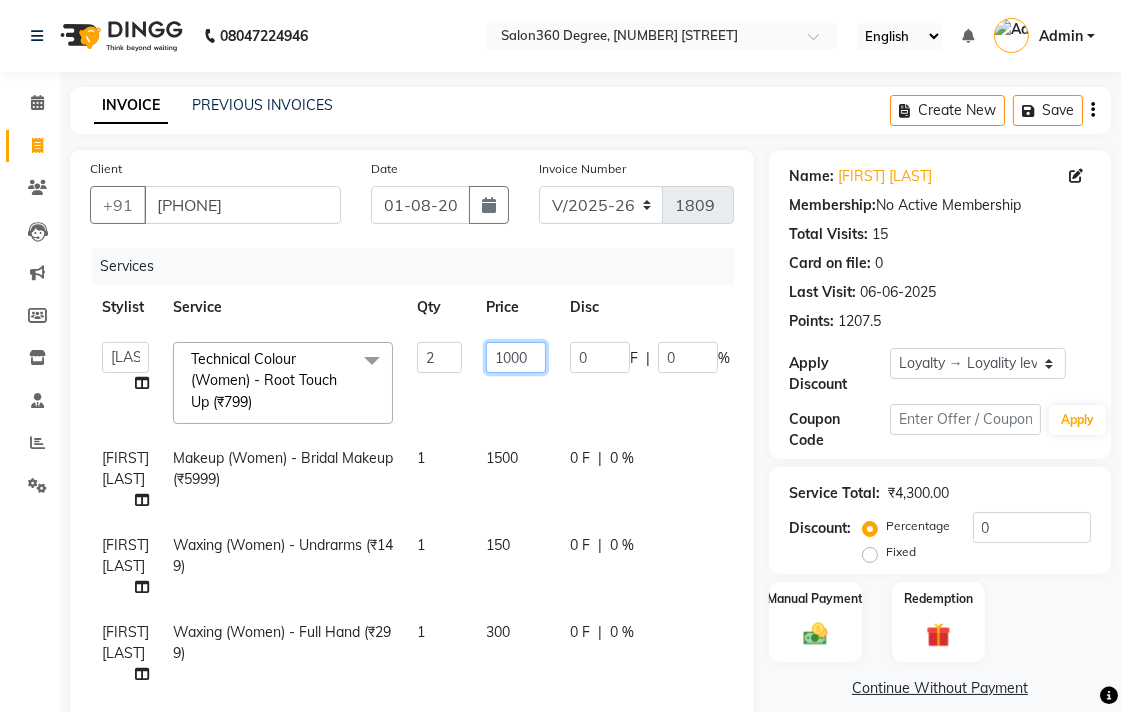 click on "1000" 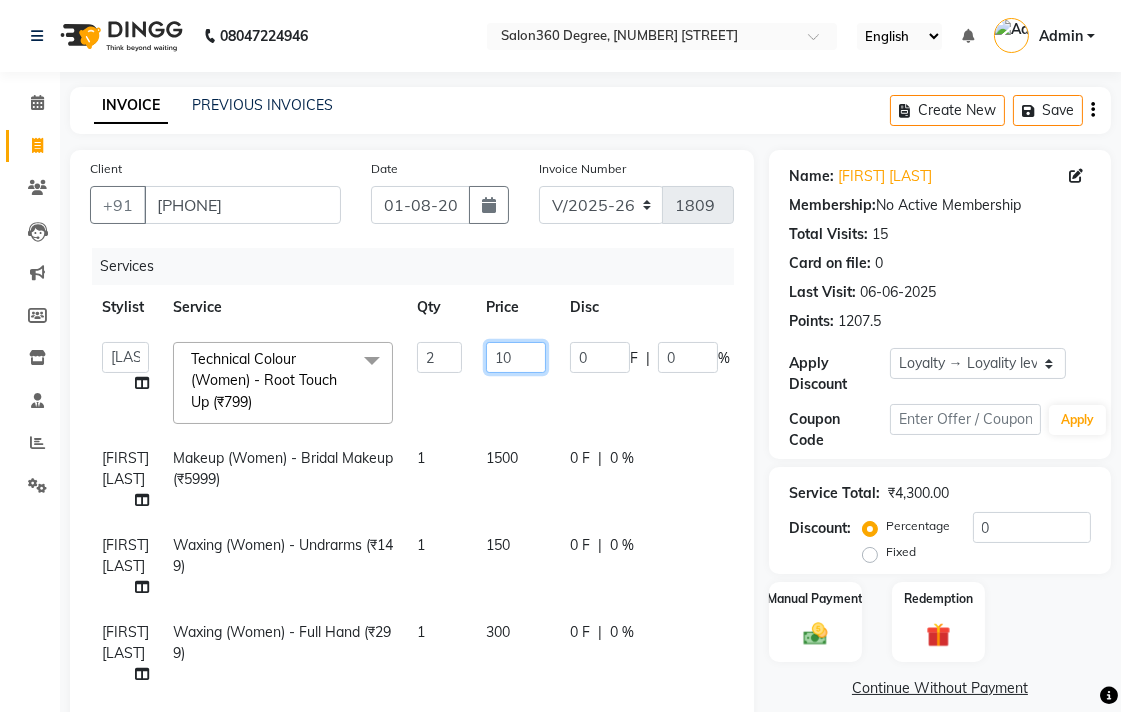 type on "1" 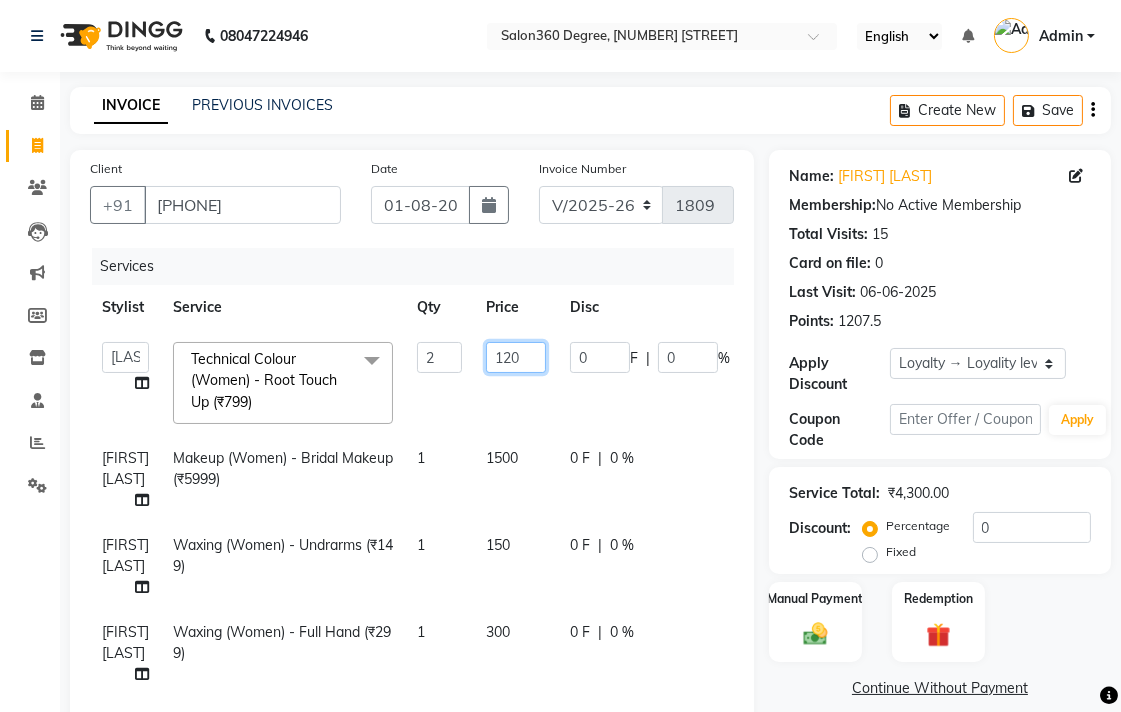 type on "1200" 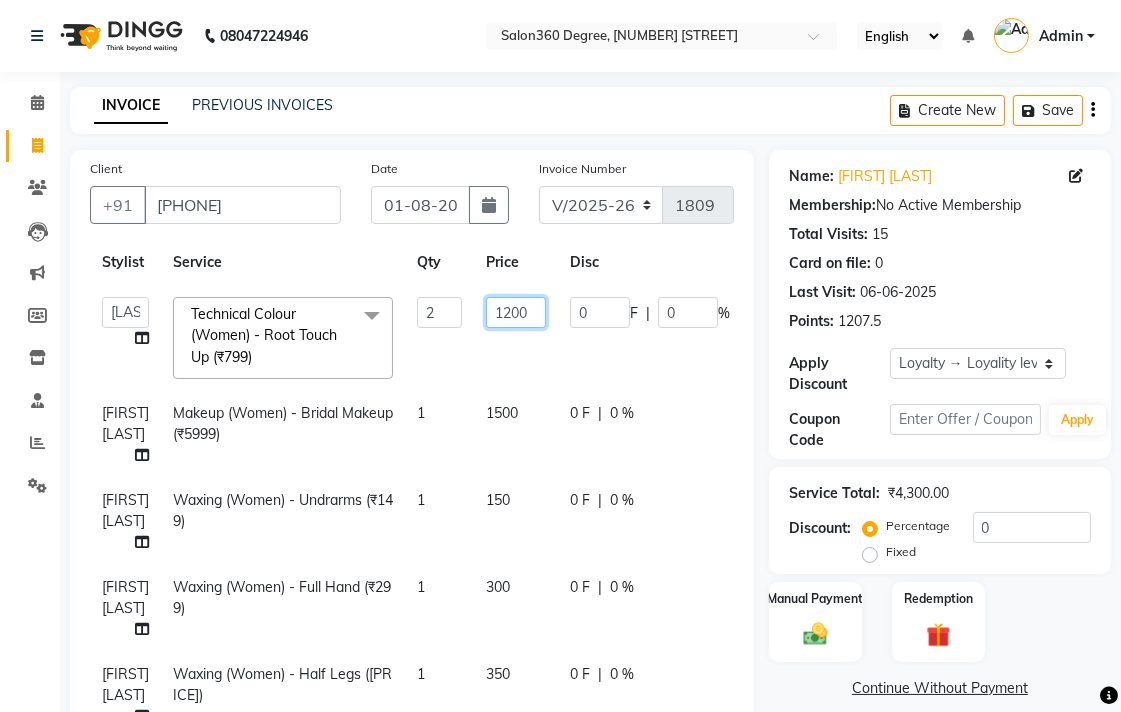 scroll, scrollTop: 68, scrollLeft: 0, axis: vertical 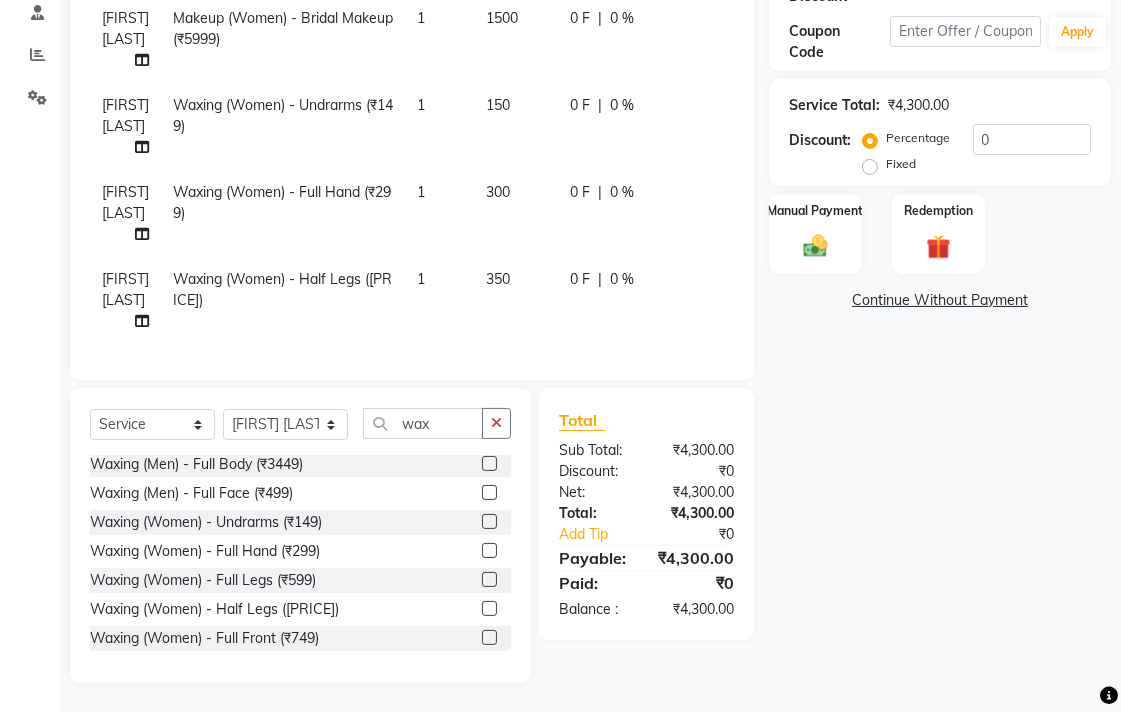 click on "Name: [FIRST] [LAST] Membership:  No Active Membership  Total Visits:  15 Card on file:  0 Last Visit:   06-06-2025 Points:   1207.5  Apply Discount Select  Loyalty → Loyality level 1  Coupon Code Apply Service Total:  ₹4,300.00  Discount:  Percentage   Fixed  0 Manual Payment Redemption  Continue Without Payment" 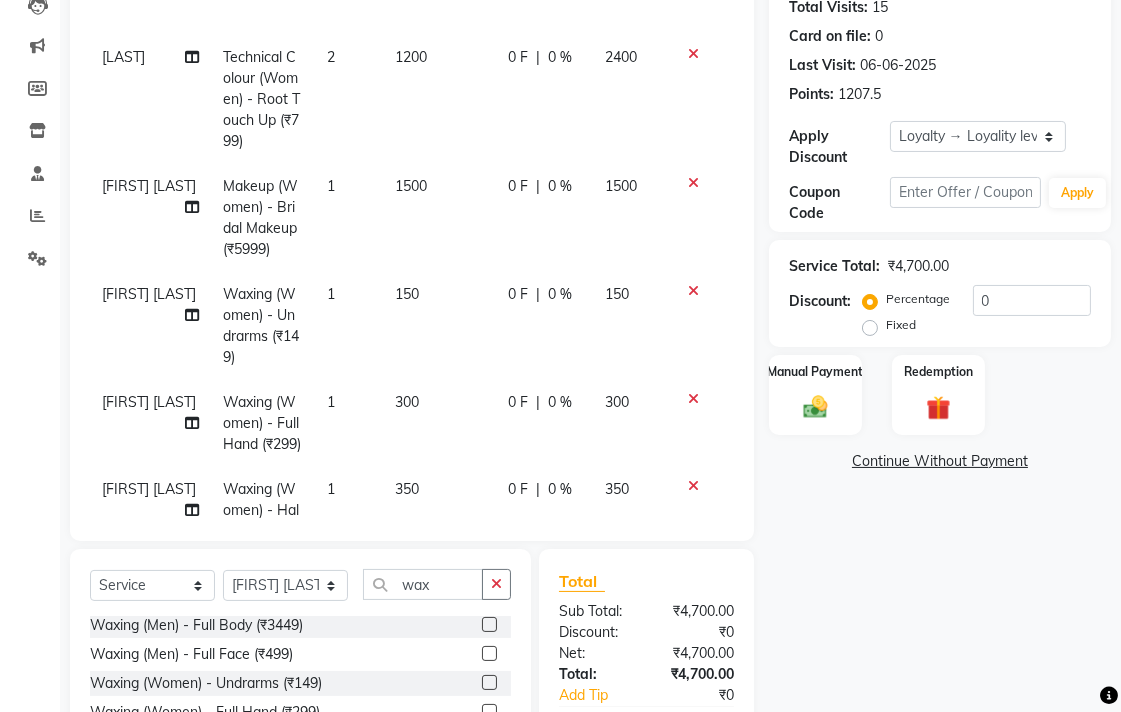 scroll, scrollTop: 388, scrollLeft: 0, axis: vertical 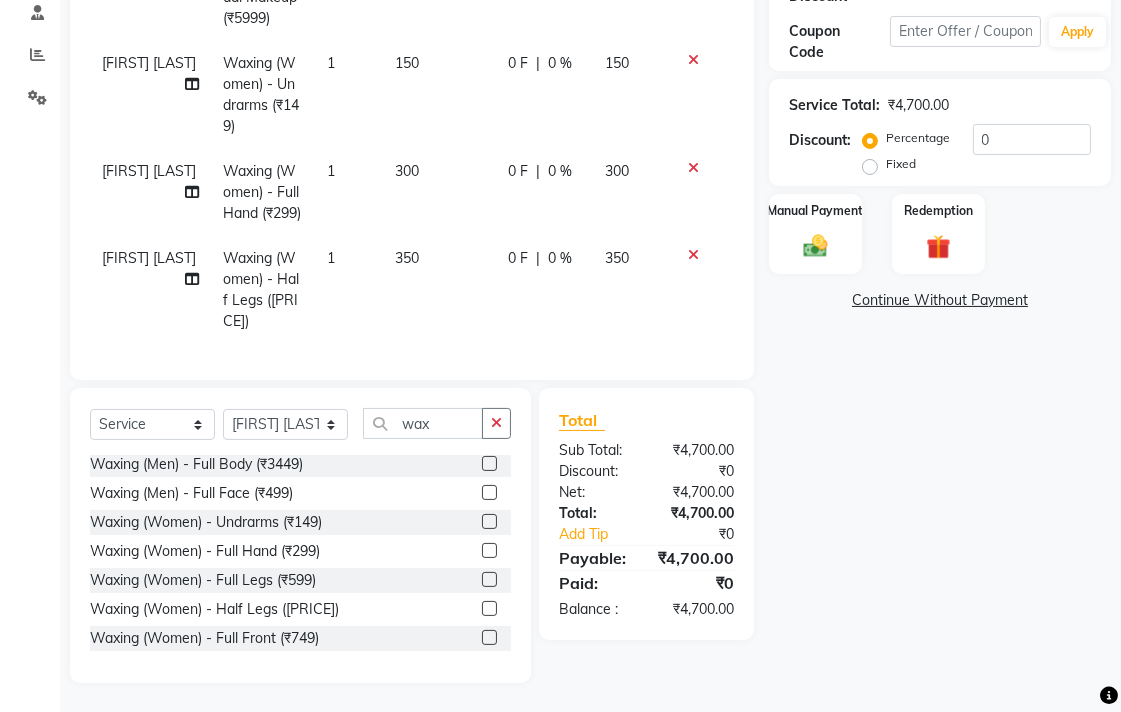 click 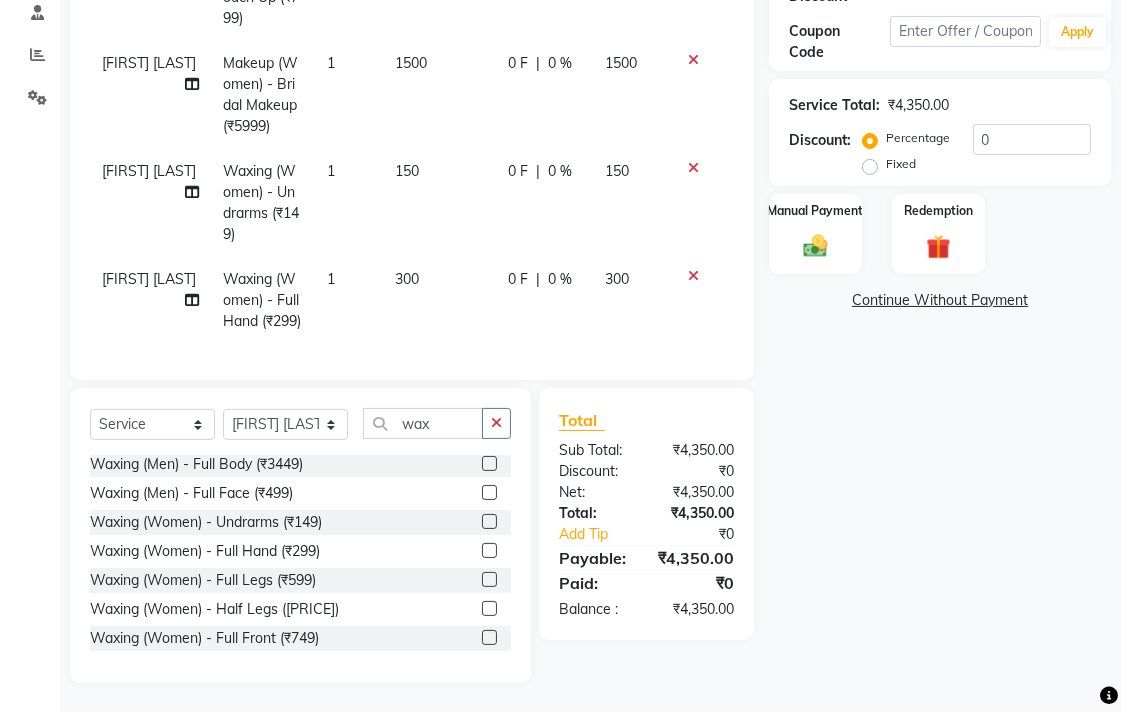 drag, startPoint x: 475, startPoint y: 575, endPoint x: 475, endPoint y: 547, distance: 28 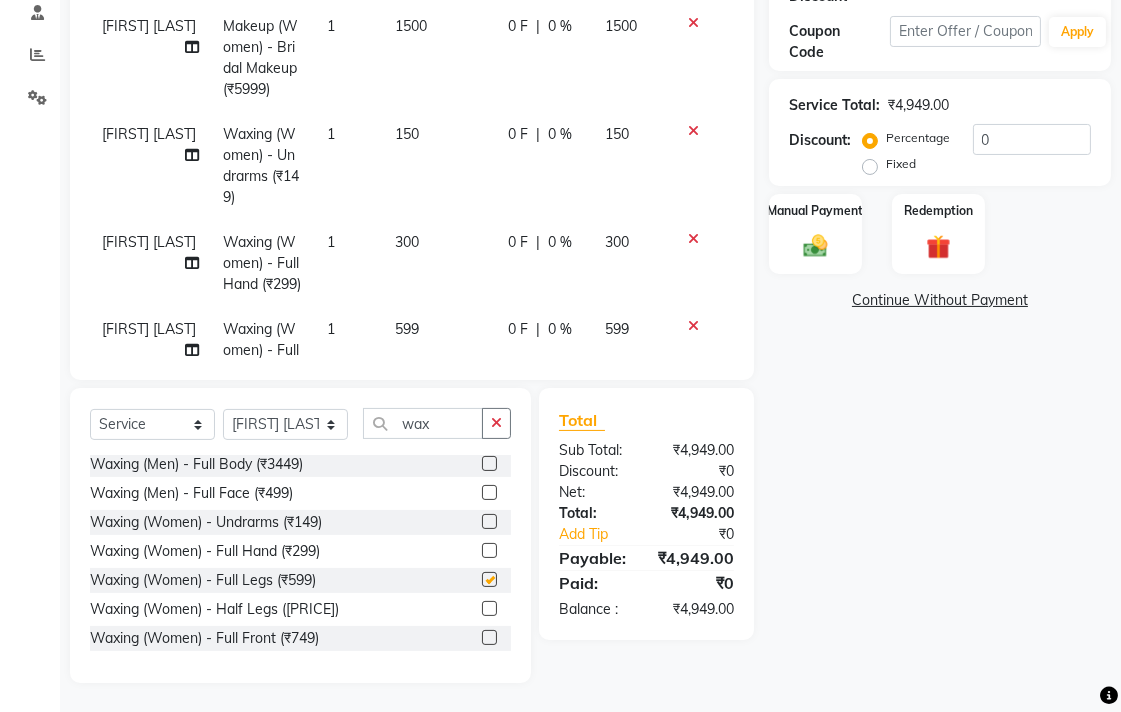 scroll, scrollTop: 175, scrollLeft: 0, axis: vertical 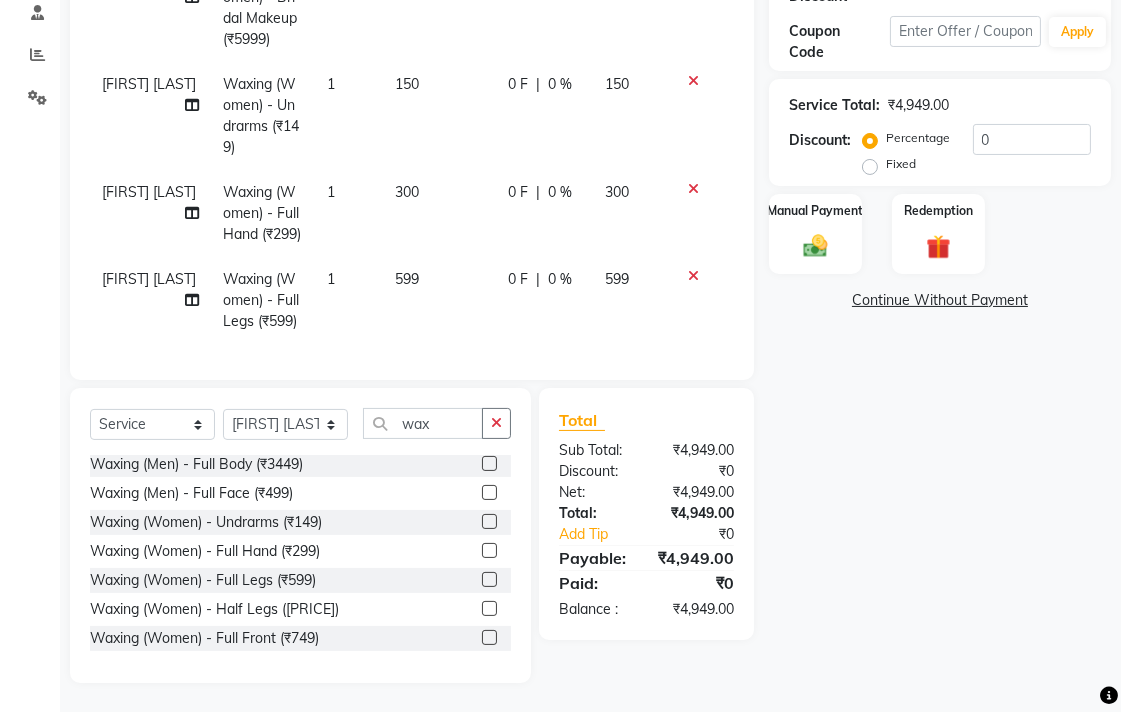 checkbox on "false" 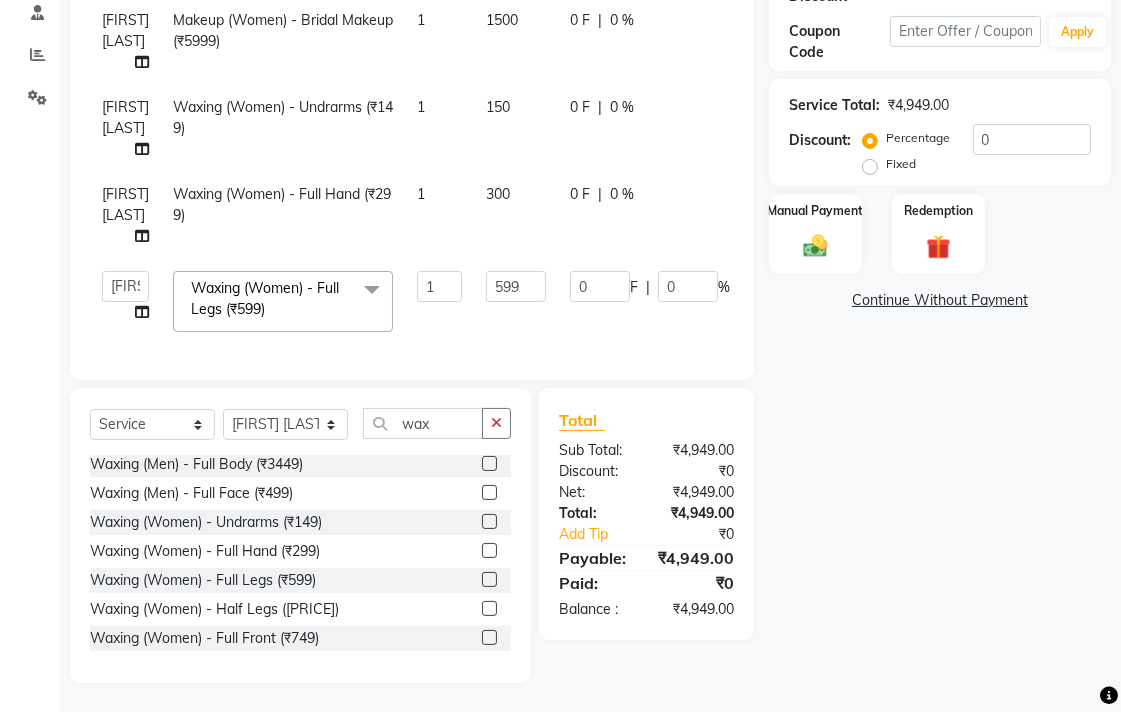 scroll, scrollTop: 47, scrollLeft: 0, axis: vertical 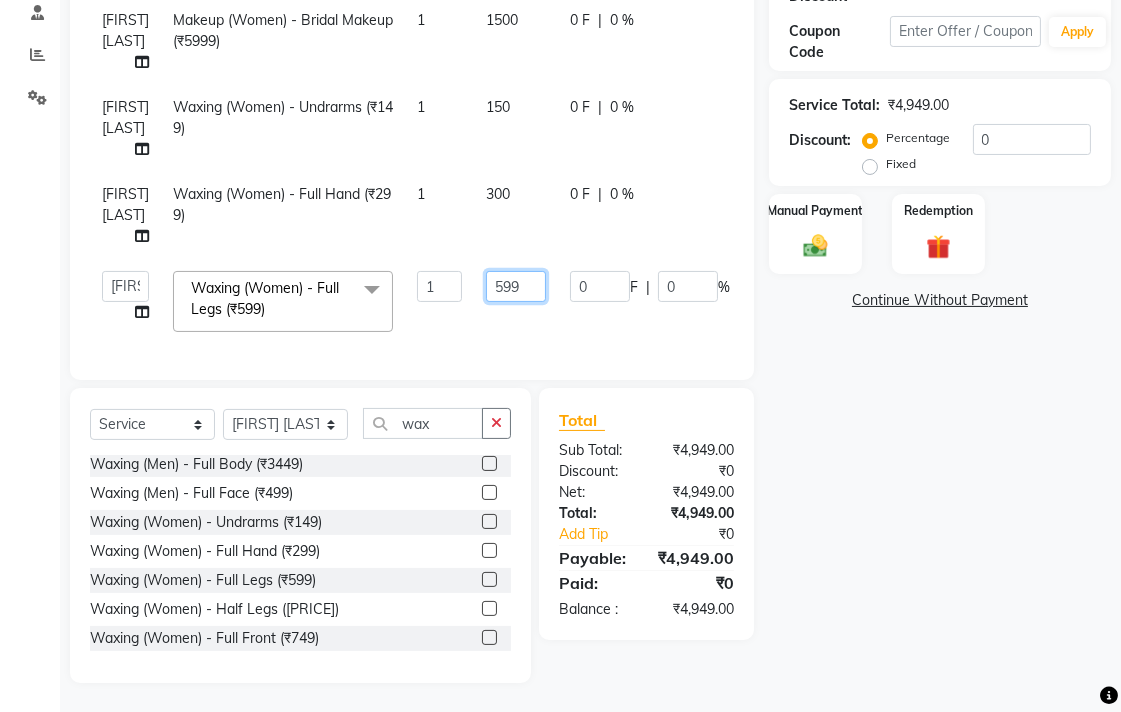 click on "599" 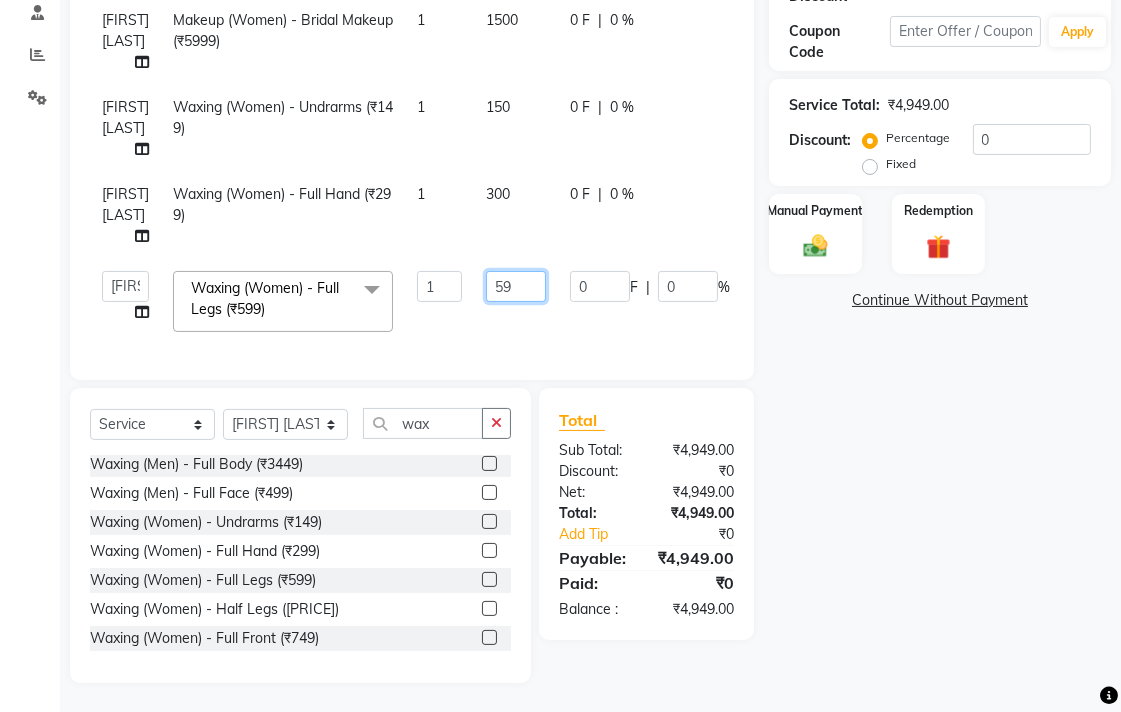 type on "5" 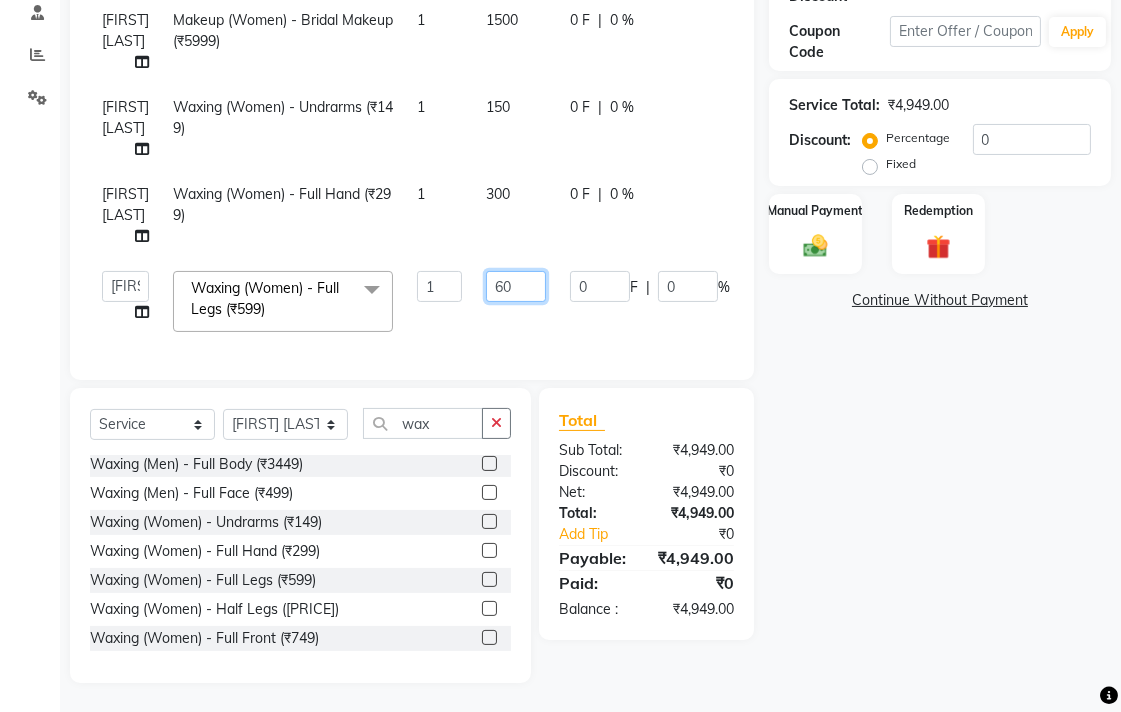 type on "600" 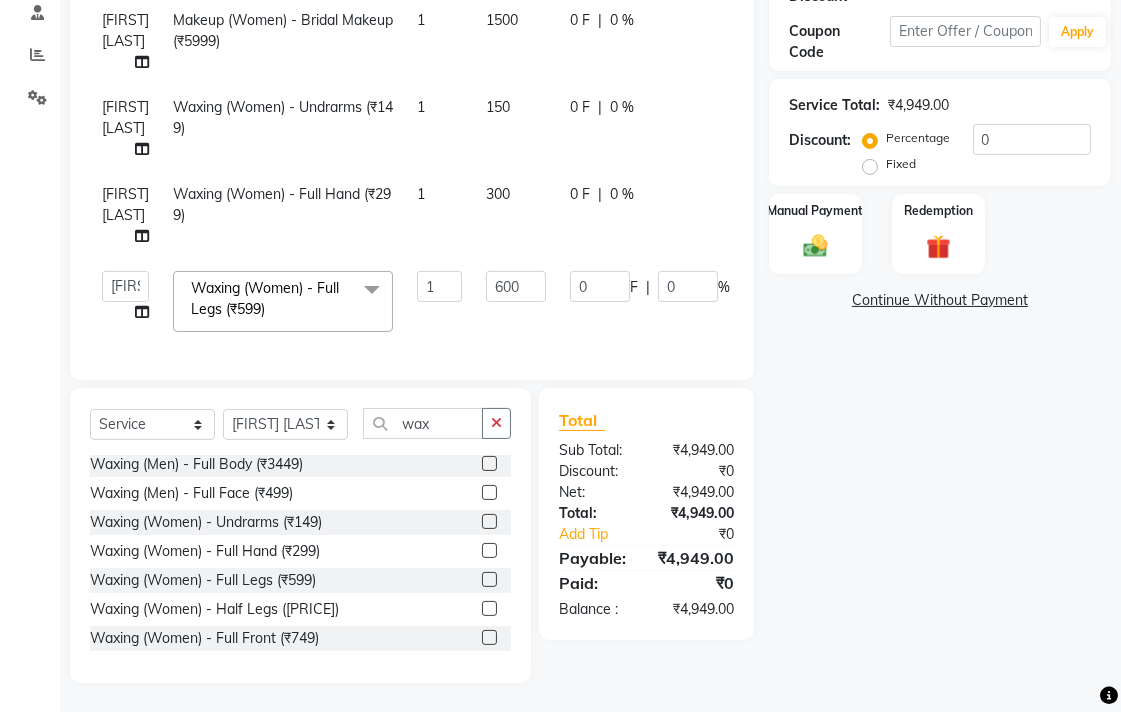 click on "Name: [LAST] [LAST] Membership: No Active Membership Total Visits: 15 Card on file: 0 Last Visit: 06-06-2025 Points: 1207.5 Apply Discount Select Loyalty → Loyality level 1 Coupon Code Apply Service Total: ₹4,949.00 Discount: Percentage Fixed 0 Manual Payment Redemption Continue Without Payment" 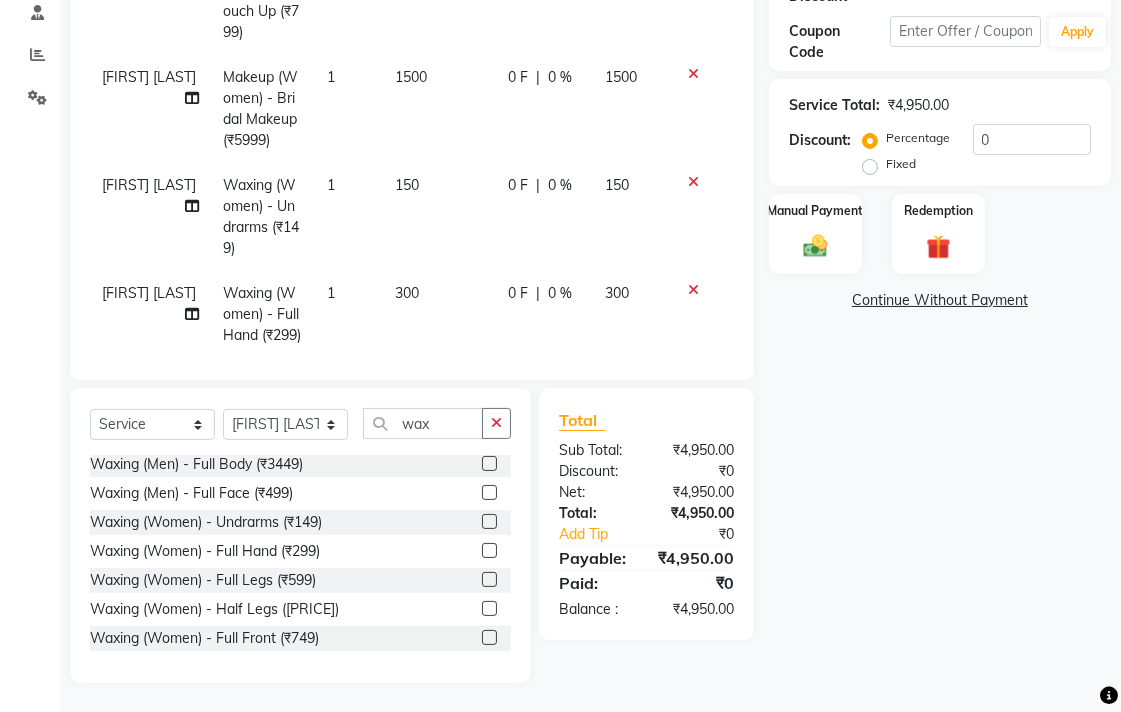 scroll, scrollTop: 0, scrollLeft: 0, axis: both 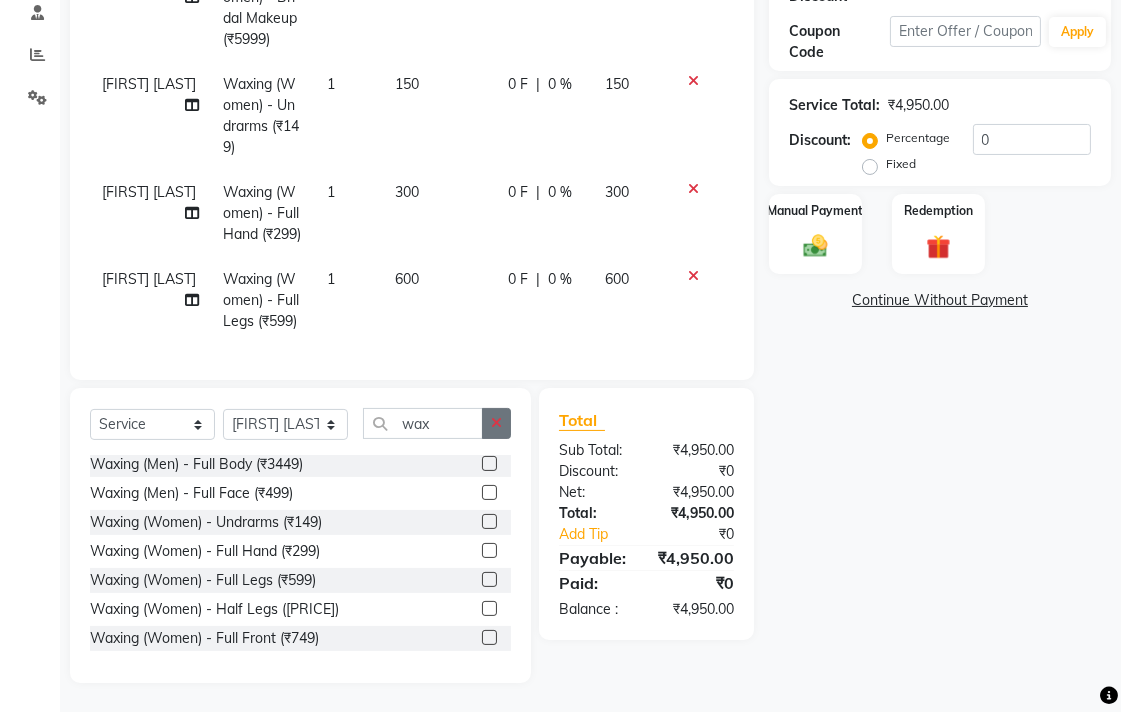 click 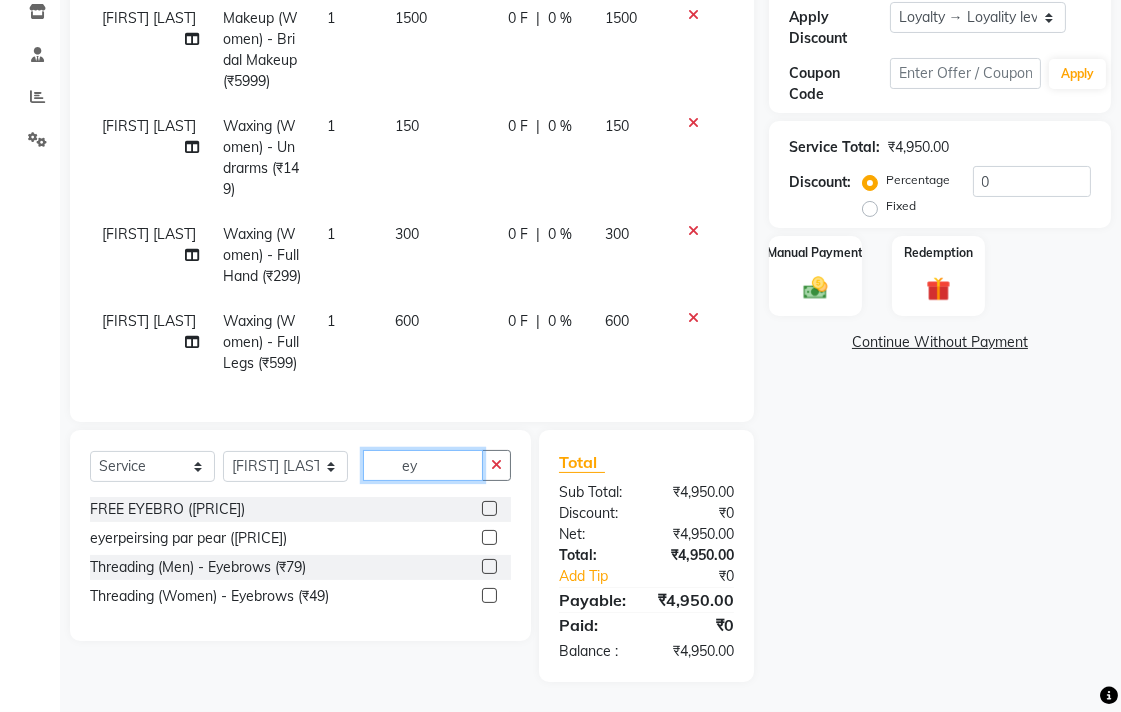 scroll, scrollTop: 0, scrollLeft: 0, axis: both 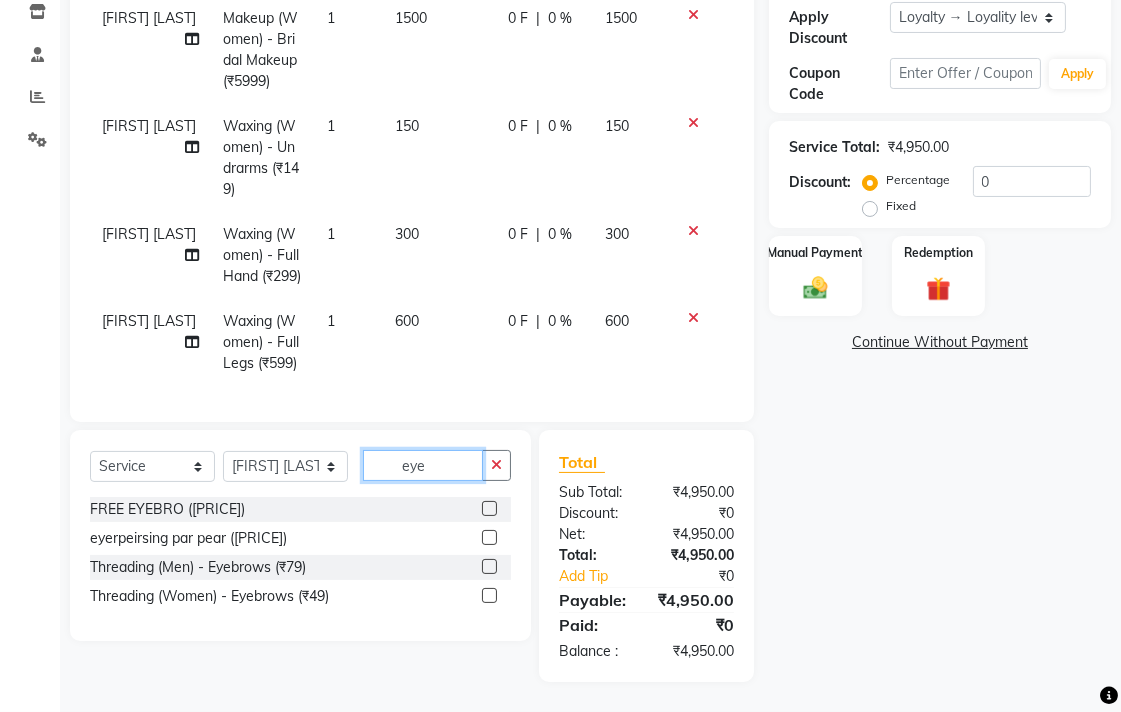 type on "eye" 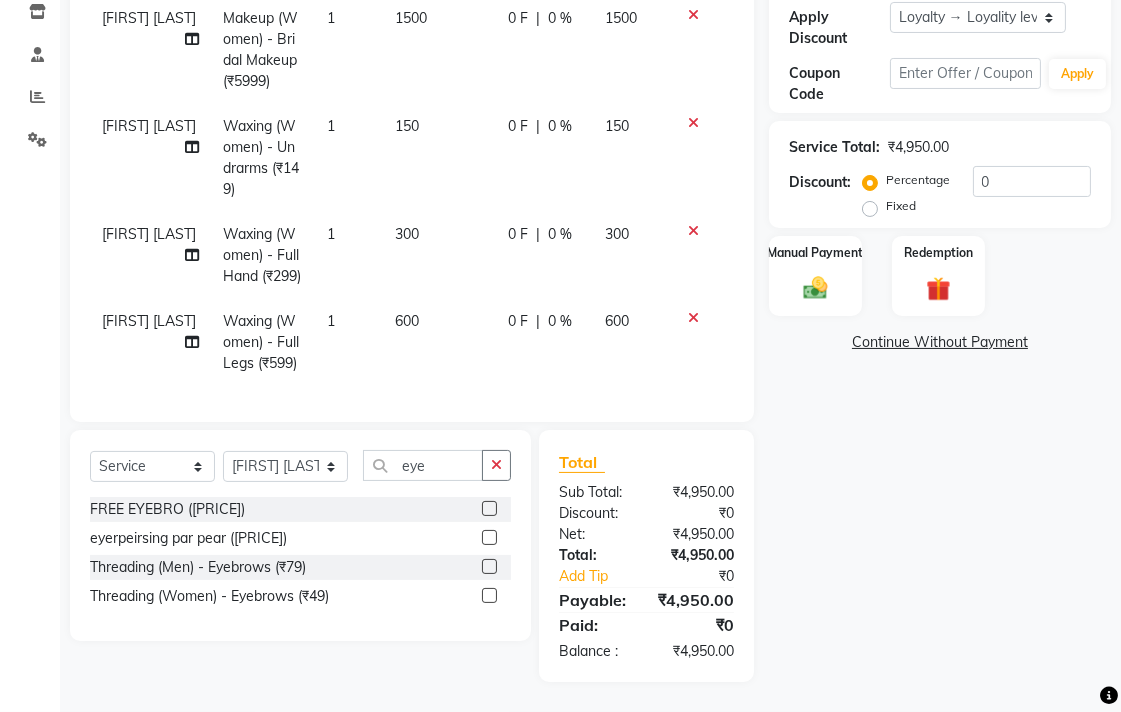 click 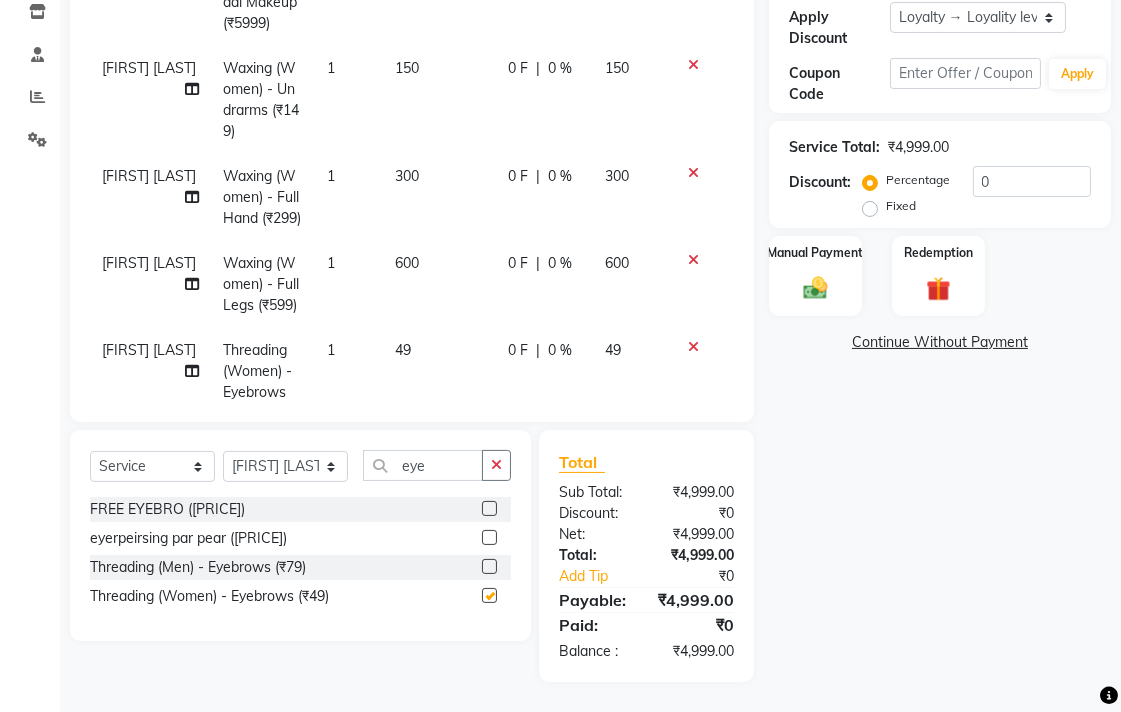 checkbox on "false" 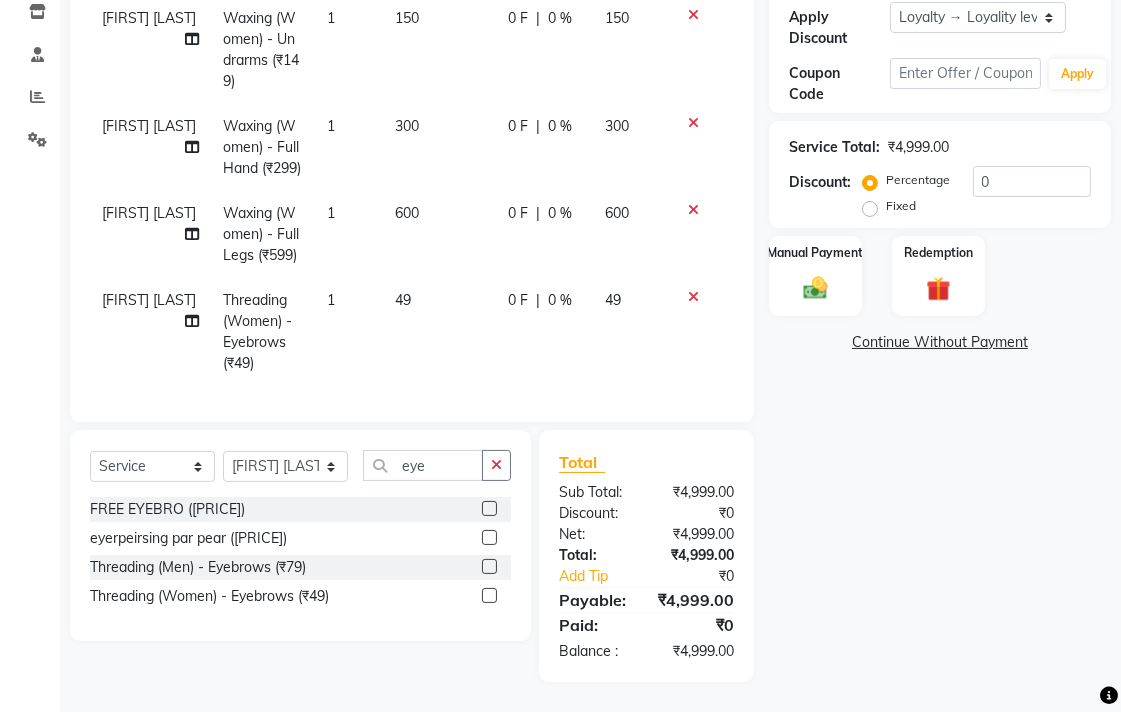 click on "49" 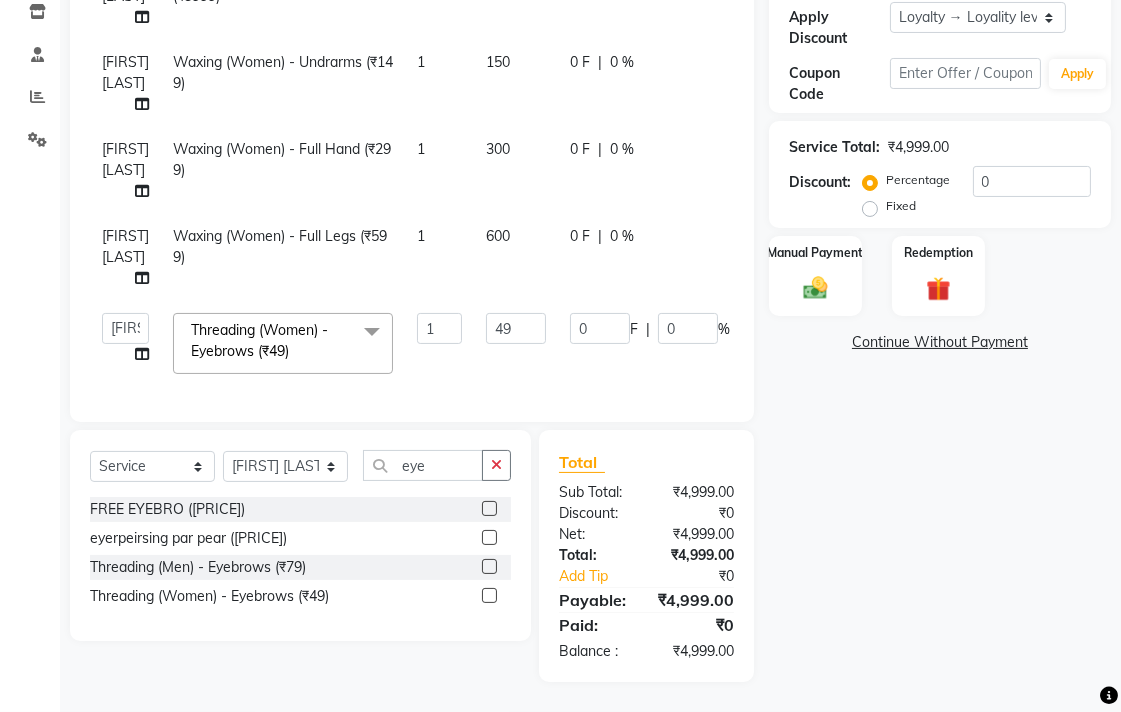 scroll, scrollTop: 134, scrollLeft: 0, axis: vertical 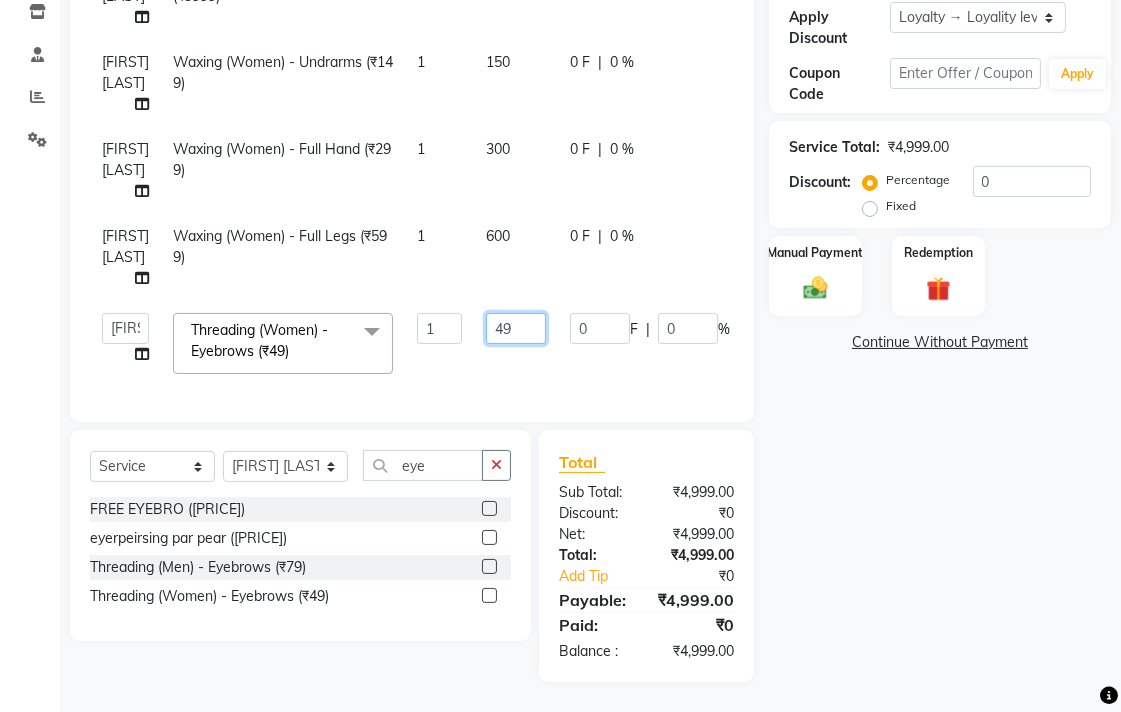 click on "49" 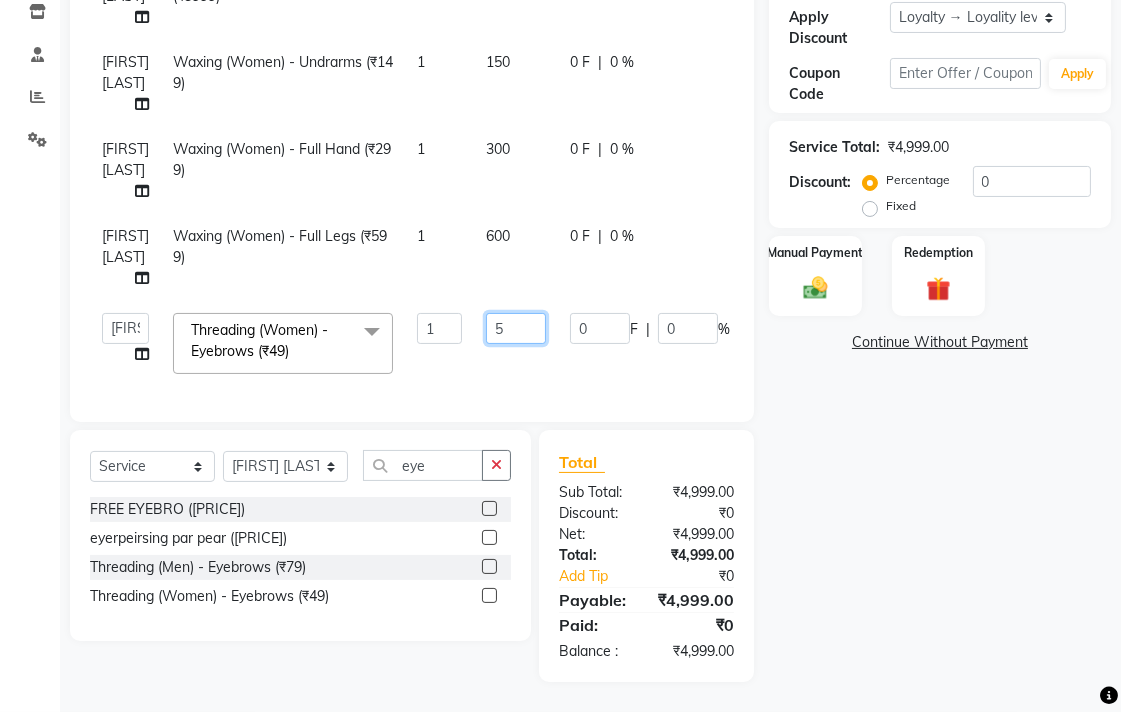 type on "50" 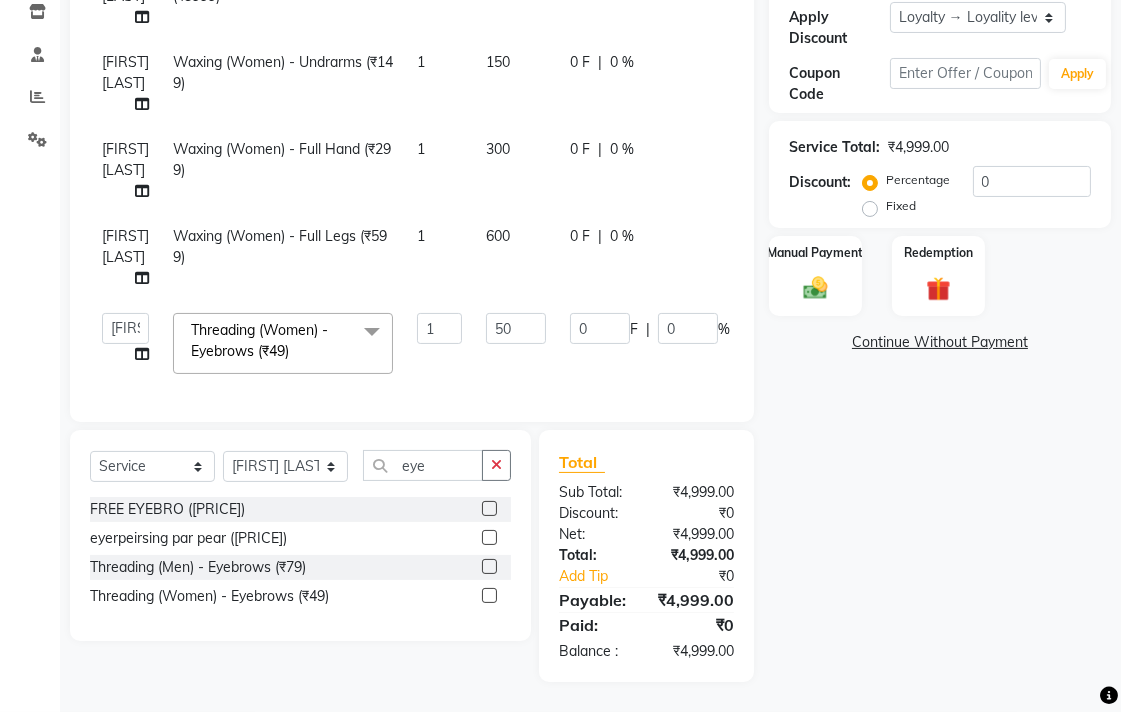 click on "Name: [FIRST] [LAST] Membership: No Active Membership Total Visits: 15 Card on file: 0 Last Visit: 06-06-2025 Points: 1207.5 Apply Discount Select Loyalty → Loyality level 1 Coupon Code Apply Service Total: ₹4,999.00 Discount: Percentage Fixed 0 Manual Payment Redemption Continue Without Payment" 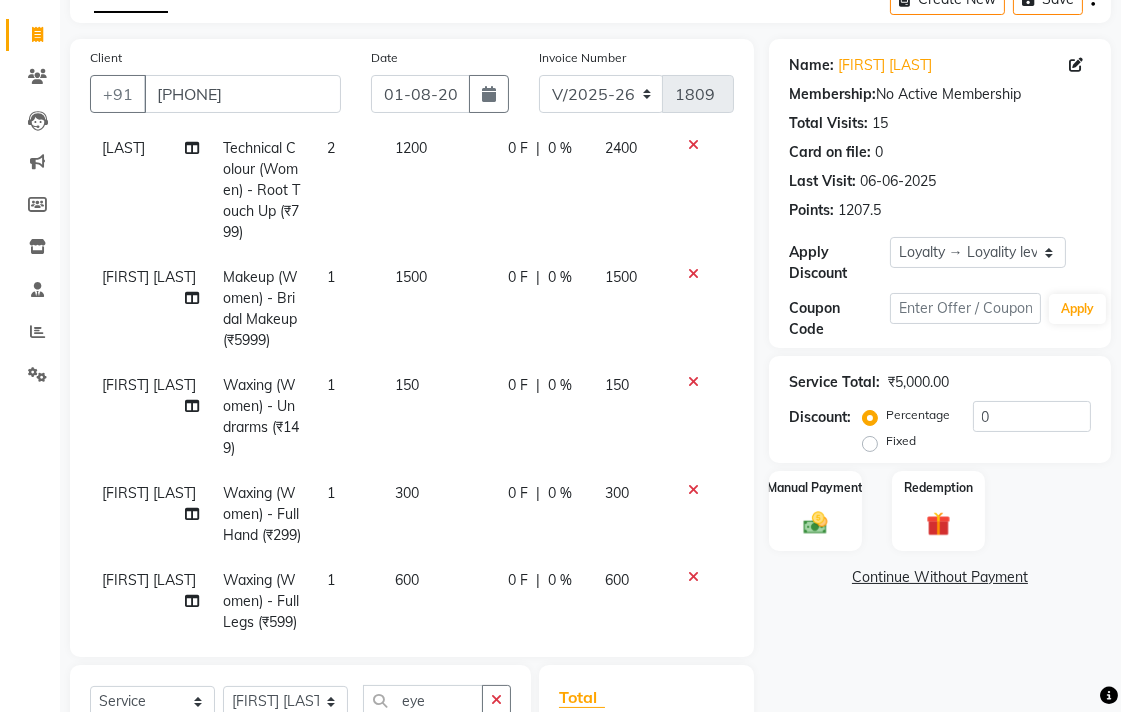 scroll, scrollTop: 0, scrollLeft: 0, axis: both 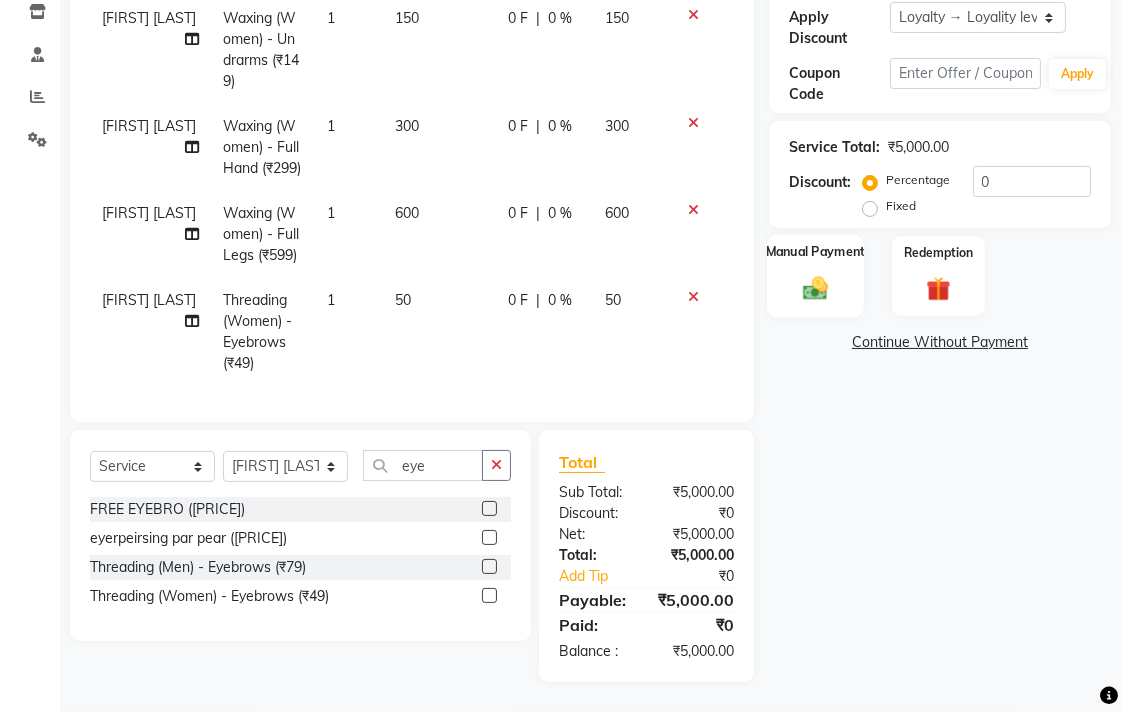 click on "Manual Payment" 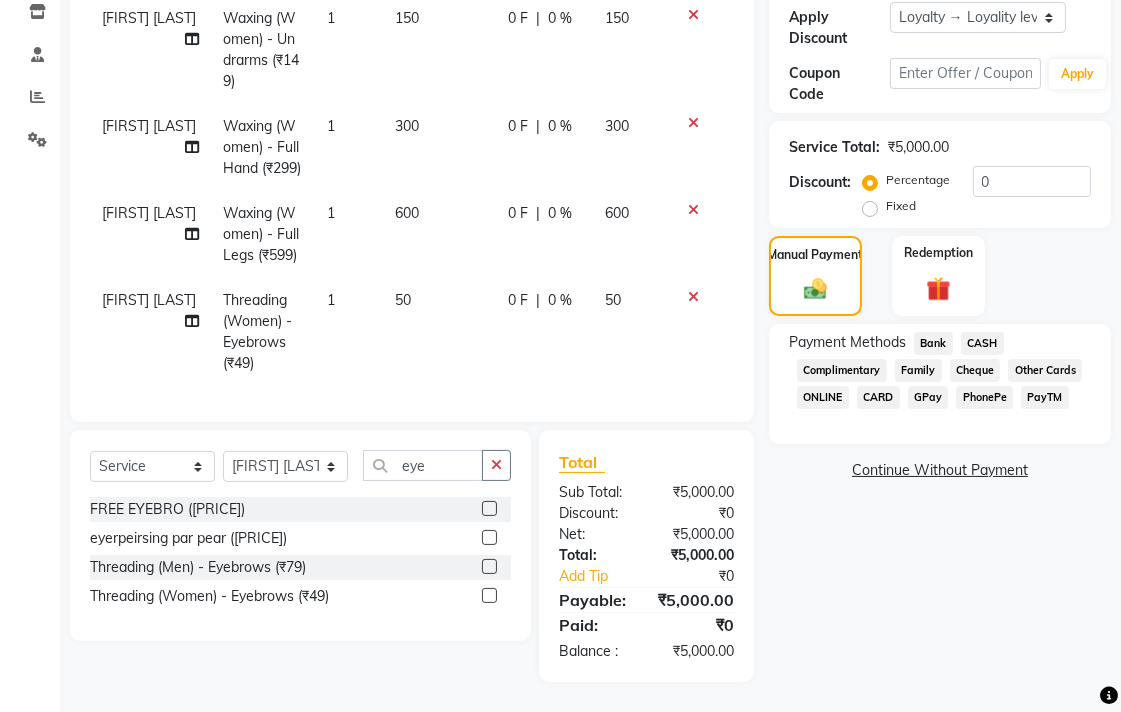click on "Bank" 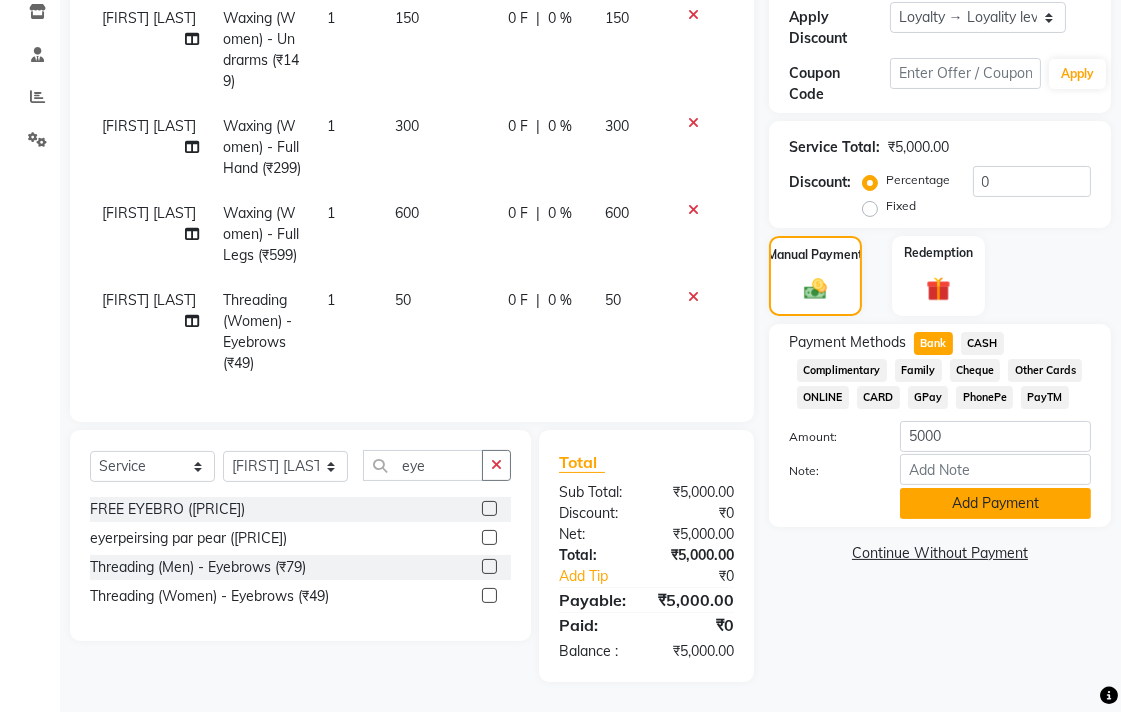 click on "Add Payment" 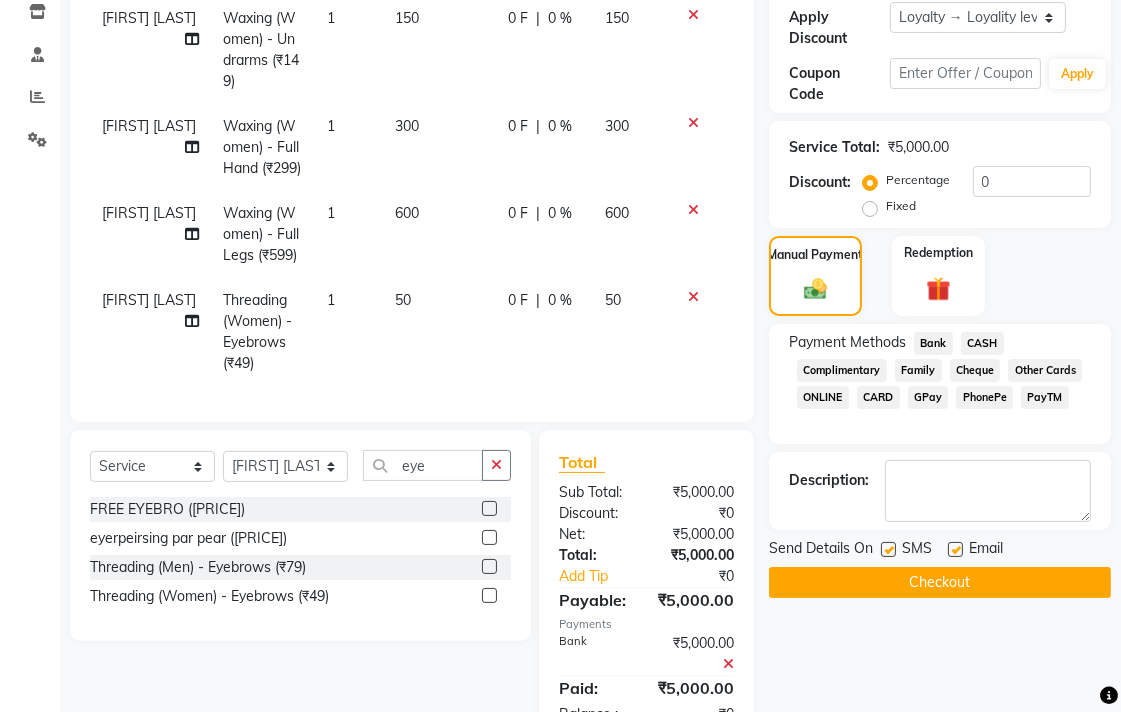 click 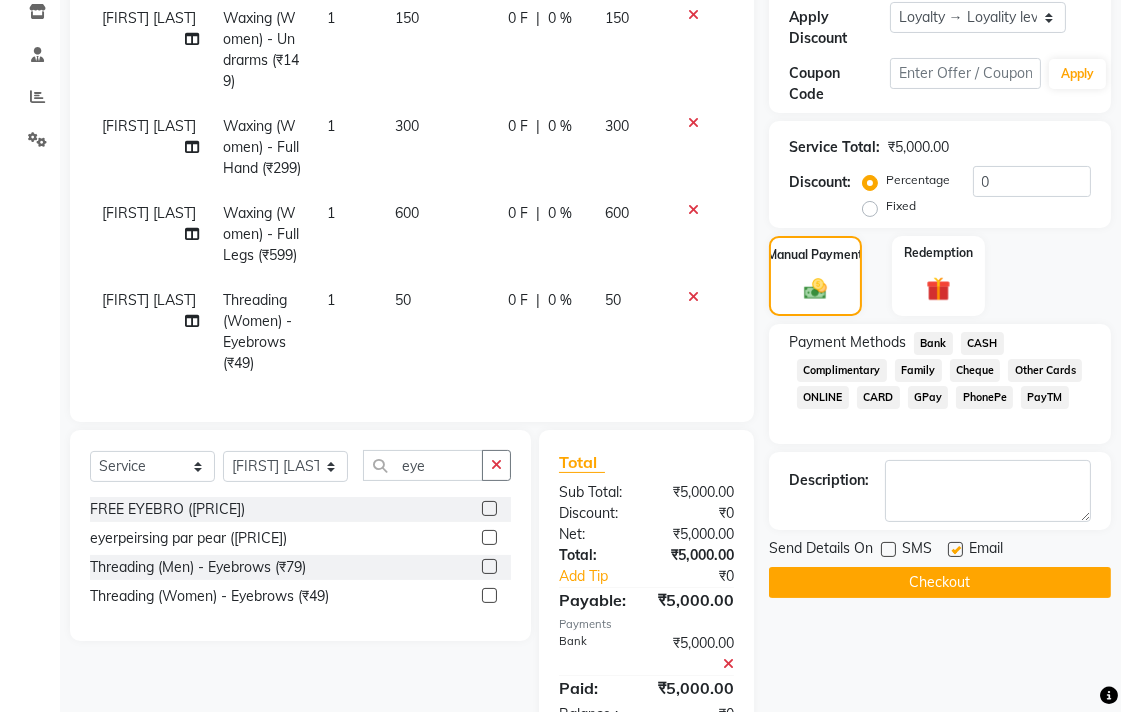 click 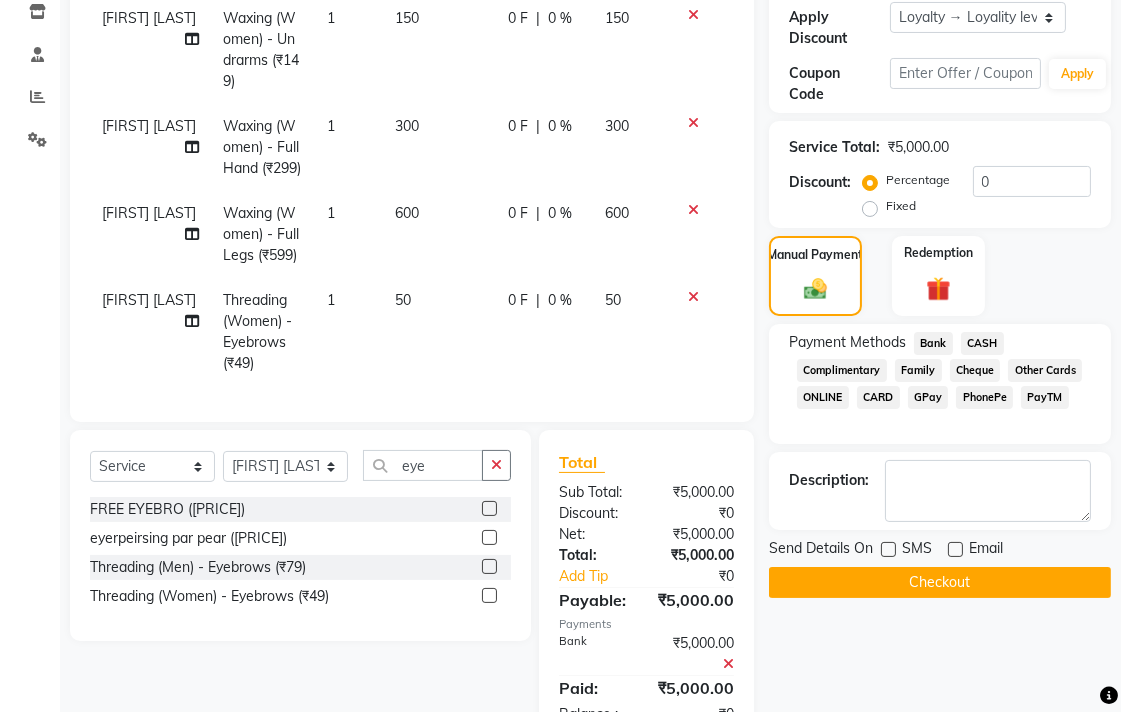 click on "Checkout" 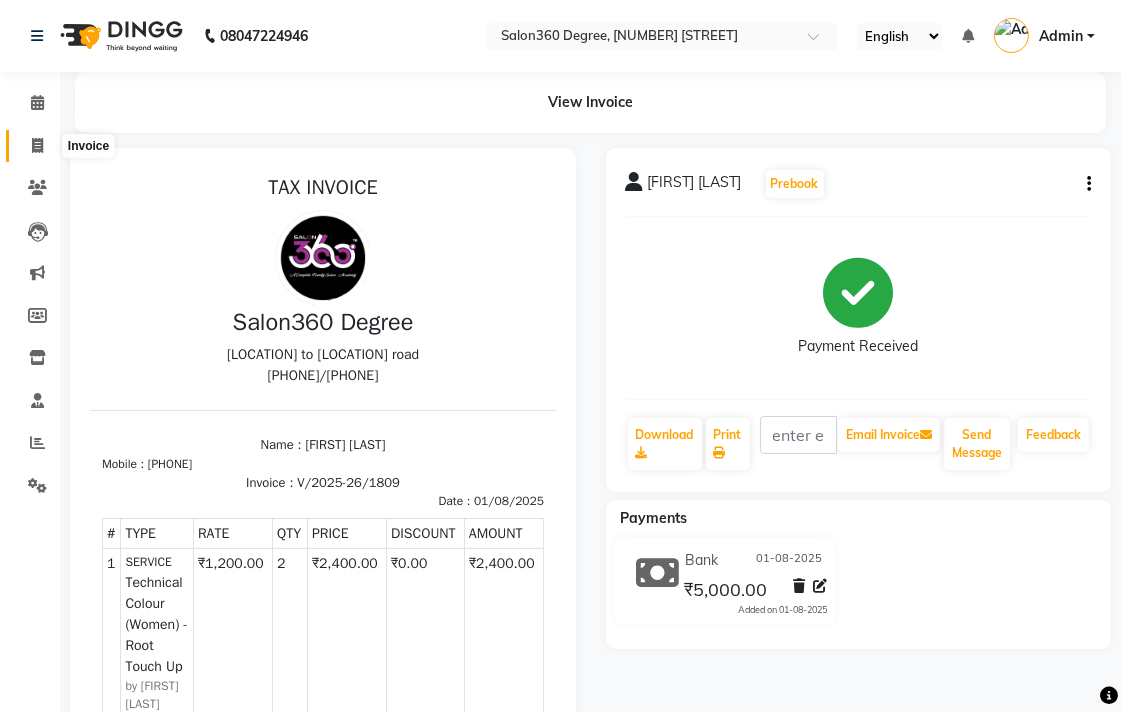 click 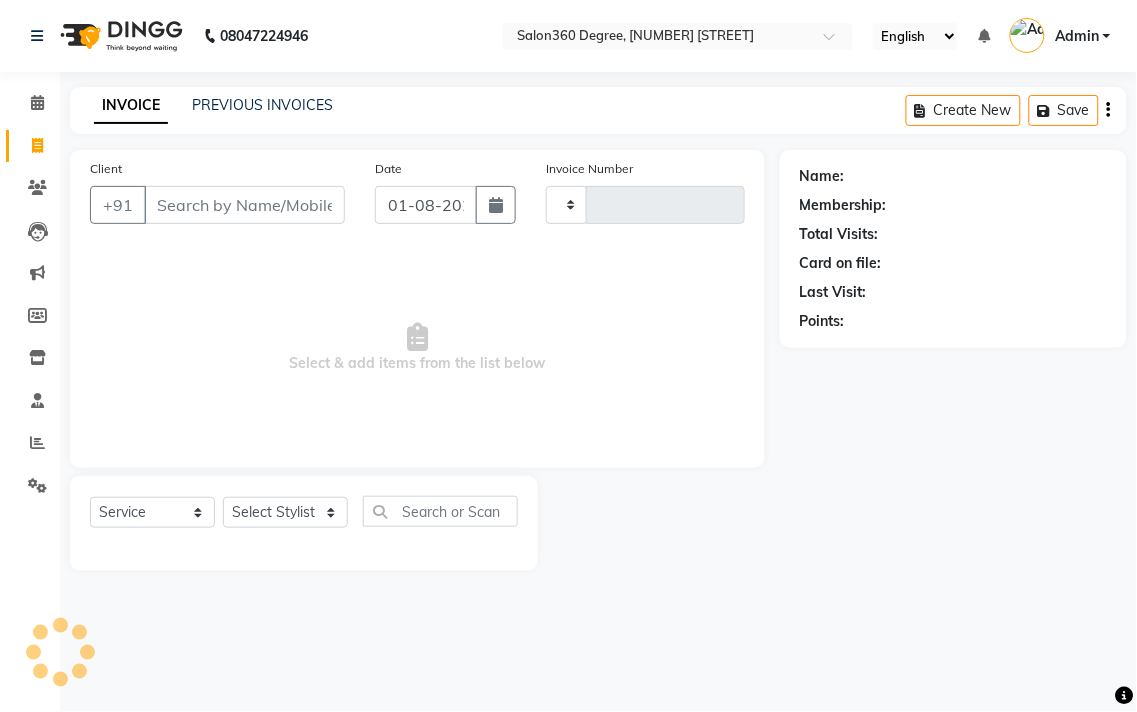 type on "1810" 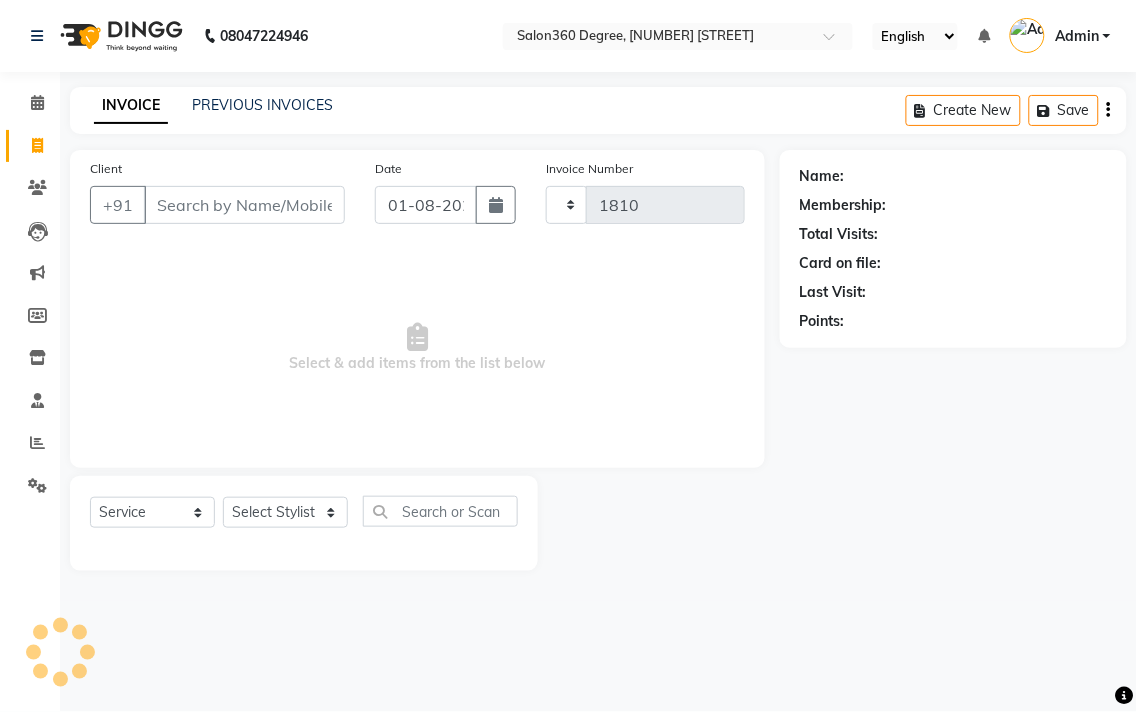 select on "5215" 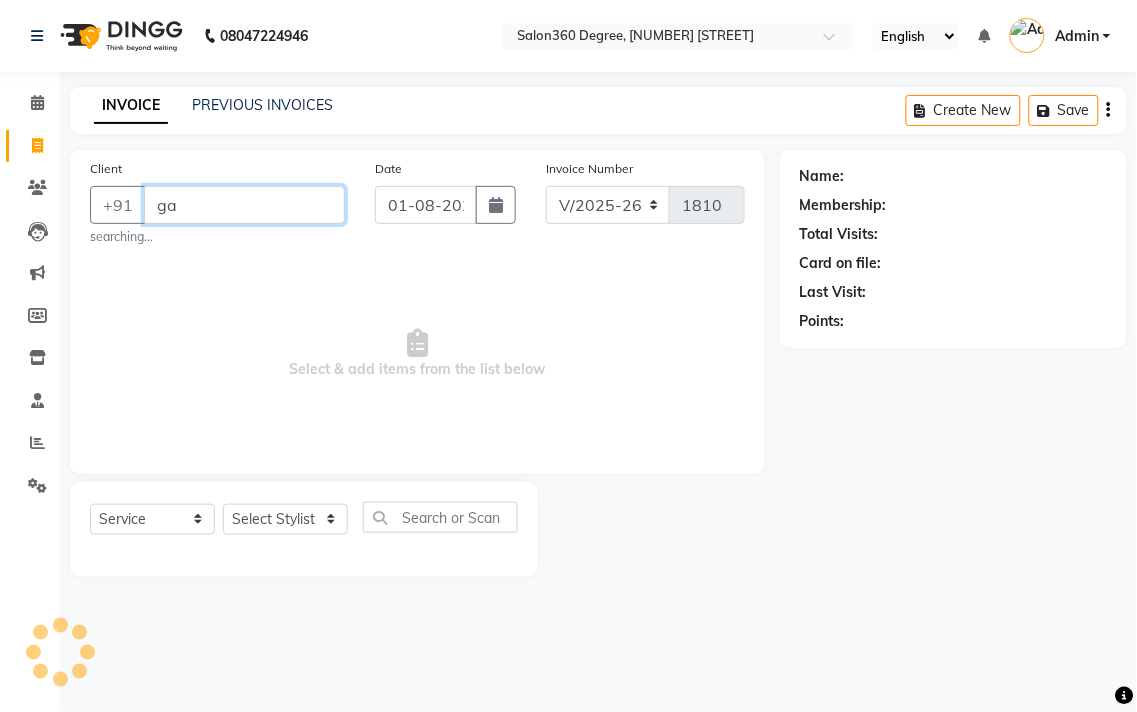 type on "g" 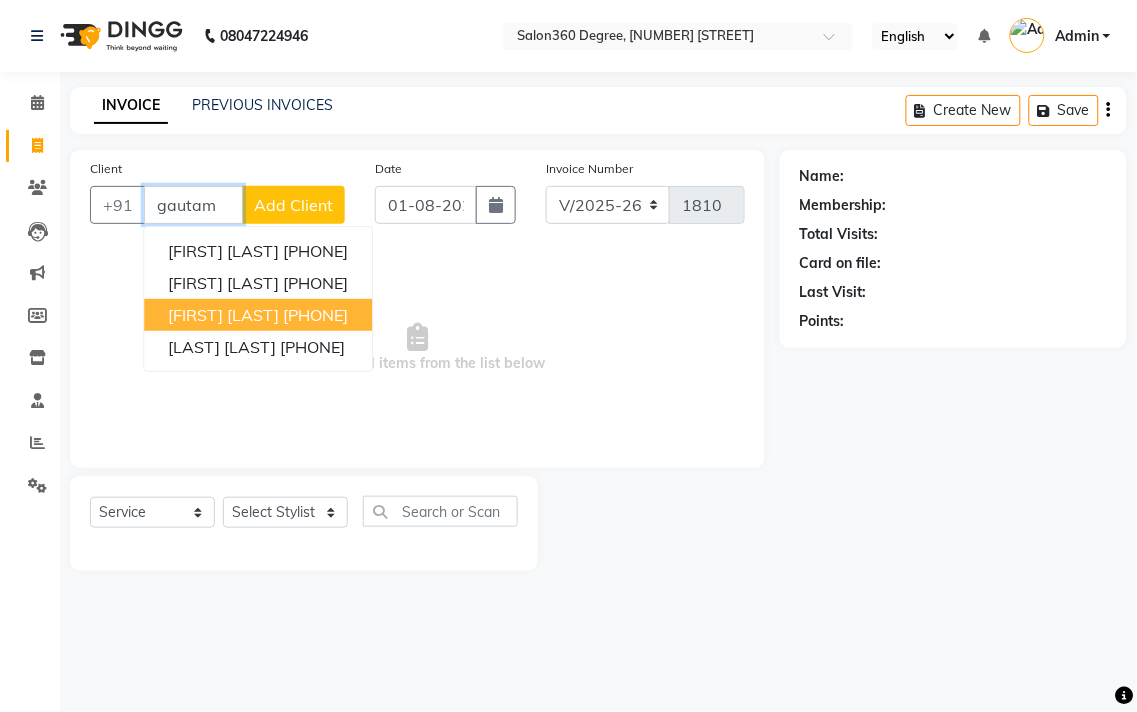 drag, startPoint x: 200, startPoint y: 315, endPoint x: 283, endPoint y: 432, distance: 143.45033 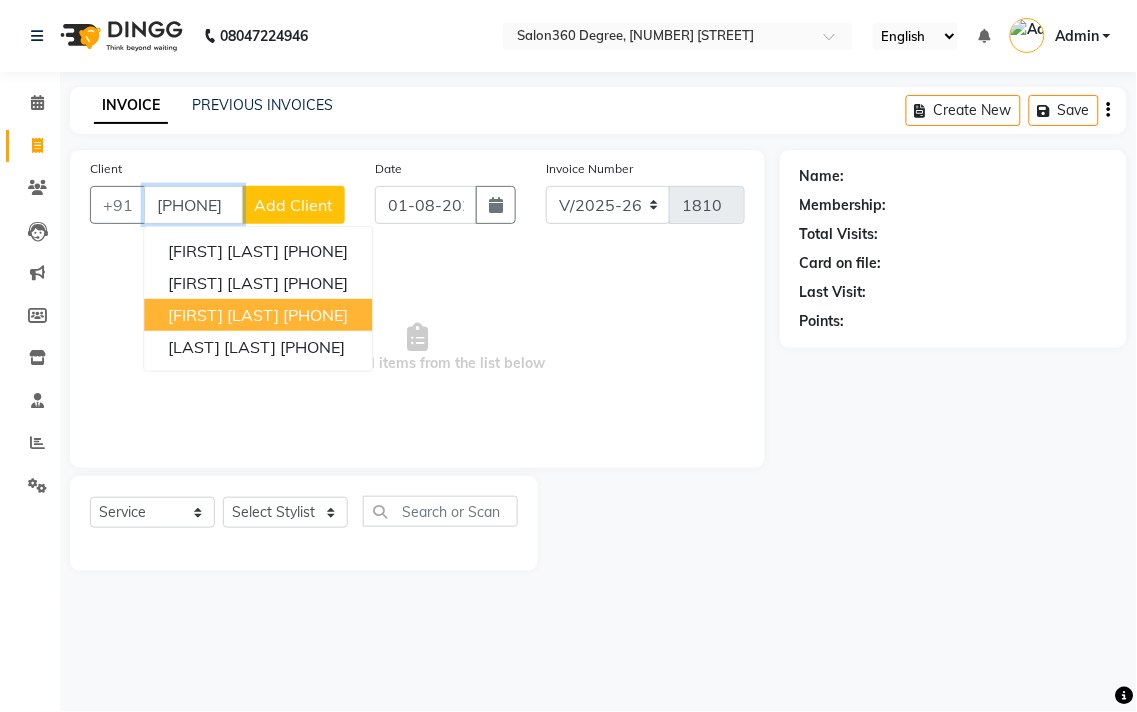 type on "[PHONE]" 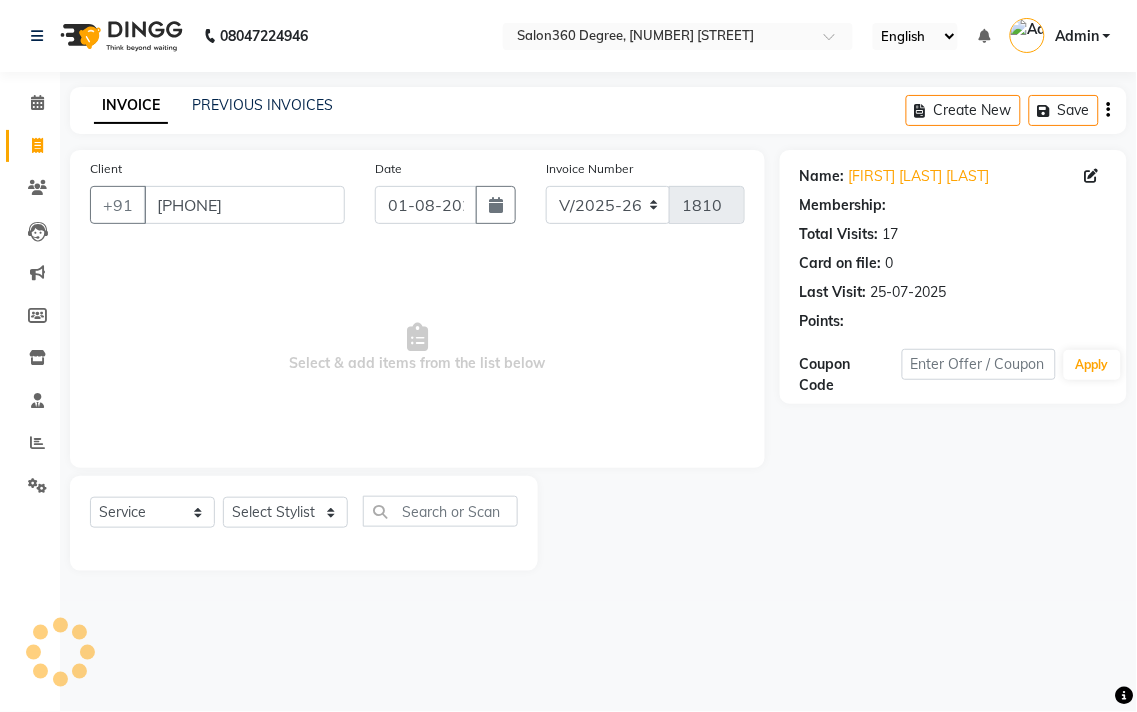 select on "1: Object" 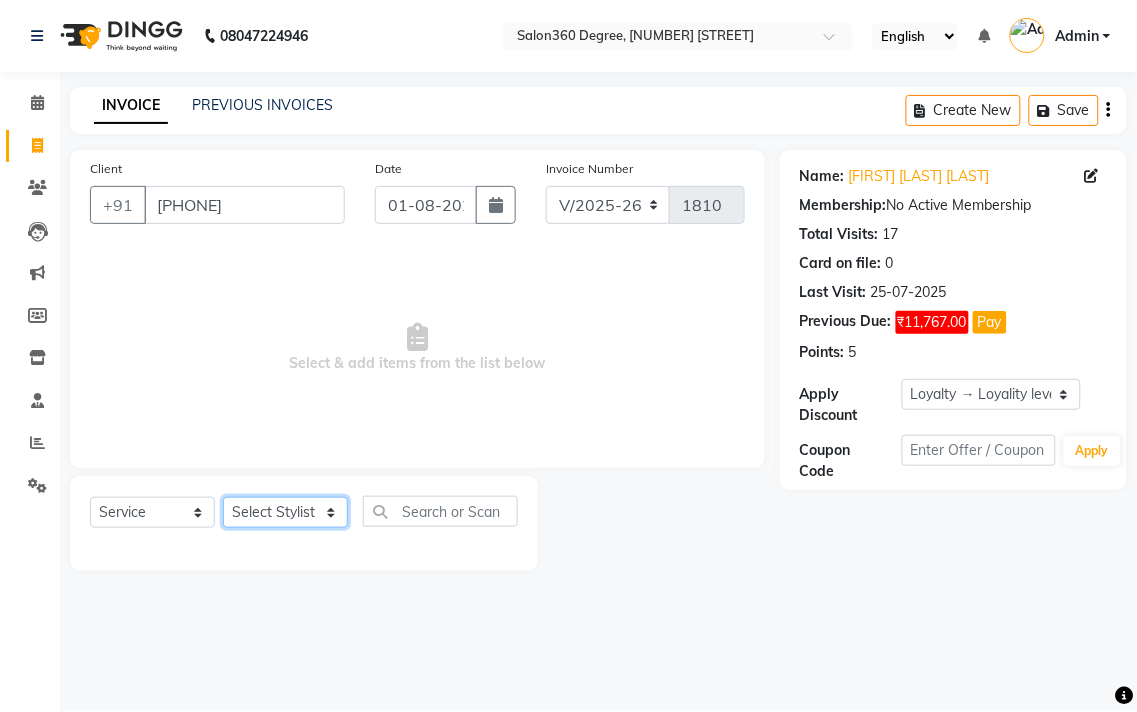 click on "Select Stylist Ankush Warpe Arati Garol dwarka panchal [LAST] Ganesh Harane Mahesh Kanore [LAST] [FIRST] Sachin Kale sakshi vishal sawant savli hiwale" 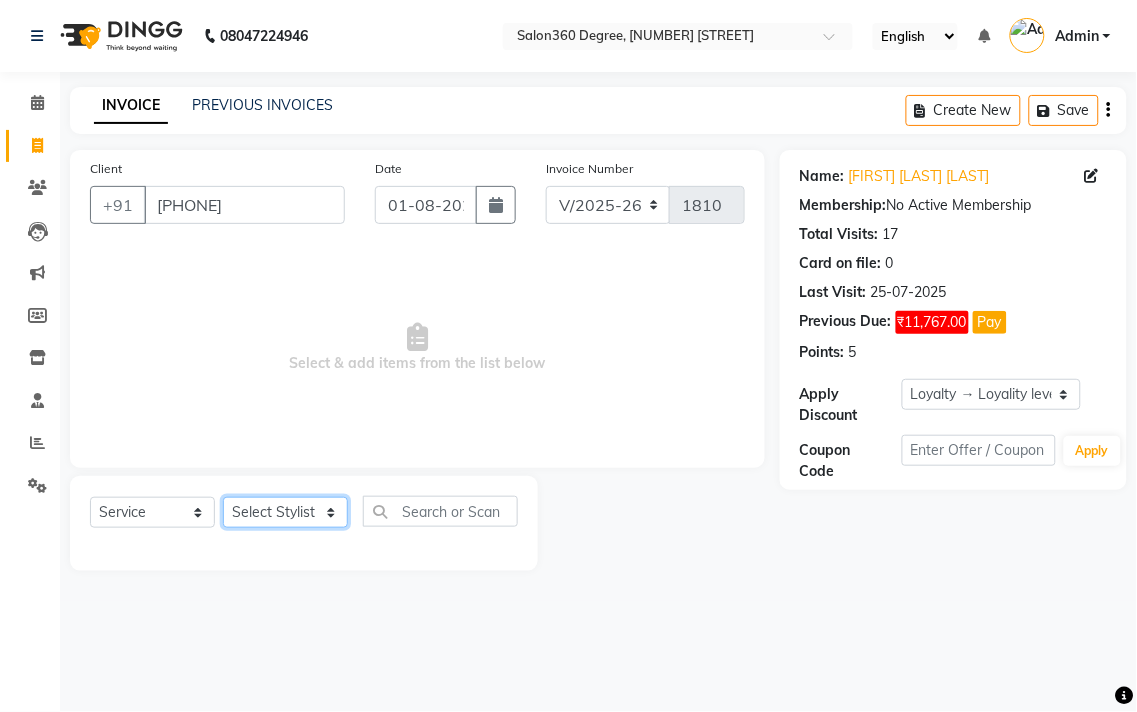 select on "37037" 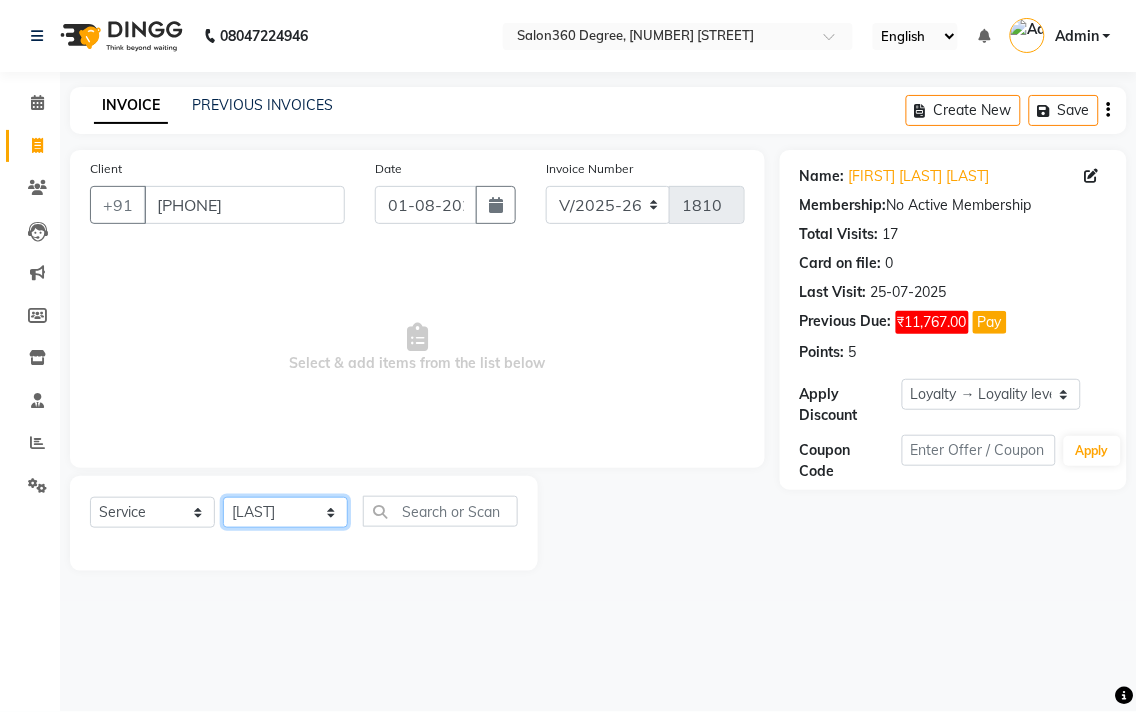 click on "Select Stylist Ankush Warpe Arati Garol dwarka panchal [LAST] Ganesh Harane Mahesh Kanore [LAST] [FIRST] Sachin Kale sakshi vishal sawant savli hiwale" 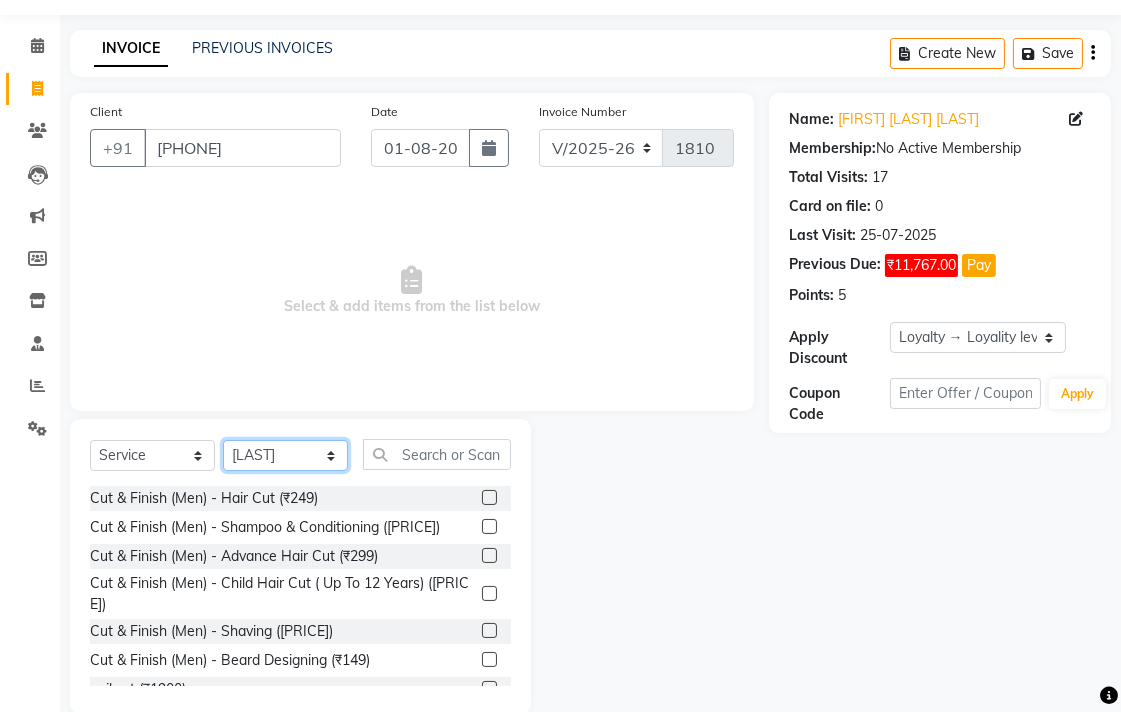scroll, scrollTop: 88, scrollLeft: 0, axis: vertical 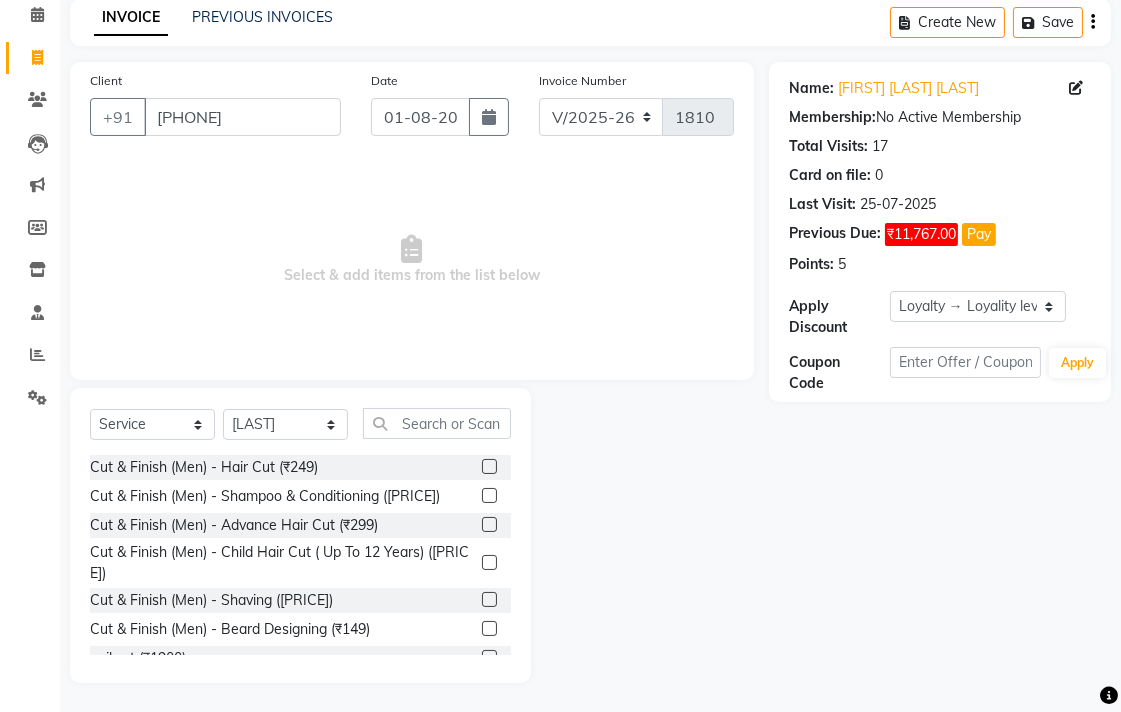 drag, startPoint x: 474, startPoint y: 624, endPoint x: 477, endPoint y: 590, distance: 34.132095 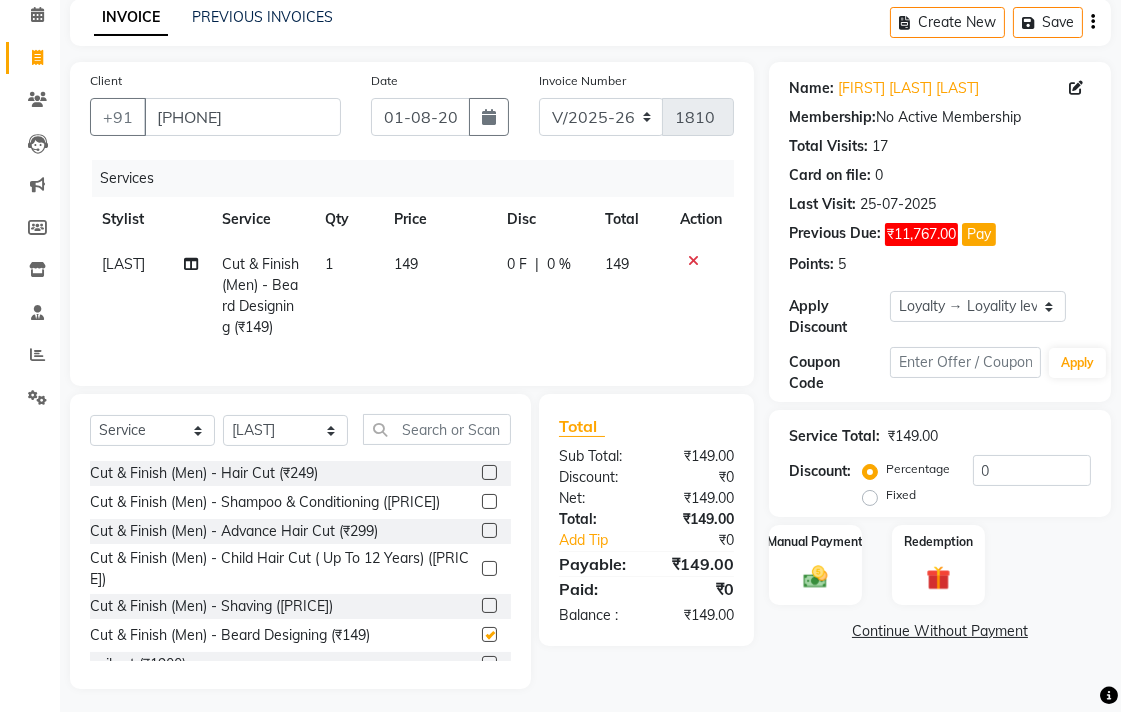 checkbox on "false" 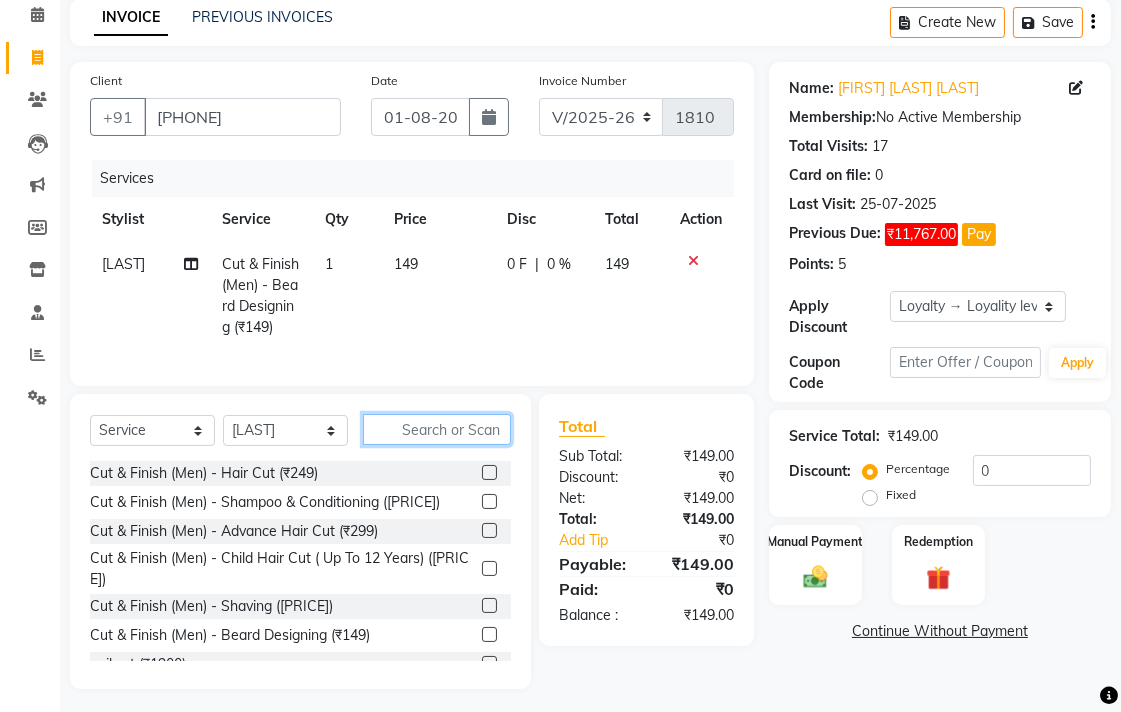 click 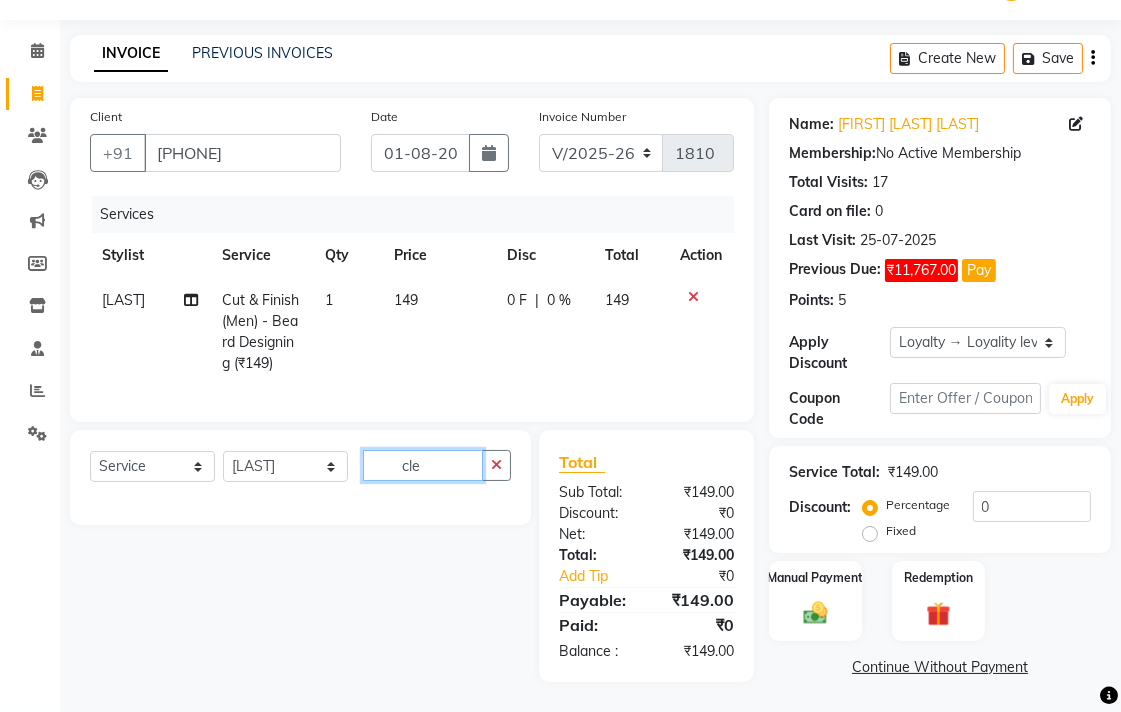 scroll, scrollTop: 88, scrollLeft: 0, axis: vertical 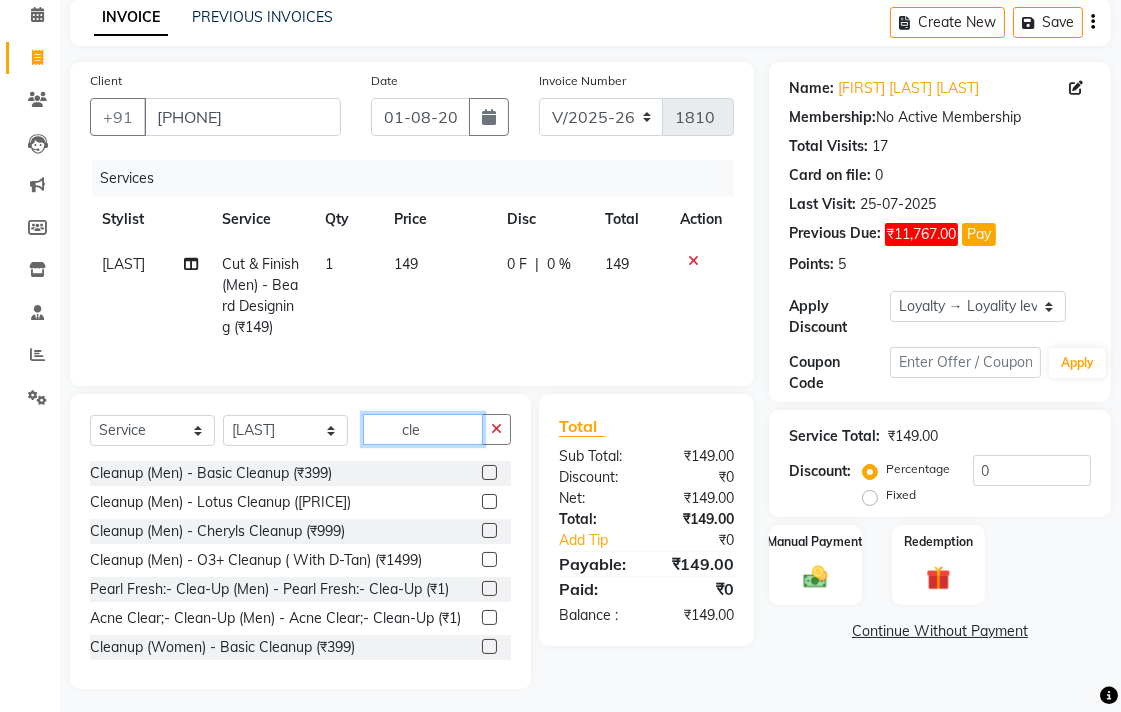 type on "cle" 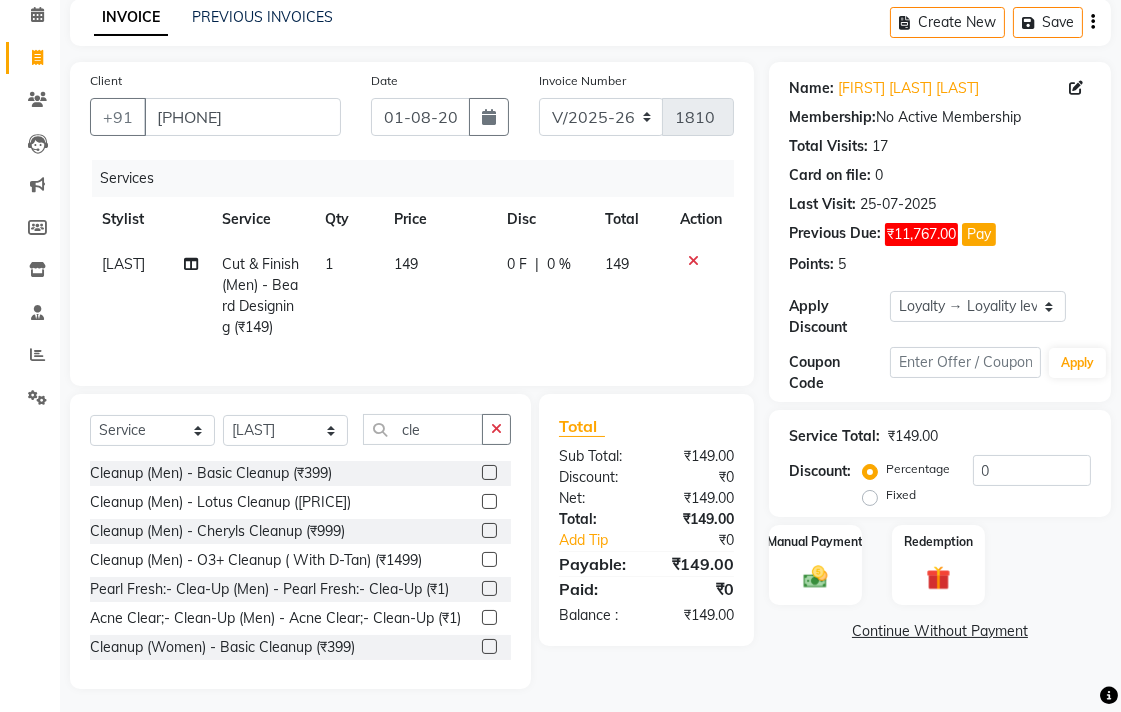 click 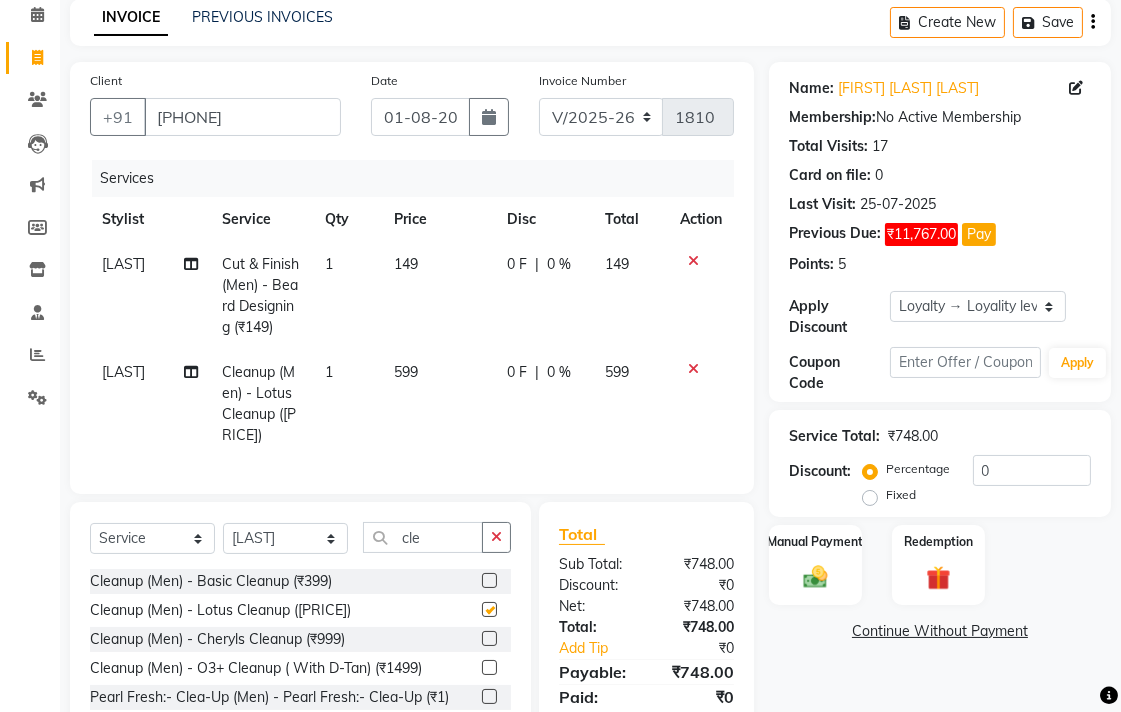 checkbox on "false" 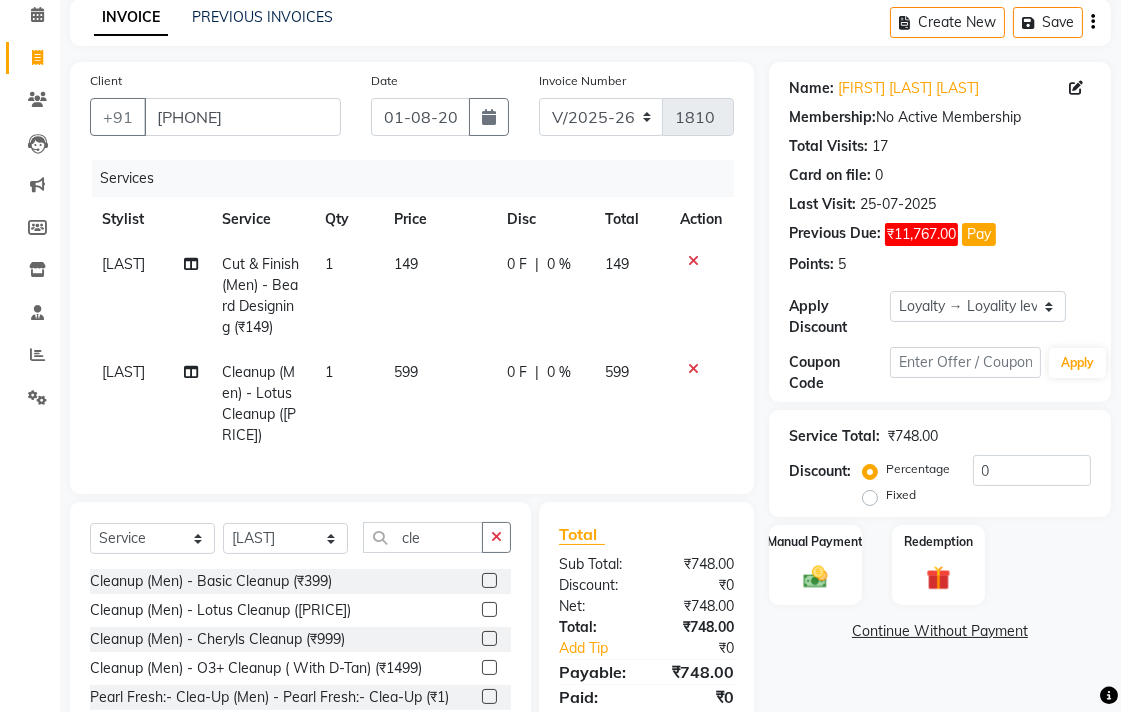 click on "599" 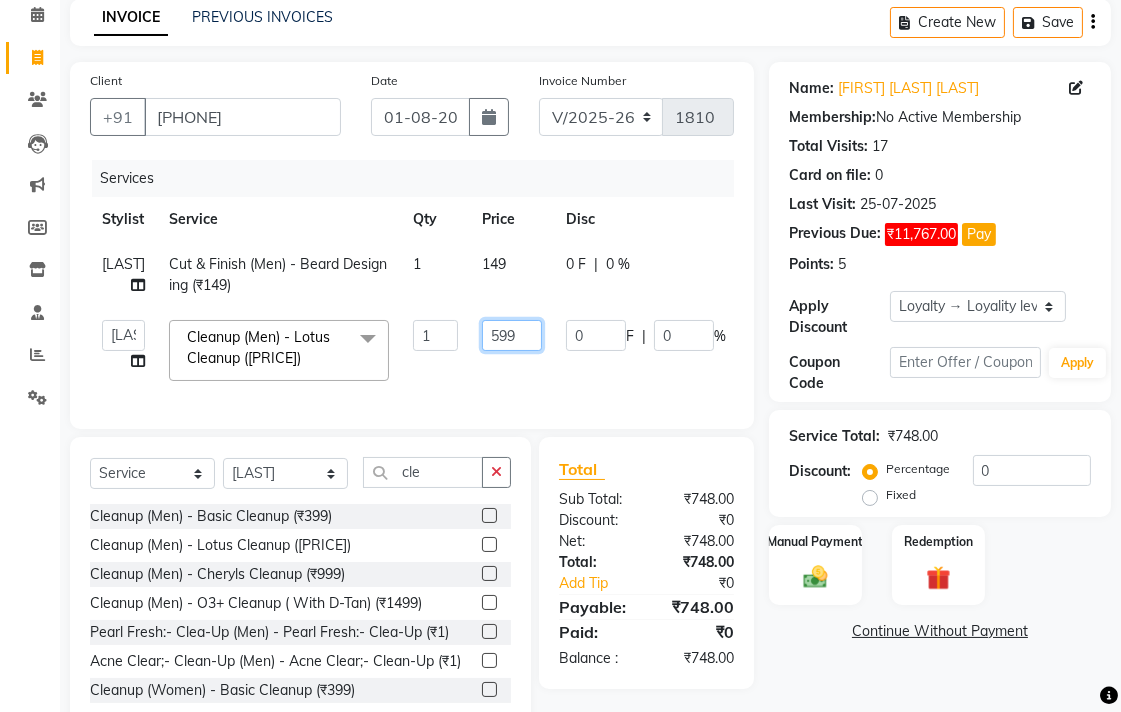 click on "599" 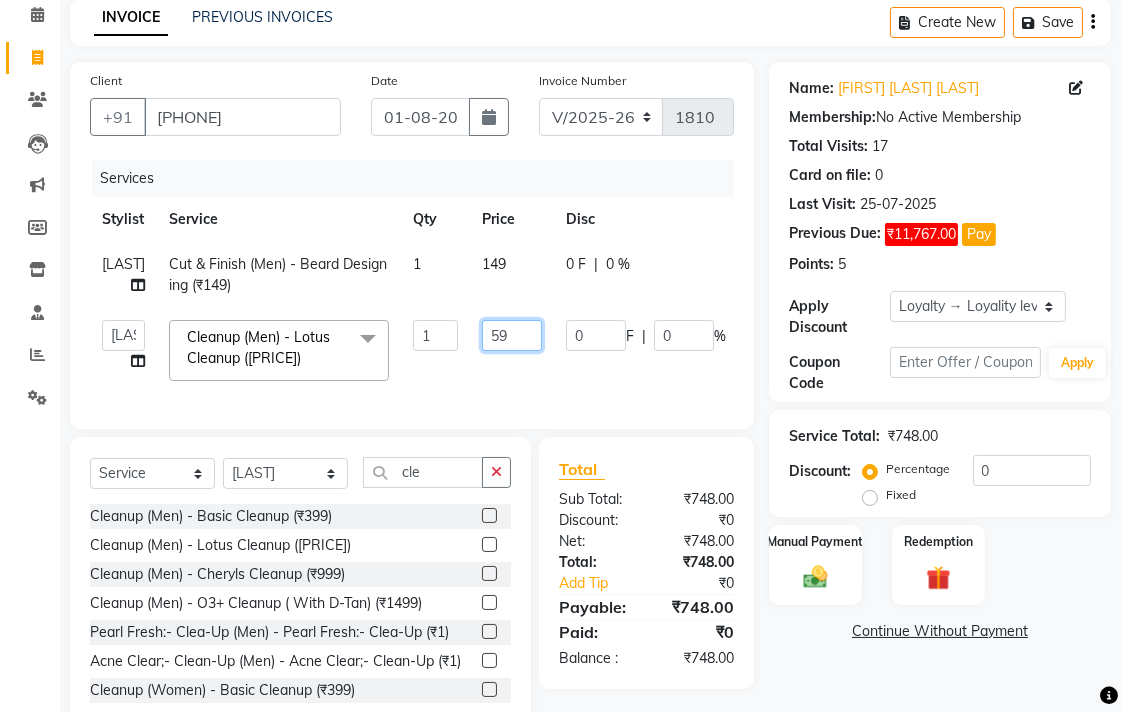 type on "5" 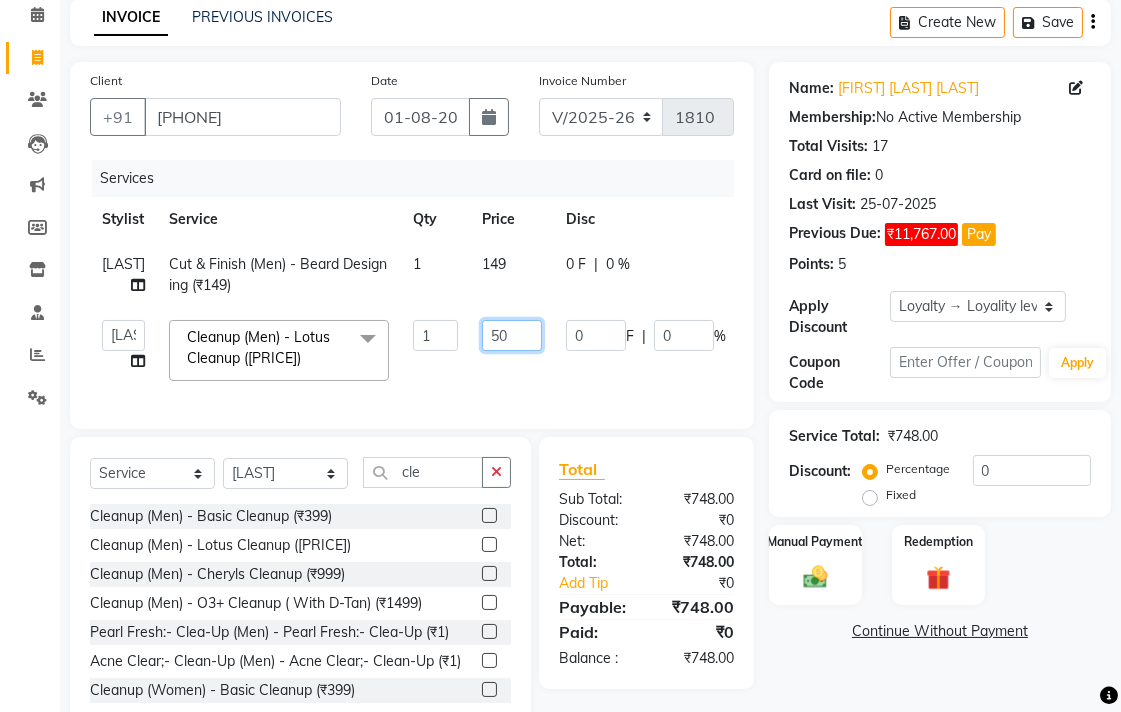 type on "500" 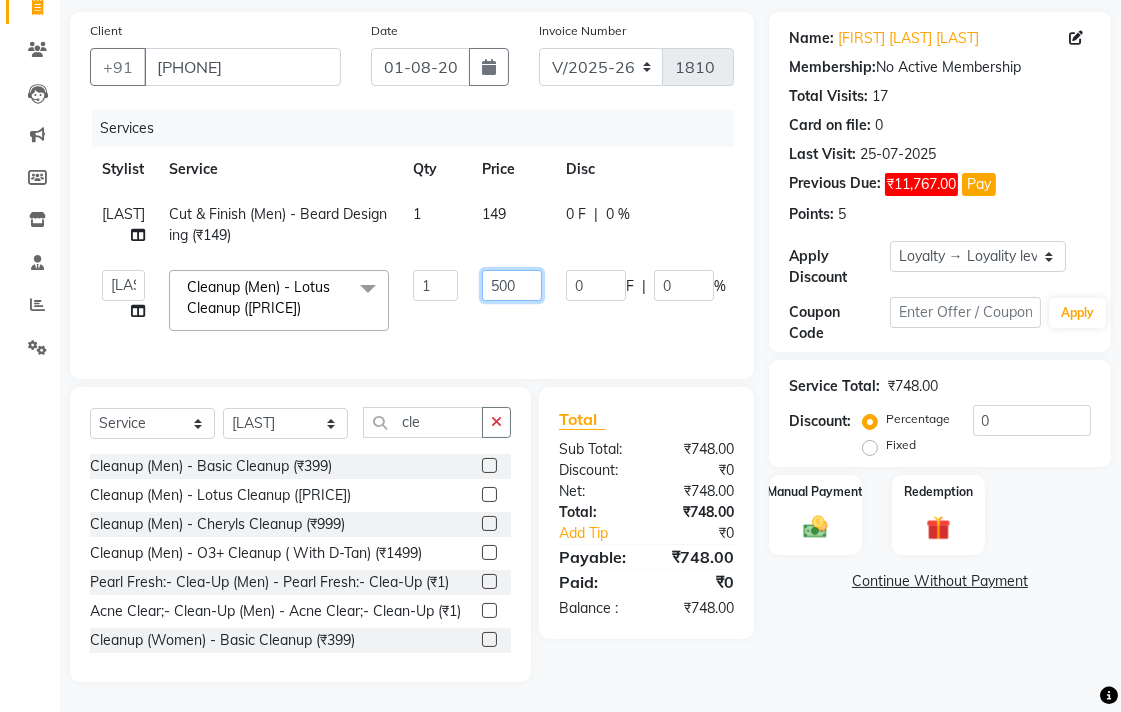scroll, scrollTop: 175, scrollLeft: 0, axis: vertical 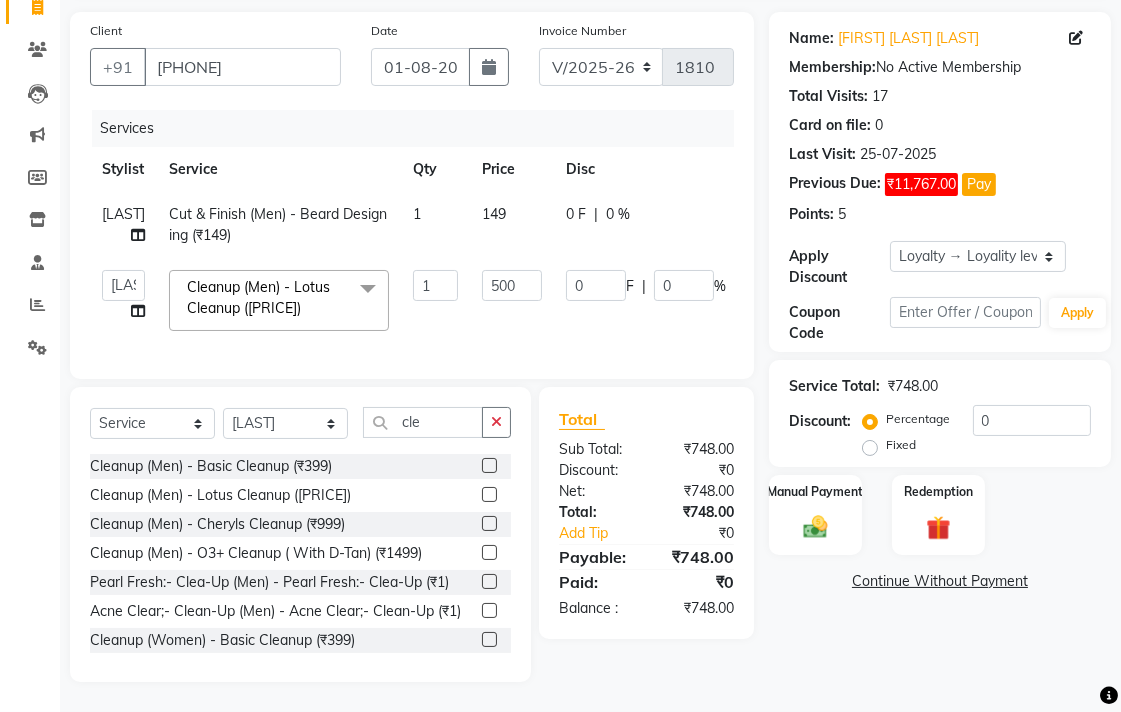 click on "Name: [FIRST] [LAST] [LAST] Membership: No Active Membership Total Visits: 17 Card on file: 0 Last Visit: 25-07-2025 Previous Due: ₹11,767.00 Pay Points: 5 Apply Discount Select Loyalty → Loyality level 1 Coupon Code Apply Service Total: ₹748.00 Discount: Percentage Fixed 0 Manual Payment Redemption Continue Without Payment" 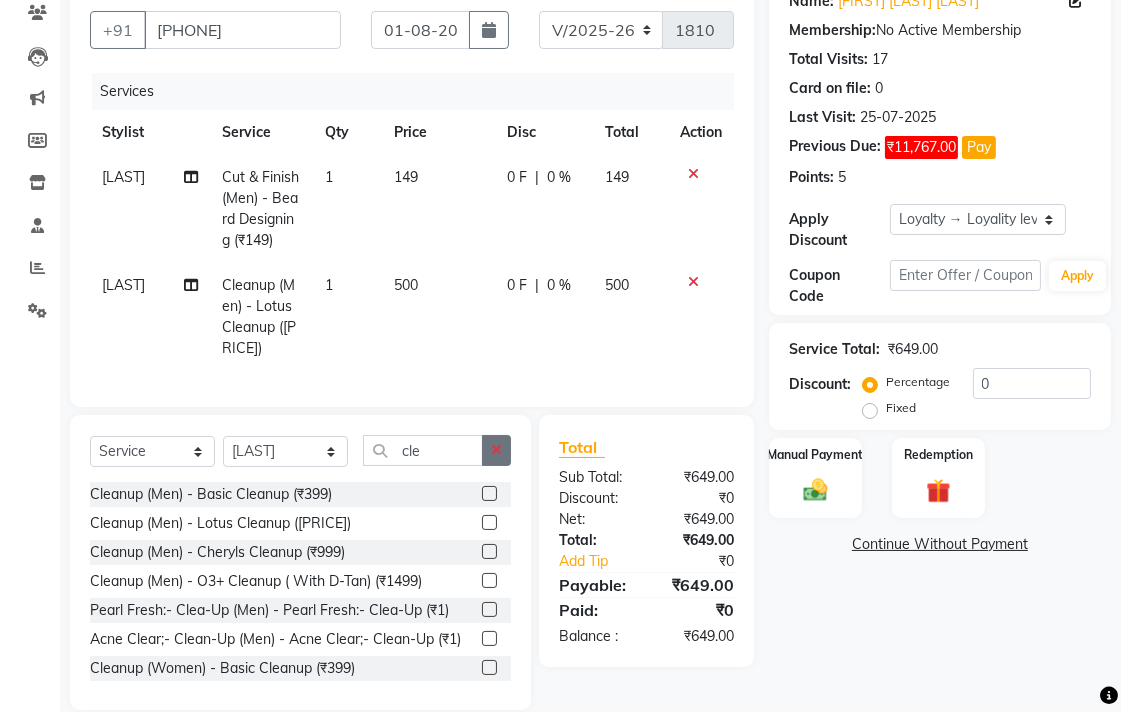 click 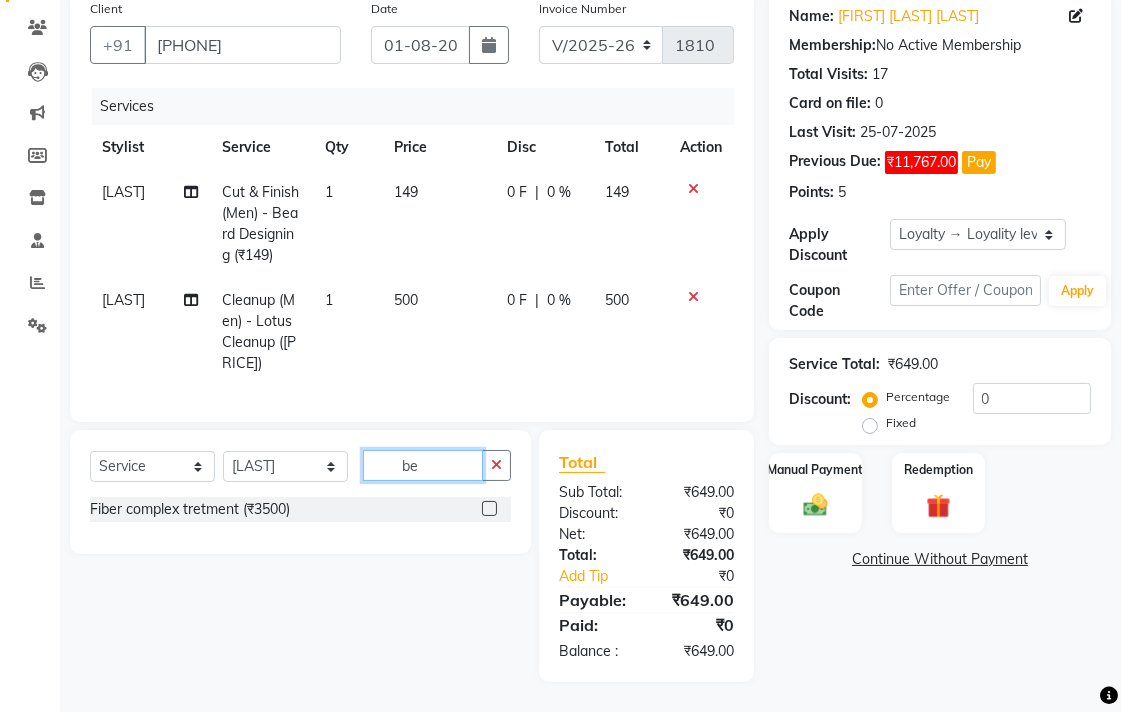 type on "b" 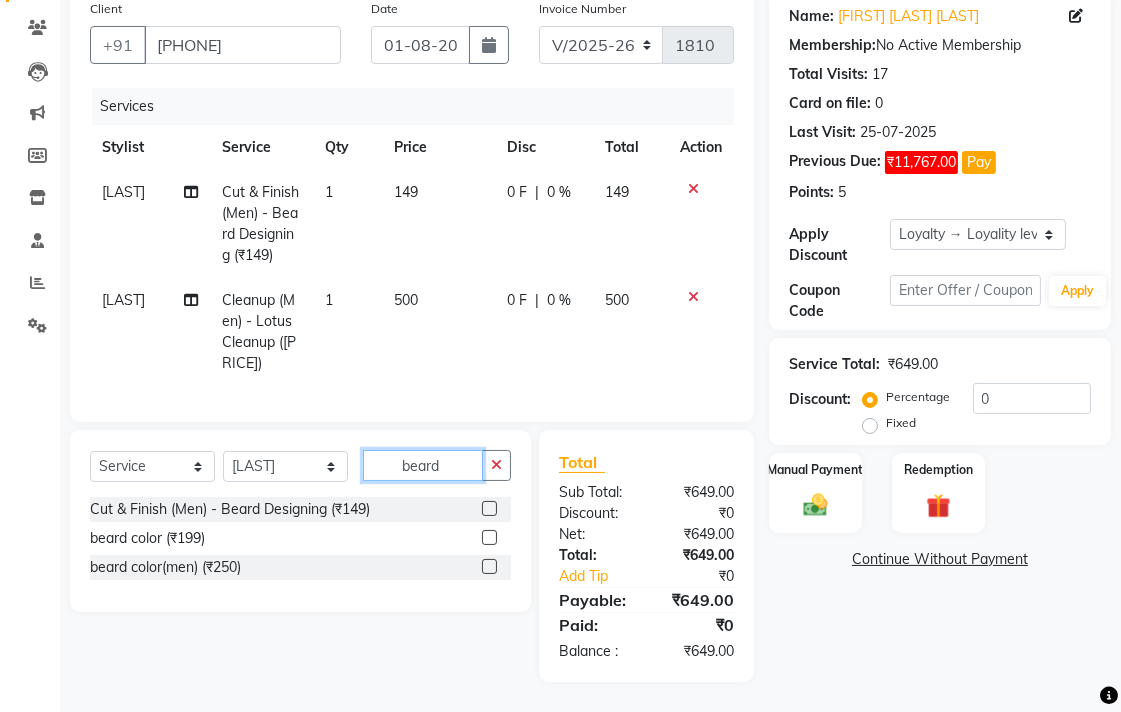 type on "beard" 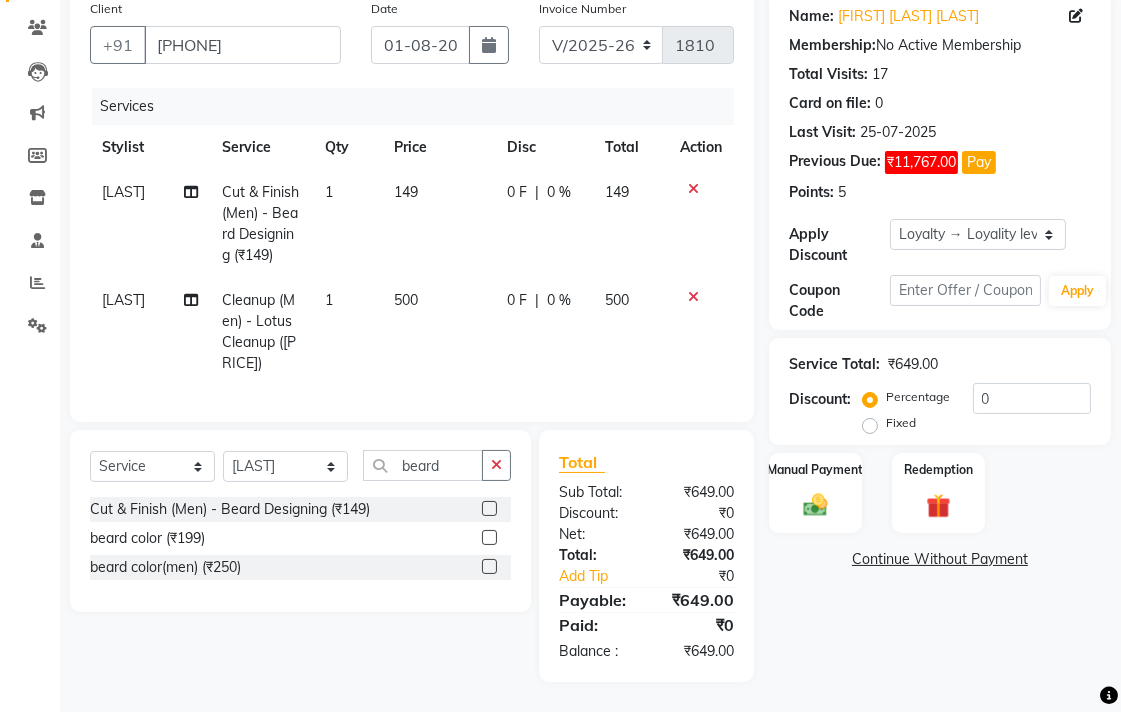 click 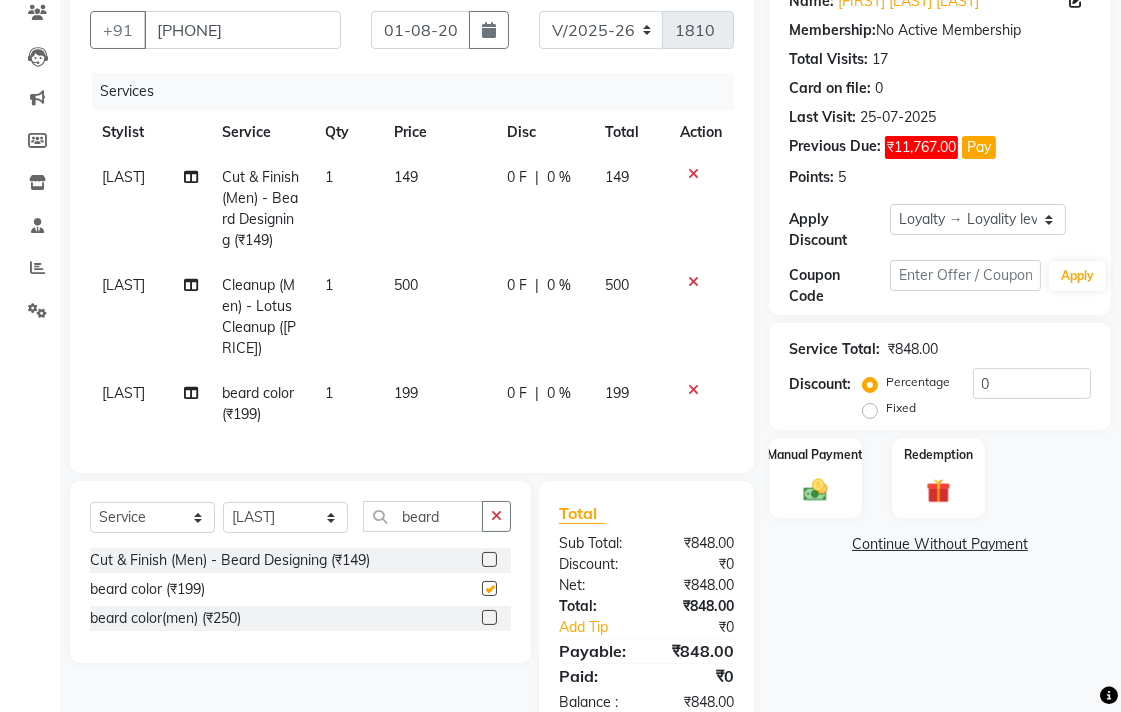 checkbox on "false" 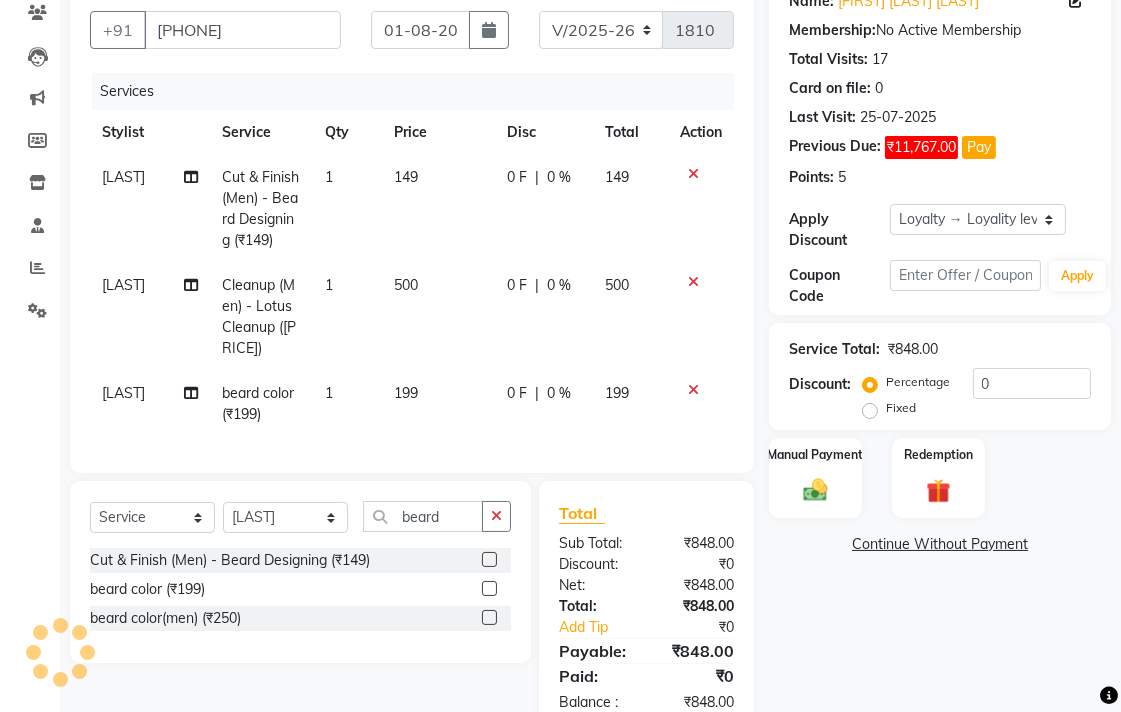 drag, startPoint x: 458, startPoint y: 425, endPoint x: 466, endPoint y: 412, distance: 15.264338 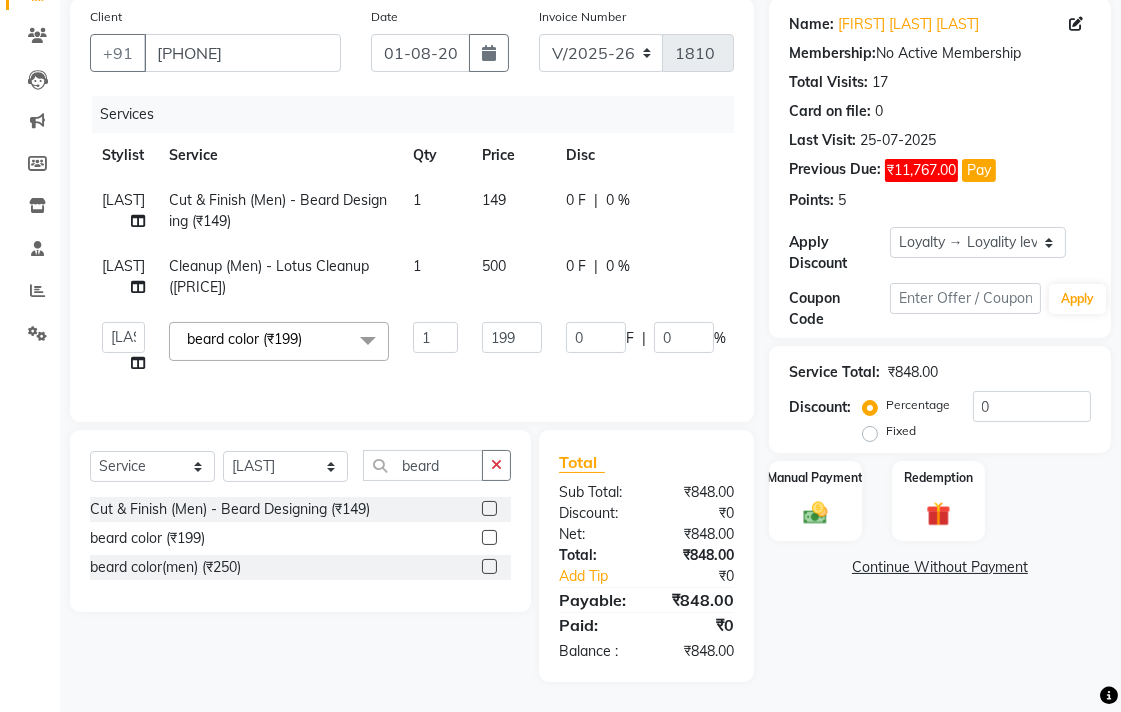 click on "199" 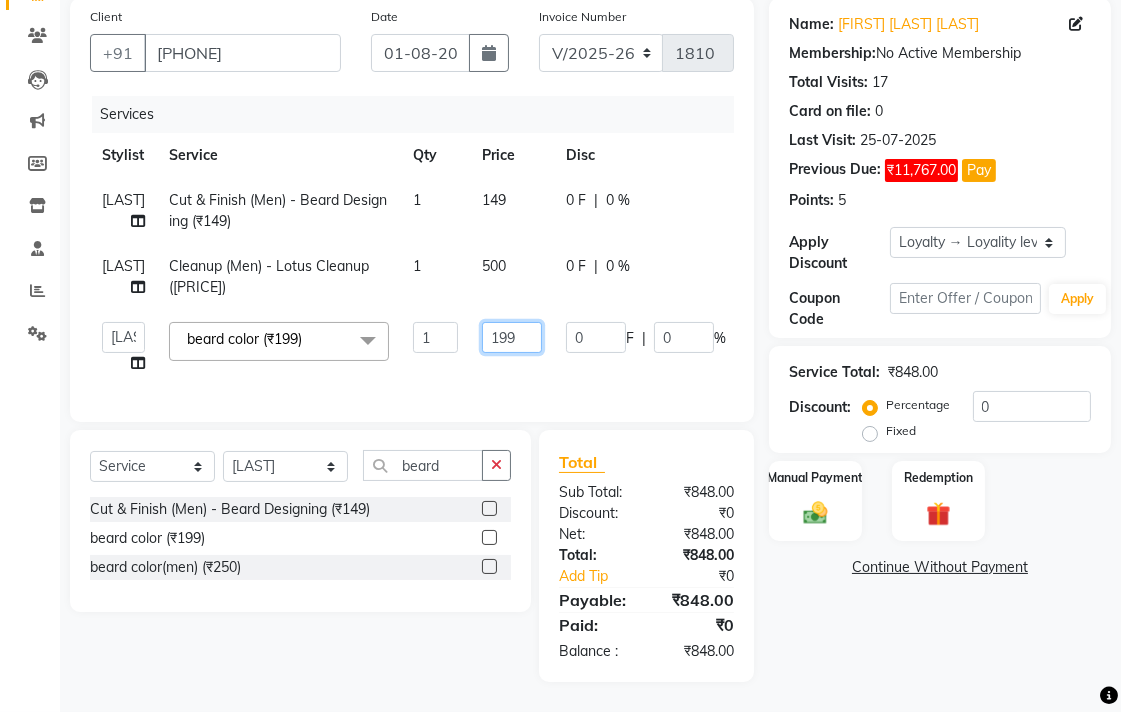click on "199" 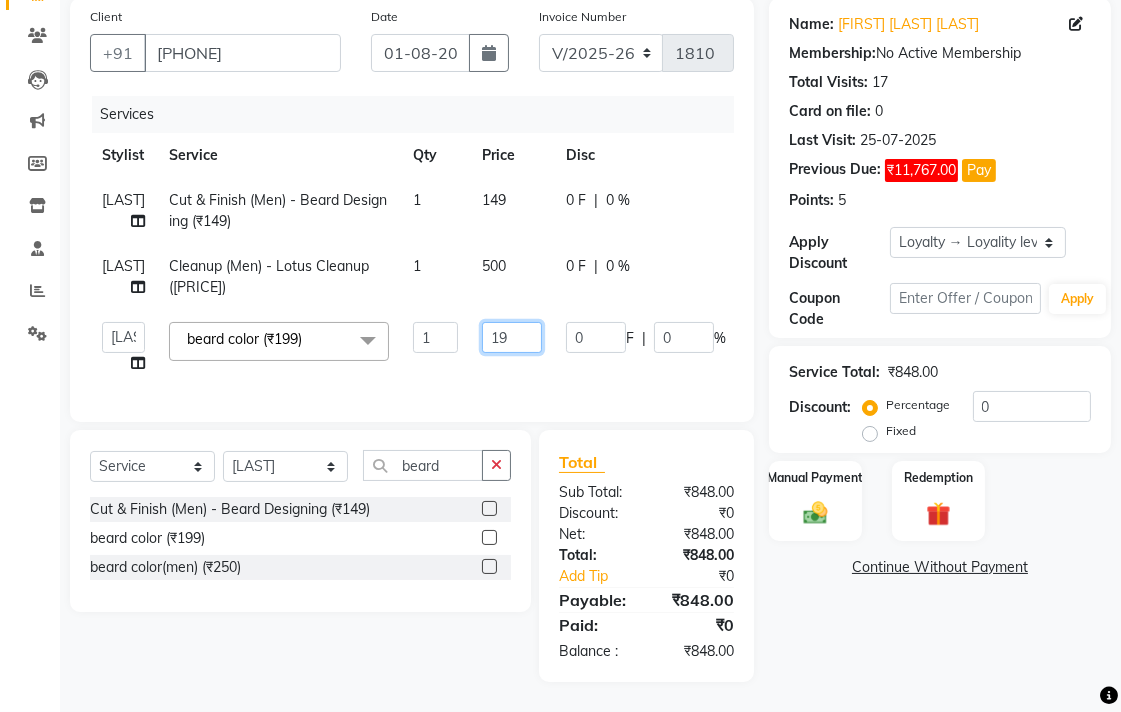 type on "1" 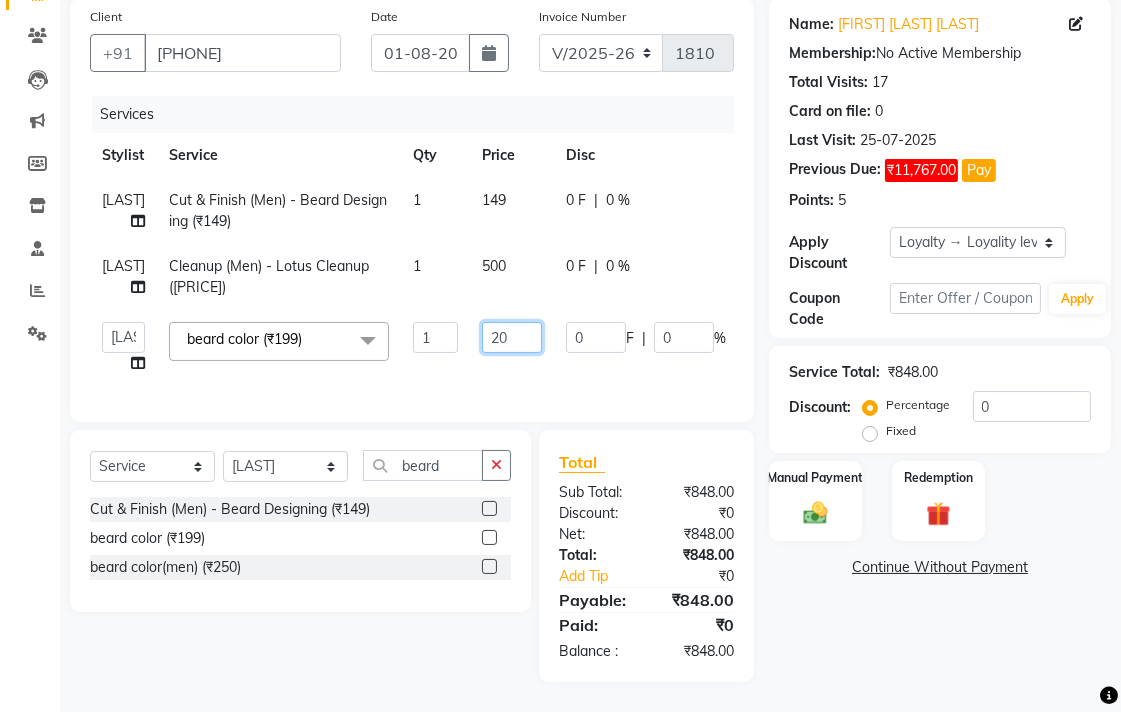 type on "200" 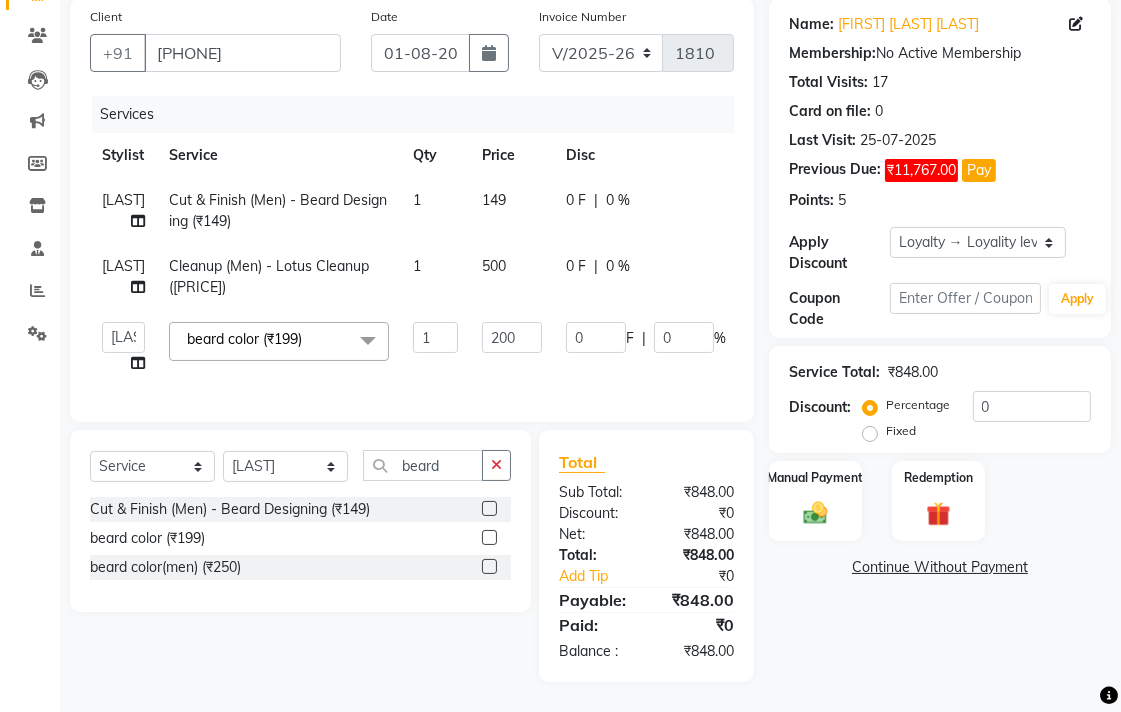 click on "[FIRST] [LAST] Cut & Finish (Men) - Beard Designing (₹149) 1 149 0 F | 0 % 149" 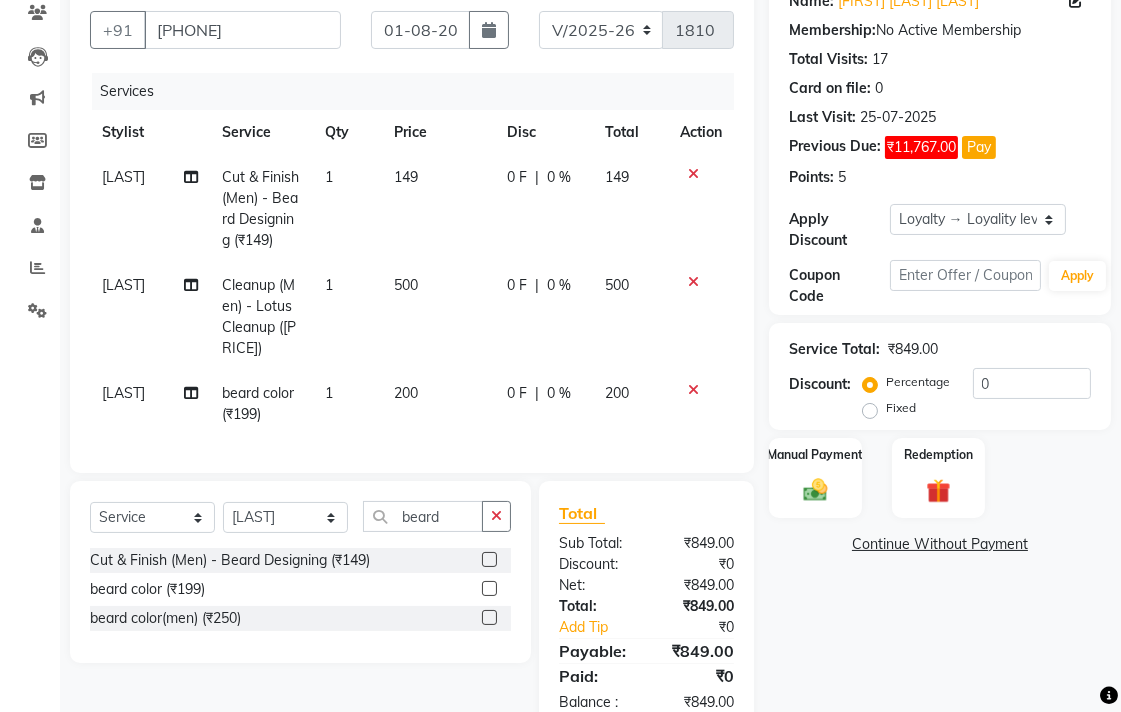 drag, startPoint x: 453, startPoint y: 223, endPoint x: 512, endPoint y: 200, distance: 63.324562 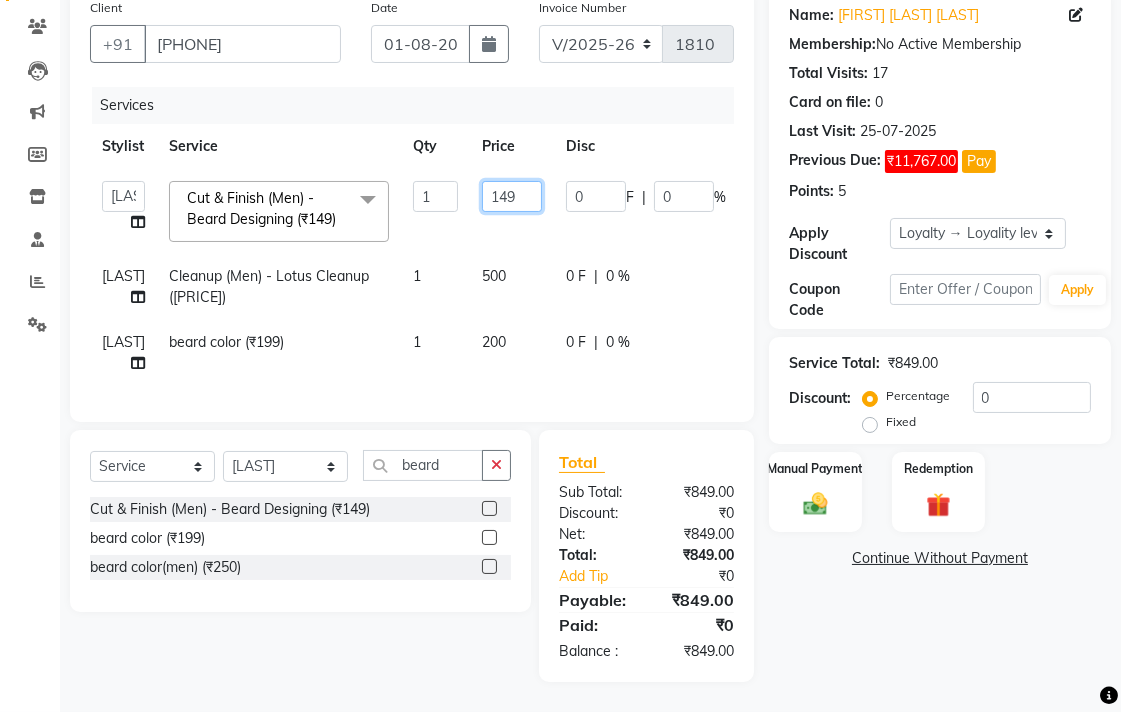click on "149" 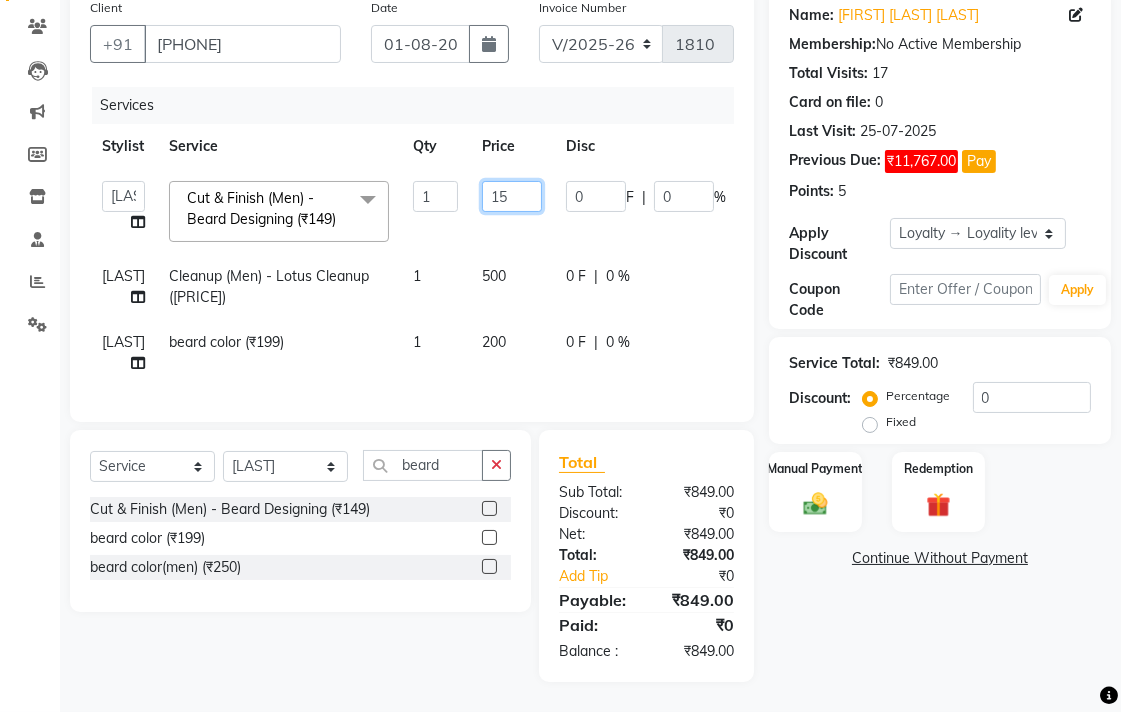 type on "150" 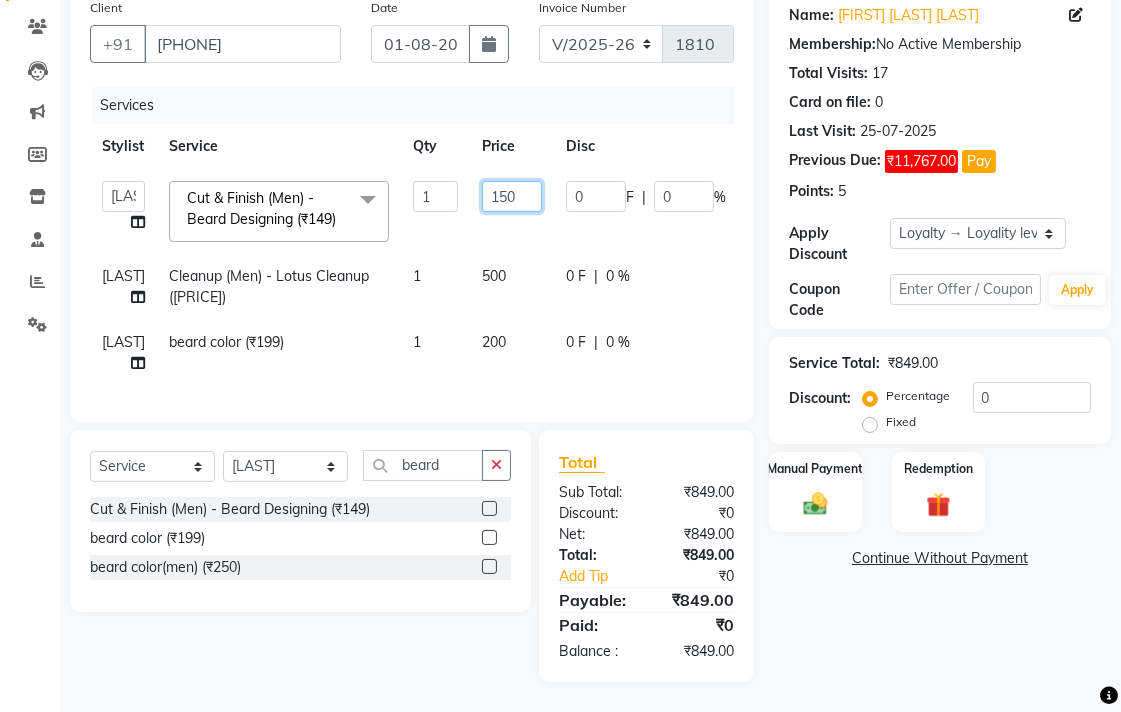 scroll, scrollTop: 241, scrollLeft: 0, axis: vertical 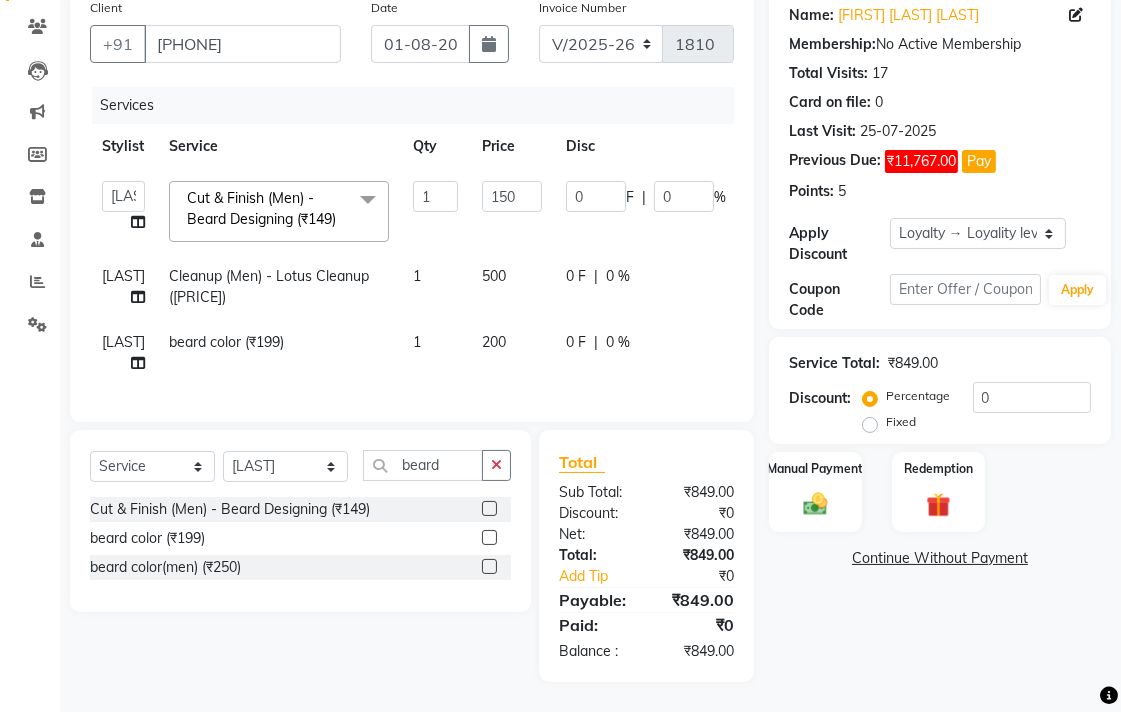 click on "Name: [FIRST] [LAST] Membership: No Active Membership Total Visits: 17 Card on file: 0 Last Visit: 25-07-2025 Previous Due: ₹11,767.00 Pay Points: 5 Apply Discount Select Loyalty → Loyality level 1 Coupon Code Apply Service Total: ₹849.00 Discount: Percentage Fixed 0 Manual Payment Redemption Continue Without Payment" 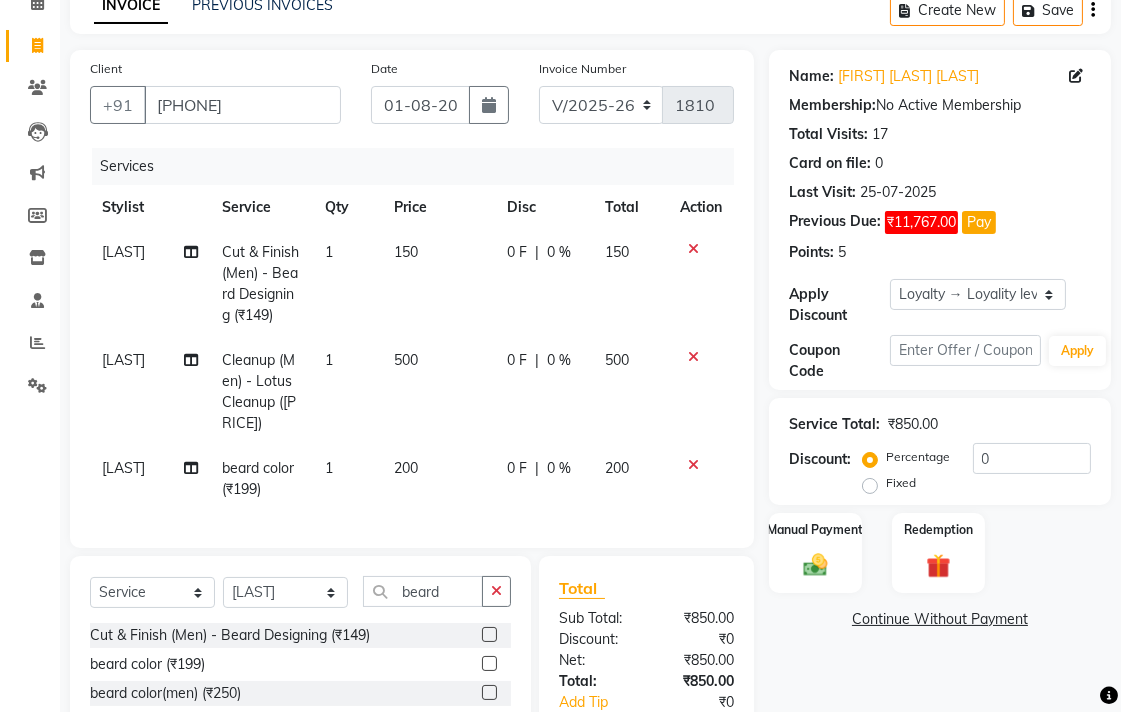 scroll, scrollTop: 242, scrollLeft: 0, axis: vertical 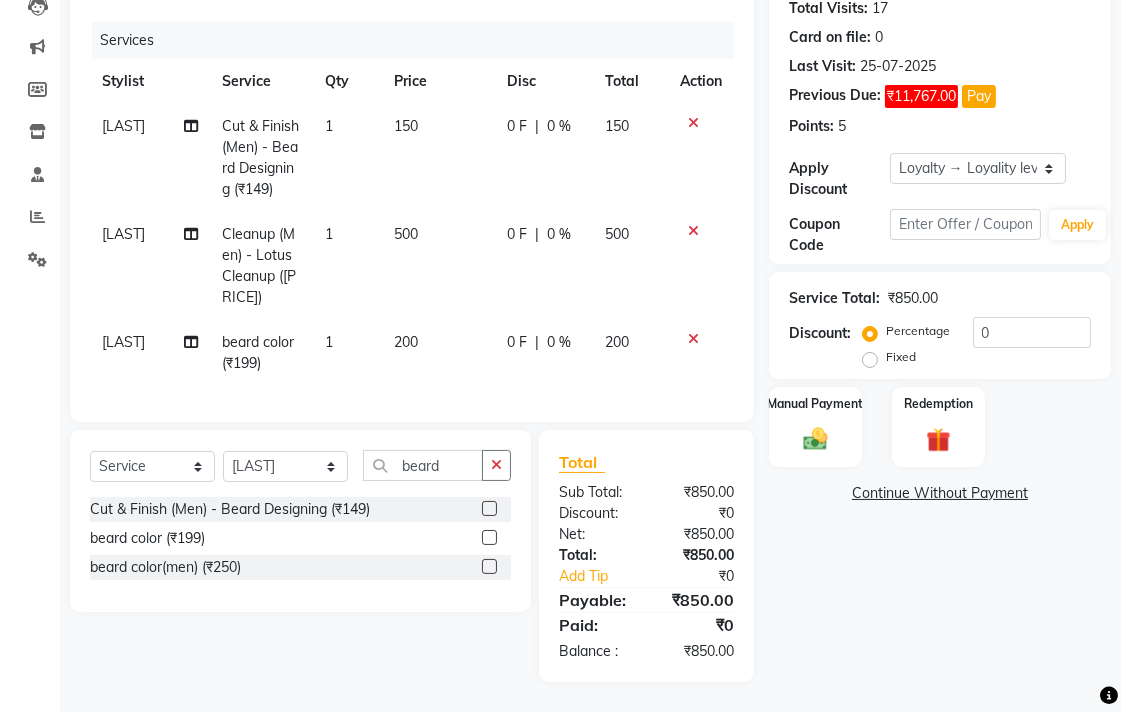 click on "Continue Without Payment" 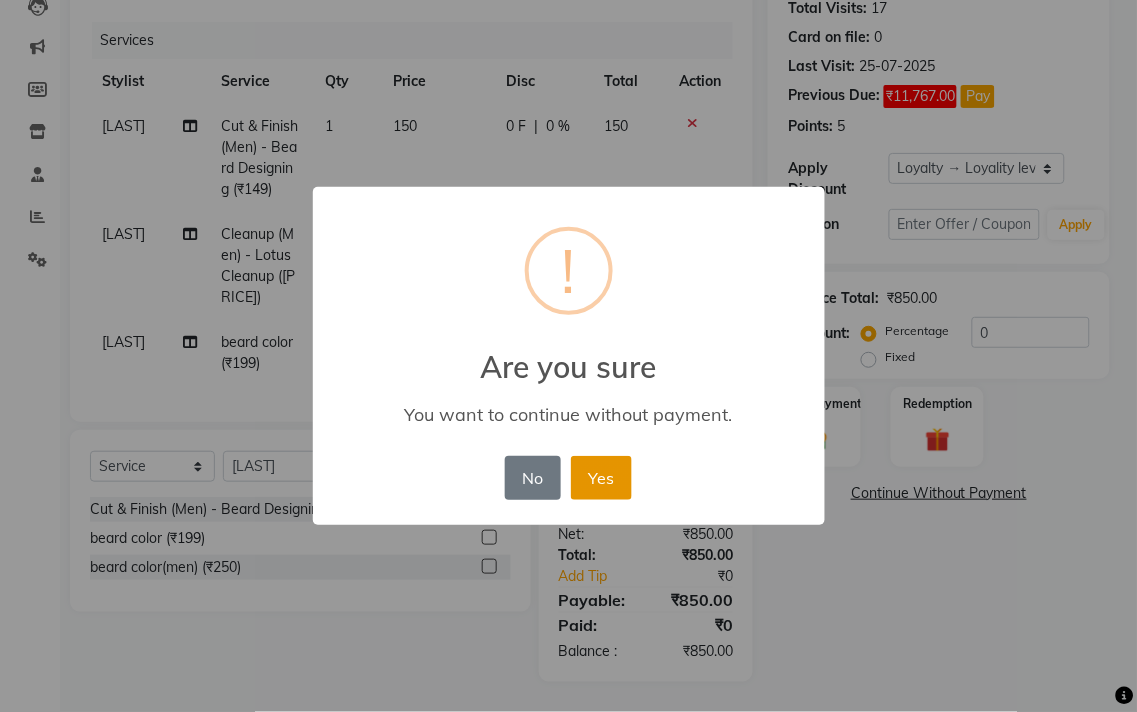 click on "Yes" at bounding box center (601, 478) 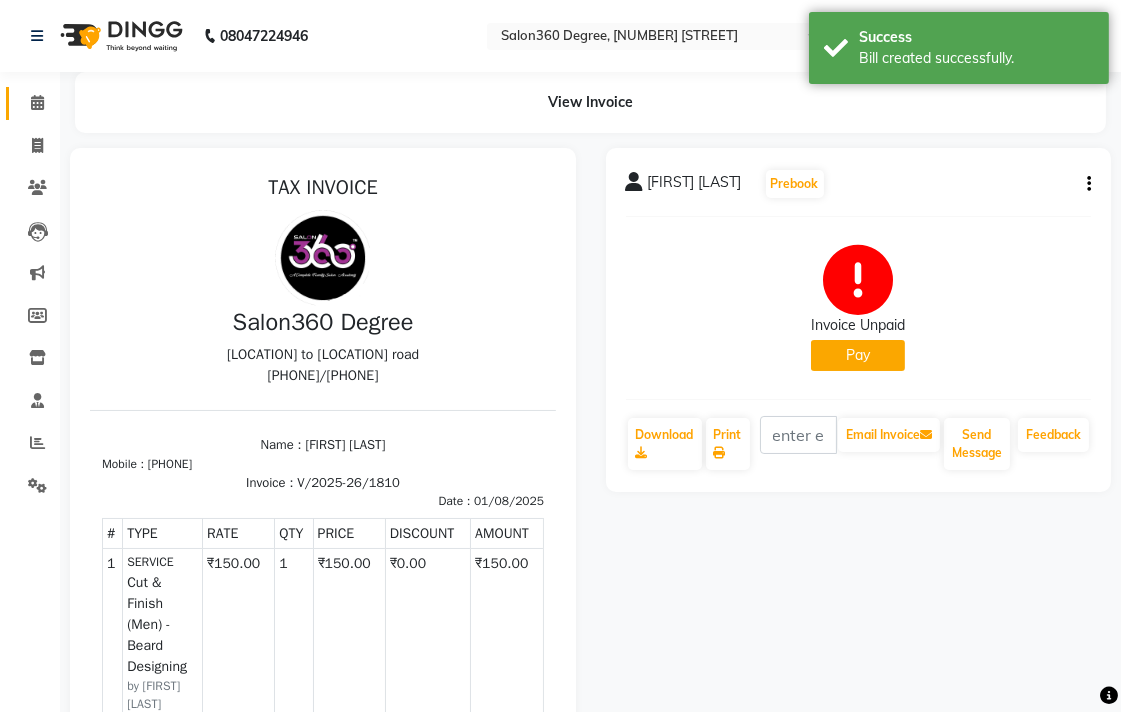 scroll, scrollTop: 0, scrollLeft: 0, axis: both 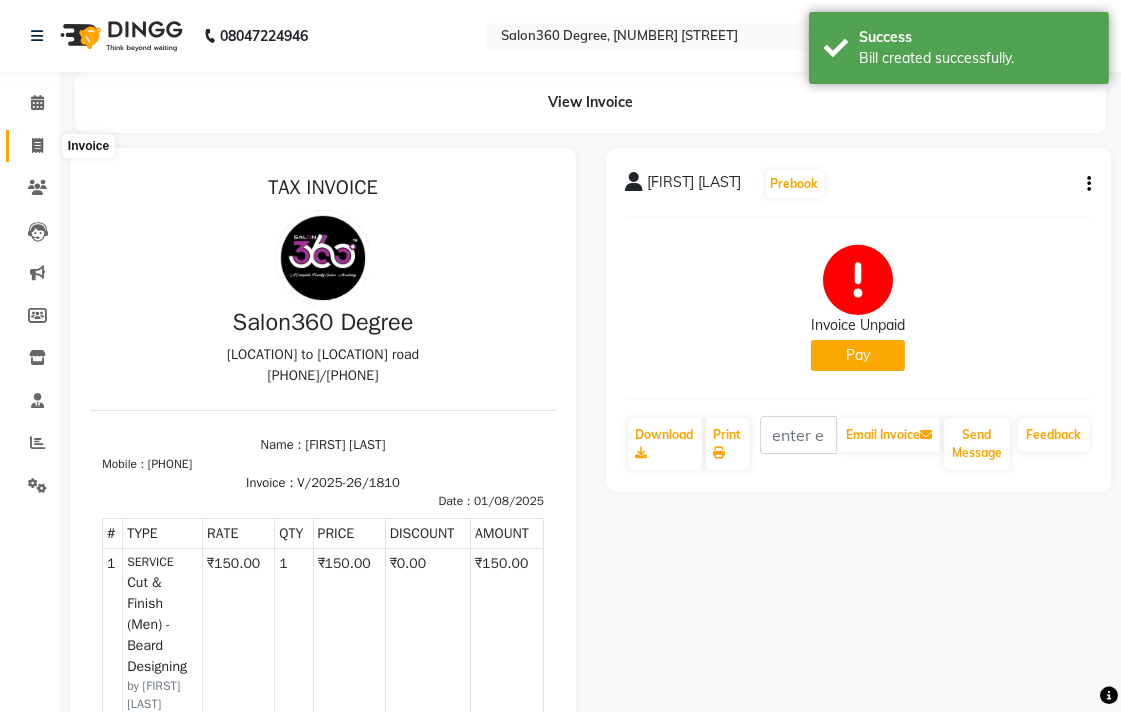 drag, startPoint x: 38, startPoint y: 137, endPoint x: 83, endPoint y: 162, distance: 51.47815 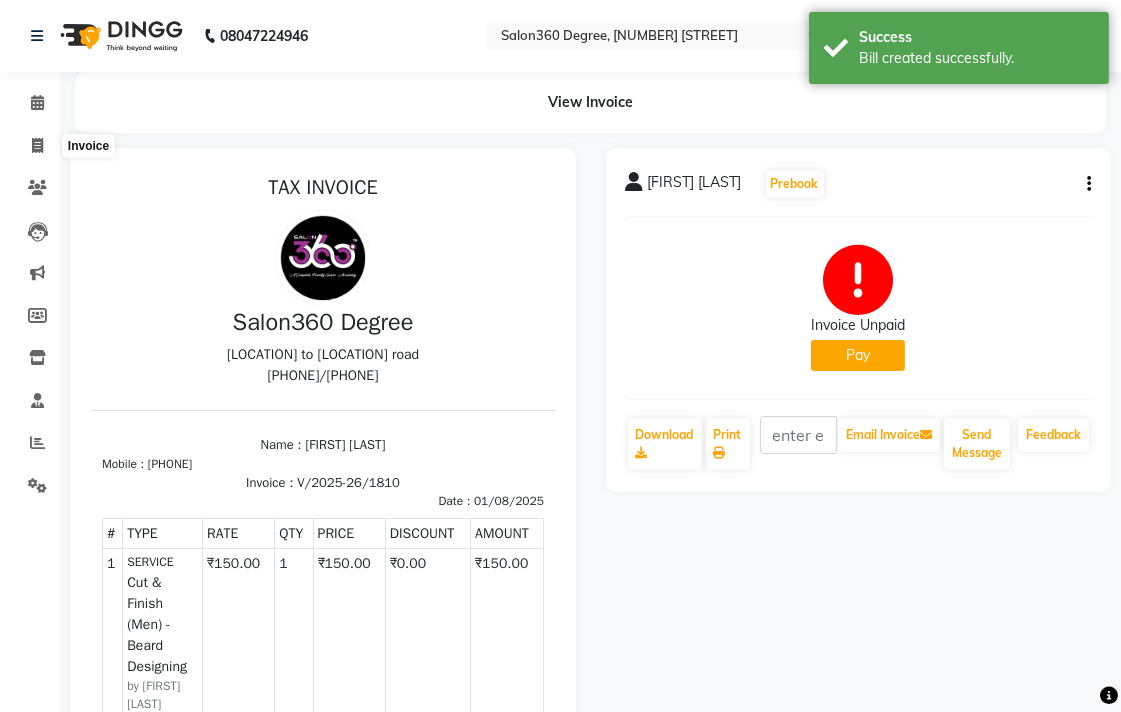 select on "service" 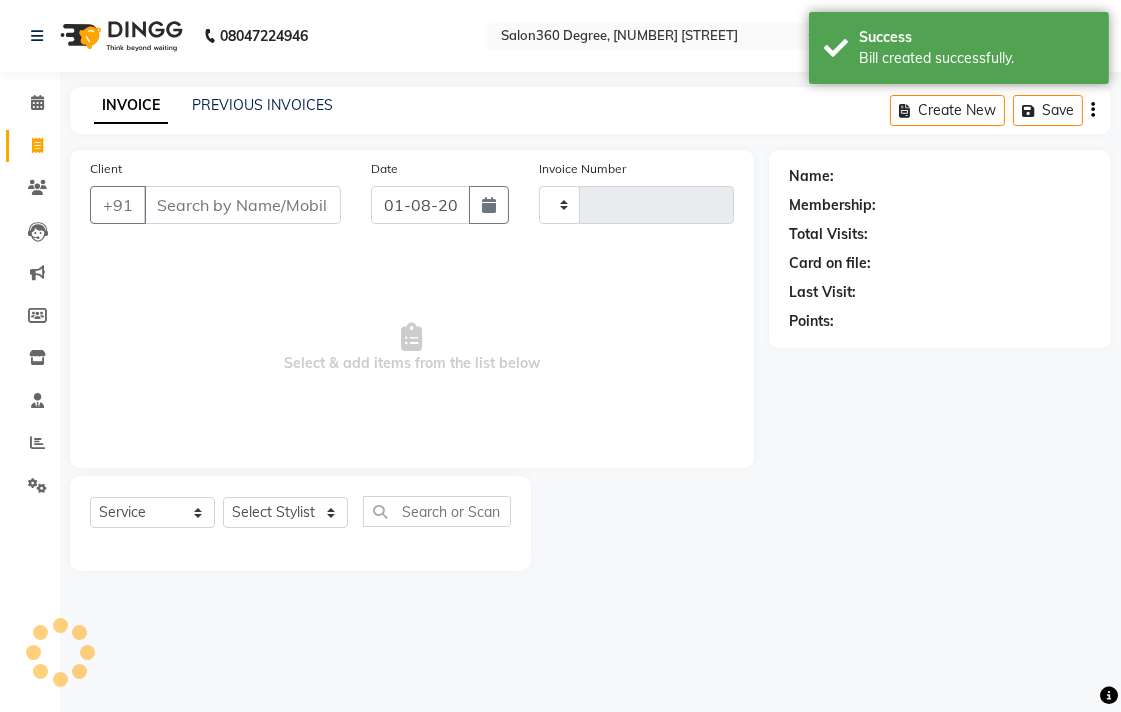 type on "1811" 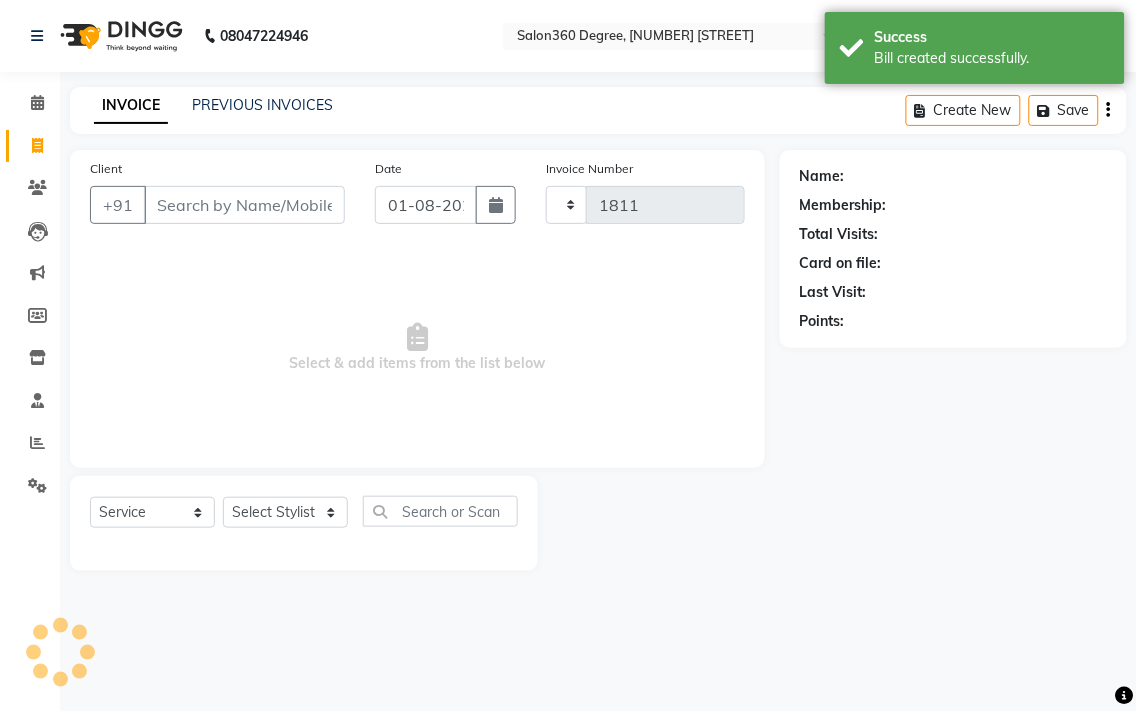 select on "5215" 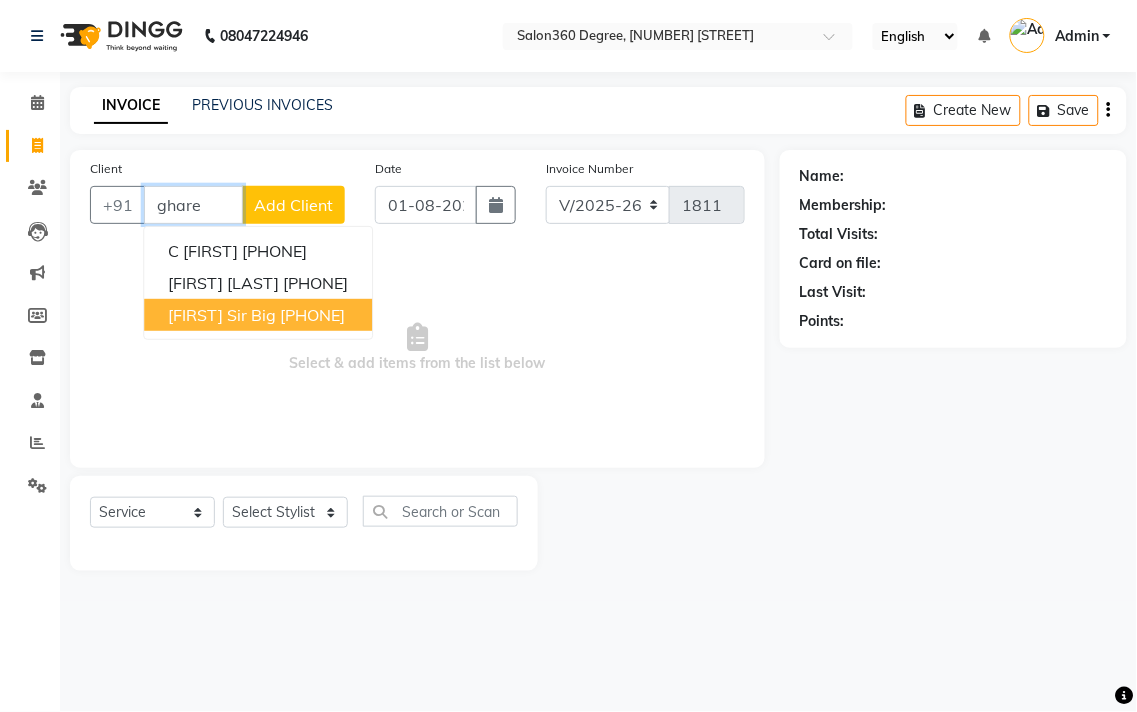 click on "[LAST] Sir big [PHONE]" at bounding box center [258, 315] 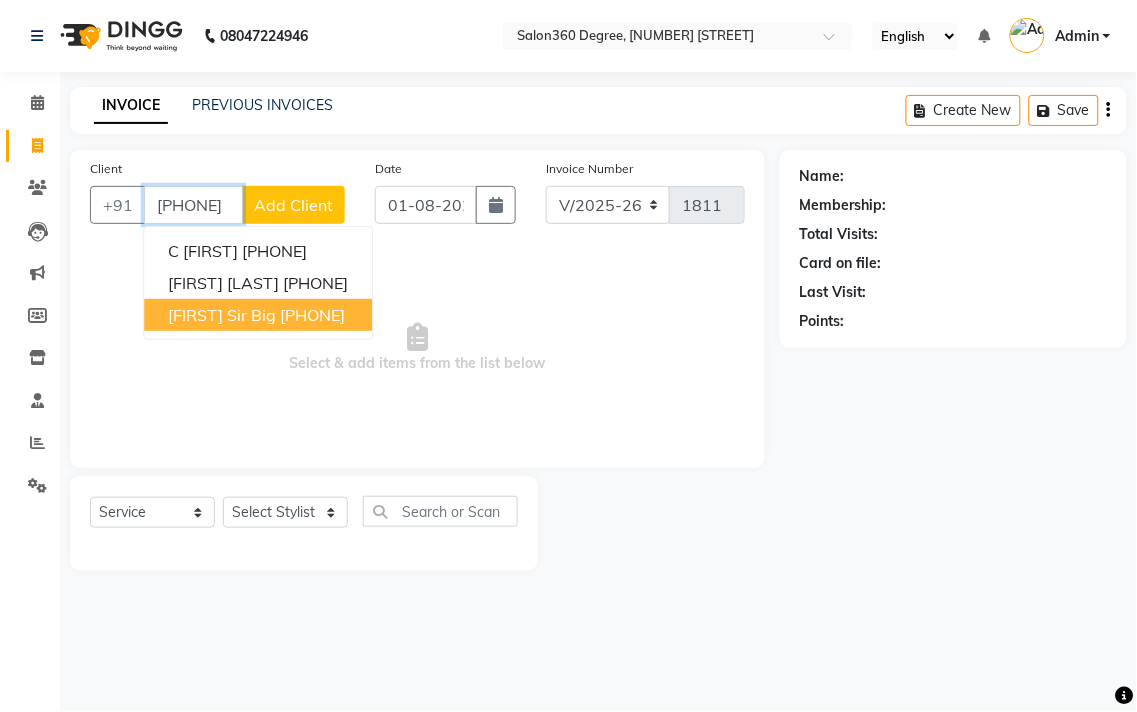 type on "[PHONE]" 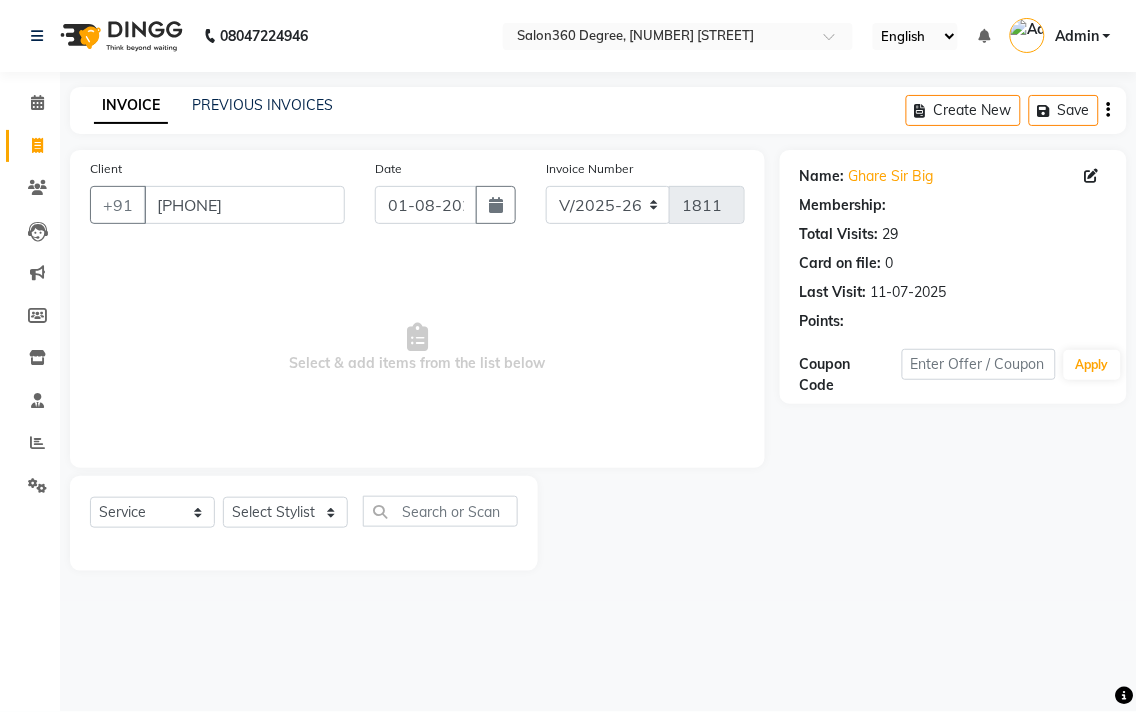 select on "1: Object" 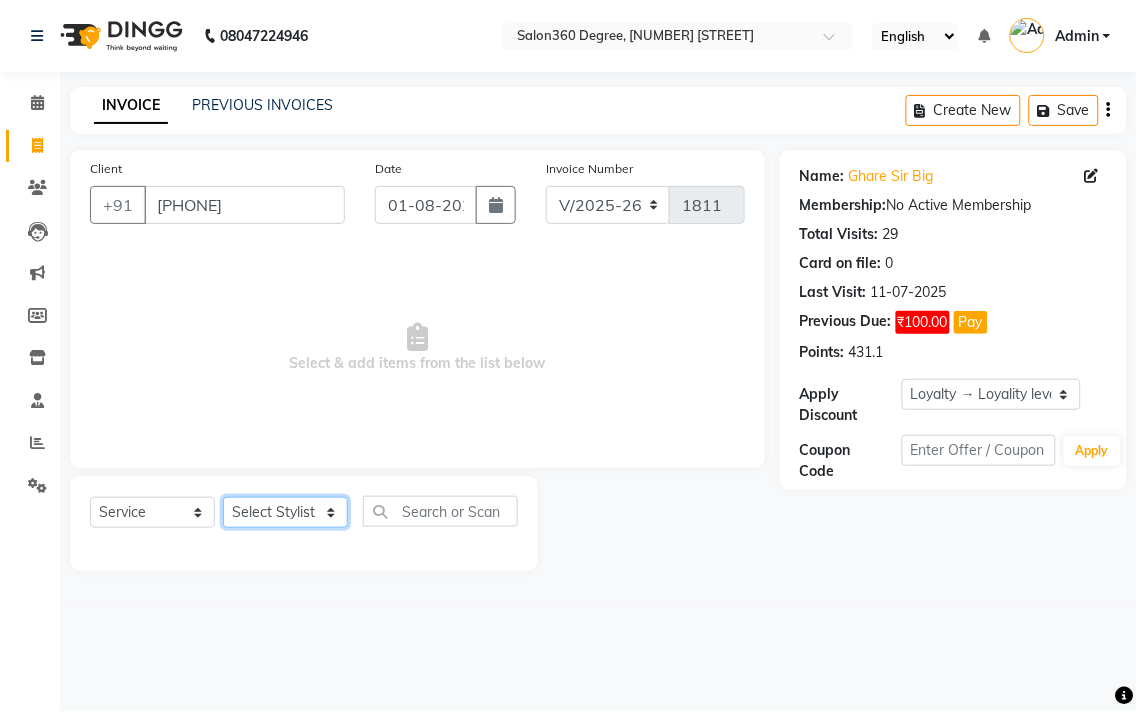 click on "Select Stylist Ankush Warpe Arati Garol dwarka panchal [LAST] Ganesh Harane Mahesh Kanore [LAST] [FIRST] Sachin Kale sakshi vishal sawant savli hiwale" 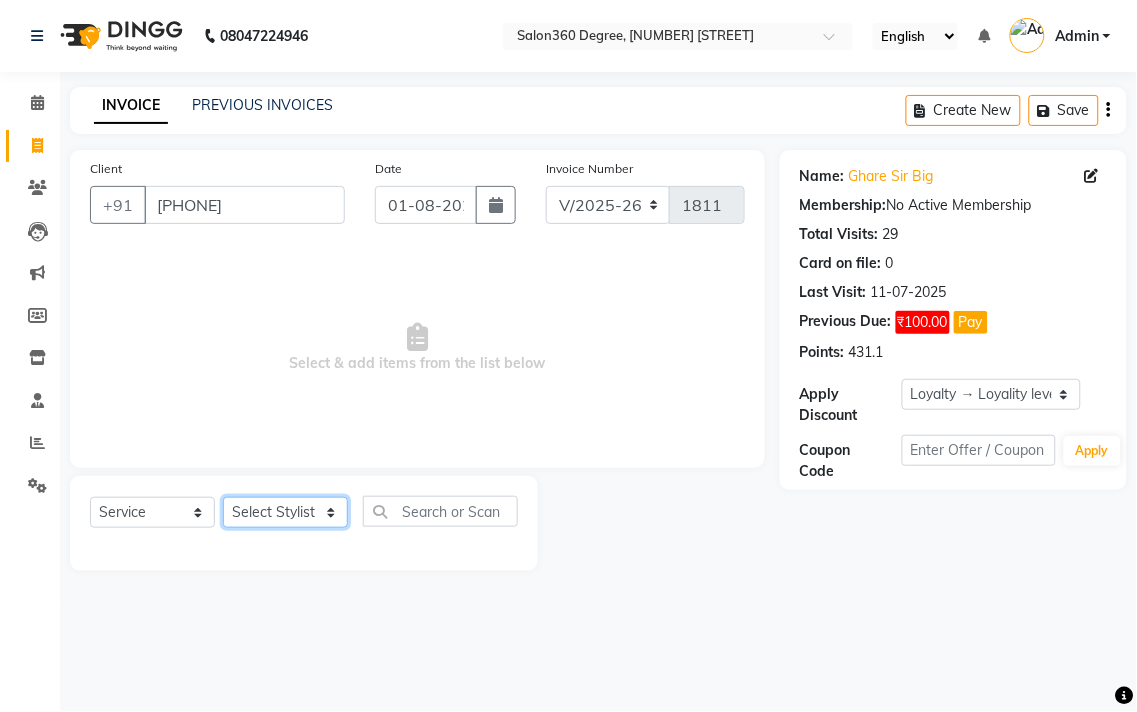 select on "33524" 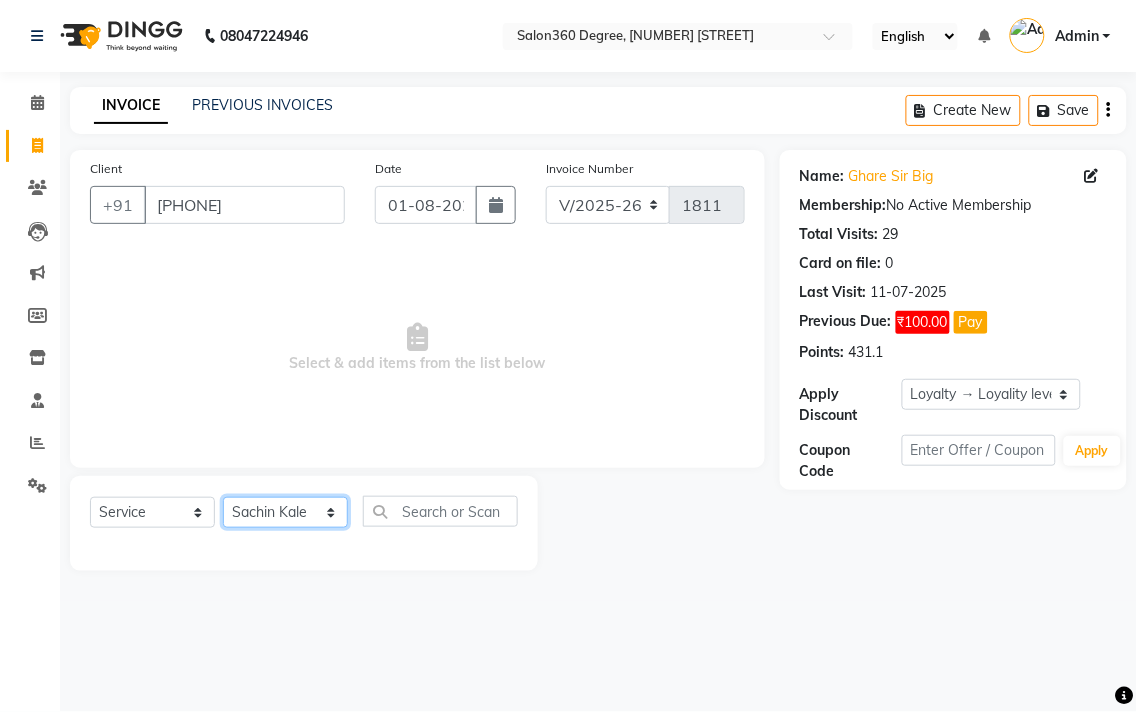 click on "Select Stylist Ankush Warpe Arati Garol dwarka panchal [LAST] Ganesh Harane Mahesh Kanore [LAST] [FIRST] Sachin Kale sakshi vishal sawant savli hiwale" 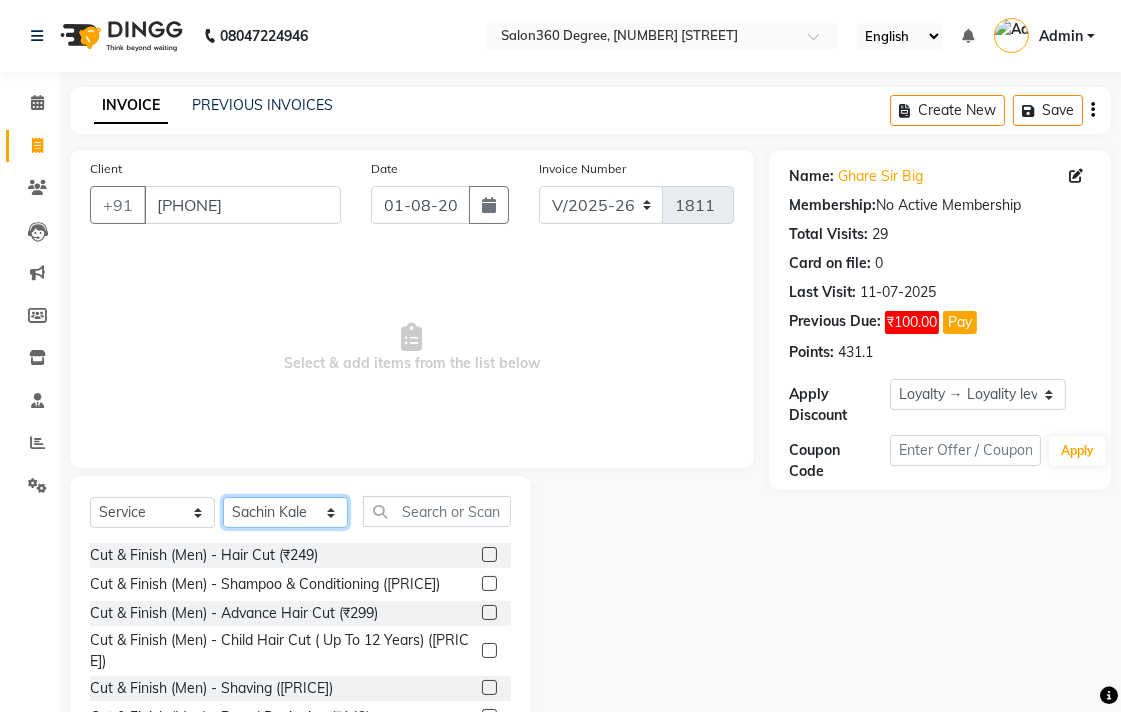 scroll, scrollTop: 88, scrollLeft: 0, axis: vertical 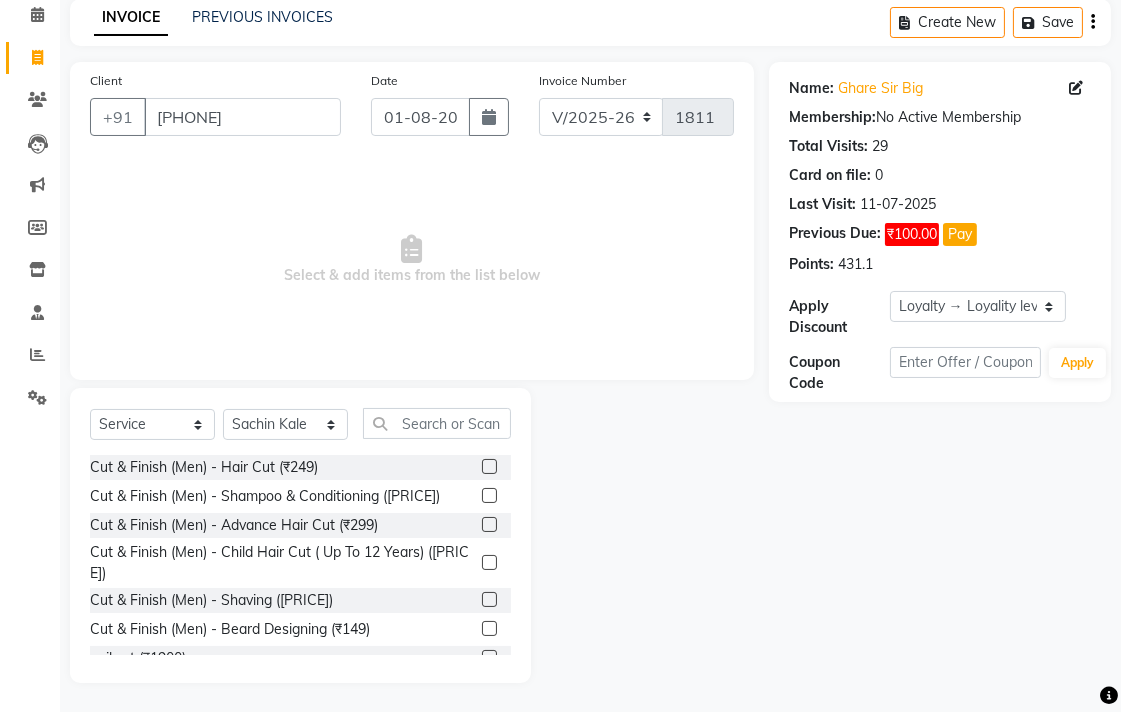 click 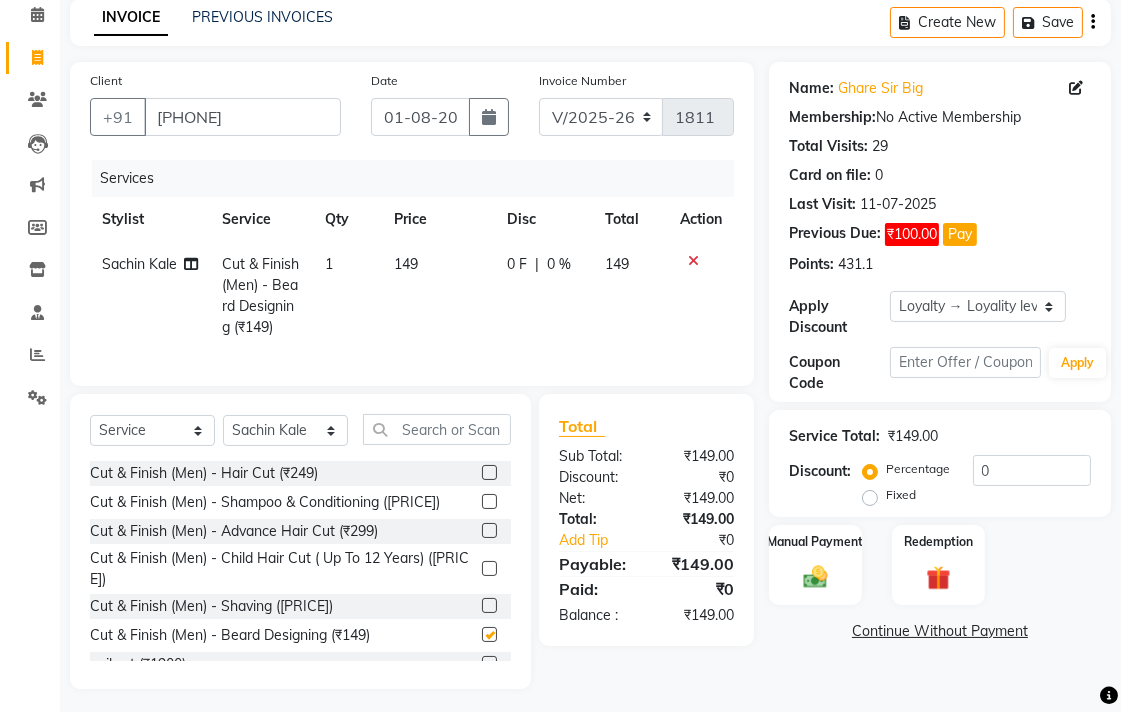 checkbox on "false" 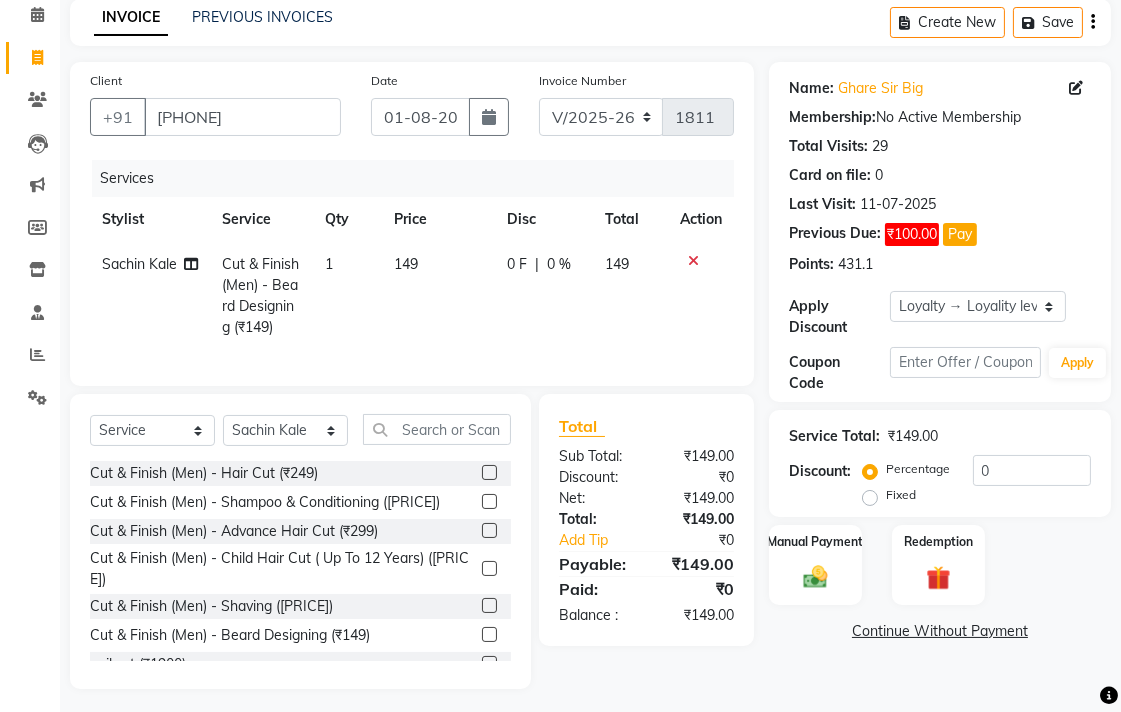 click on "149" 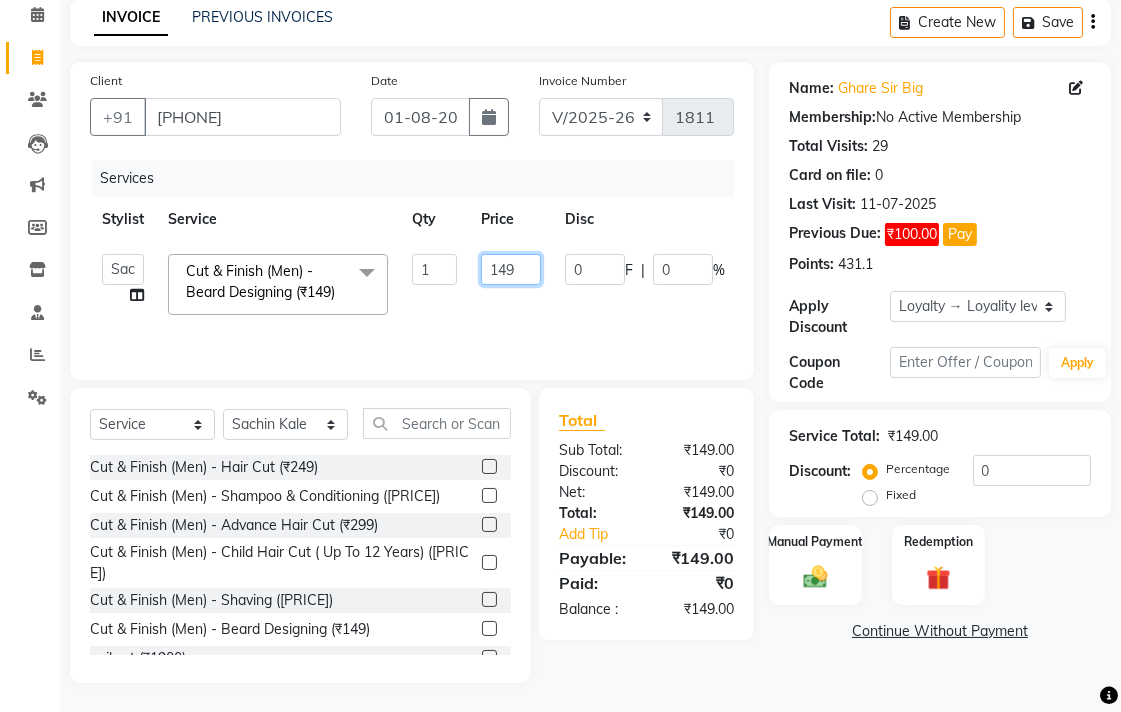 click on "149" 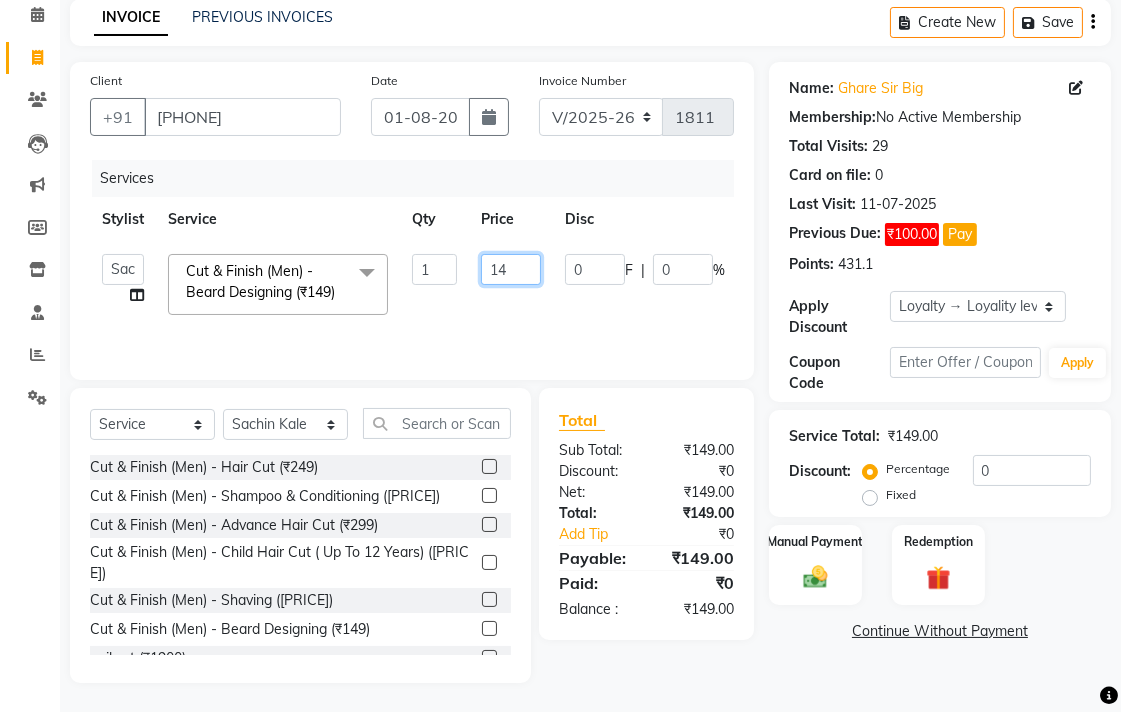 type on "1" 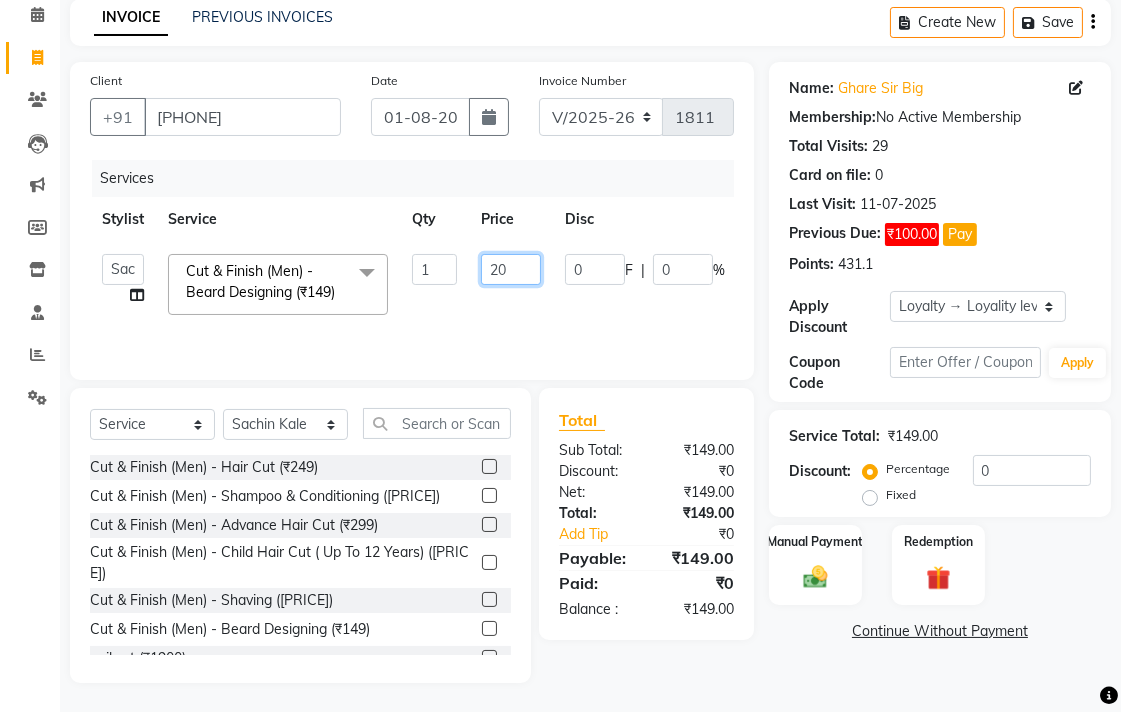 type on "200" 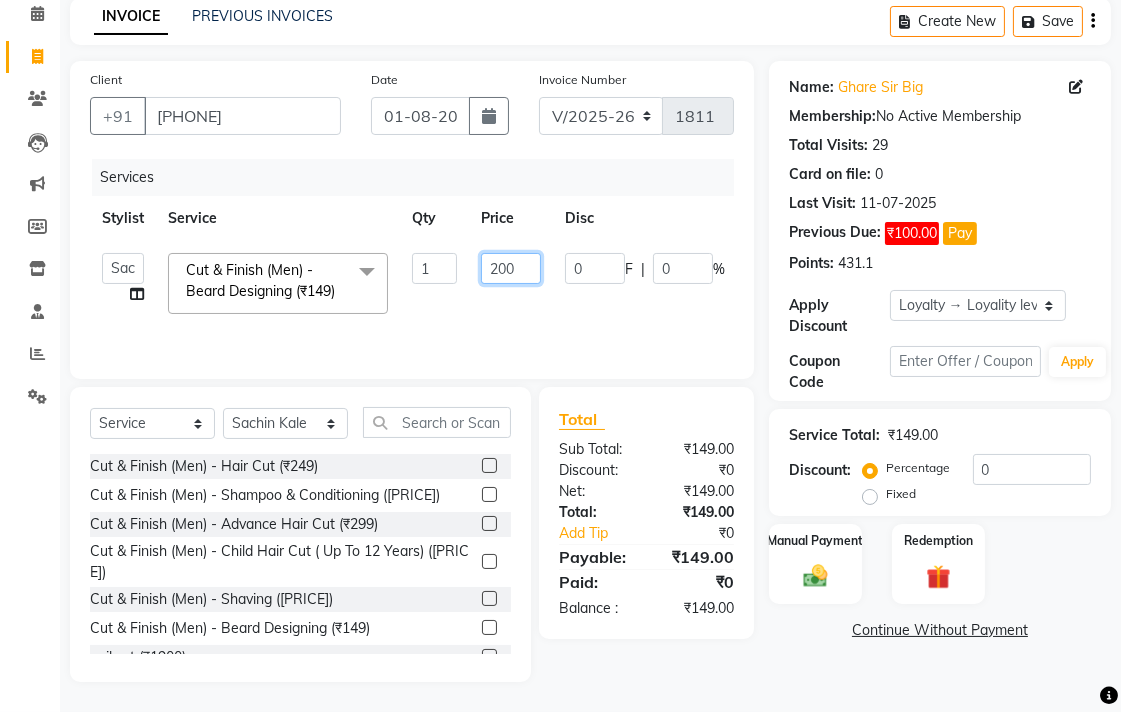 scroll, scrollTop: 110, scrollLeft: 0, axis: vertical 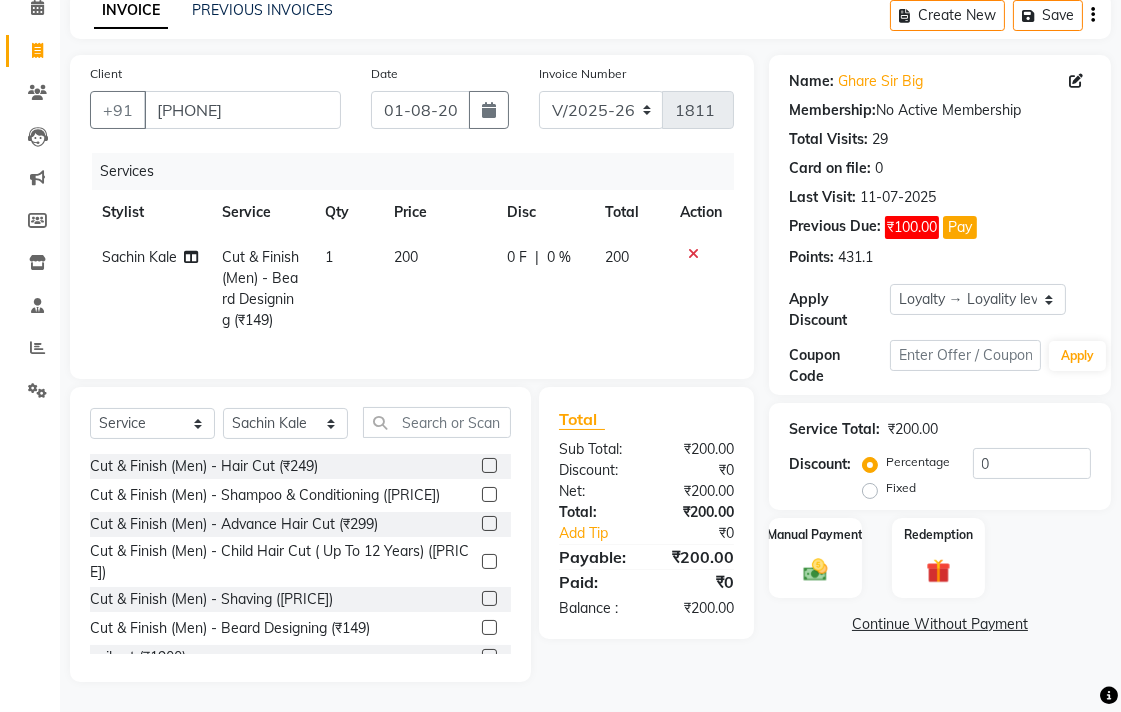 click on "Total Sub Total: ₹200.00 Discount: ₹0 Net: ₹200.00 Total: ₹200.00 Add Tip ₹0 Payable: ₹200.00 Paid: ₹0 Balance   : ₹200.00" 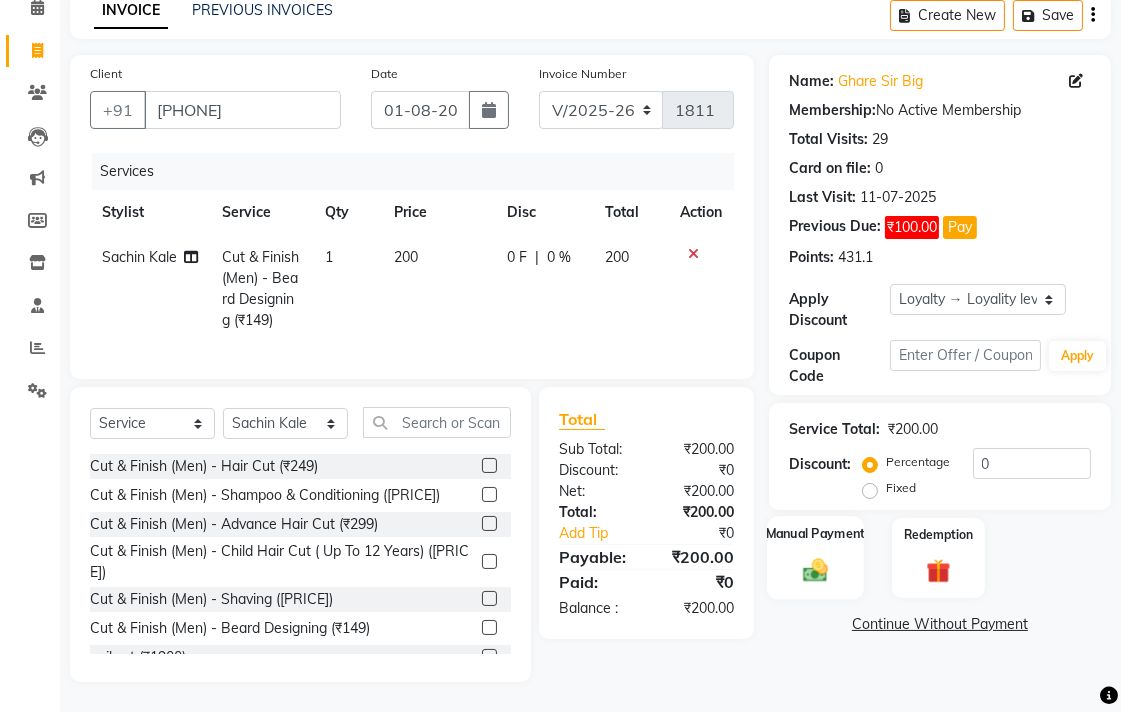 drag, startPoint x: 787, startPoint y: 550, endPoint x: 826, endPoint y: 550, distance: 39 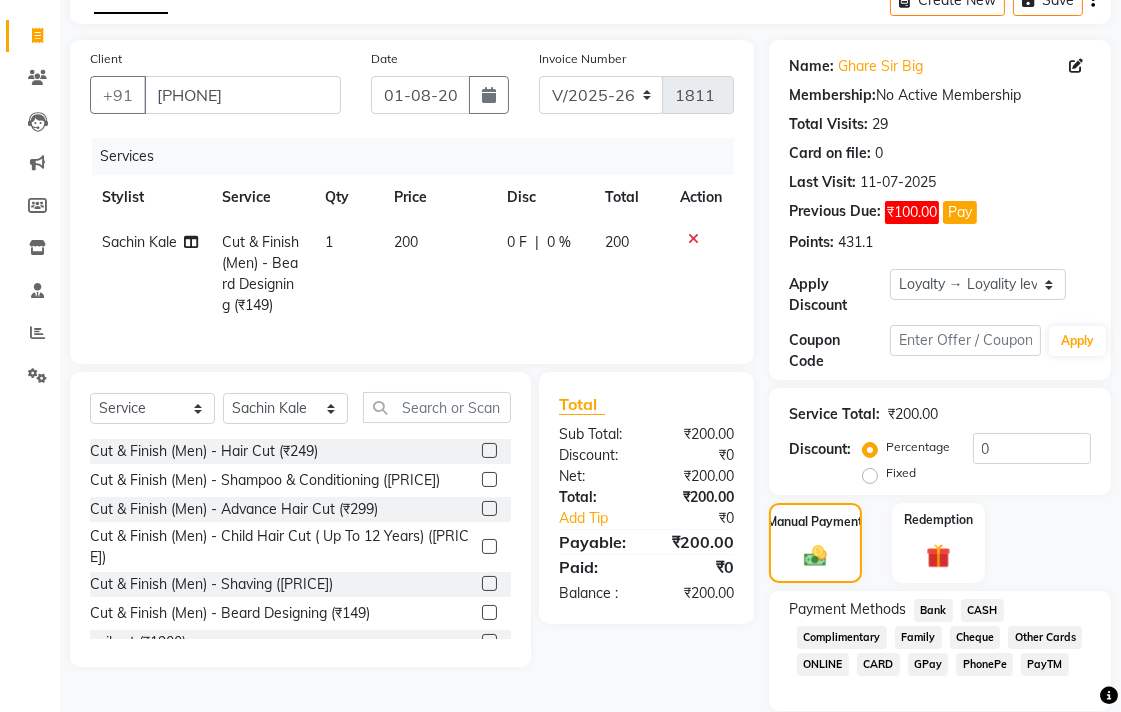 click on "Bank" 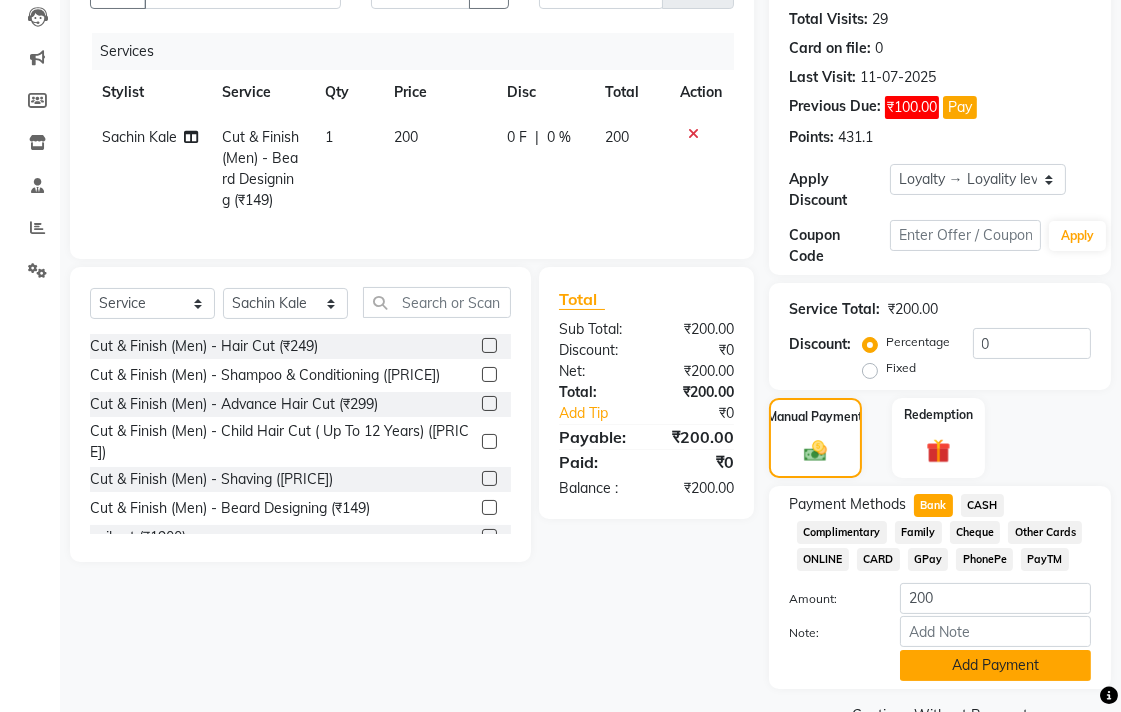 scroll, scrollTop: 264, scrollLeft: 0, axis: vertical 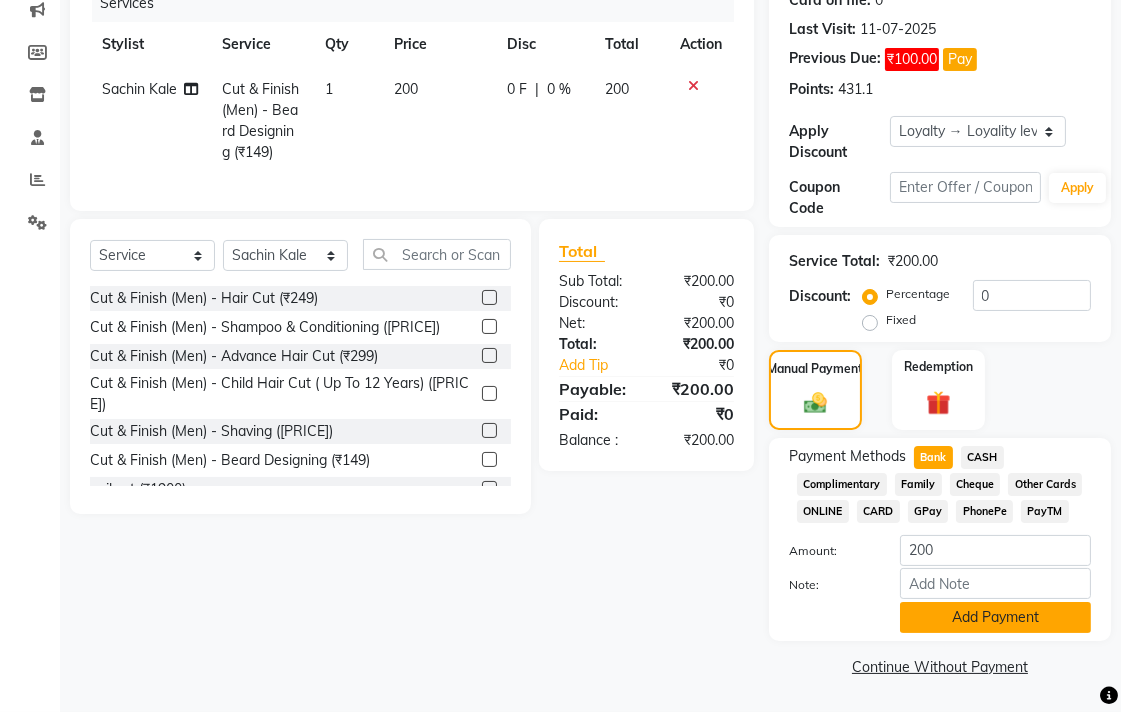 click on "Add Payment" 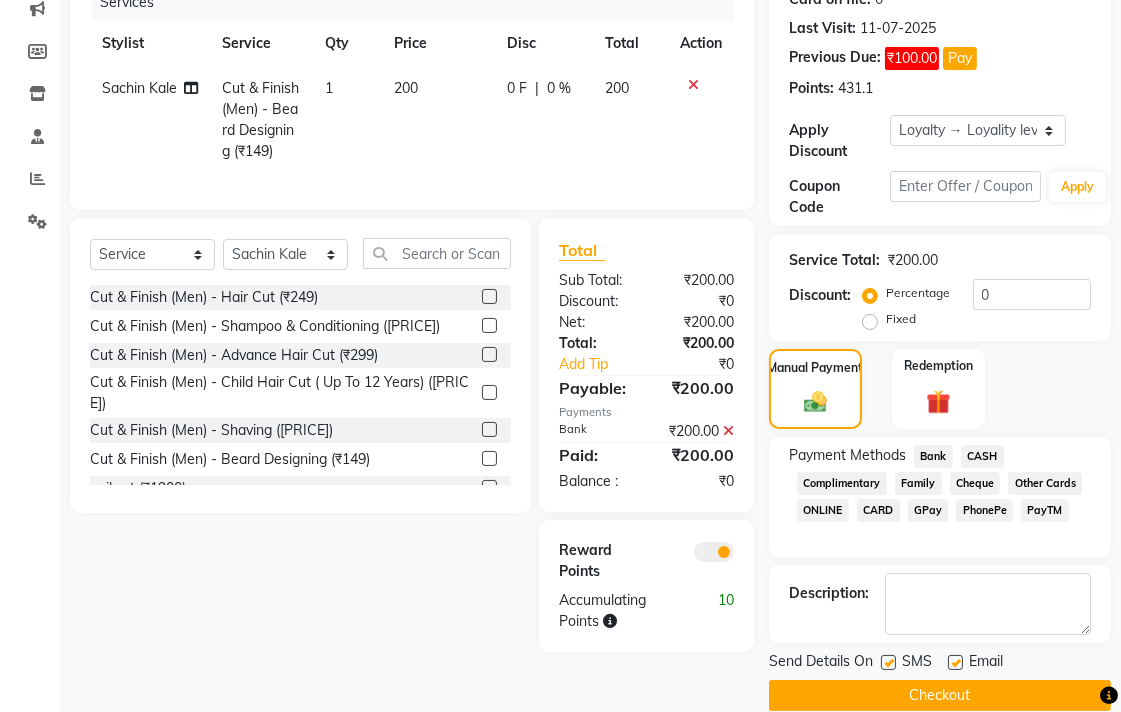 drag, startPoint x: 882, startPoint y: 662, endPoint x: 924, endPoint y: 662, distance: 42 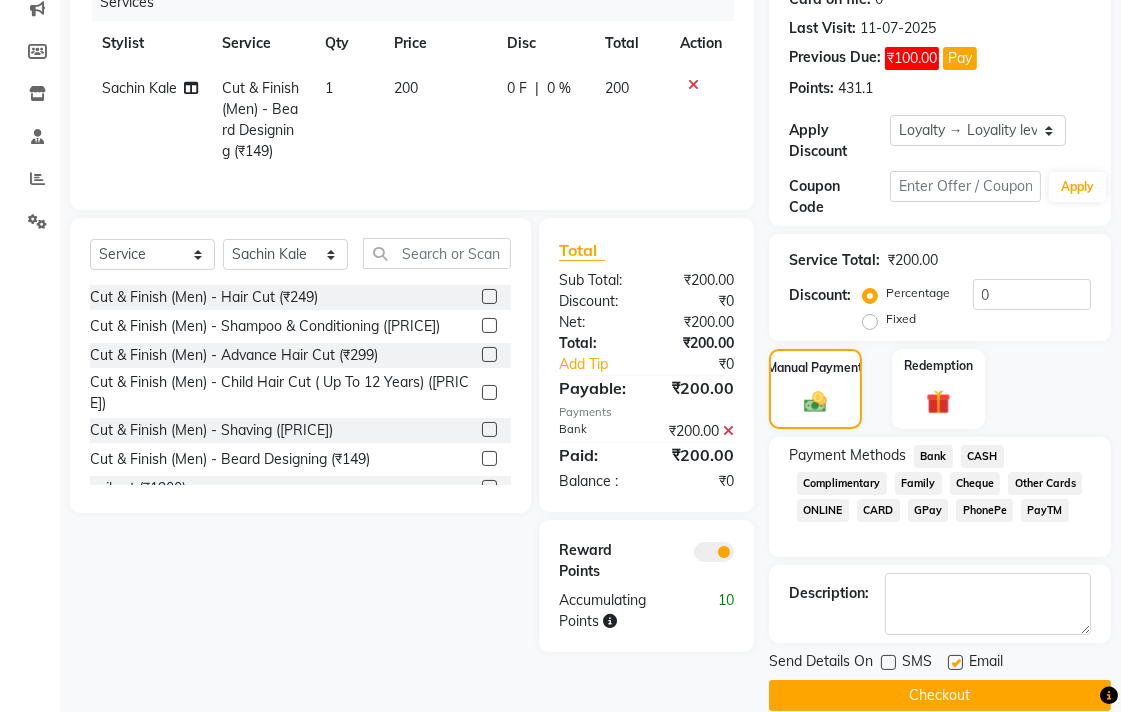 click 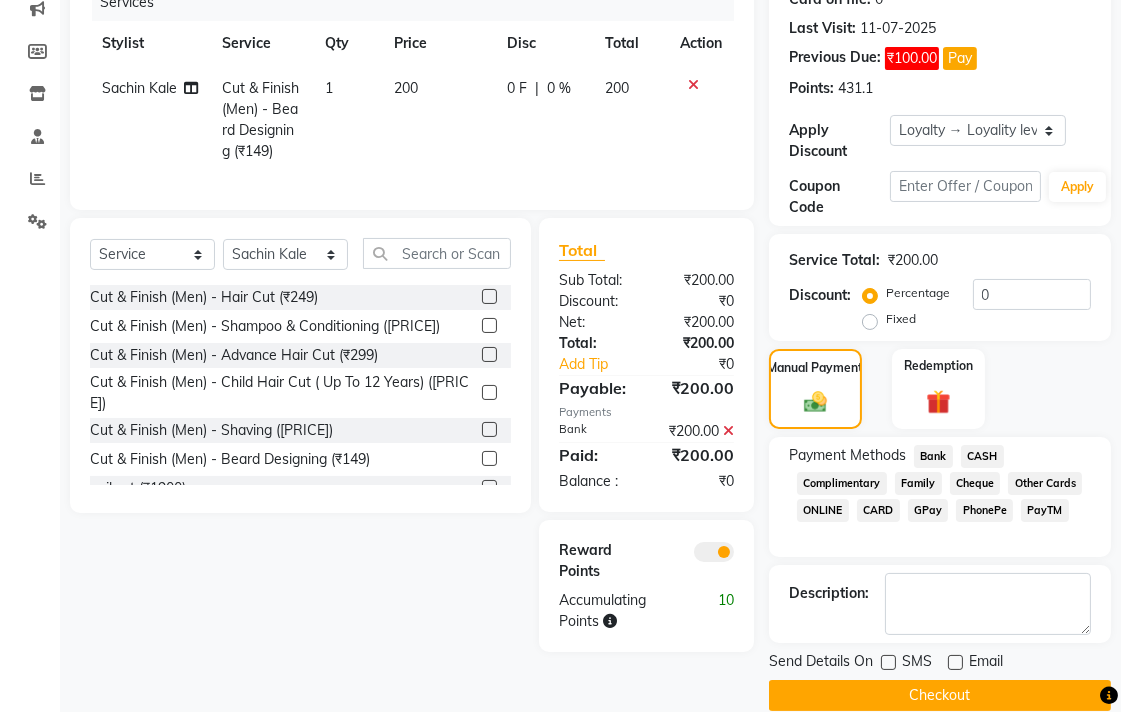 click on "Checkout" 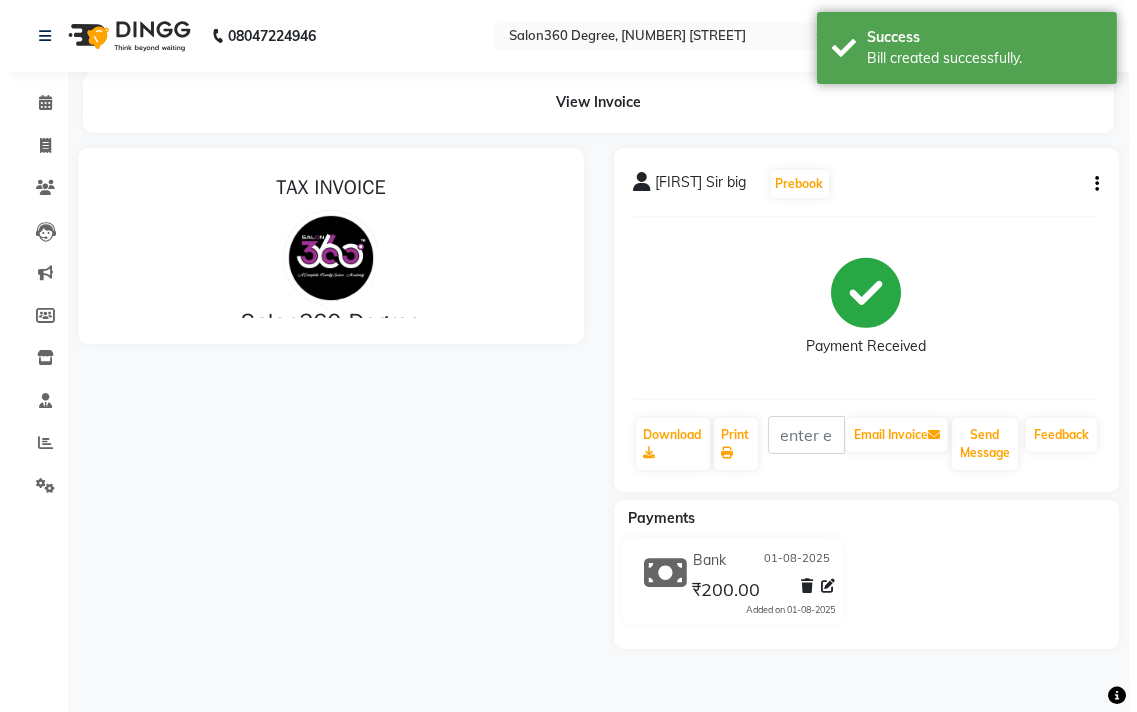 scroll, scrollTop: 0, scrollLeft: 0, axis: both 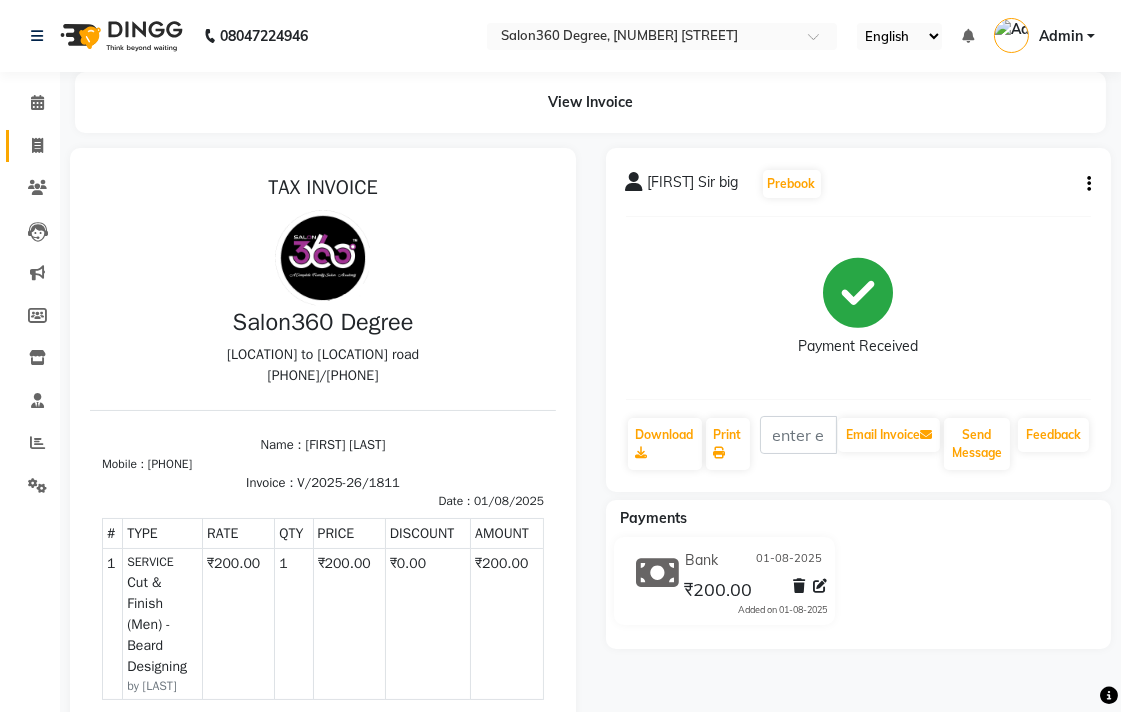 drag, startPoint x: 42, startPoint y: 131, endPoint x: 50, endPoint y: 151, distance: 21.540659 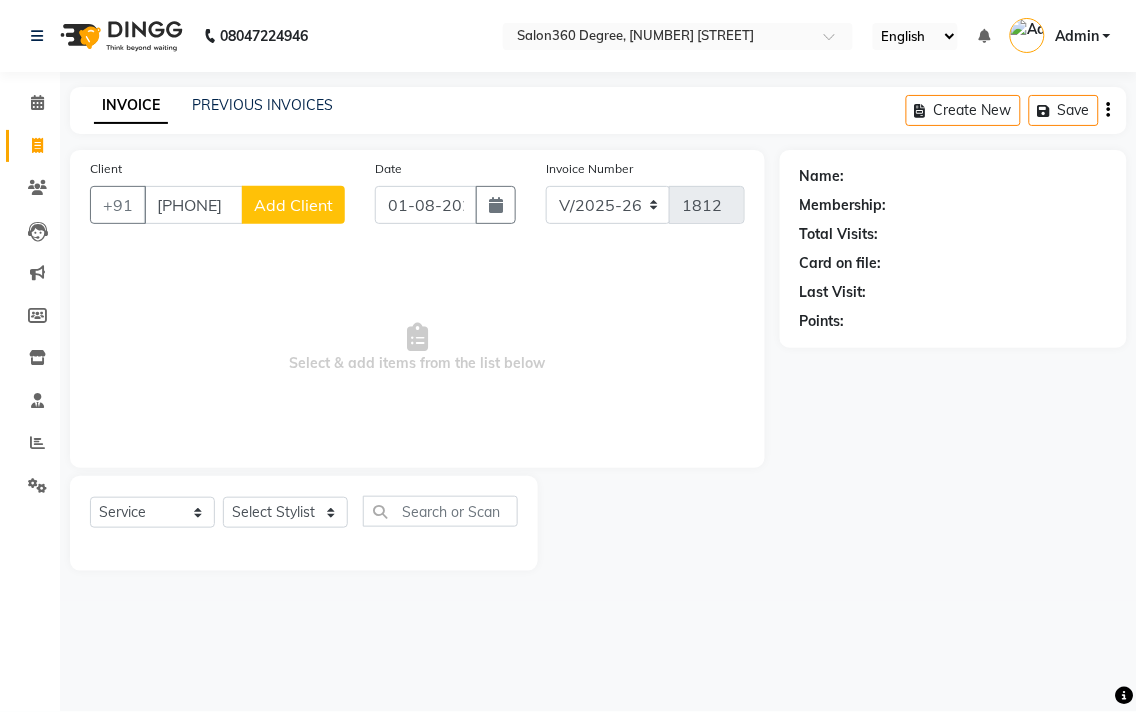 type on "[PHONE]" 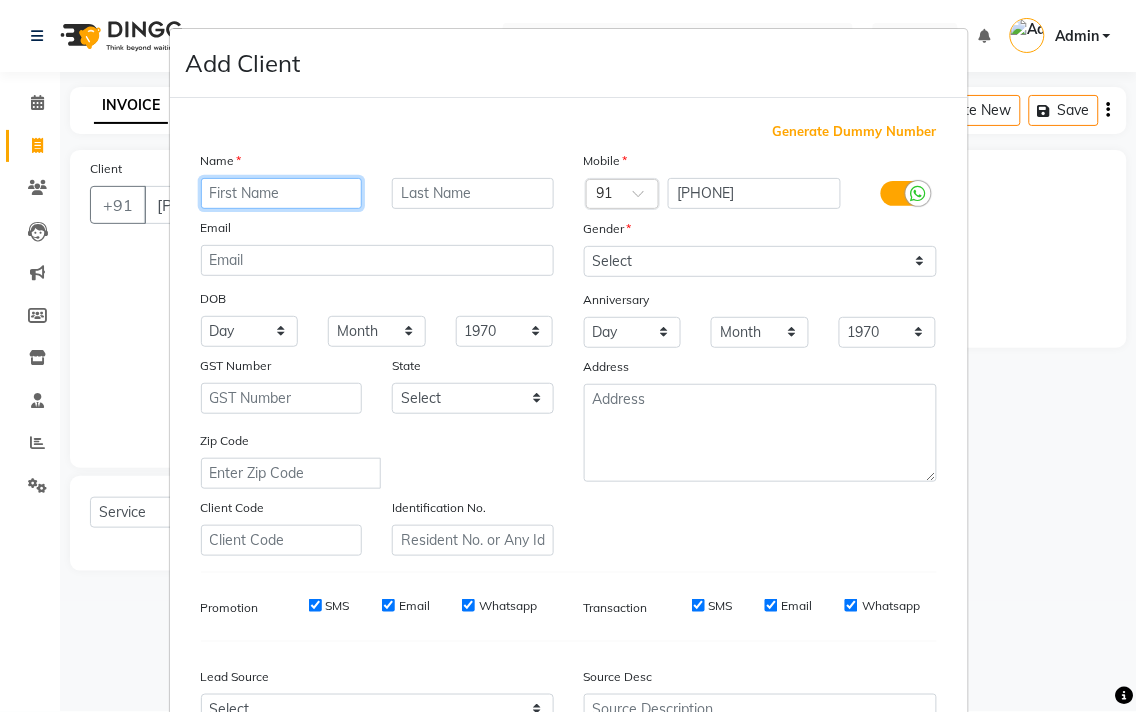 paste on "[FIRST] [LAST]" 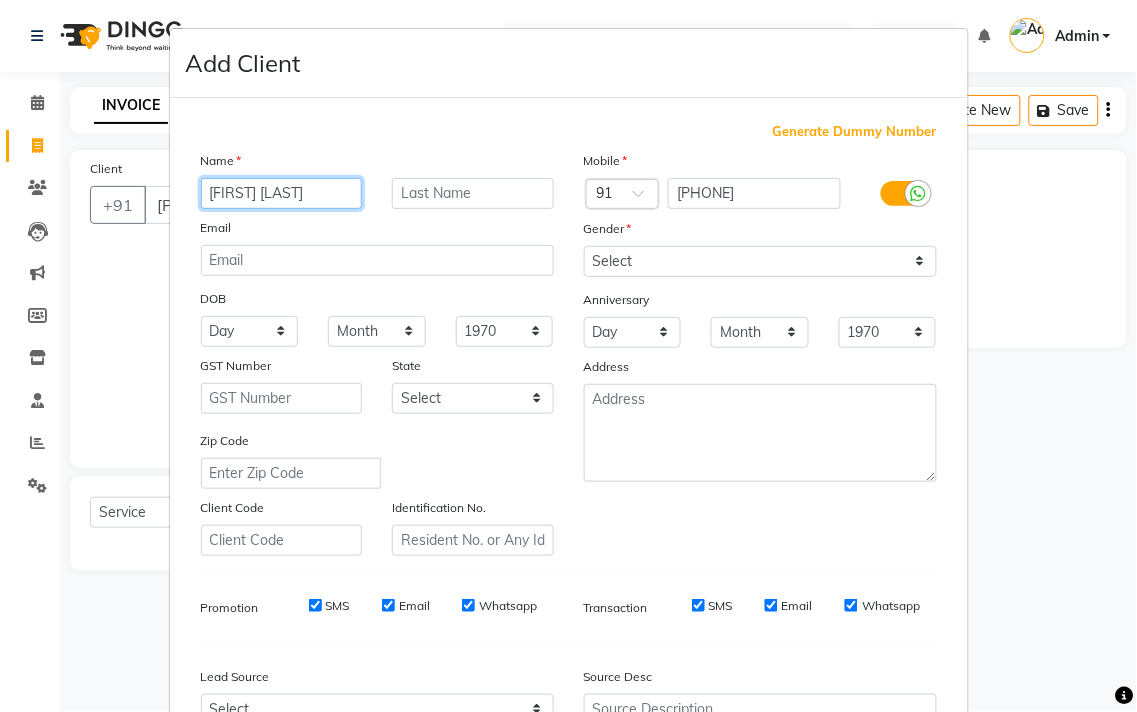 type on "[FIRST] [LAST]" 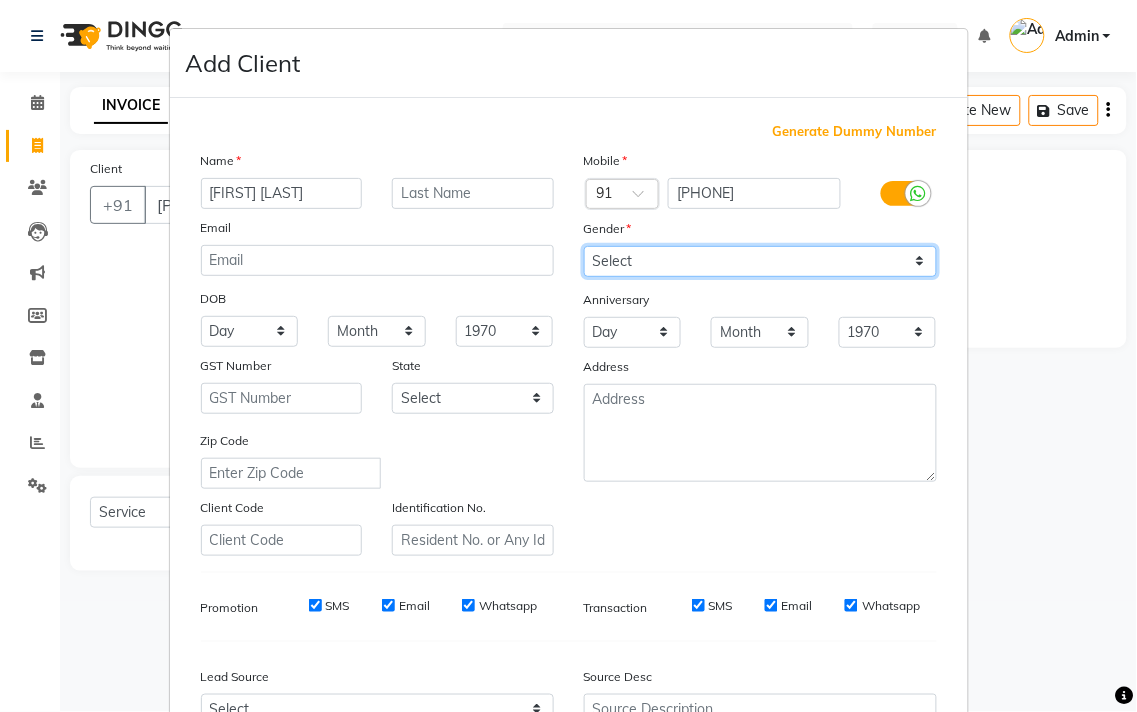 click on "Select Male Female Other Prefer Not To Say" at bounding box center [760, 261] 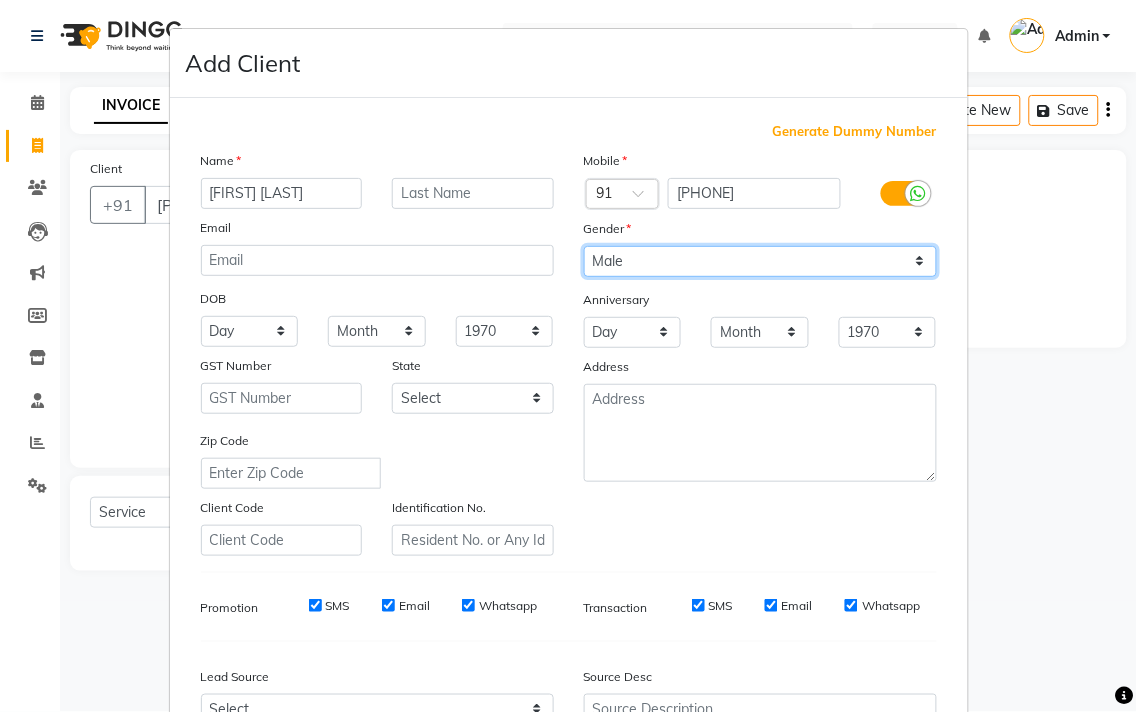 click on "Select Male Female Other Prefer Not To Say" at bounding box center (760, 261) 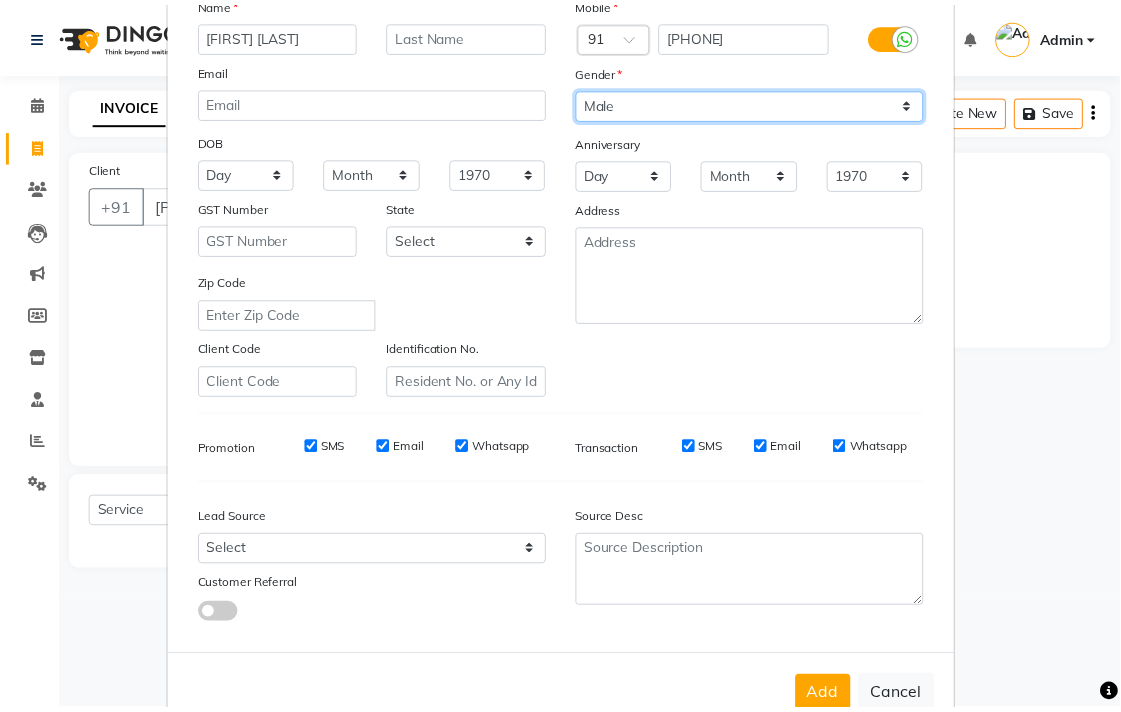 scroll, scrollTop: 212, scrollLeft: 0, axis: vertical 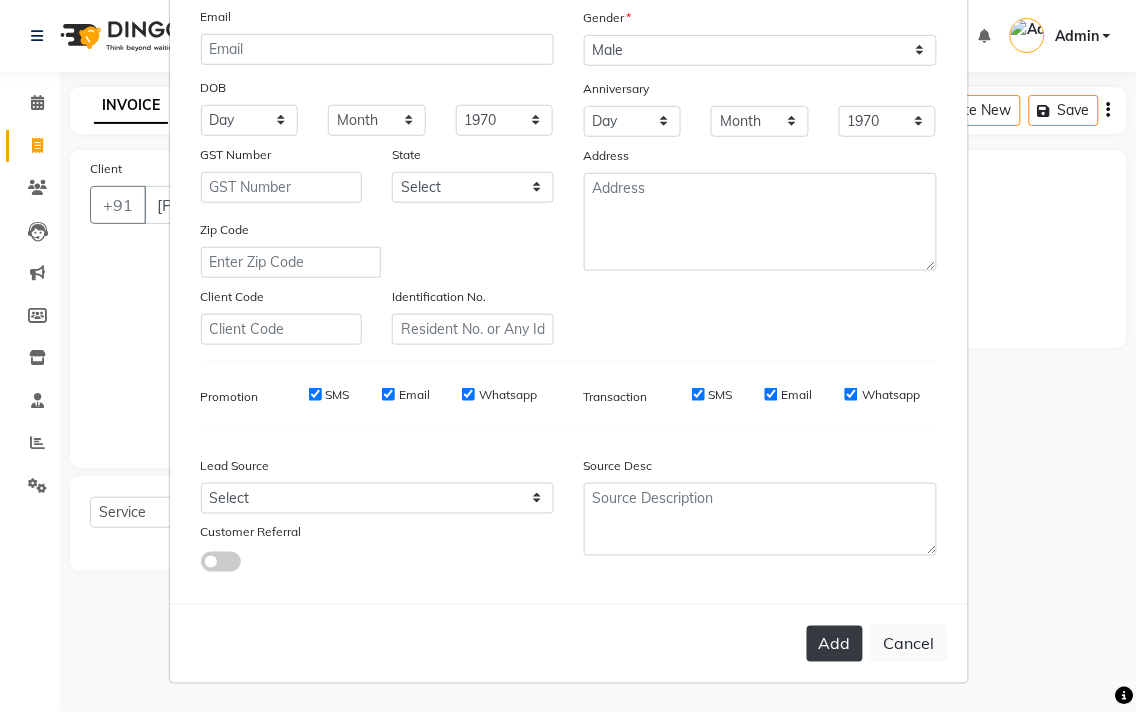 click on "Add" at bounding box center (835, 644) 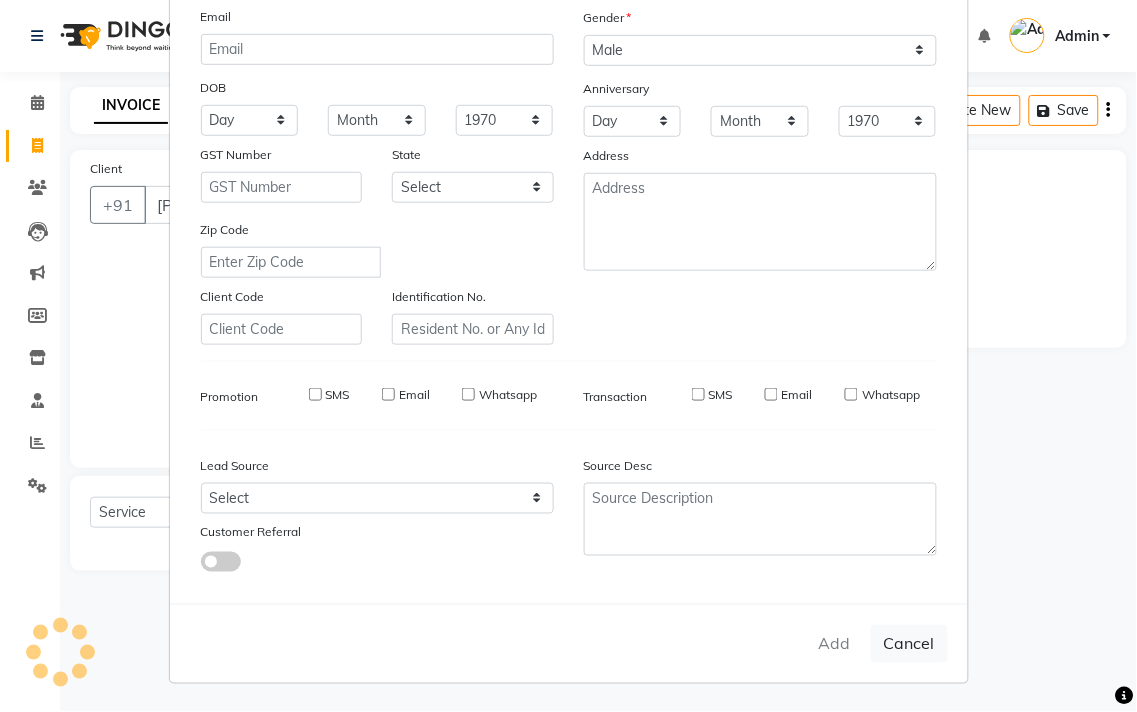 type 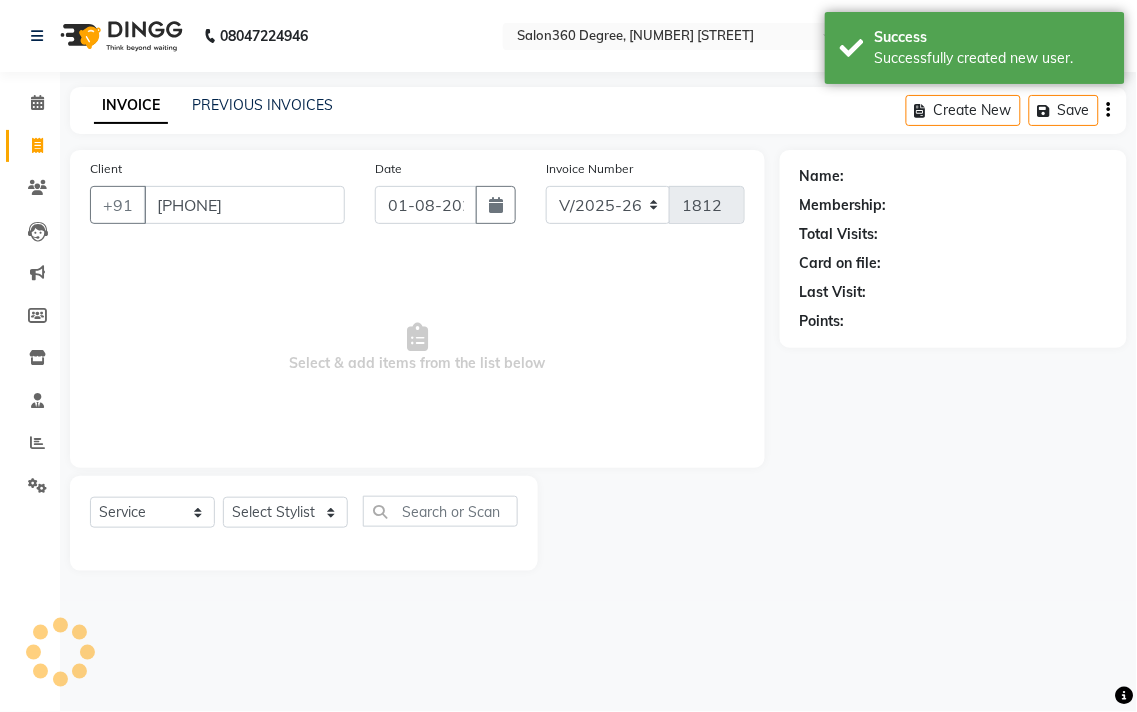 select on "1: Object" 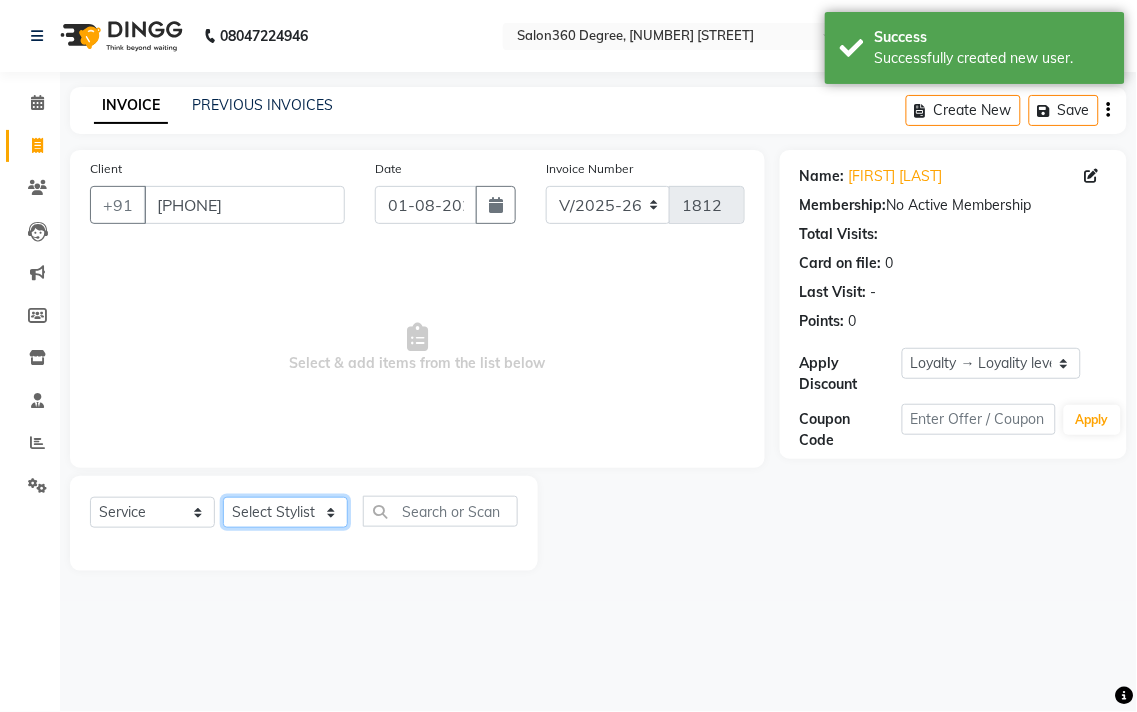 click on "Select Stylist Ankush Warpe Arati Garol dwarka panchal [LAST] Ganesh Harane Mahesh Kanore [LAST] [FIRST] Sachin Kale sakshi vishal sawant savli hiwale" 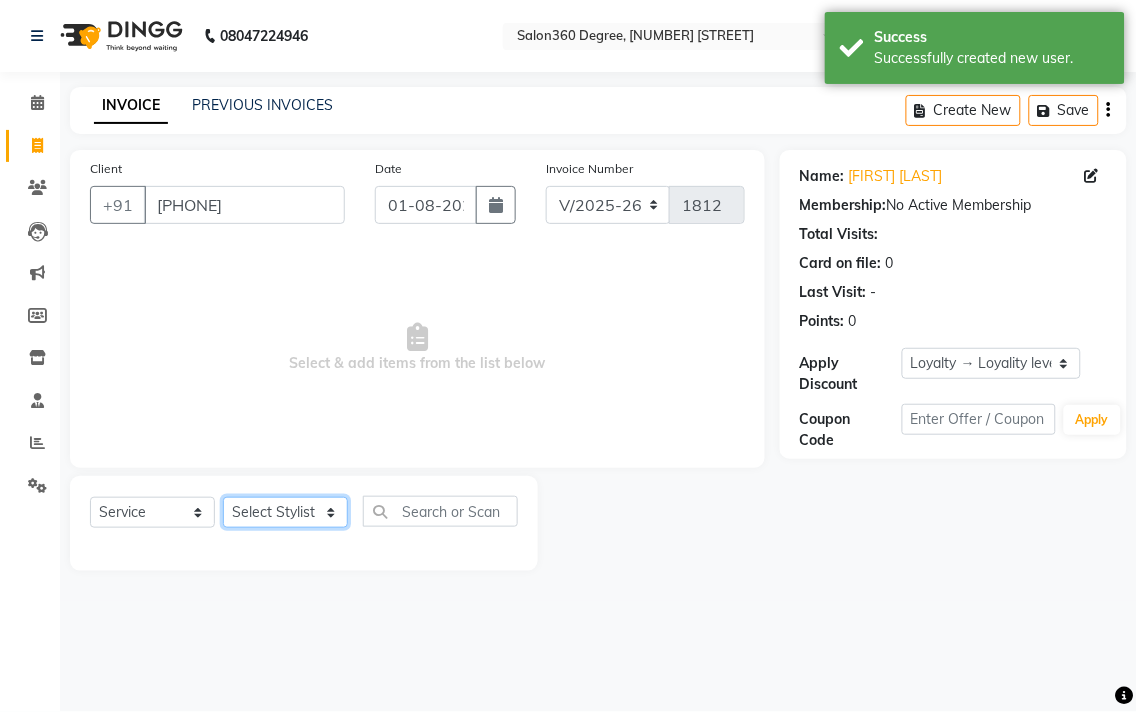 select on "37037" 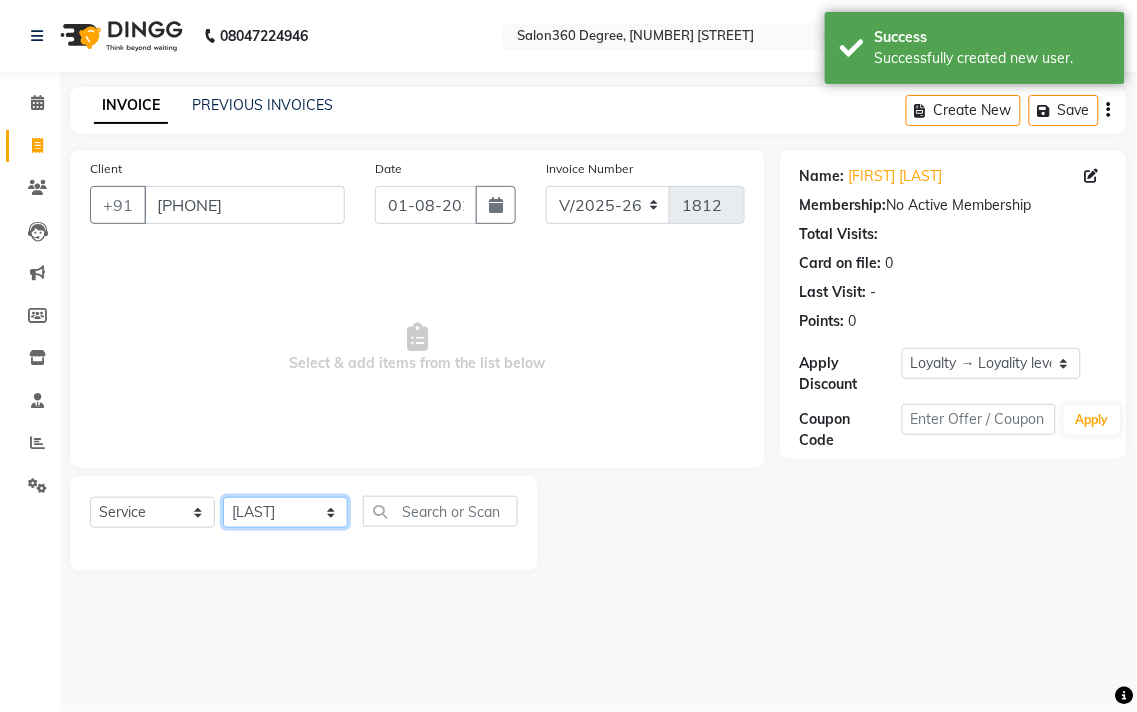 click on "Select Stylist Ankush Warpe Arati Garol dwarka panchal [LAST] Ganesh Harane Mahesh Kanore [LAST] [FIRST] Sachin Kale sakshi vishal sawant savli hiwale" 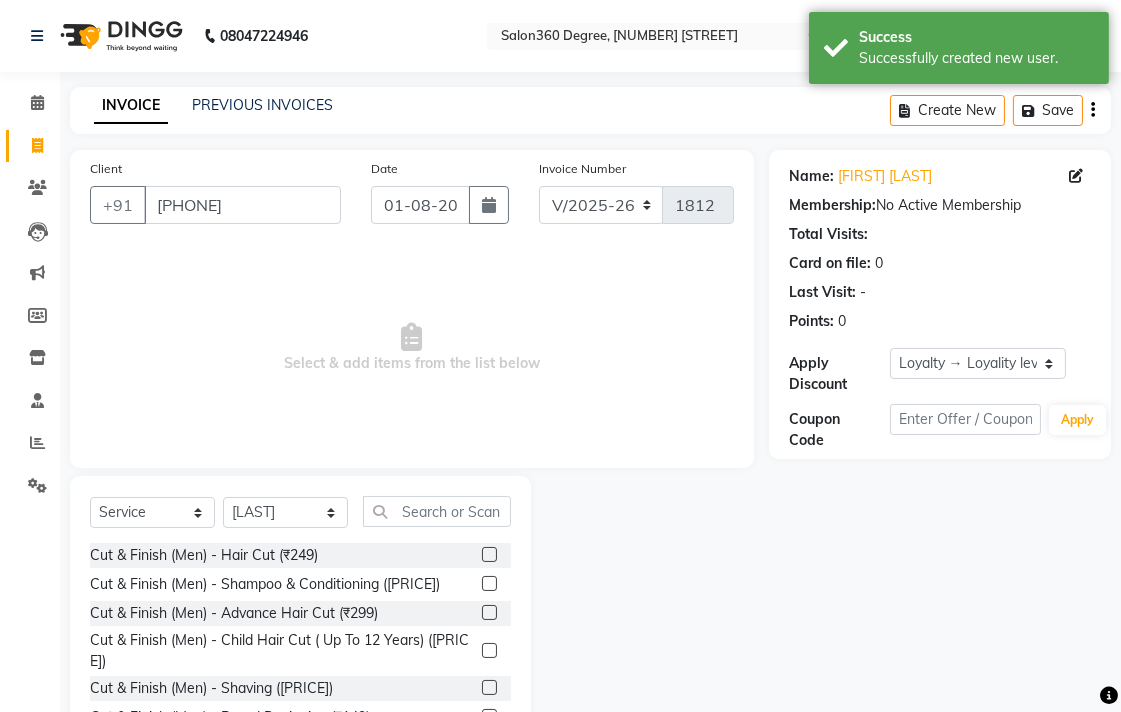 click 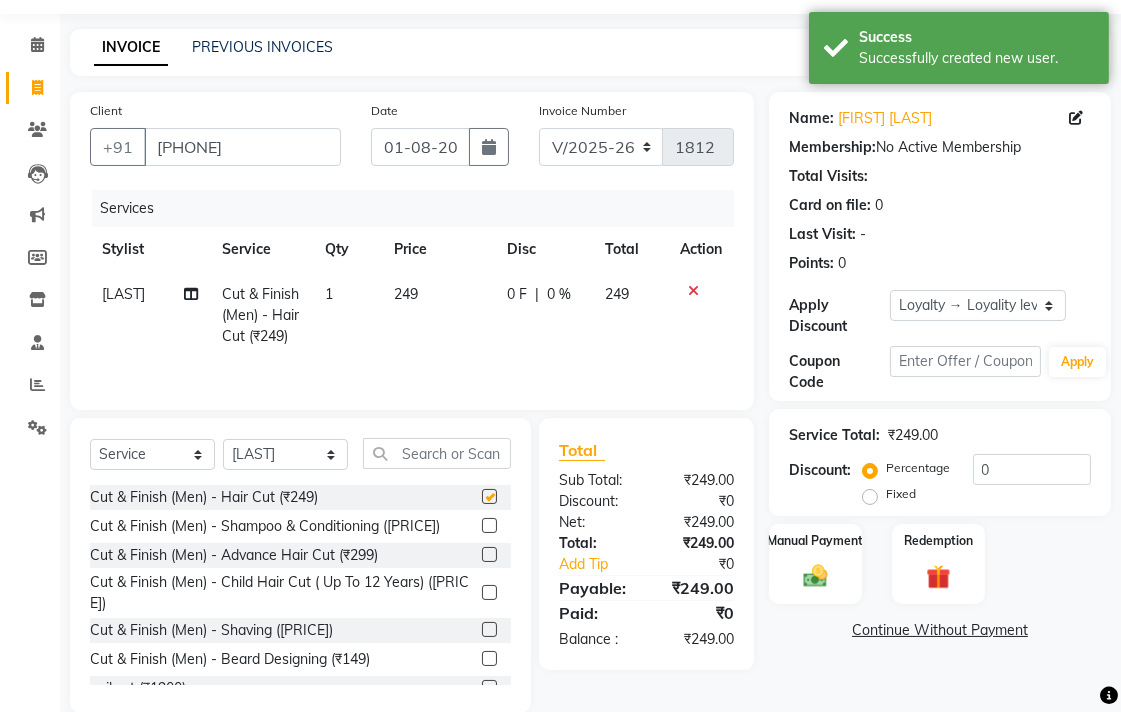 checkbox on "false" 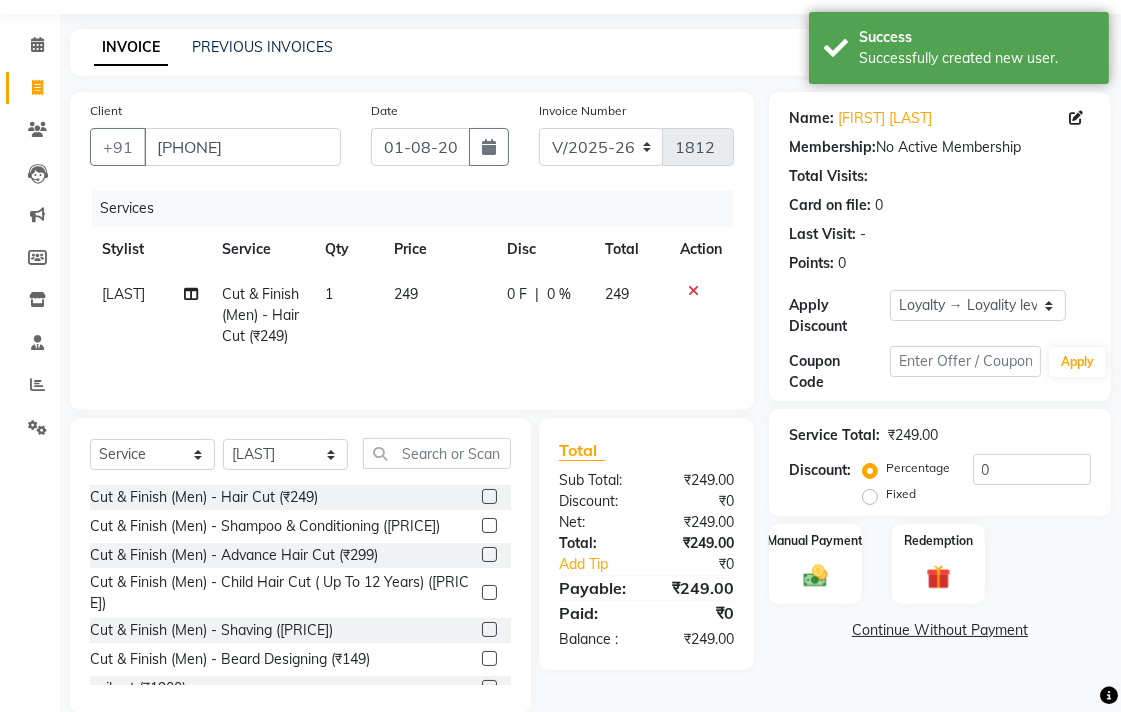 scroll, scrollTop: 91, scrollLeft: 0, axis: vertical 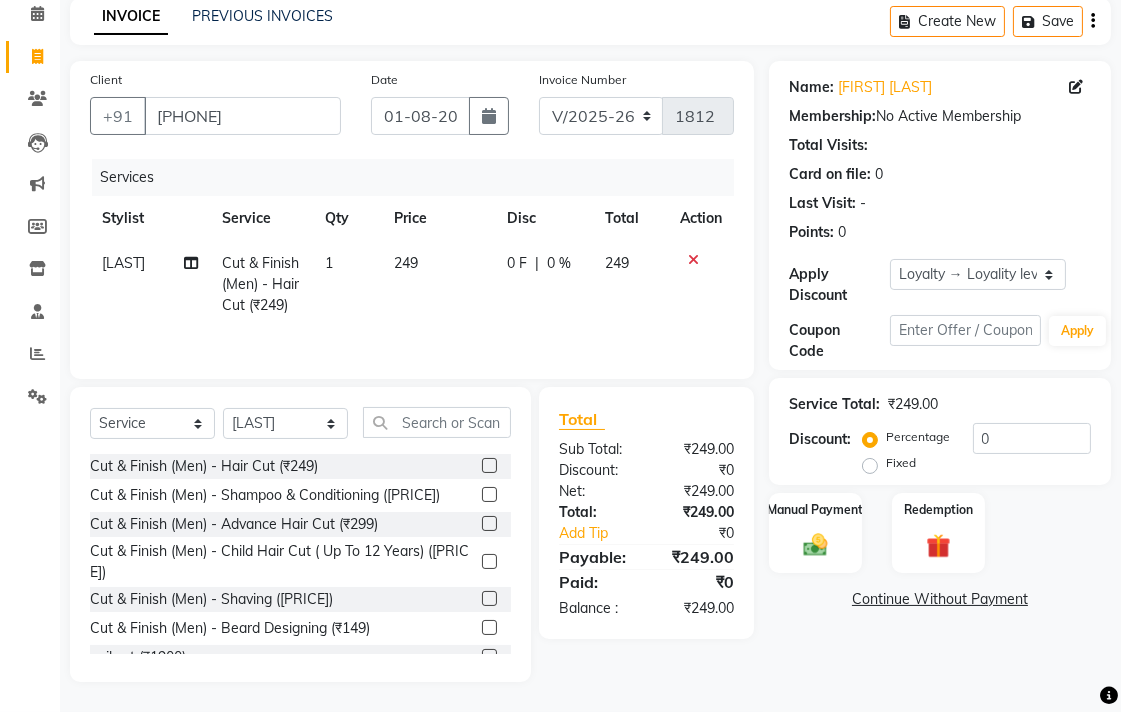 drag, startPoint x: 471, startPoint y: 600, endPoint x: 482, endPoint y: 520, distance: 80.75271 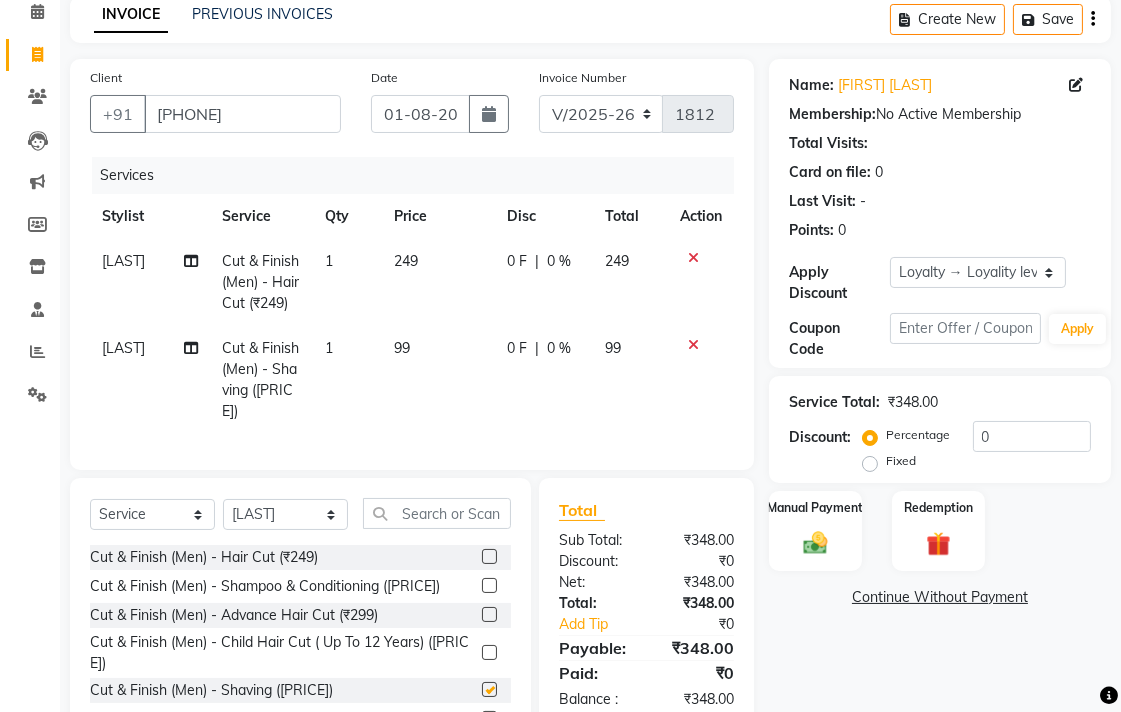 checkbox on "false" 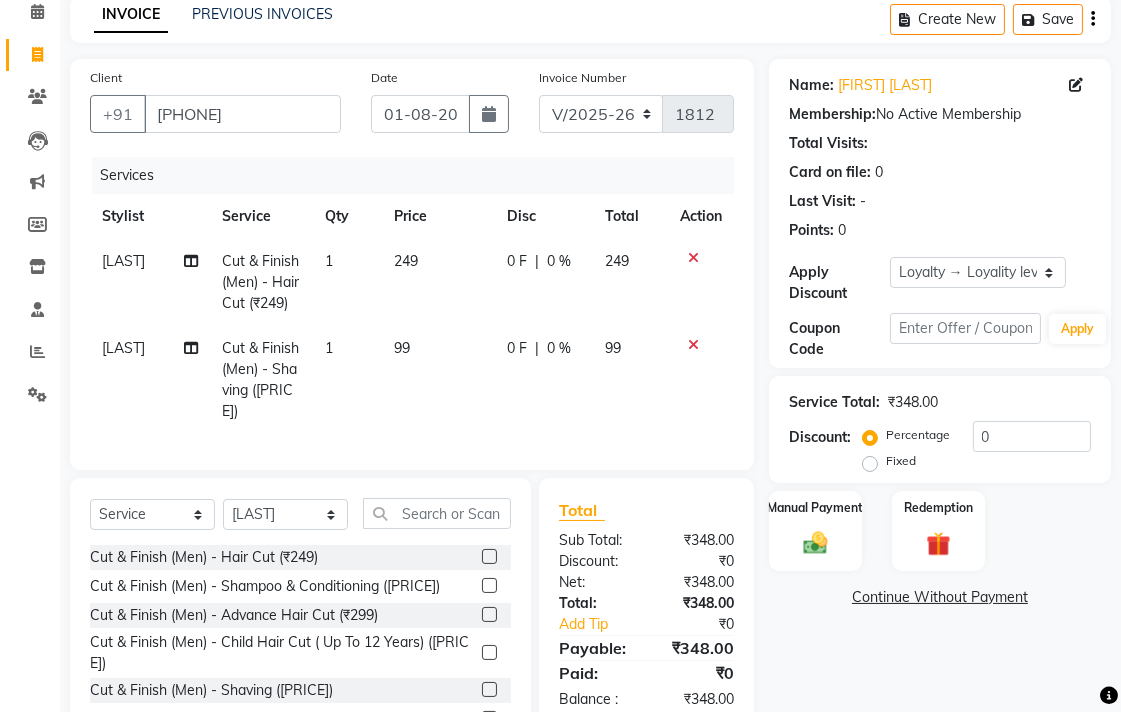 click on "249" 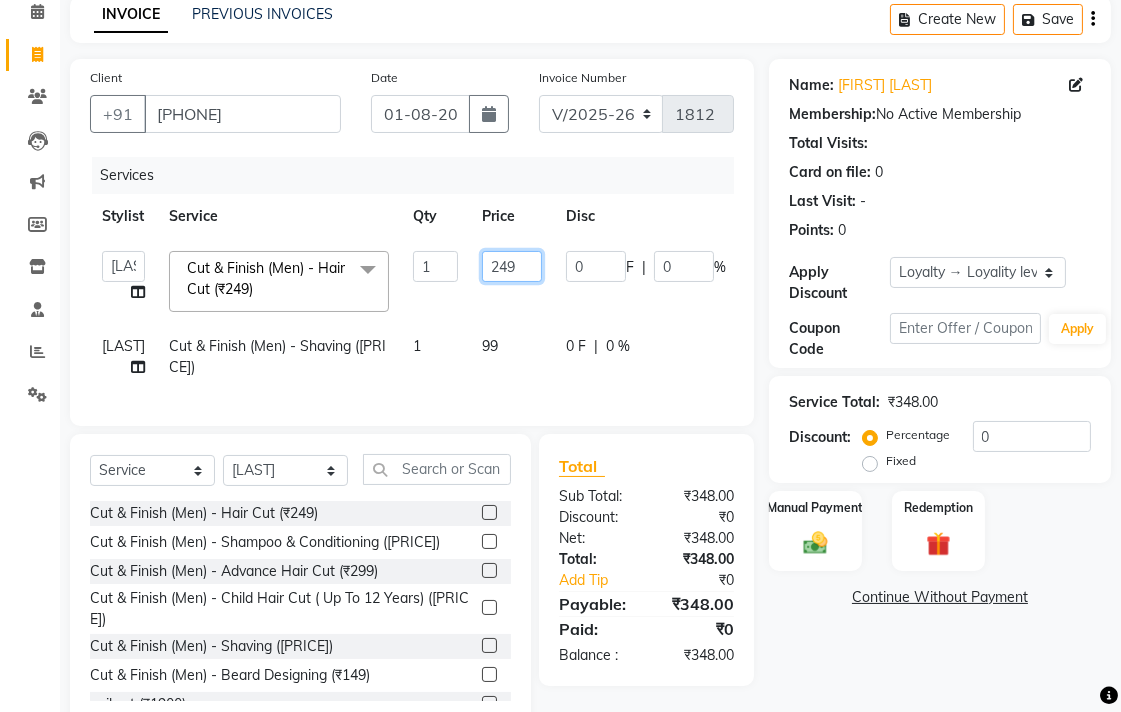 click on "249" 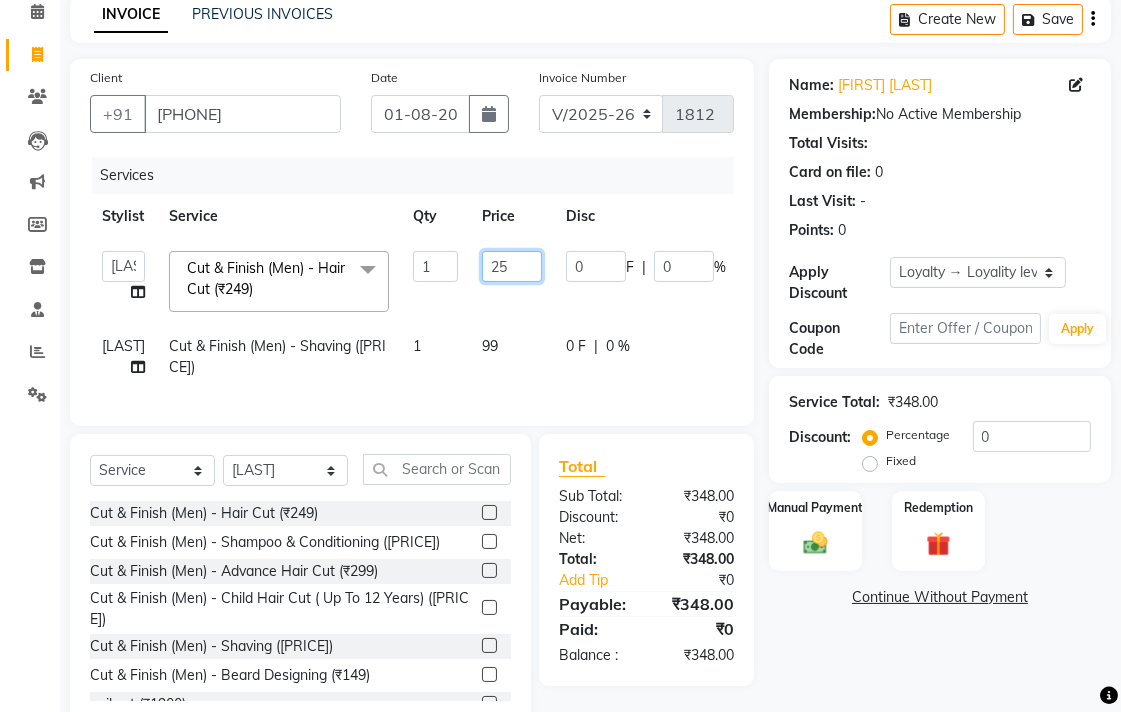 type on "250" 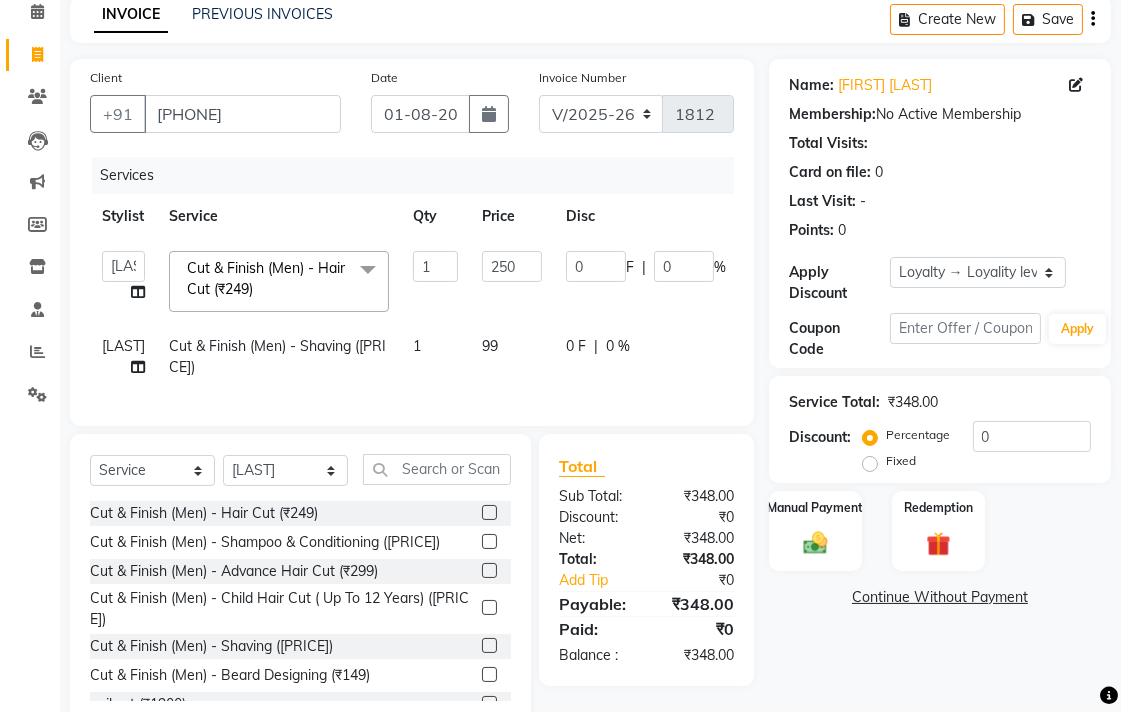 click on "99" 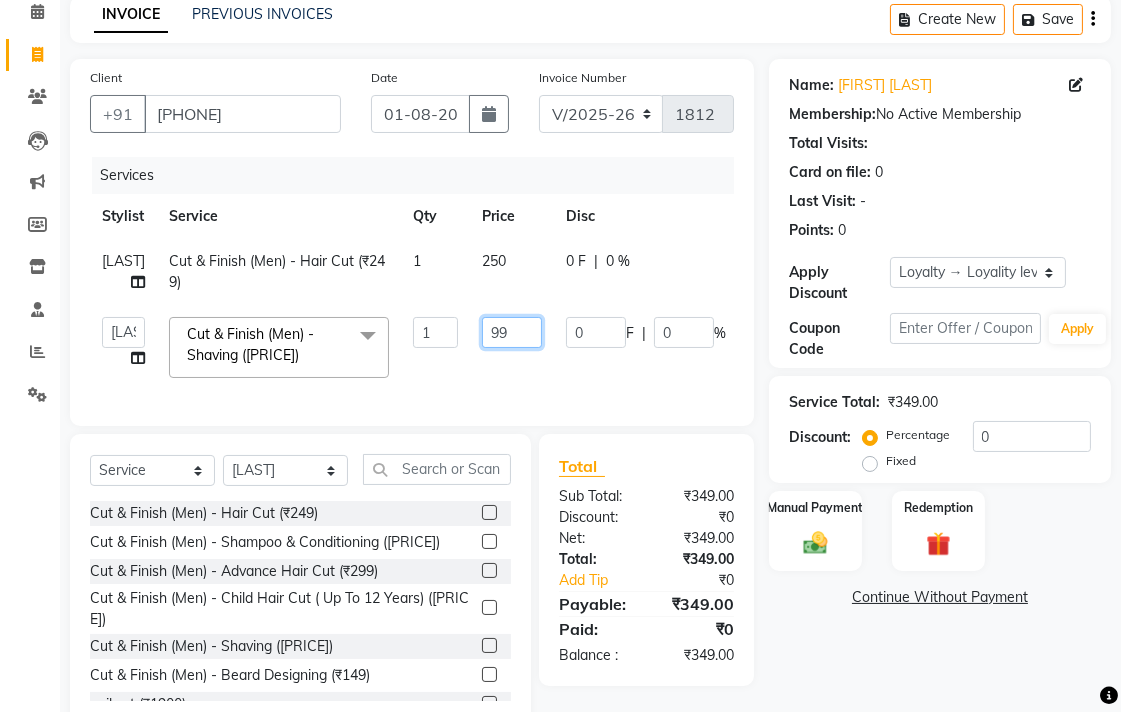 click on "99" 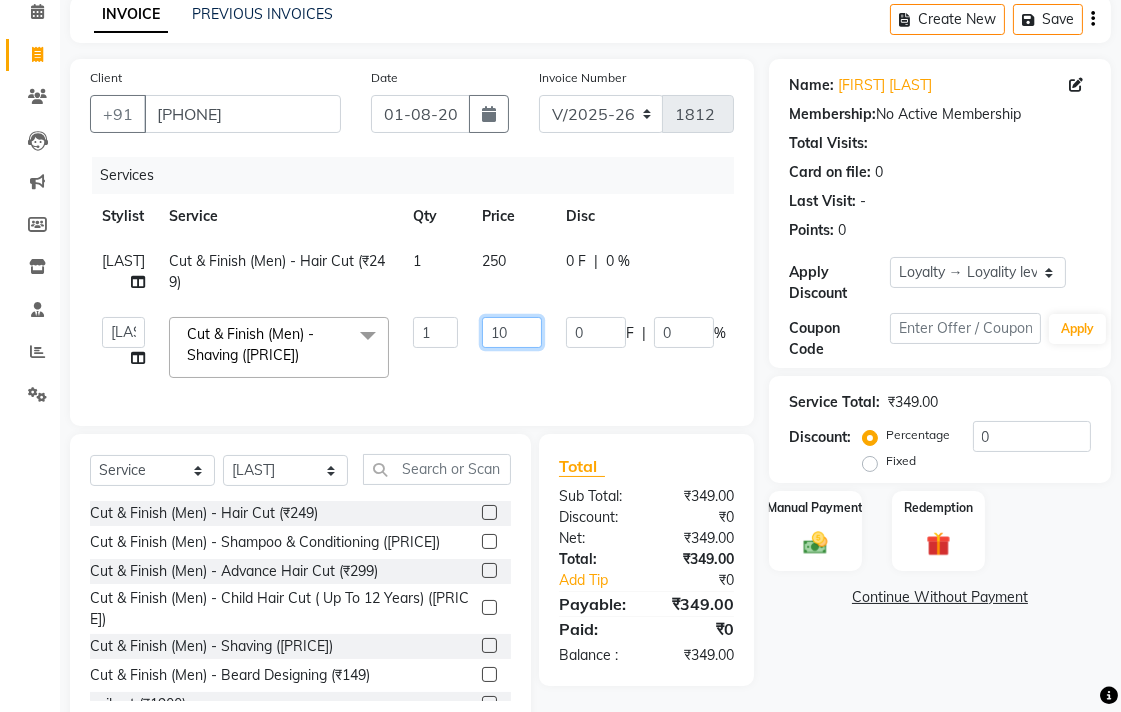 type on "100" 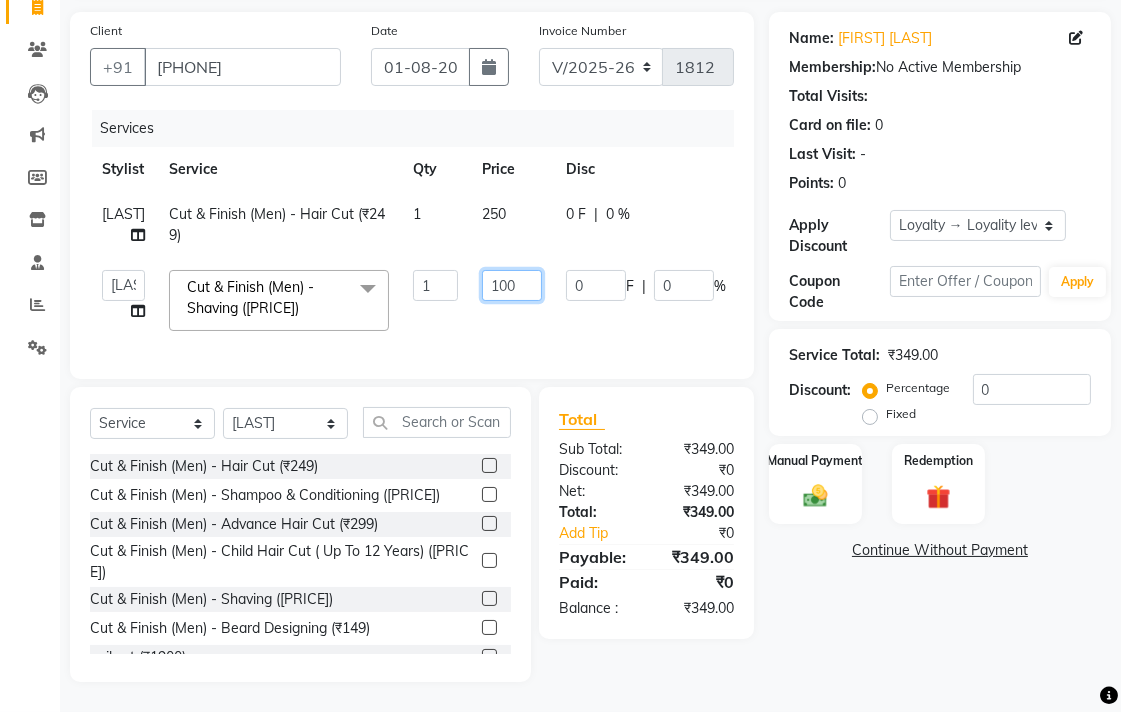 scroll, scrollTop: 175, scrollLeft: 0, axis: vertical 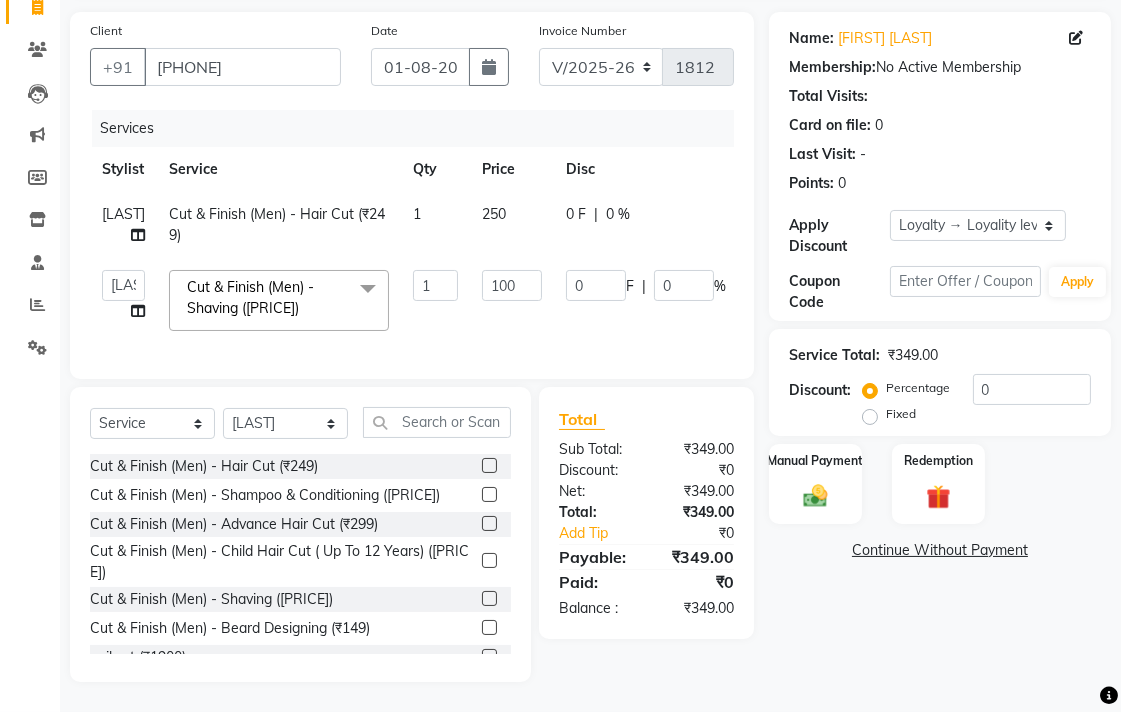 click on "Name: [LAST] [LAST] Membership: No Active Membership Total Visits: Card on file: 0 Last Visit: - Points: 0 Apply Discount Select Loyalty → Loyality level 1 Coupon Code Apply Service Total: ₹349.00 Discount: Percentage Fixed 0 Manual Payment Redemption Continue Without Payment" 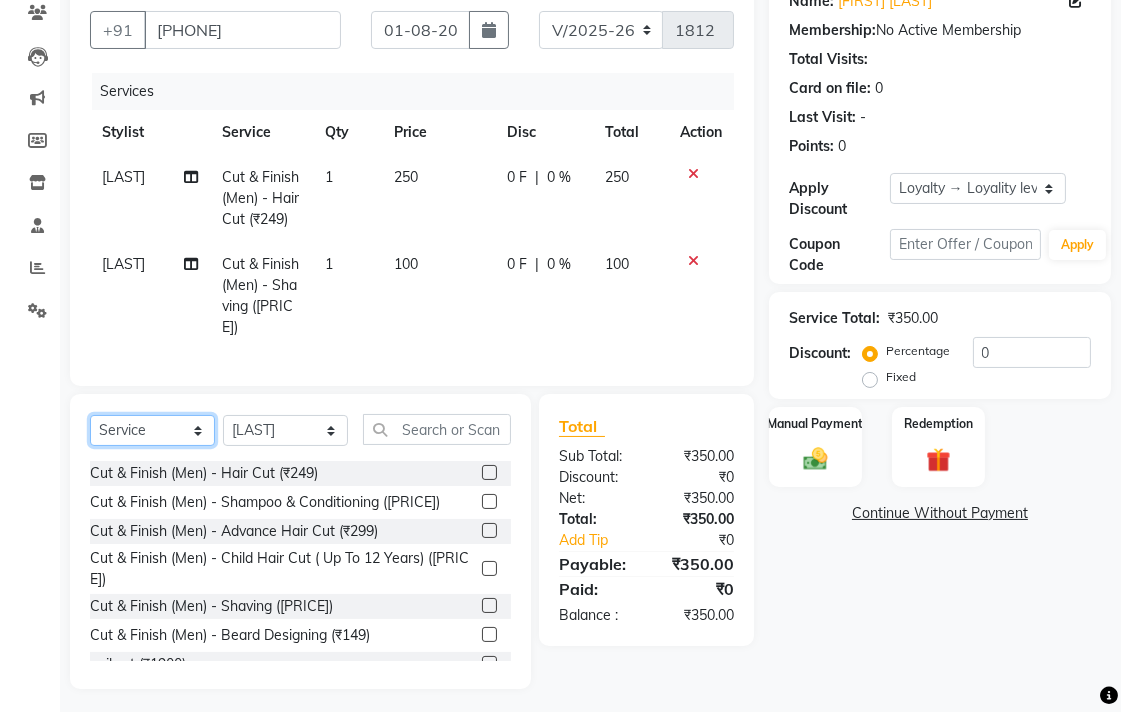 click on "Select  Service  Product  Membership  Package Voucher Prepaid Gift Card" 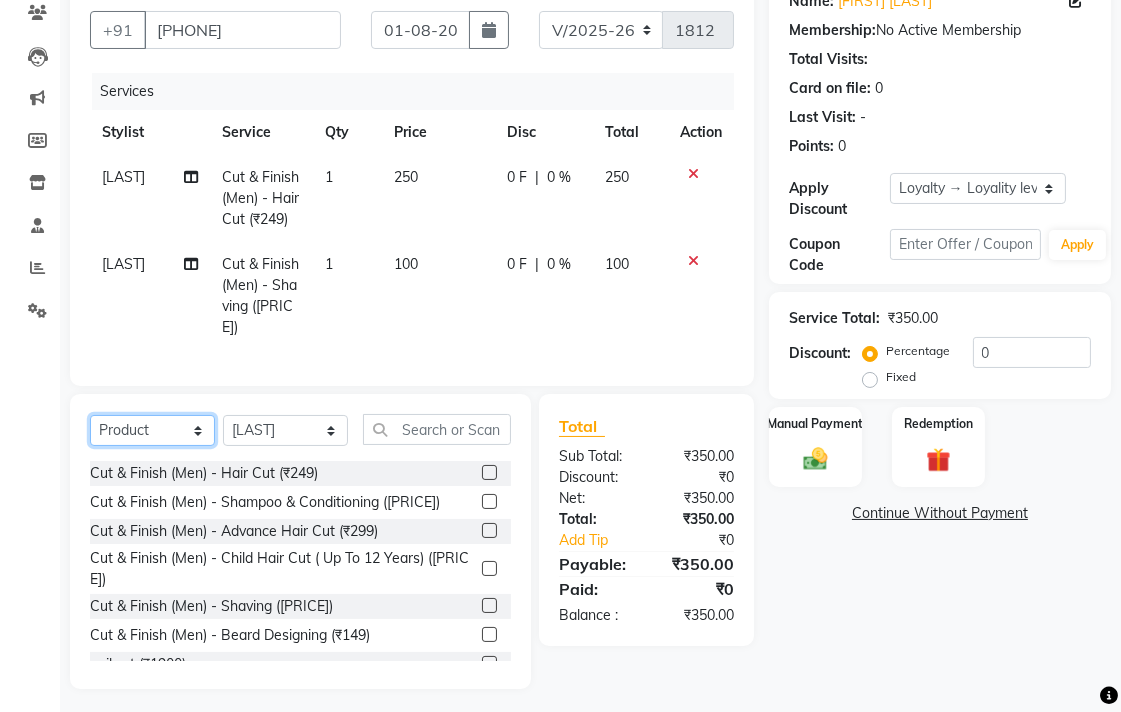 click on "Select  Service  Product  Membership  Package Voucher Prepaid Gift Card" 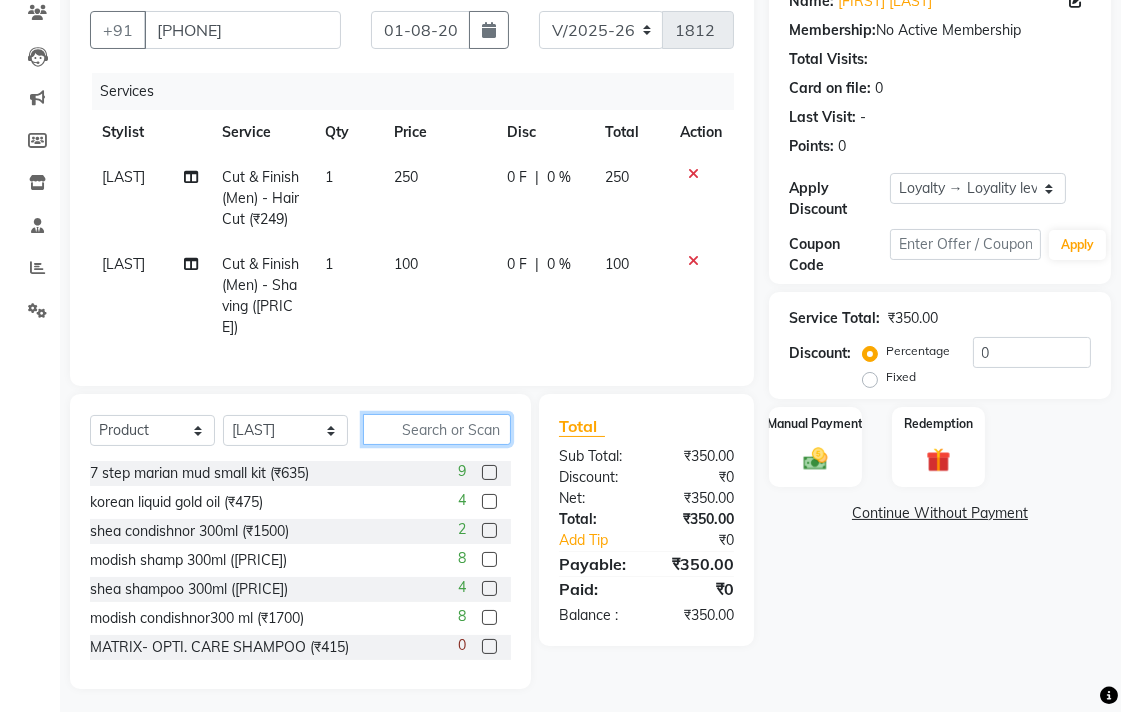 click 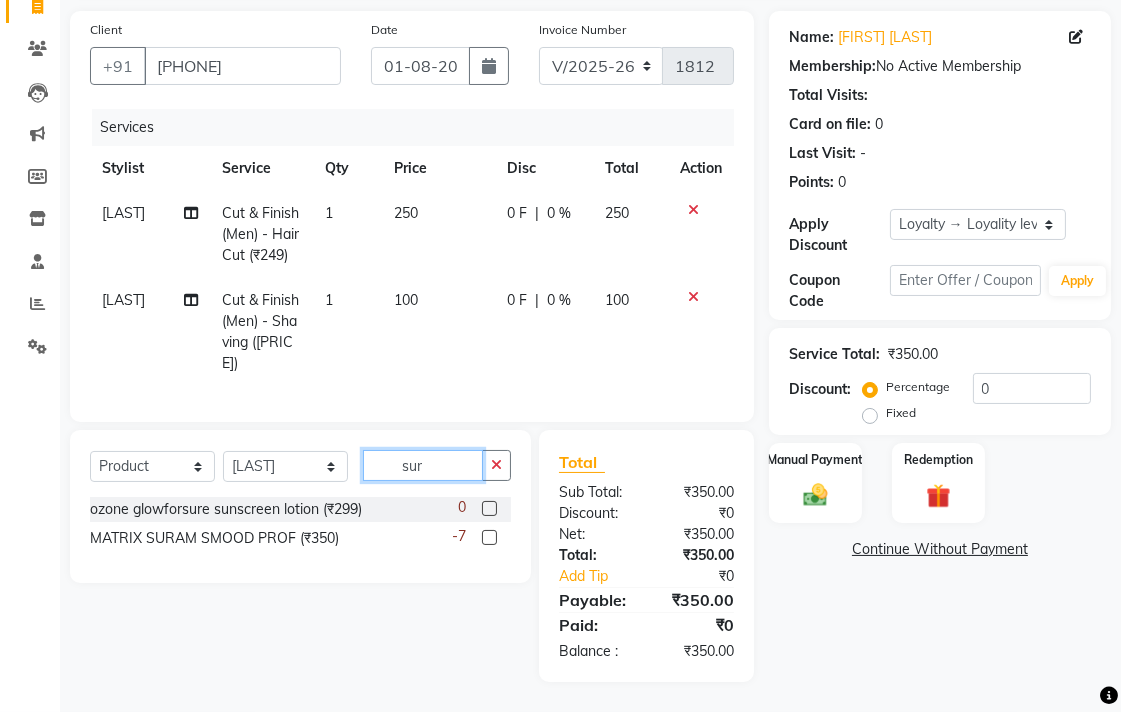 scroll, scrollTop: 134, scrollLeft: 0, axis: vertical 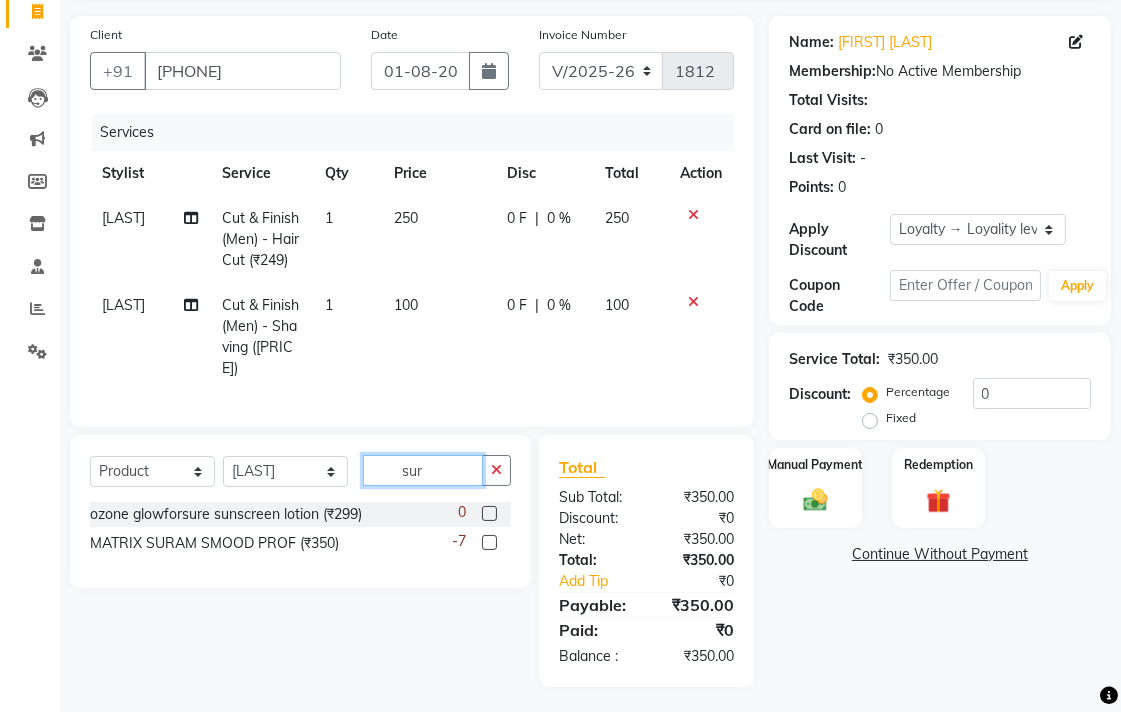 type on "sur" 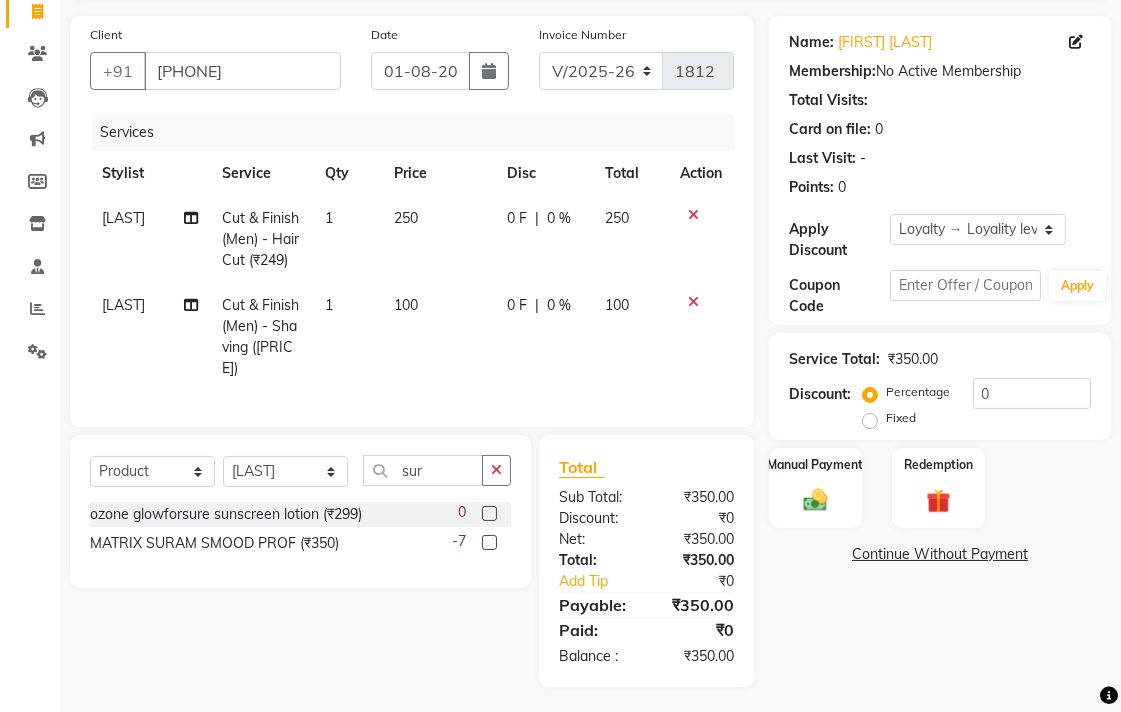 click 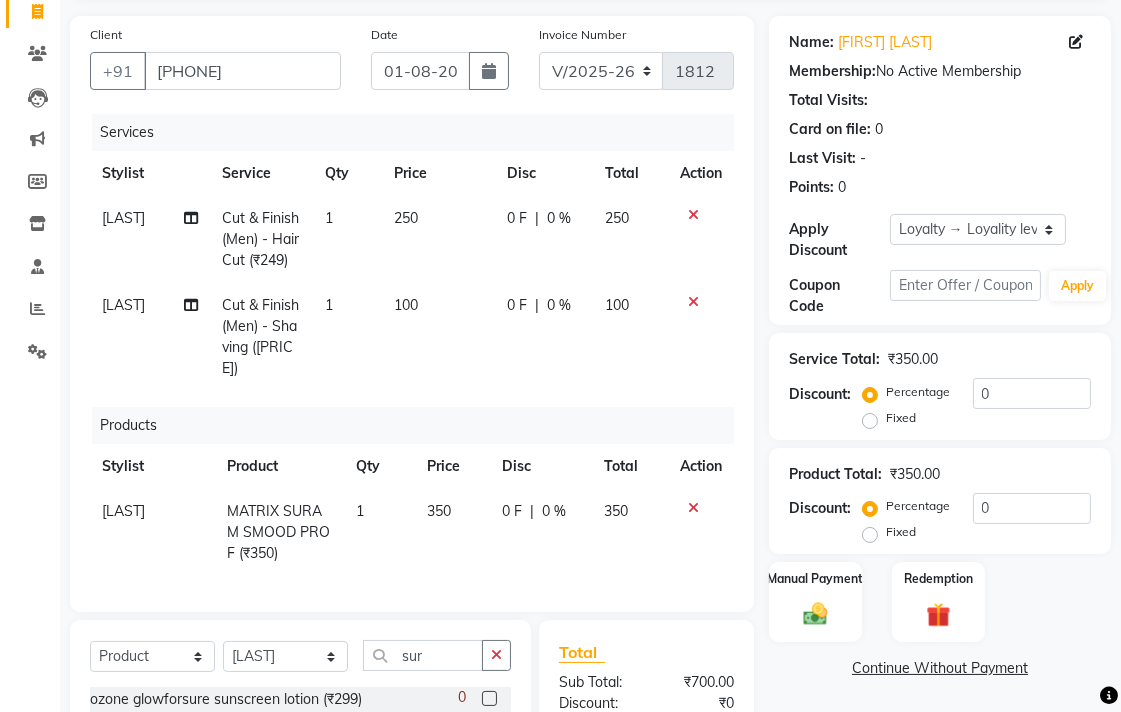 checkbox on "false" 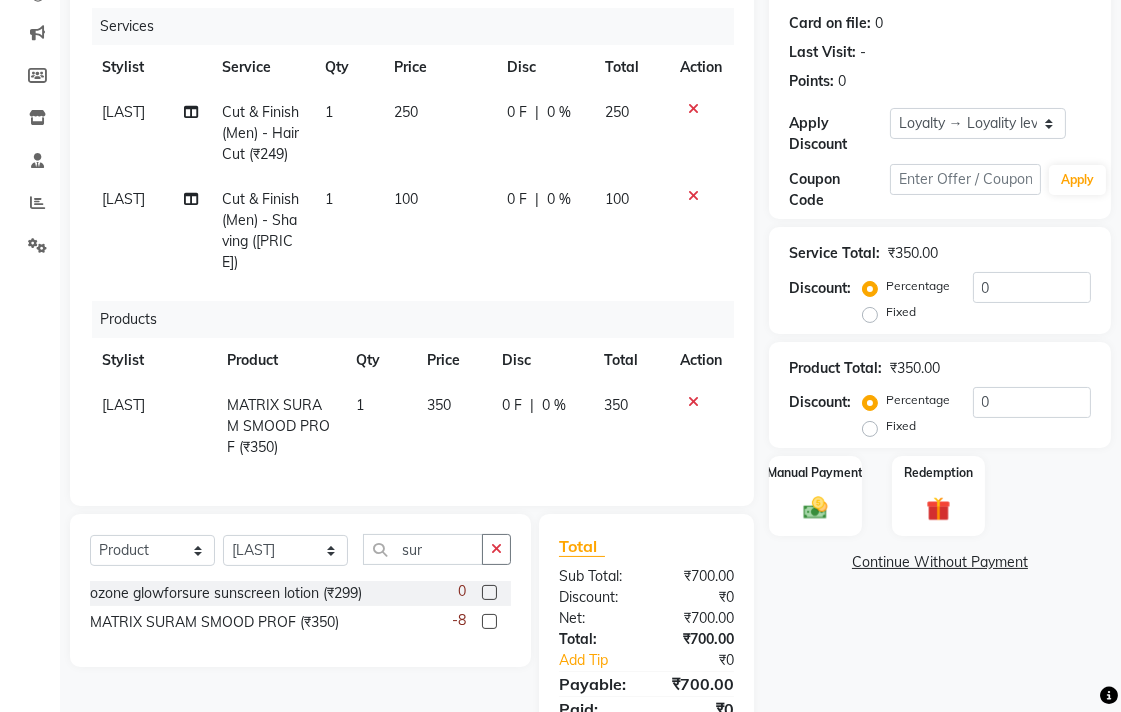 scroll, scrollTop: 320, scrollLeft: 0, axis: vertical 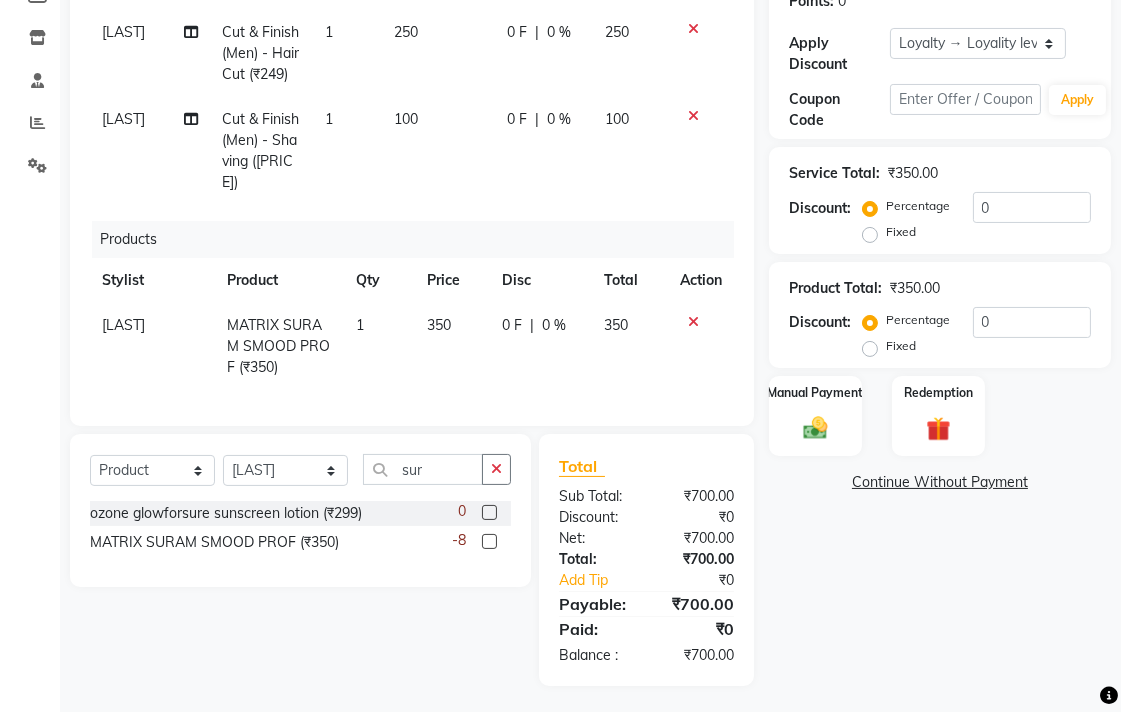 click on "Name: [LAST] [LAST] Membership: No Active Membership Total Visits: Card on file: 0 Last Visit: - Points: 0 Apply Discount Select Loyalty → Loyality level 1 Coupon Code Apply Service Total: ₹350.00 Discount: Percentage Fixed 0 Product Total: ₹350.00 Discount: Percentage Fixed 0 Manual Payment Redemption Continue Without Payment" 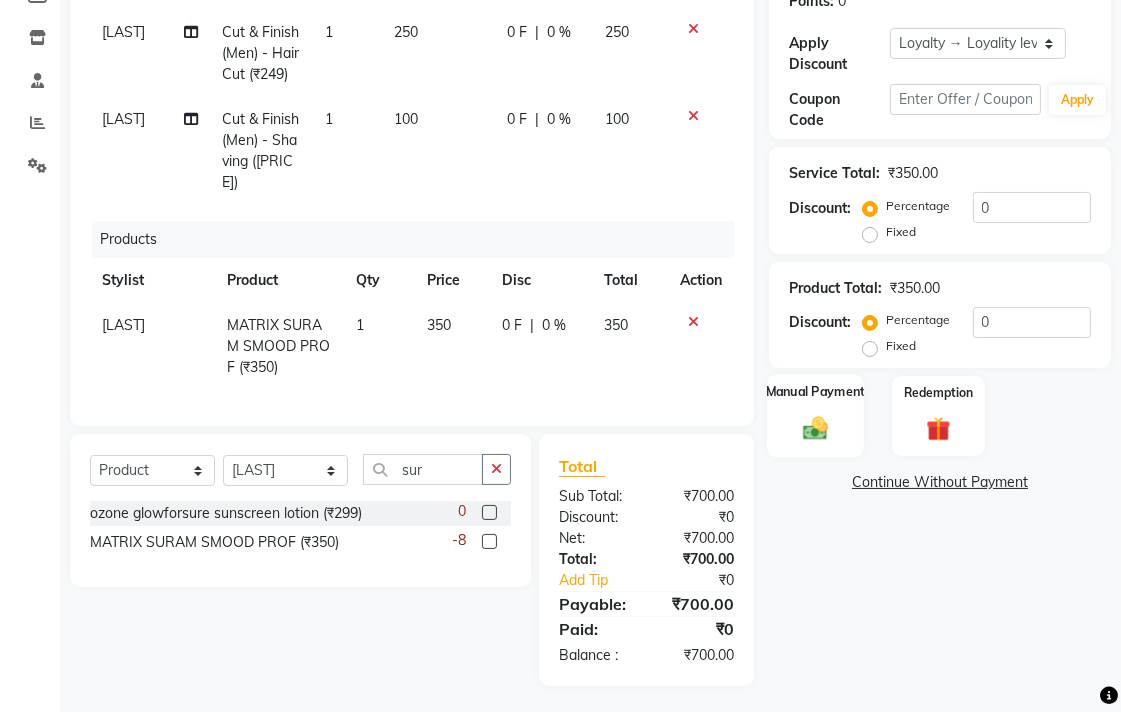 drag, startPoint x: 782, startPoint y: 438, endPoint x: 821, endPoint y: 444, distance: 39.45884 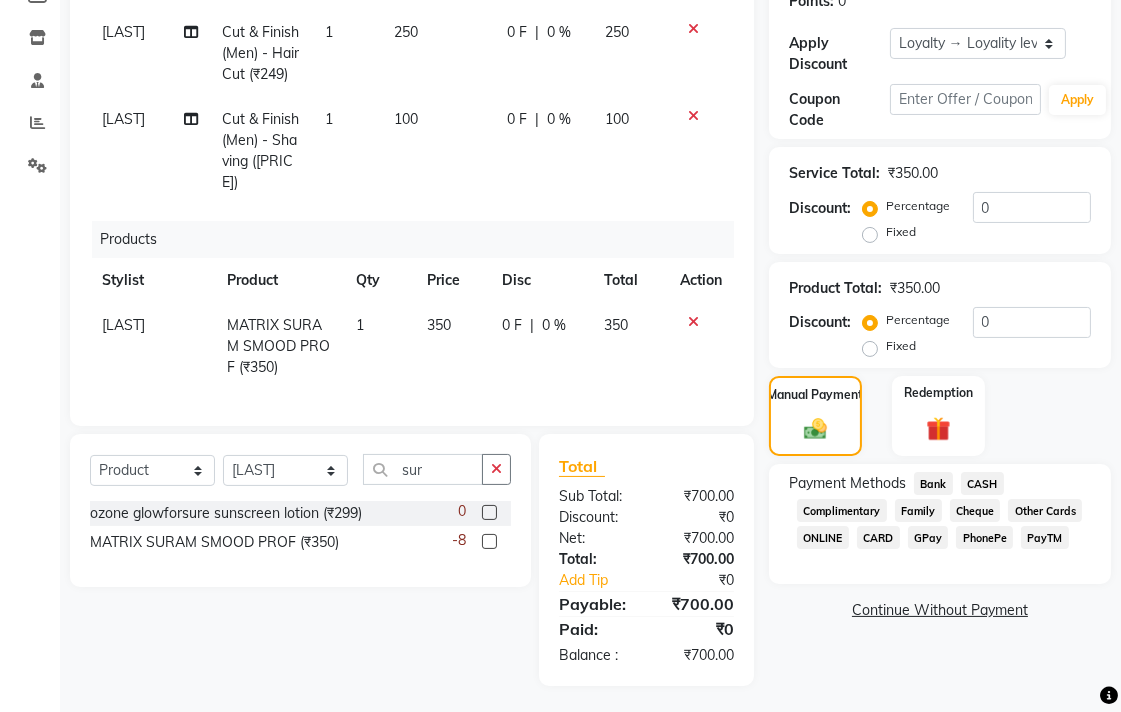 click on "CASH" 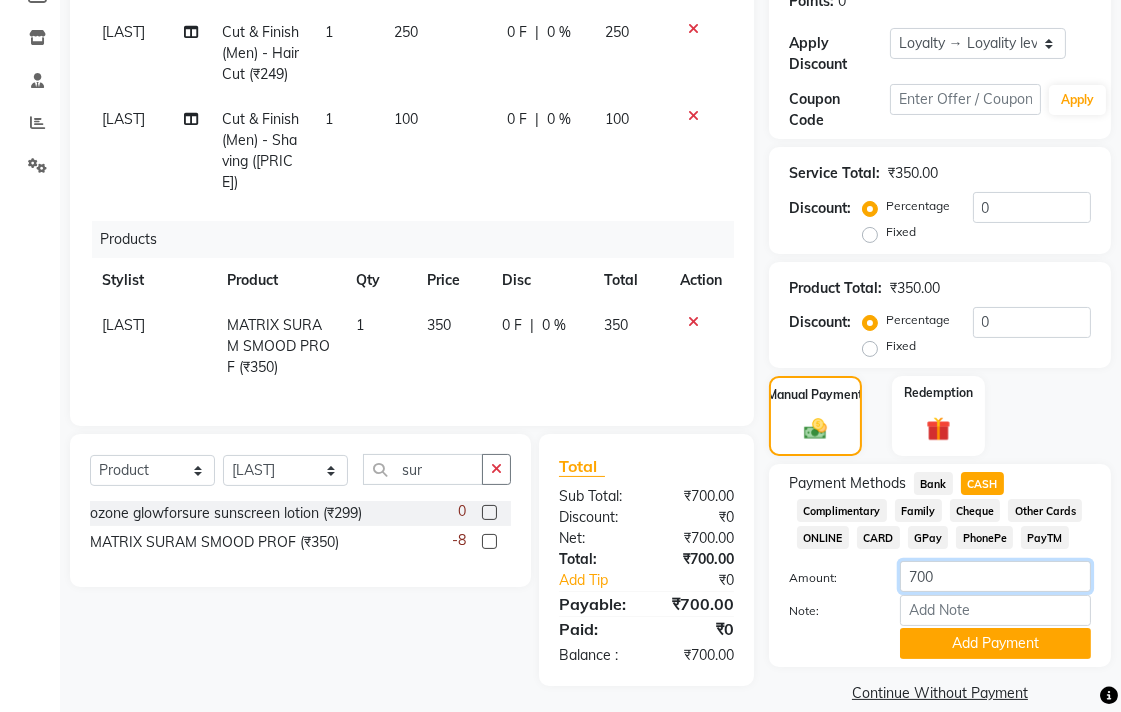 click on "700" 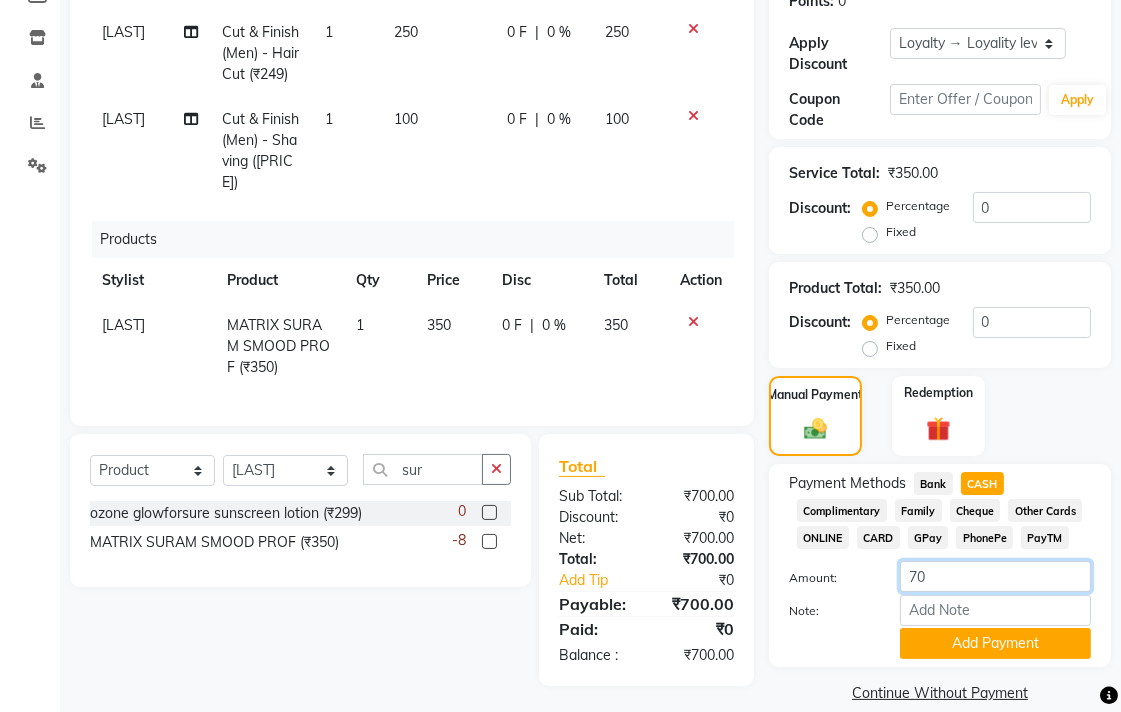 type on "7" 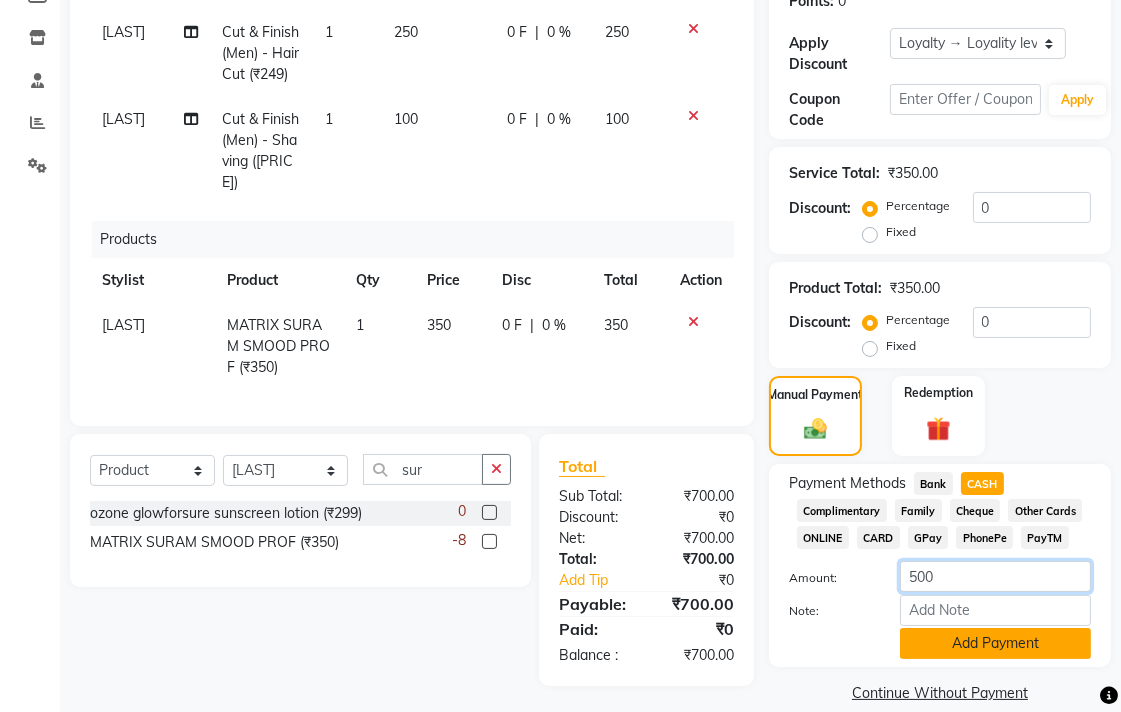 type 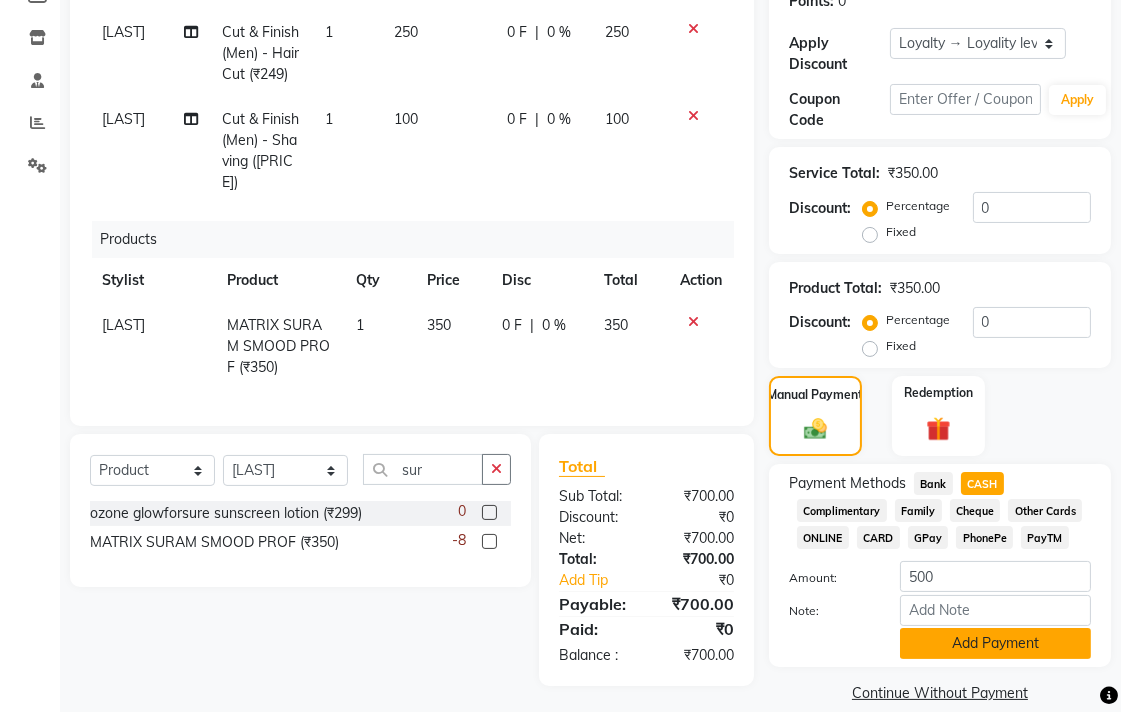 click on "Add Payment" 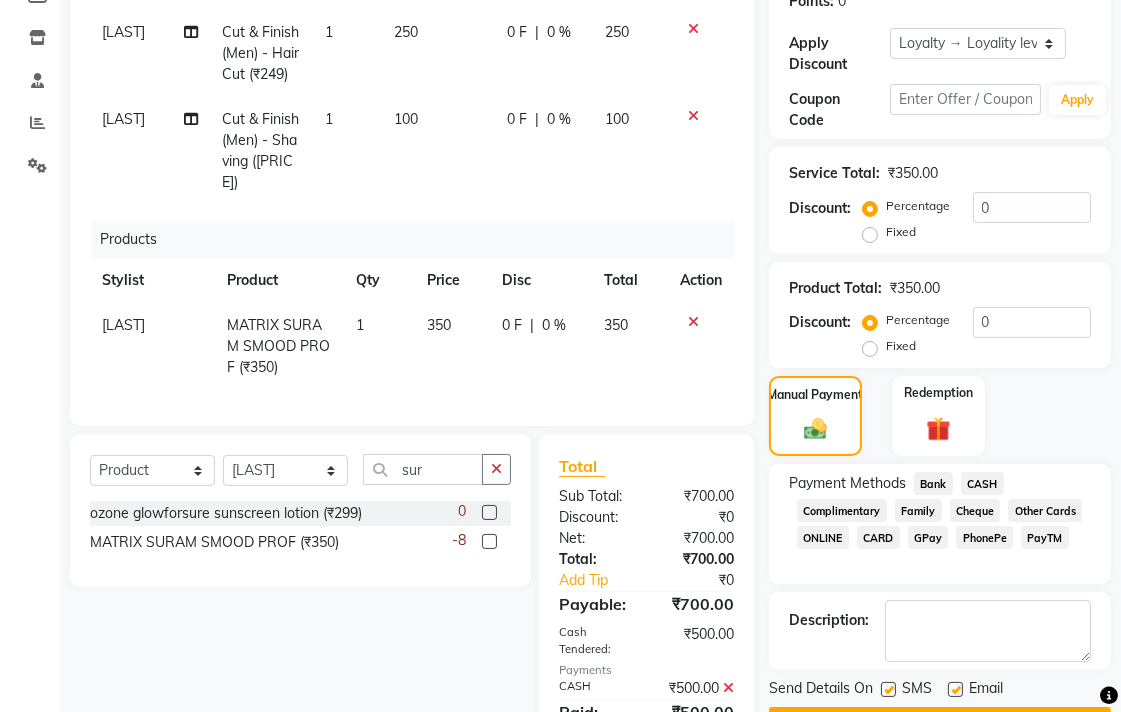 click on "Bank" 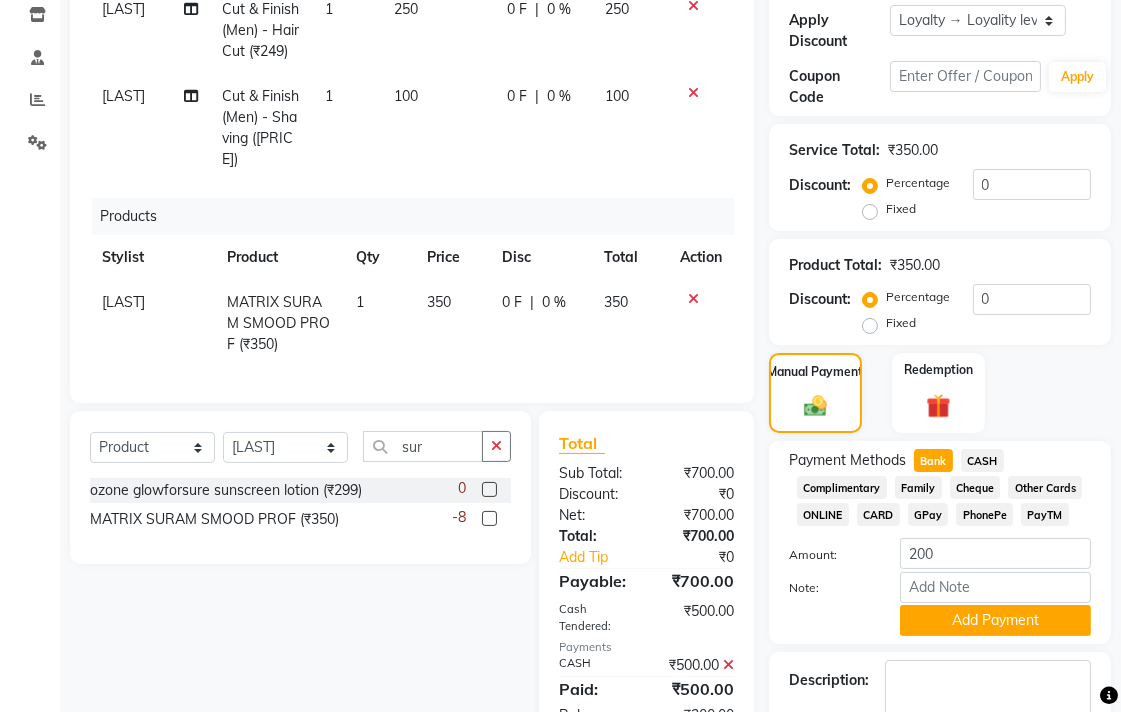 scroll, scrollTop: 563, scrollLeft: 0, axis: vertical 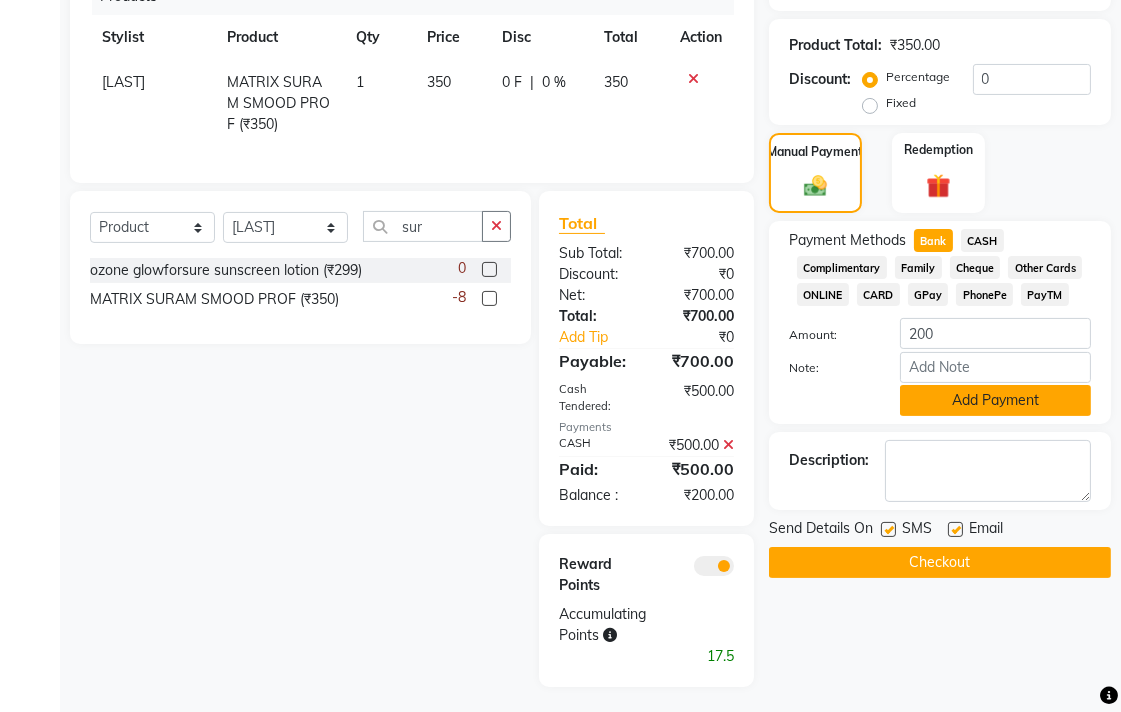 click on "Add Payment" 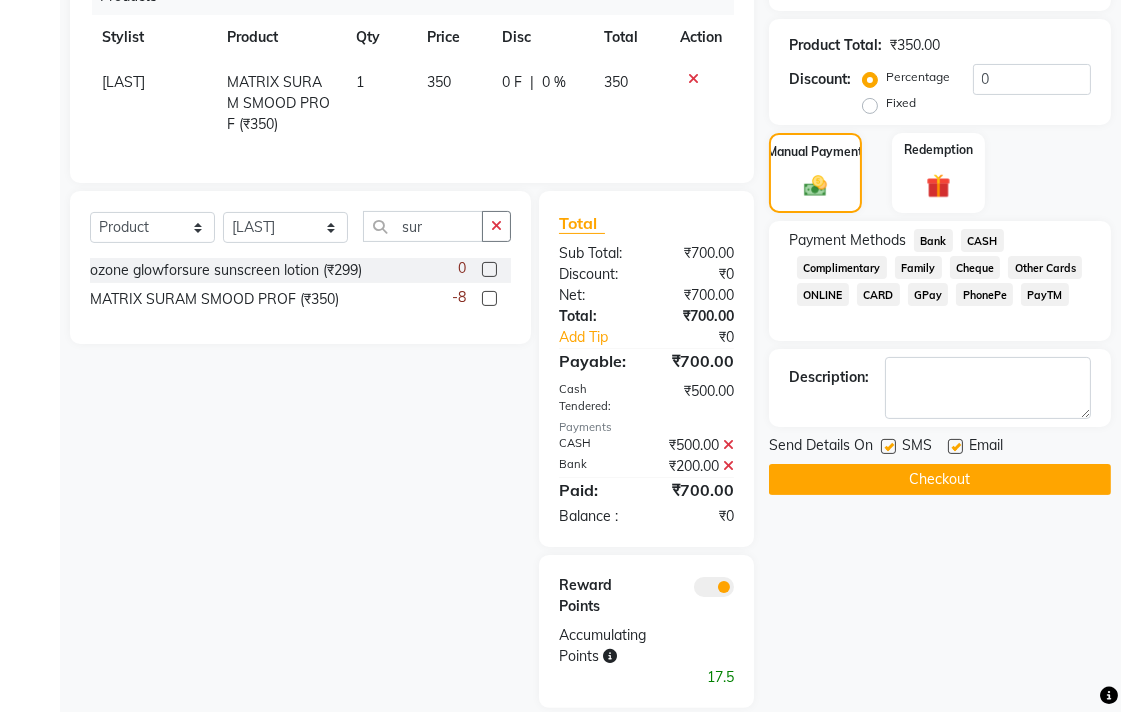 click on "Checkout" 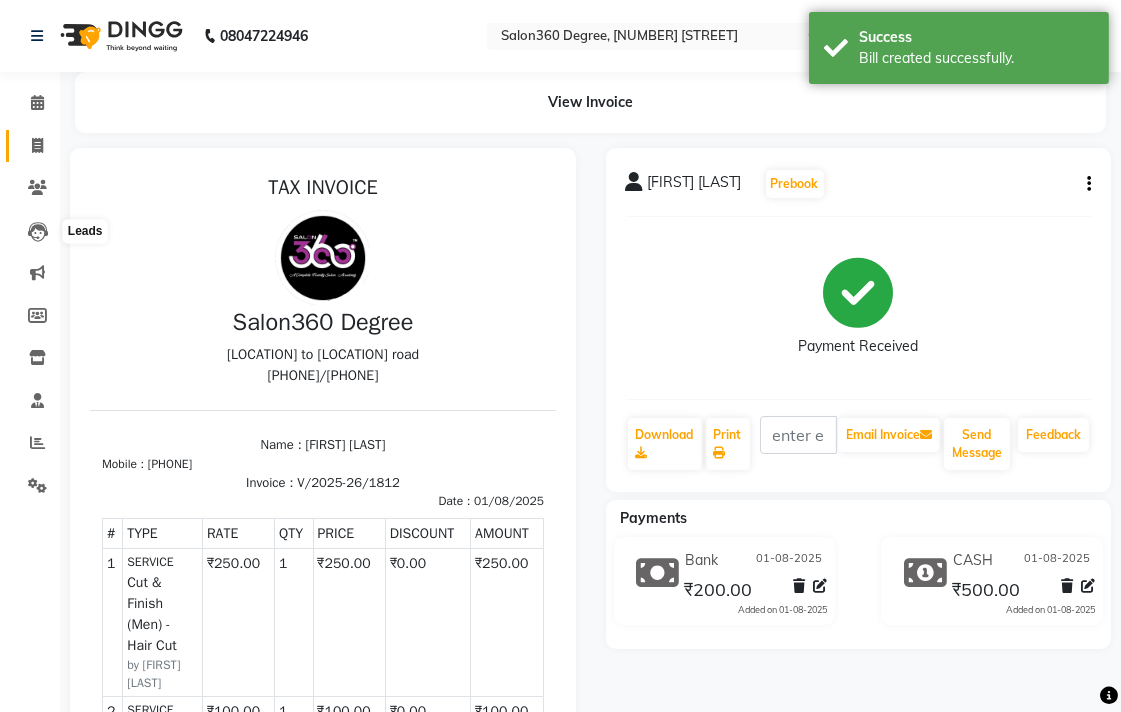 scroll, scrollTop: 0, scrollLeft: 0, axis: both 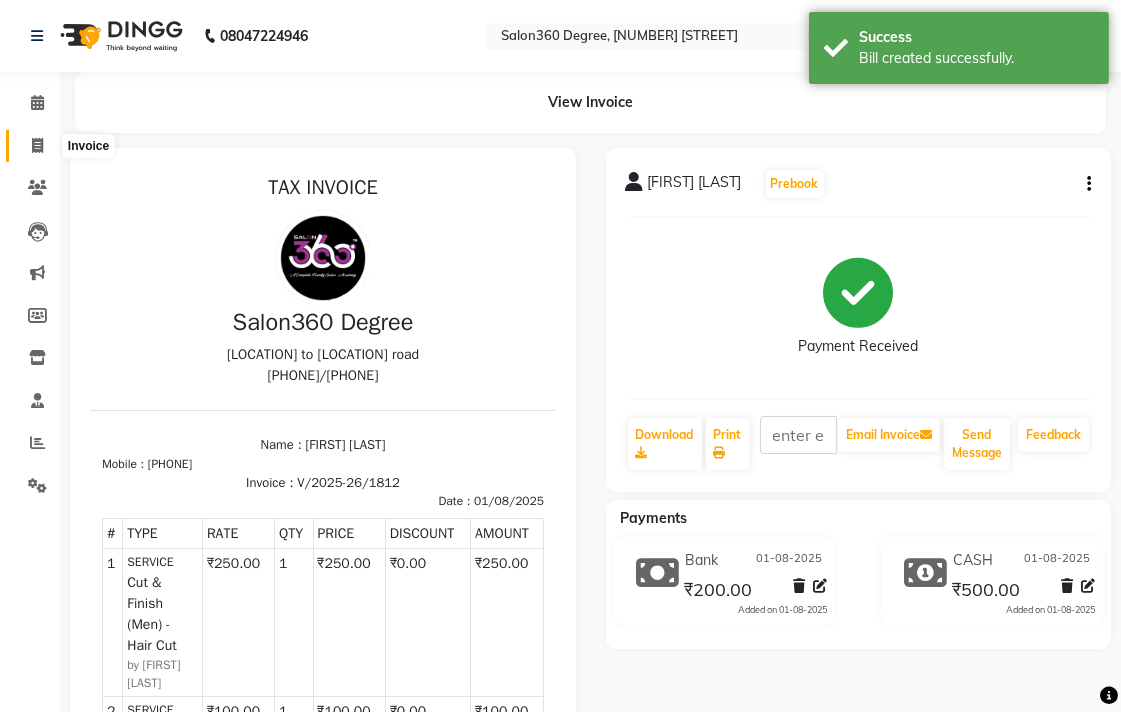 click 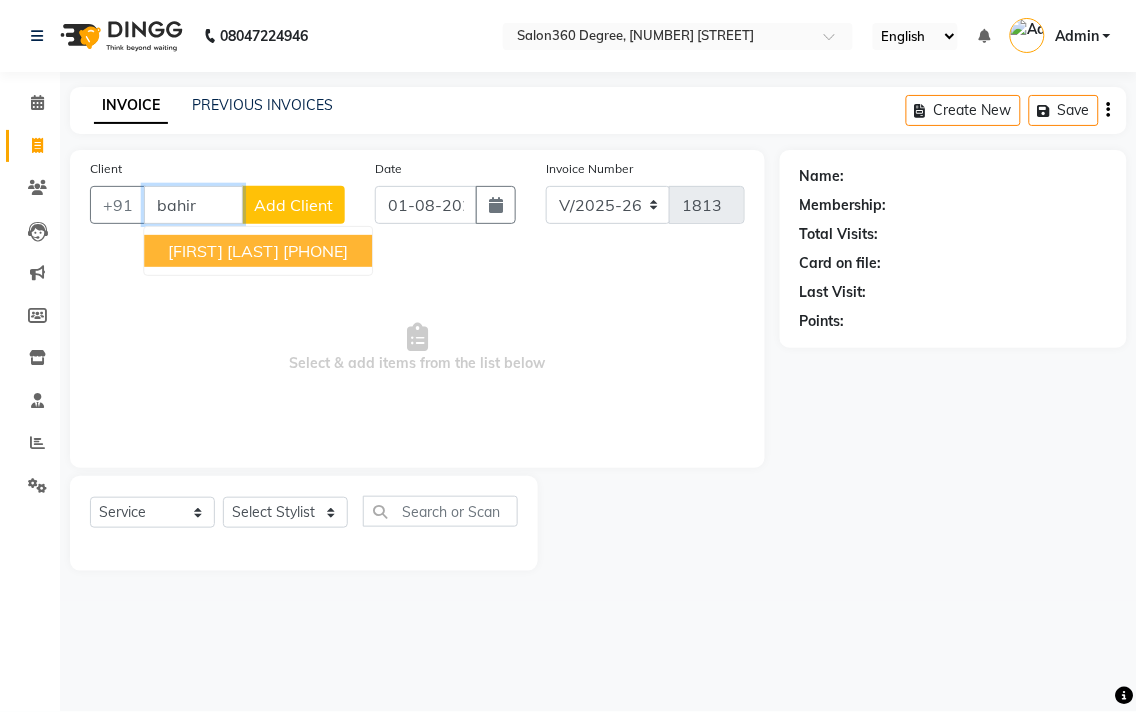 drag, startPoint x: 286, startPoint y: 244, endPoint x: 288, endPoint y: 282, distance: 38.052597 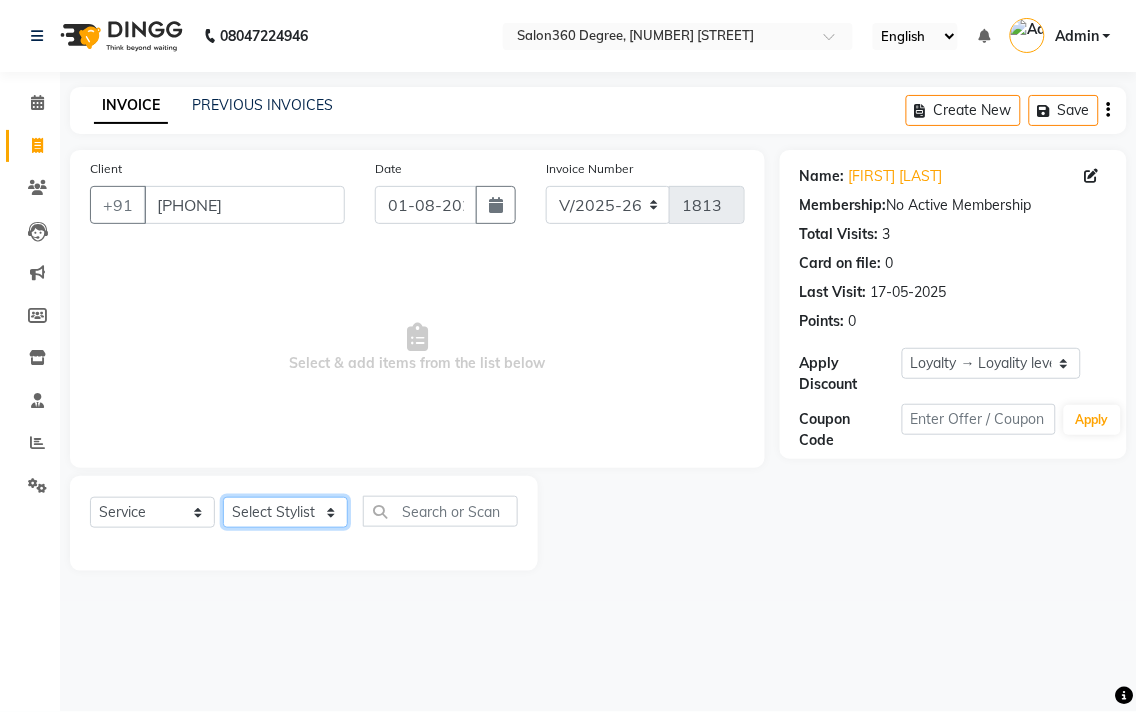 click on "Select Stylist Ankush Warpe Arati Garol dwarka panchal [LAST] Ganesh Harane Mahesh Kanore [LAST] [FIRST] Sachin Kale sakshi vishal sawant savli hiwale" 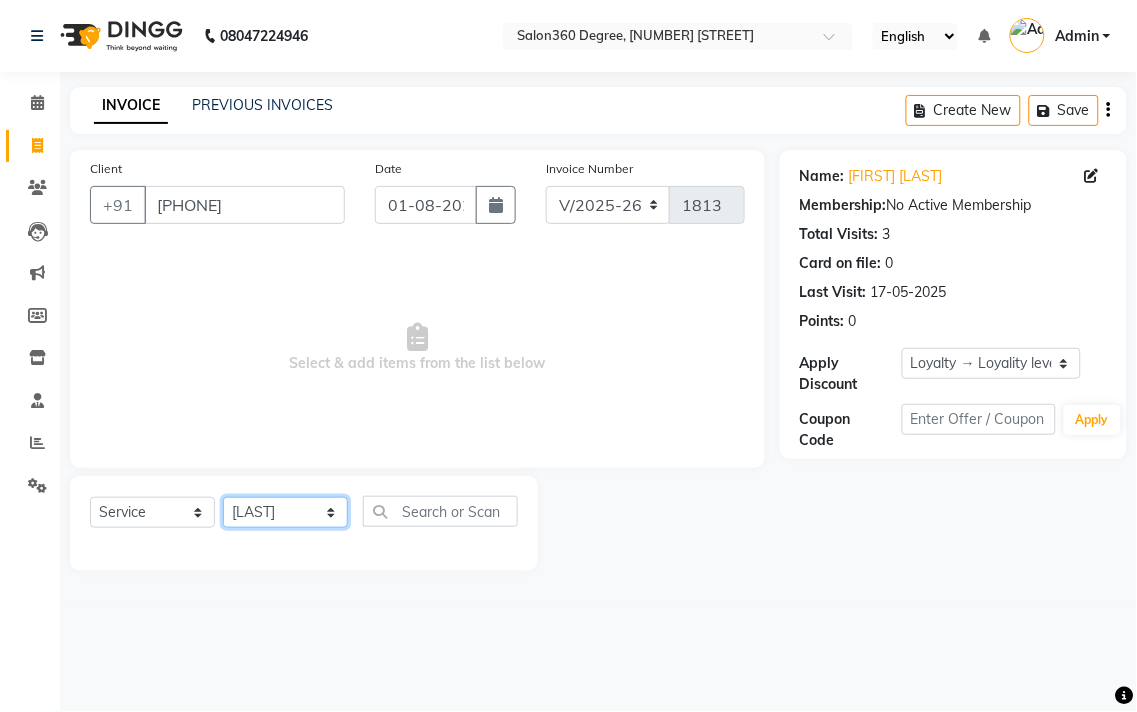 click on "Select Stylist Ankush Warpe Arati Garol dwarka panchal [LAST] Ganesh Harane Mahesh Kanore [LAST] [FIRST] Sachin Kale sakshi vishal sawant savli hiwale" 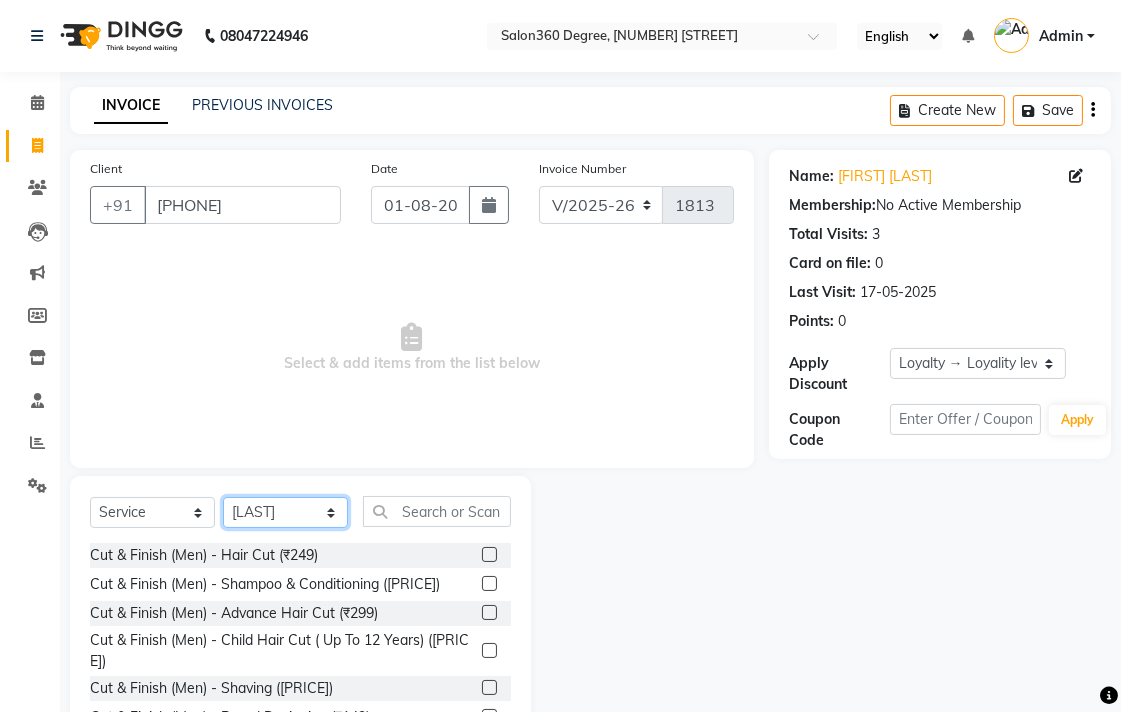 scroll, scrollTop: 88, scrollLeft: 0, axis: vertical 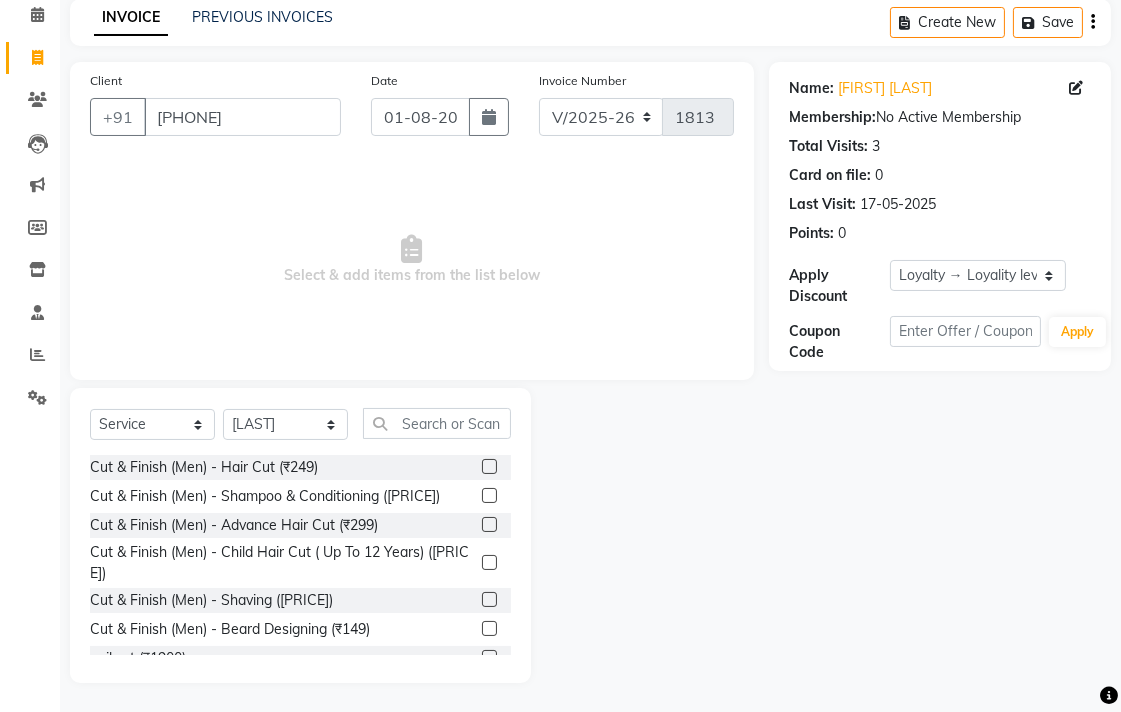 click 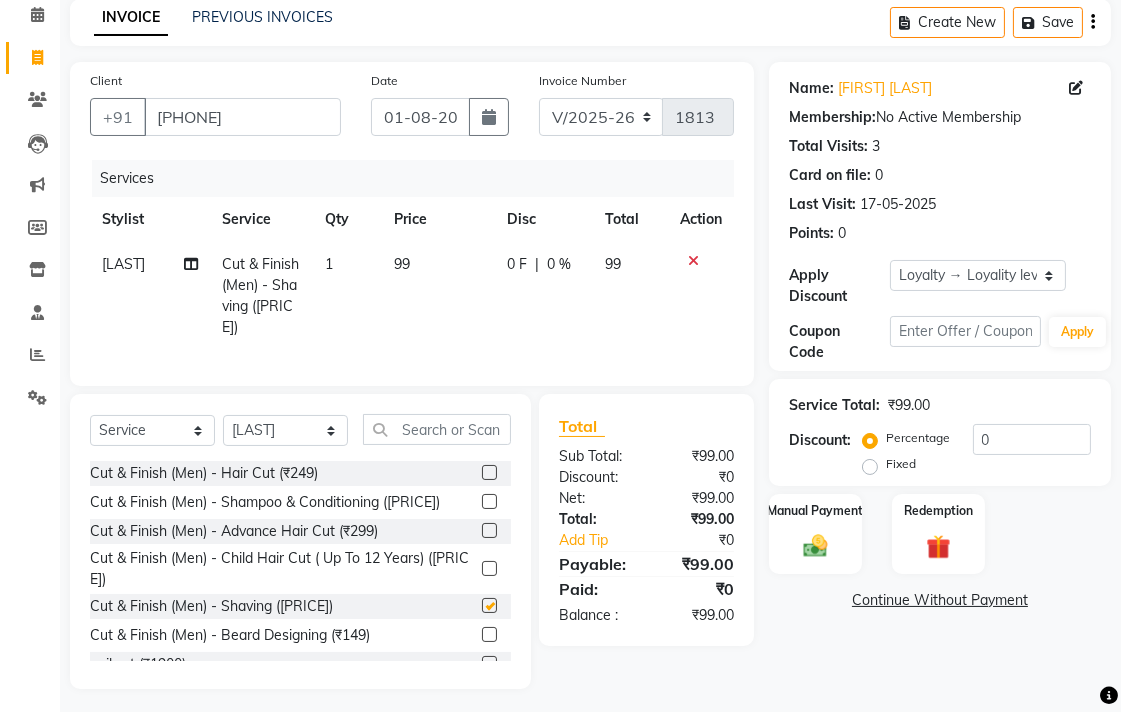 click on "99" 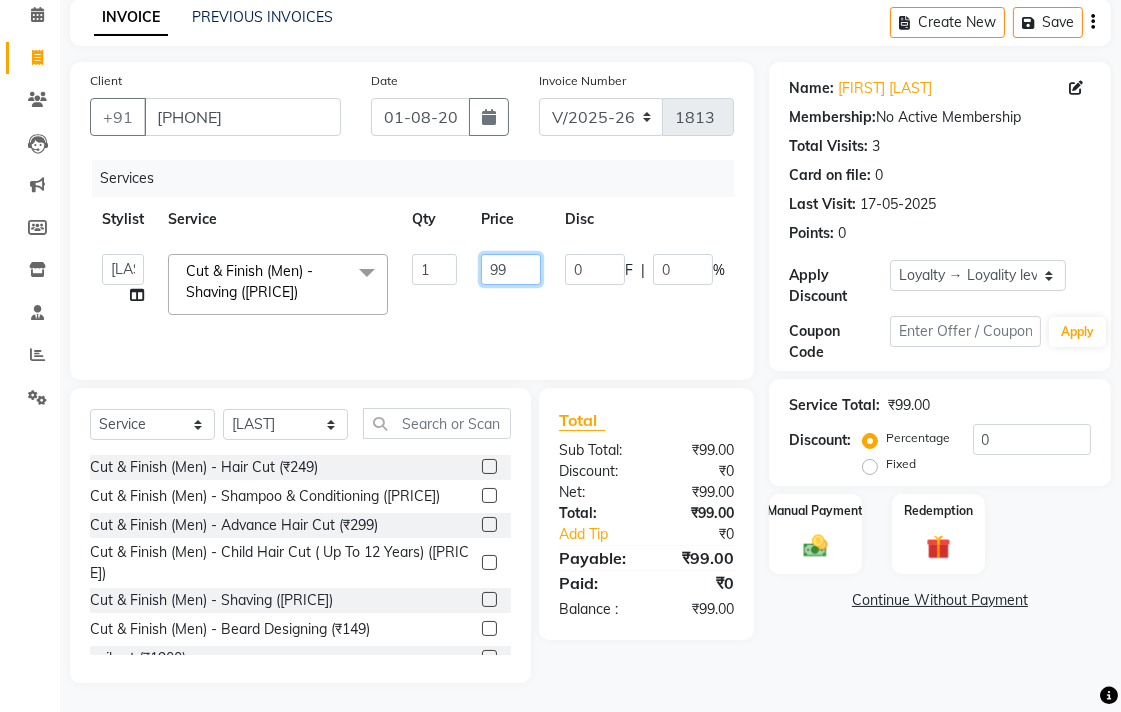 click on "99" 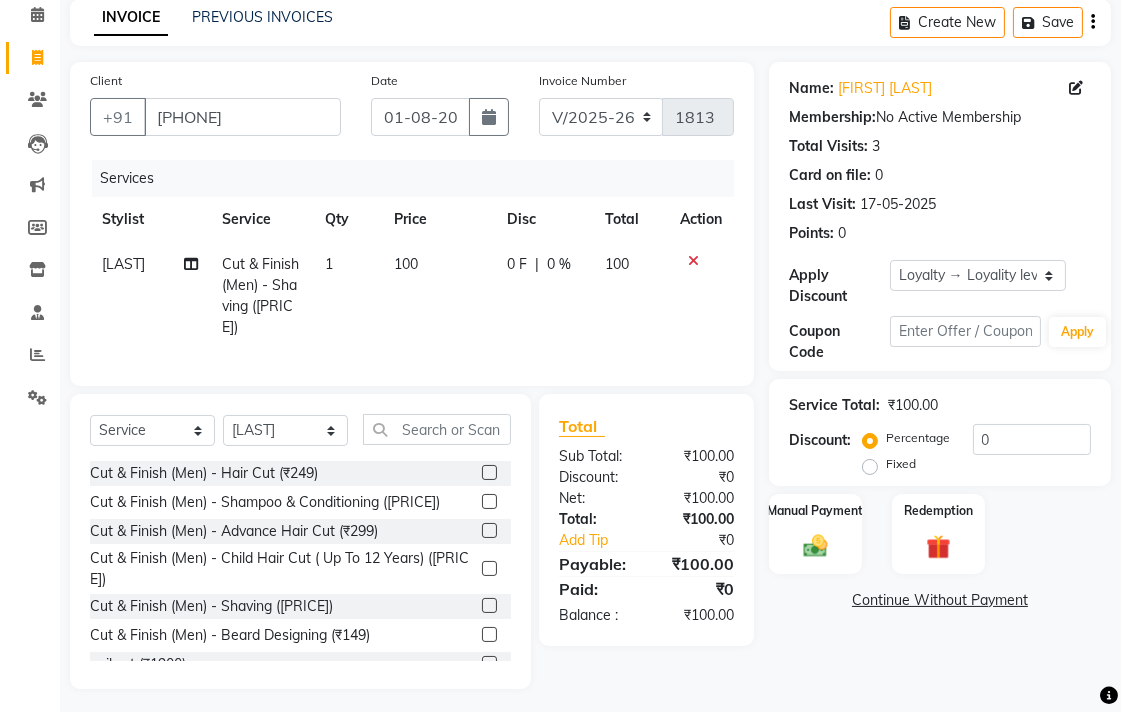 click on "Name: [LAST] Membership: No Active Membership Total Visits: 3 Card on file: 0 Last Visit: 17-05-2025 Points: 0 Apply Discount Select Loyalty → Loyality level 1 Coupon Code Apply Service Total: ₹100.00 Discount: Percentage Fixed 0 Manual Payment Redemption Continue Without Payment" 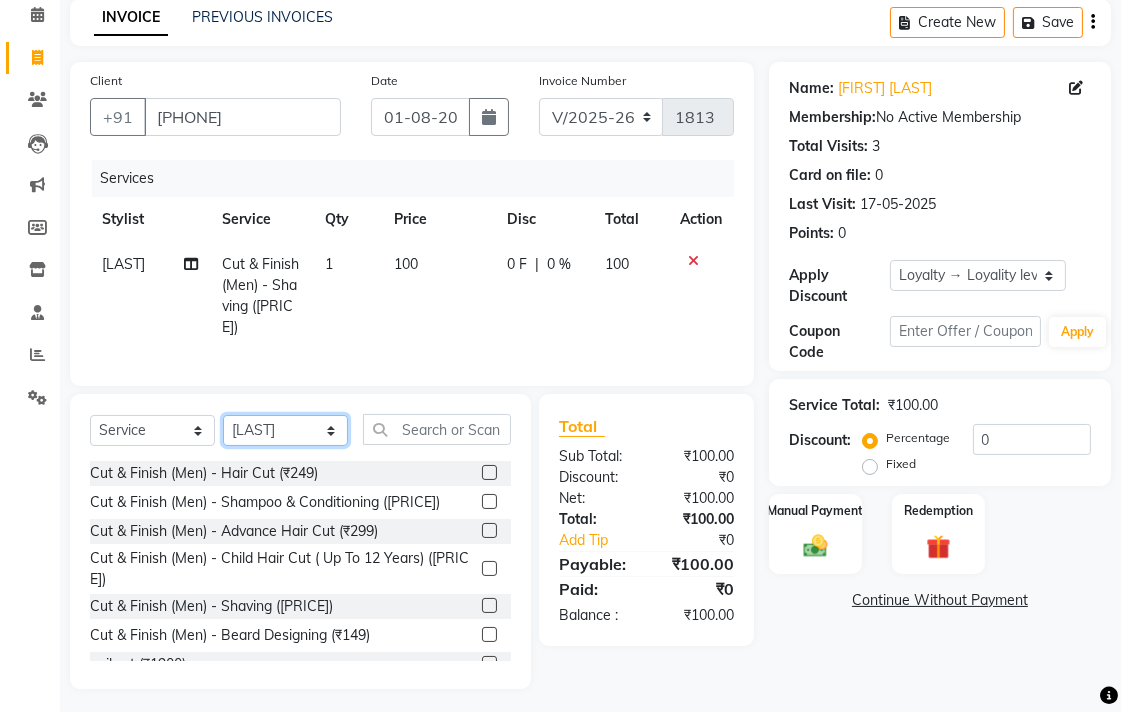 click on "Select Stylist Ankush Warpe Arati Garol dwarka panchal [LAST] Ganesh Harane Mahesh Kanore [LAST] [FIRST] Sachin Kale sakshi vishal sawant savli hiwale" 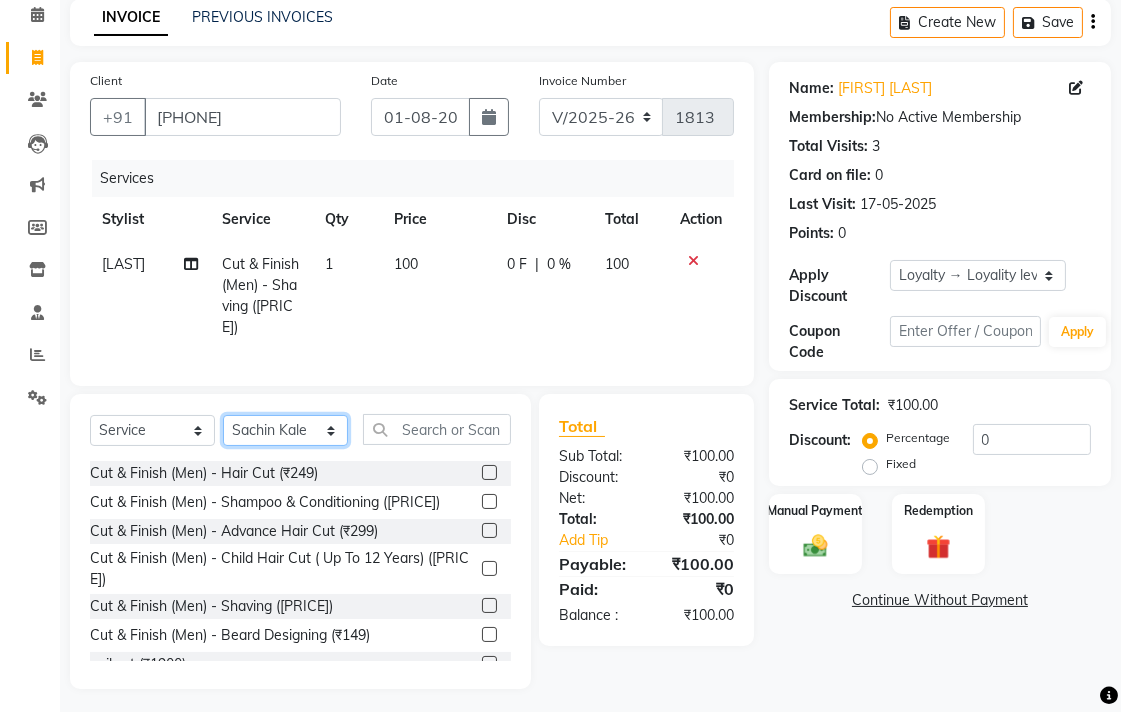 click on "Select Stylist Ankush Warpe Arati Garol dwarka panchal [LAST] Ganesh Harane Mahesh Kanore [LAST] [FIRST] Sachin Kale sakshi vishal sawant savli hiwale" 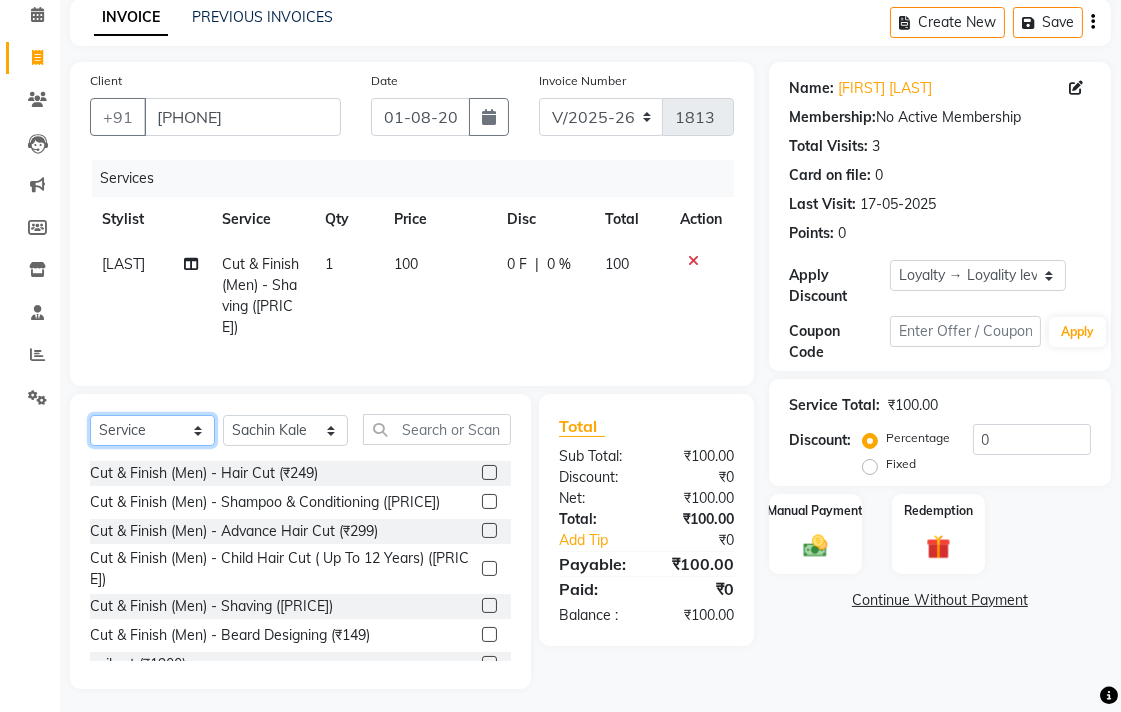 click on "Select  Service  Product  Membership  Package Voucher Prepaid Gift Card" 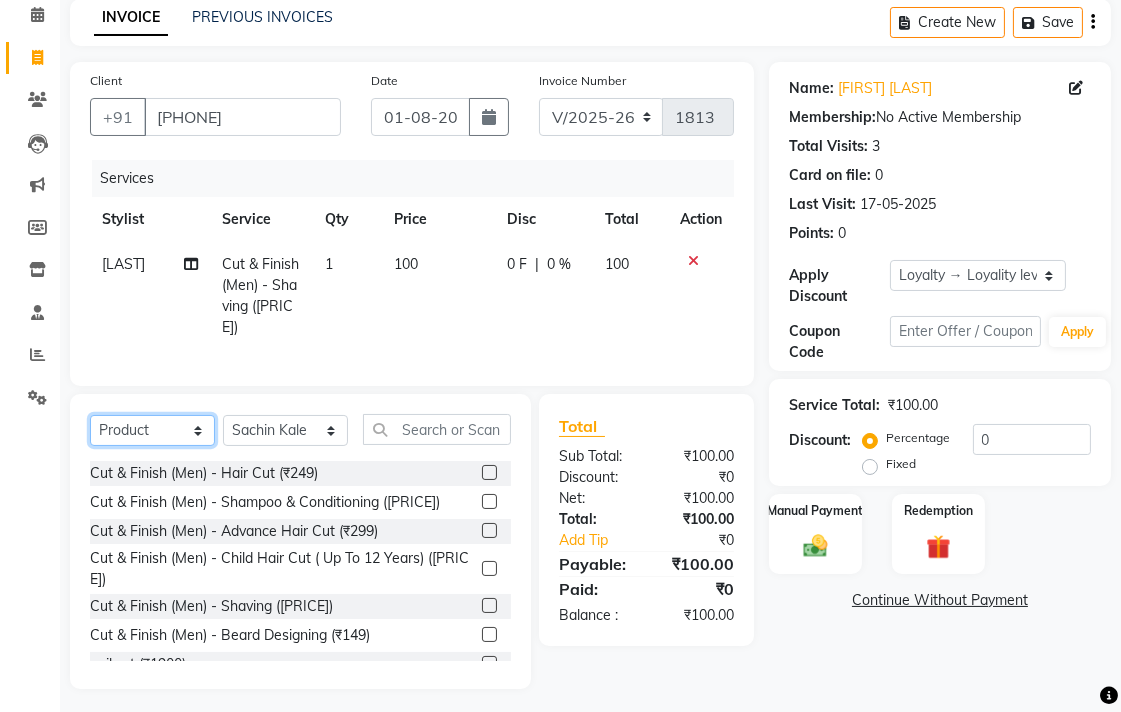 click on "Select  Service  Product  Membership  Package Voucher Prepaid Gift Card" 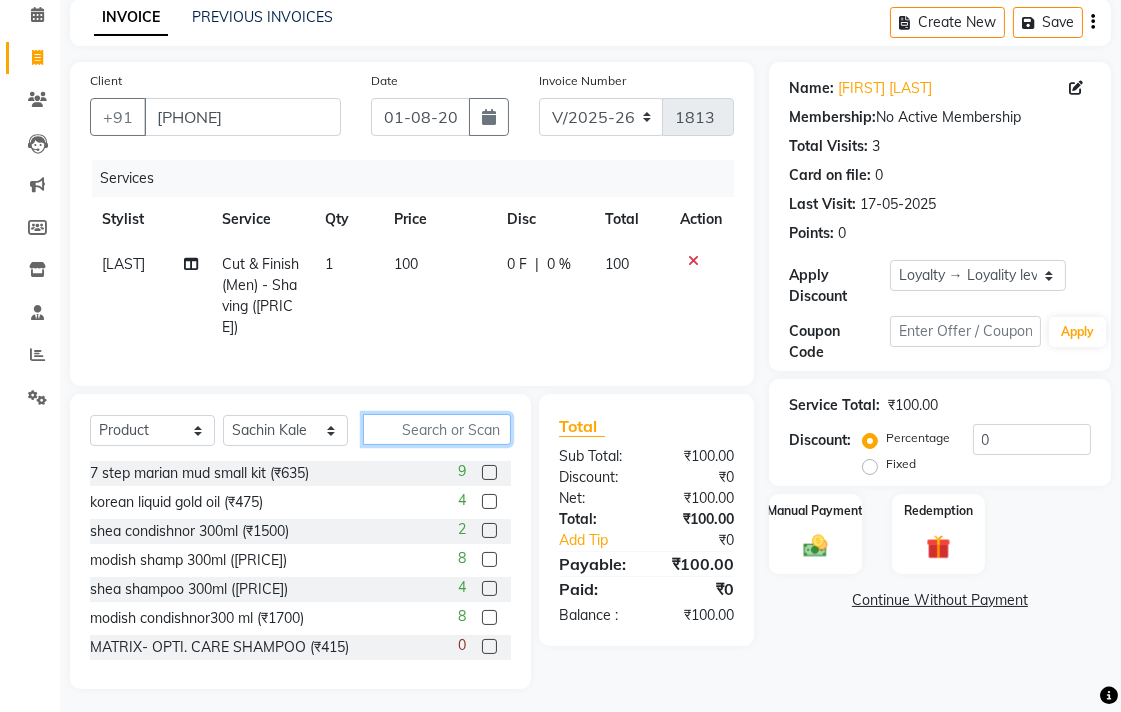 click 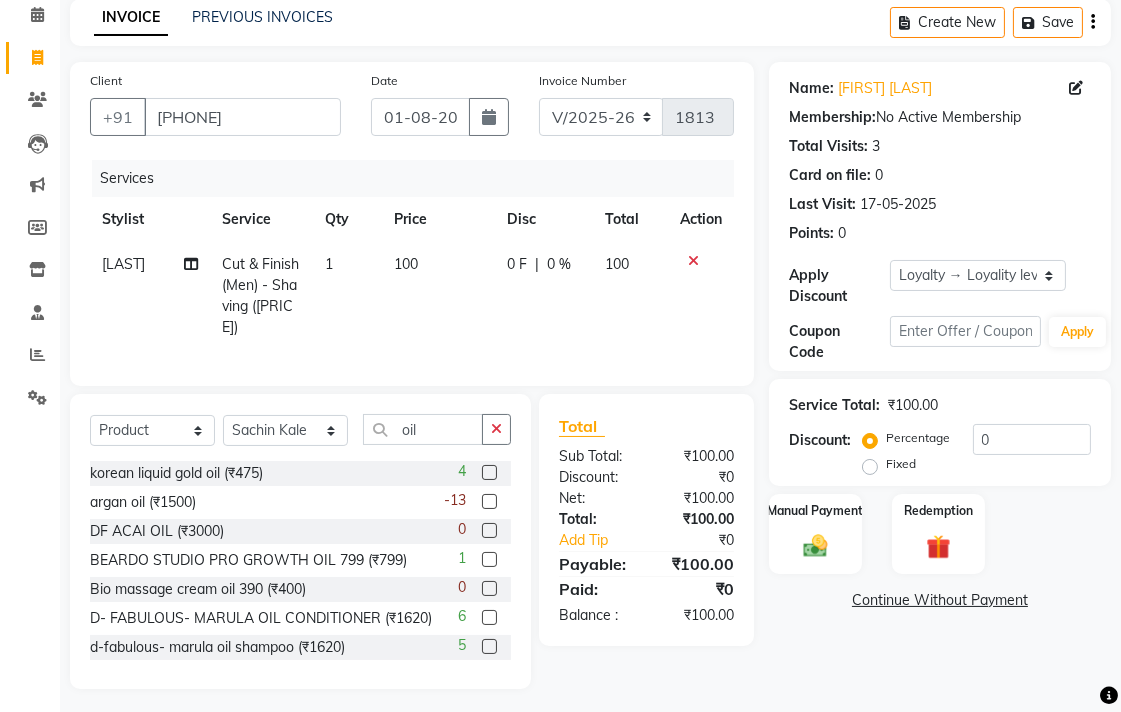click 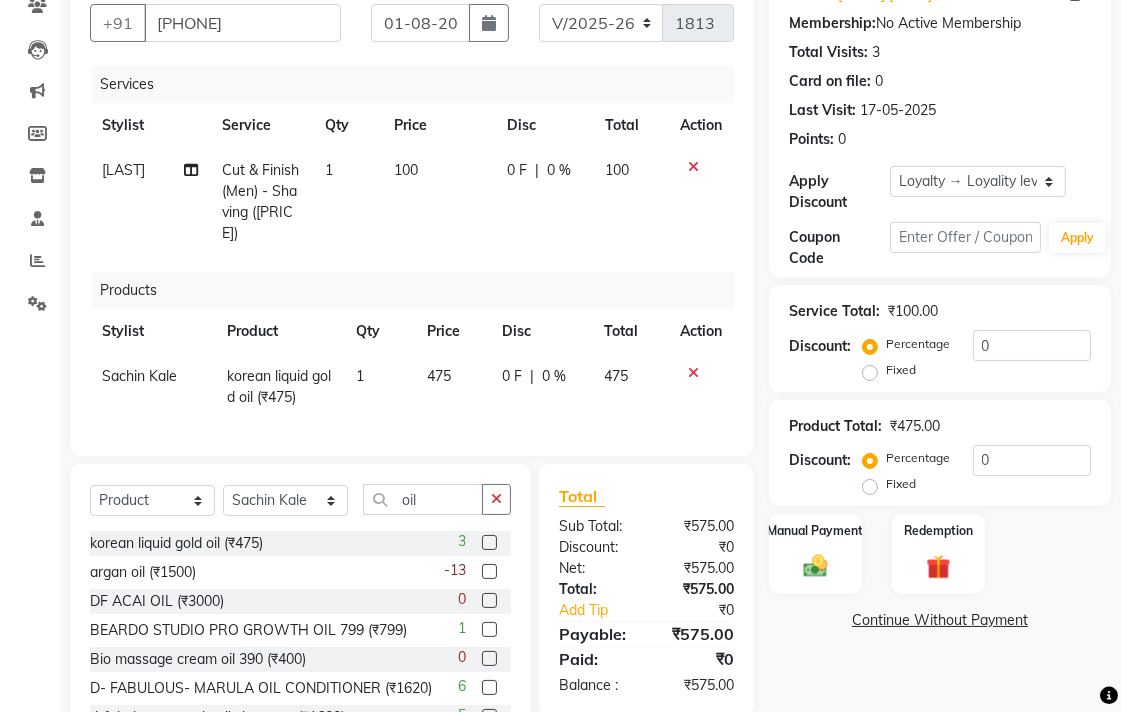scroll, scrollTop: 254, scrollLeft: 0, axis: vertical 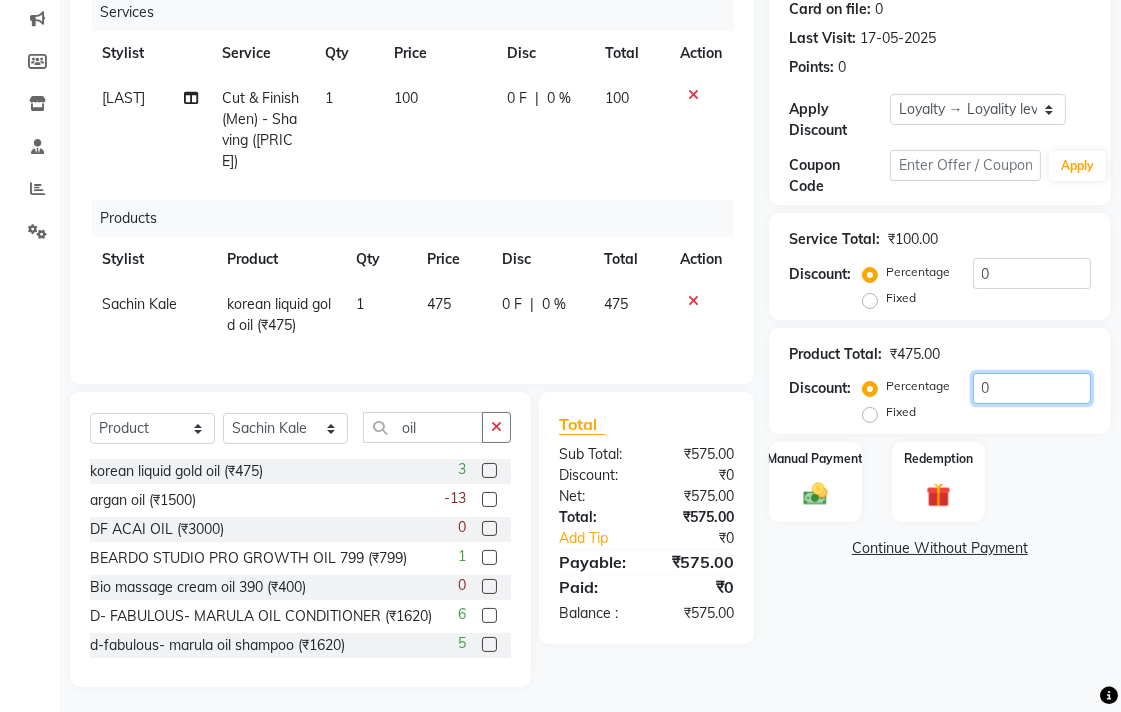 click on "0" 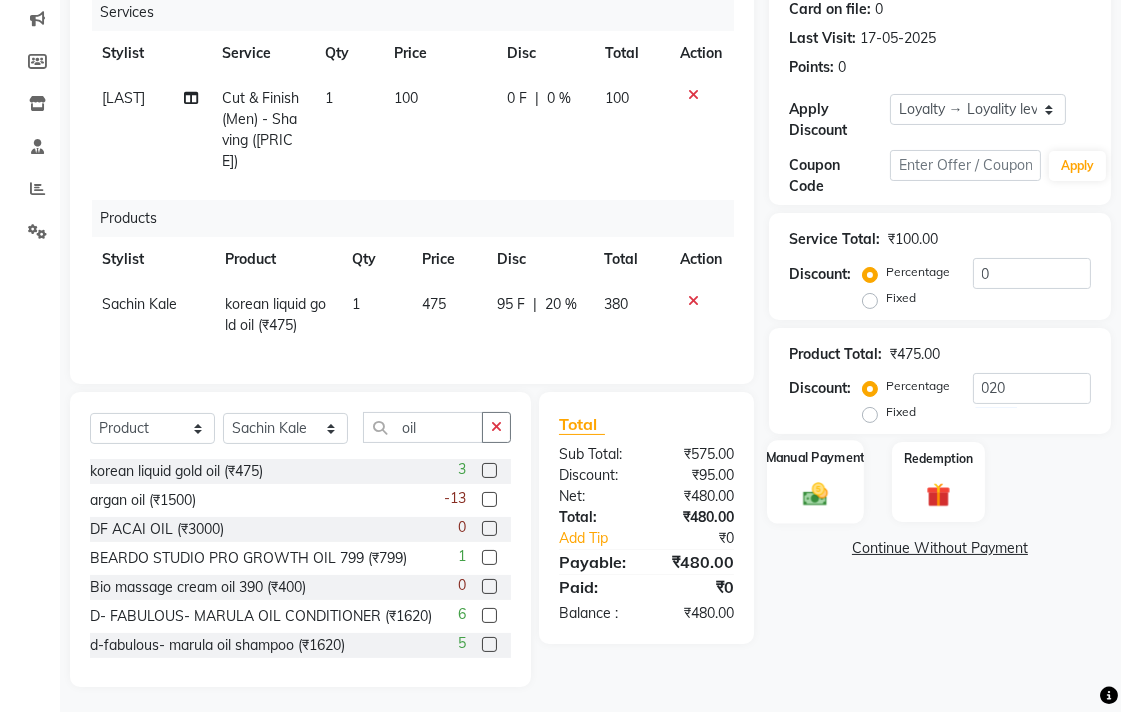 click on "Manual Payment" 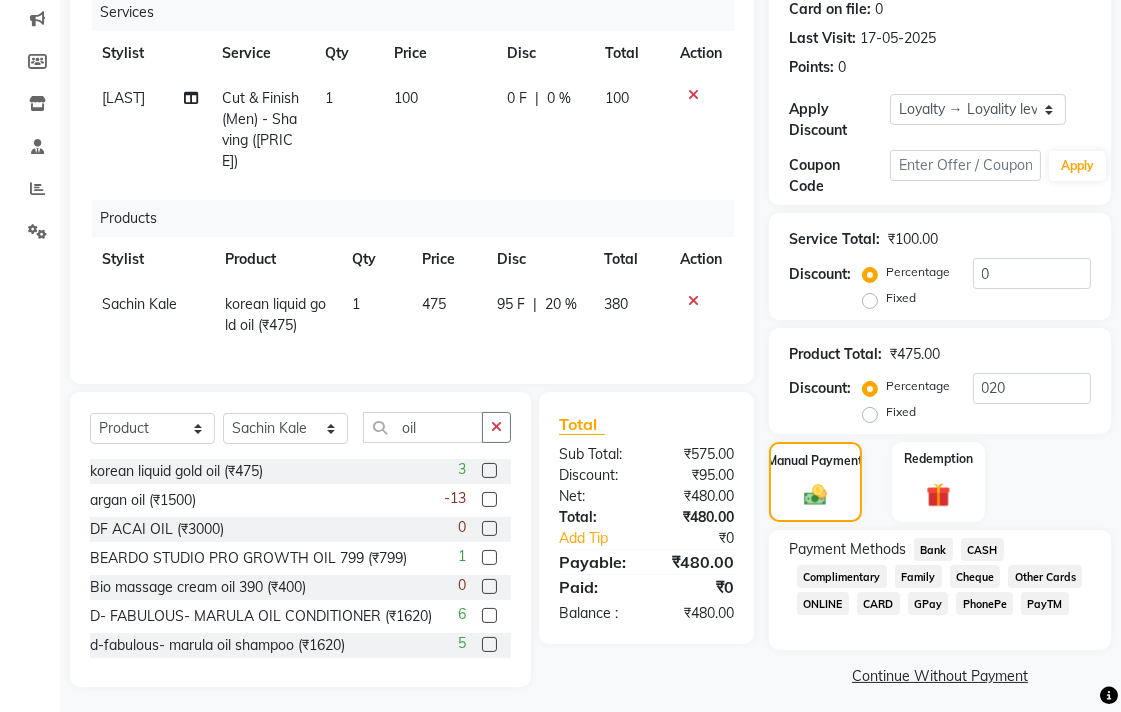 click on "Bank" 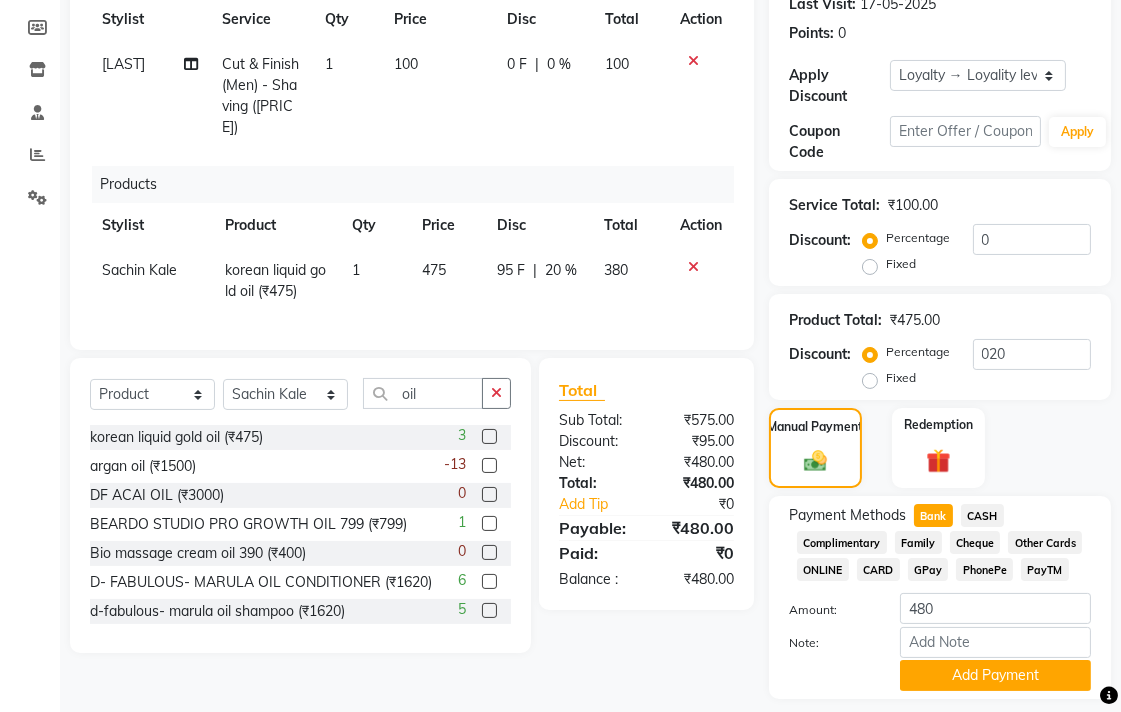 scroll, scrollTop: 347, scrollLeft: 0, axis: vertical 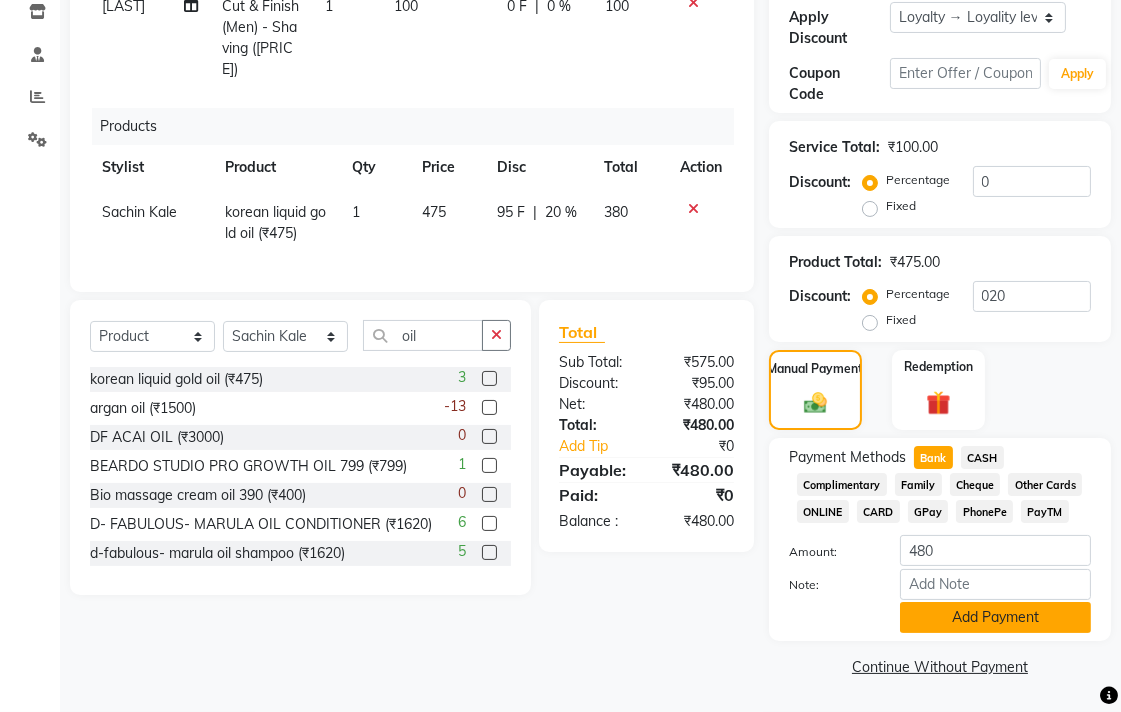 click on "Add Payment" 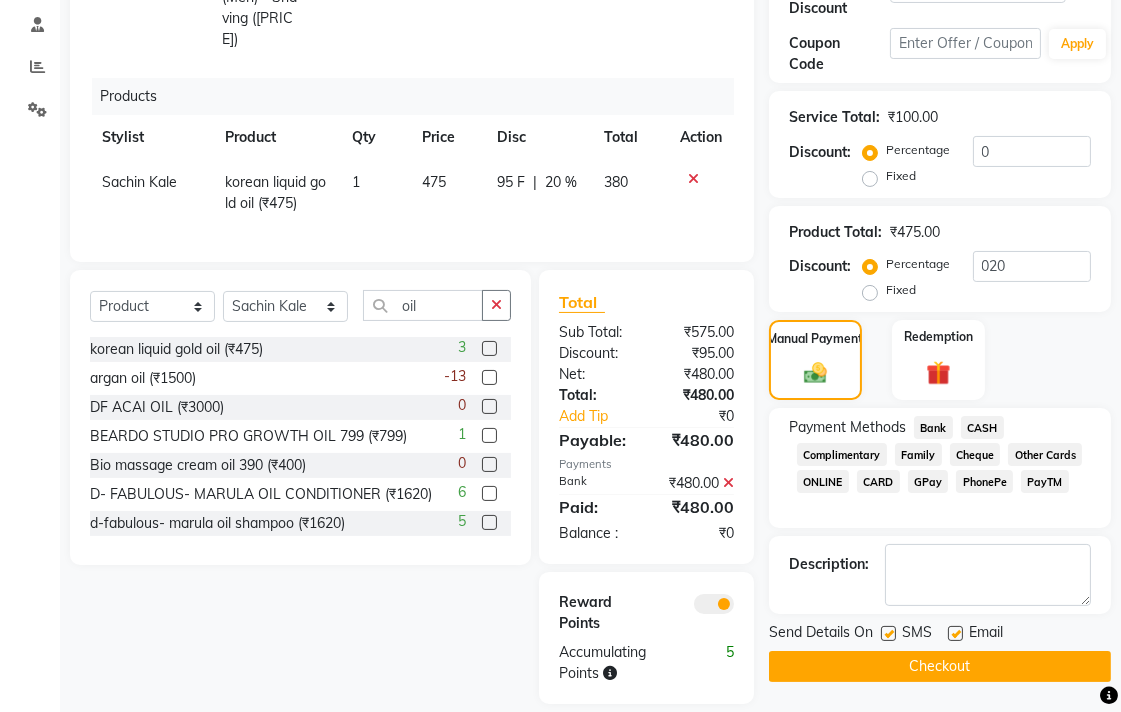 scroll, scrollTop: 393, scrollLeft: 0, axis: vertical 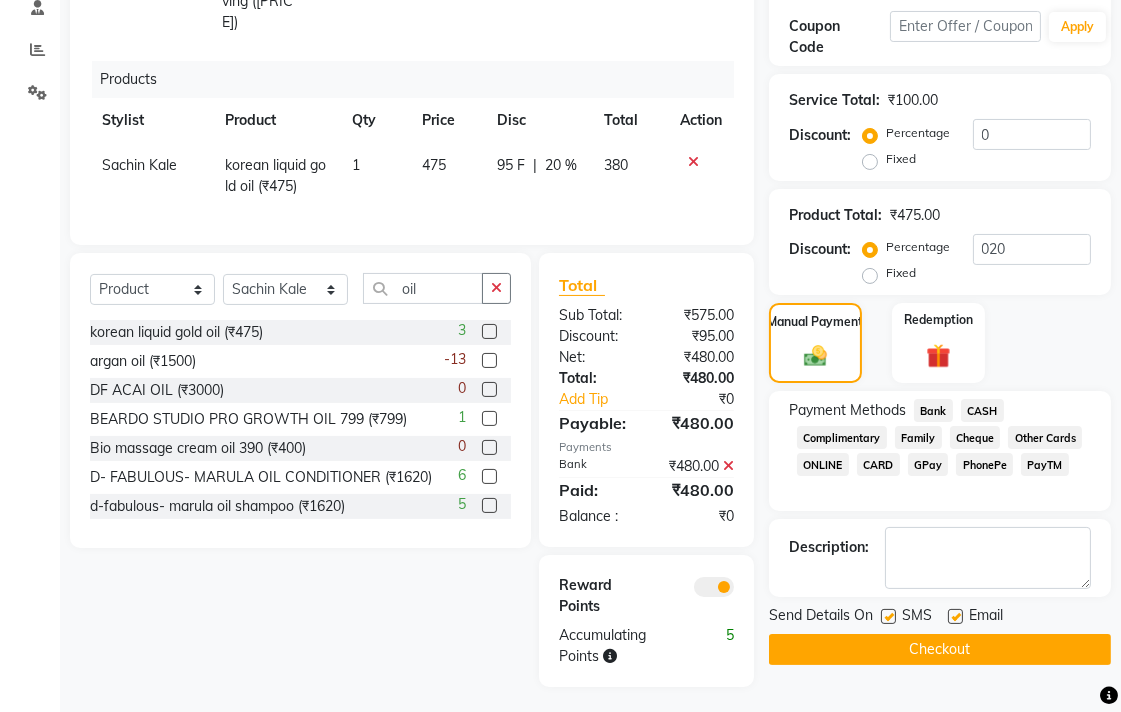 click on "Send Details On SMS Email  Checkout" 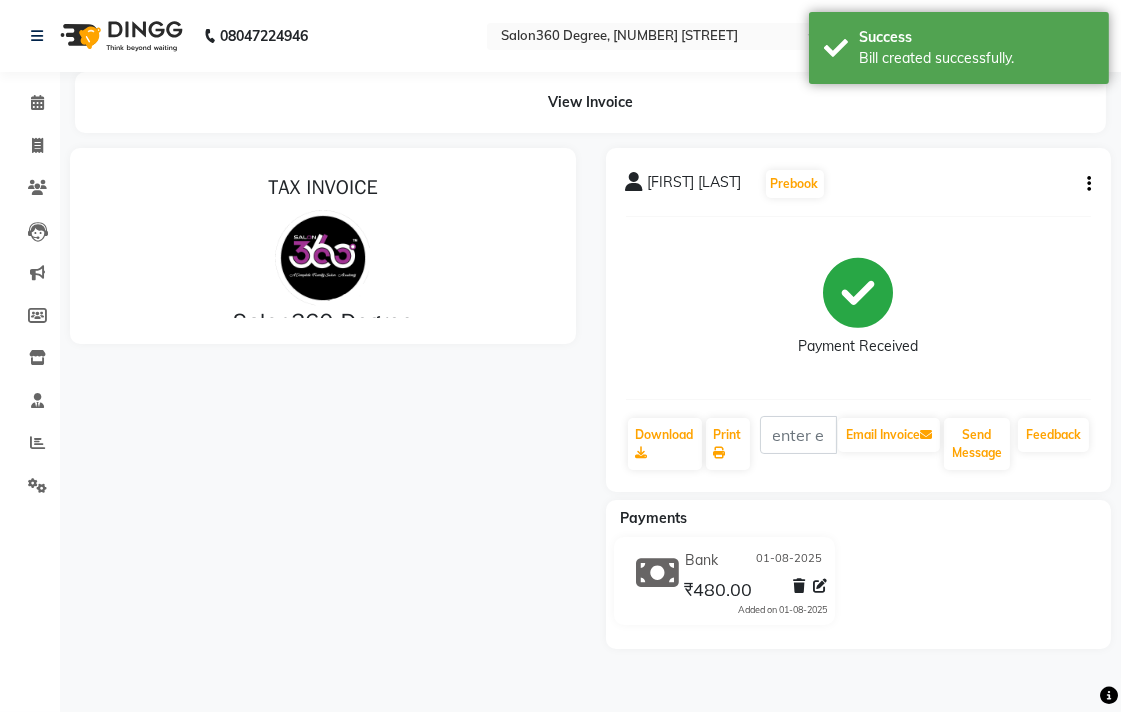 scroll, scrollTop: 0, scrollLeft: 0, axis: both 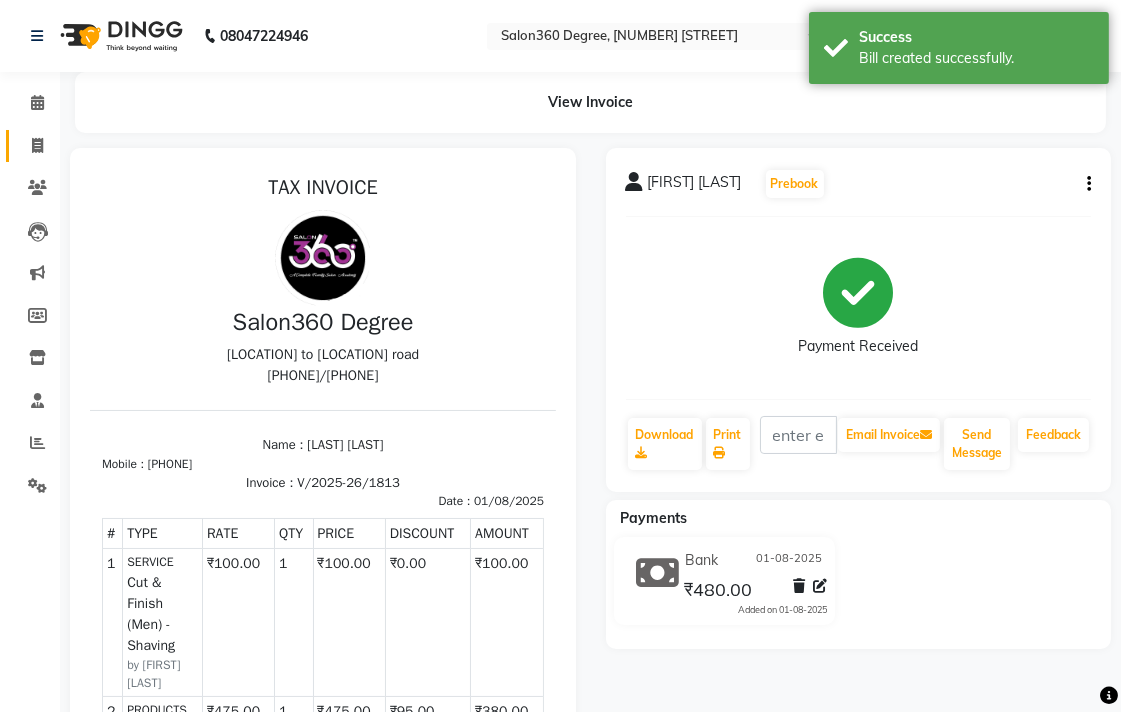 click on "Invoice" 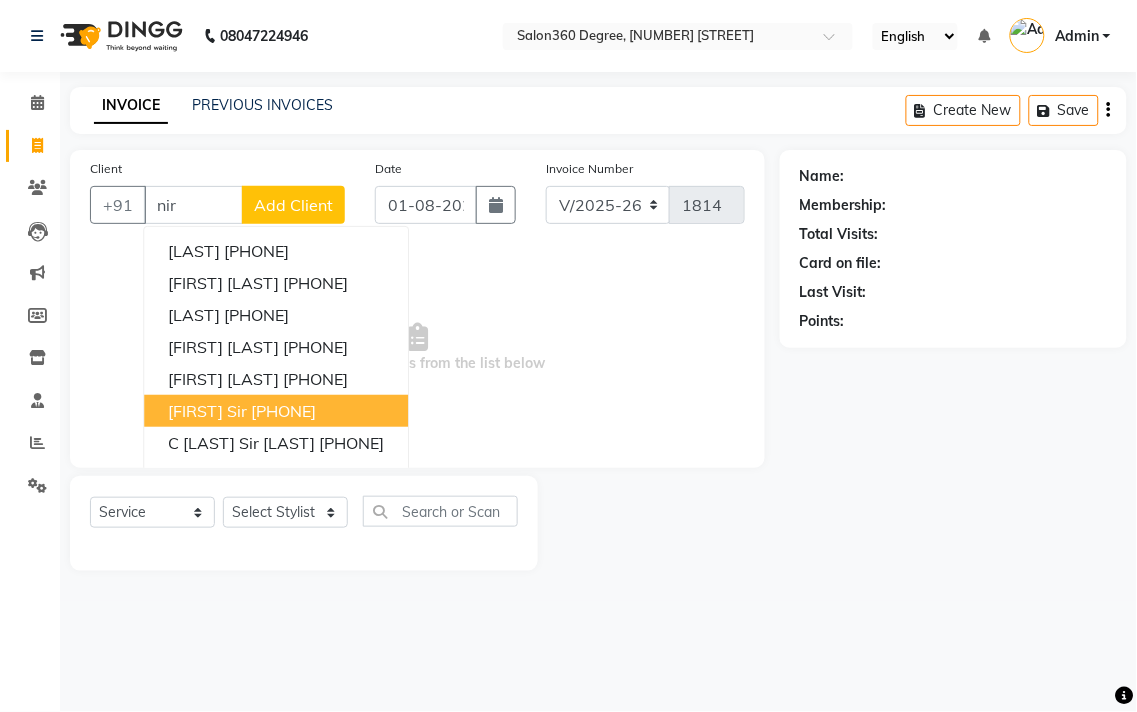 click on "[PHONE]" at bounding box center (283, 411) 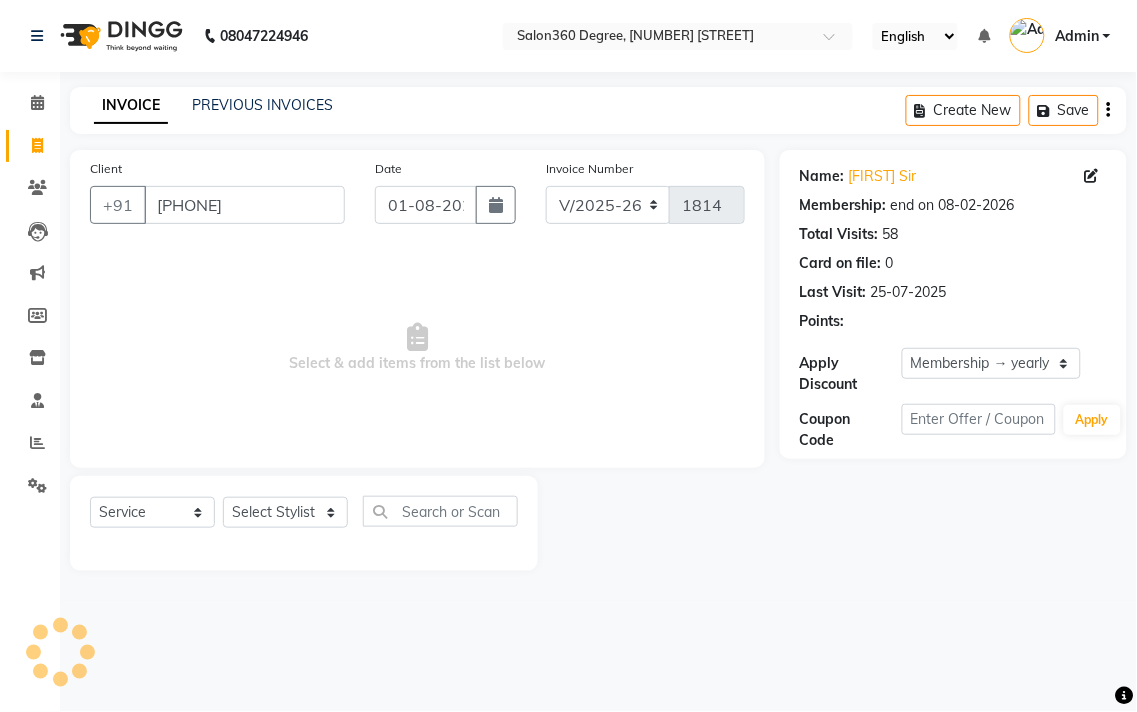 click on "Select  Service  Product  Membership  Package Voucher Prepaid Gift Card  Select Stylist [FIRST] [LAST] [FIRST] [LAST] [FIRST] [LAST] [FIRST] [LAST] [FIRST] [LAST] [FIRST] [LAST] [FIRST] [LAST] [FIRST] [LAST] [FIRST] [LAST] [FIRST] [LAST] [FIRST] [LAST] [FIRST] [LAST]" 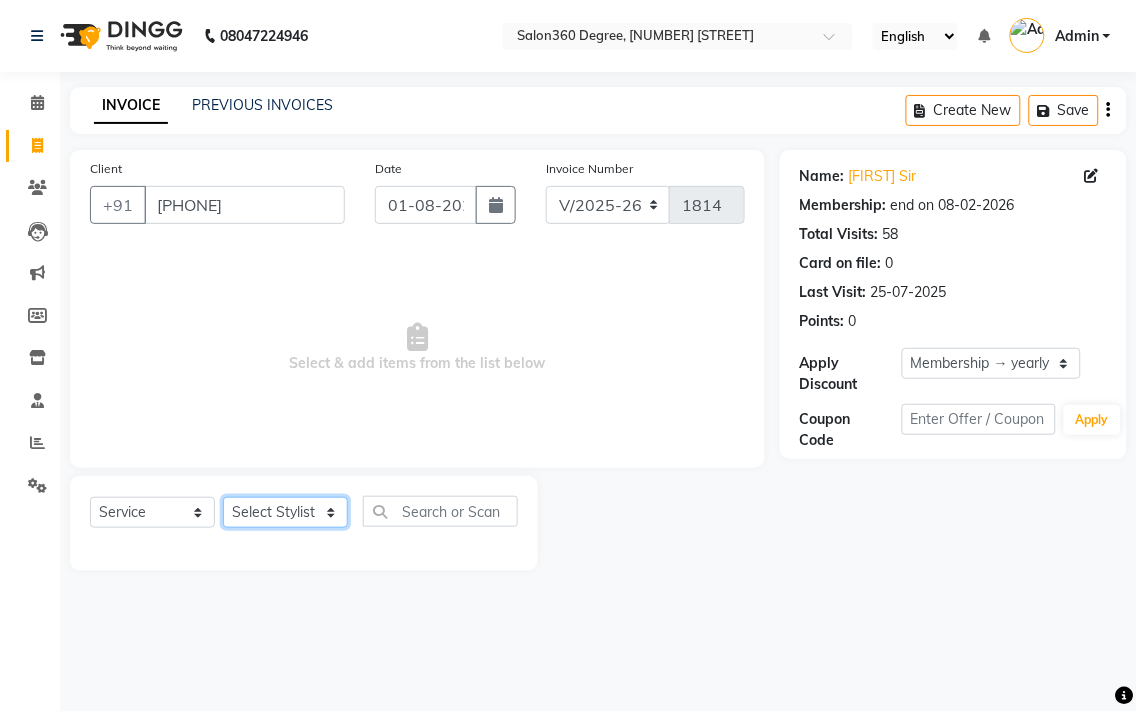 drag, startPoint x: 306, startPoint y: 524, endPoint x: 306, endPoint y: 500, distance: 24 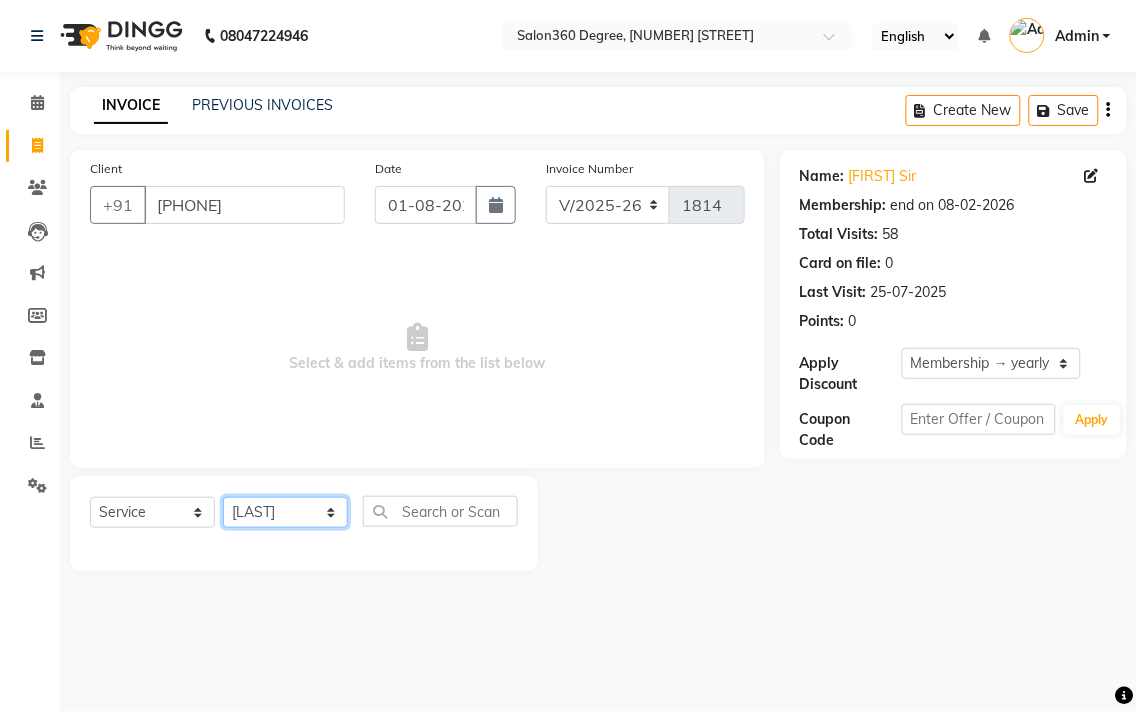 click on "Select Stylist Ankush Warpe Arati Garol dwarka panchal [LAST] Ganesh Harane Mahesh Kanore [LAST] [FIRST] Sachin Kale sakshi vishal sawant savli hiwale" 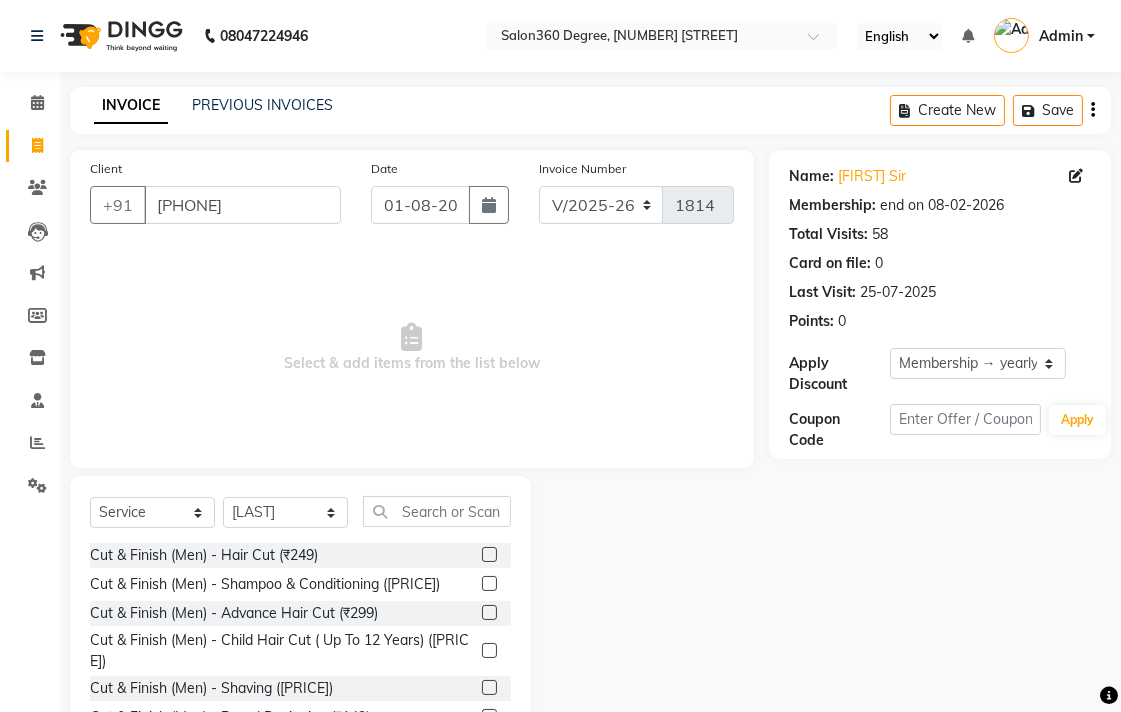 click 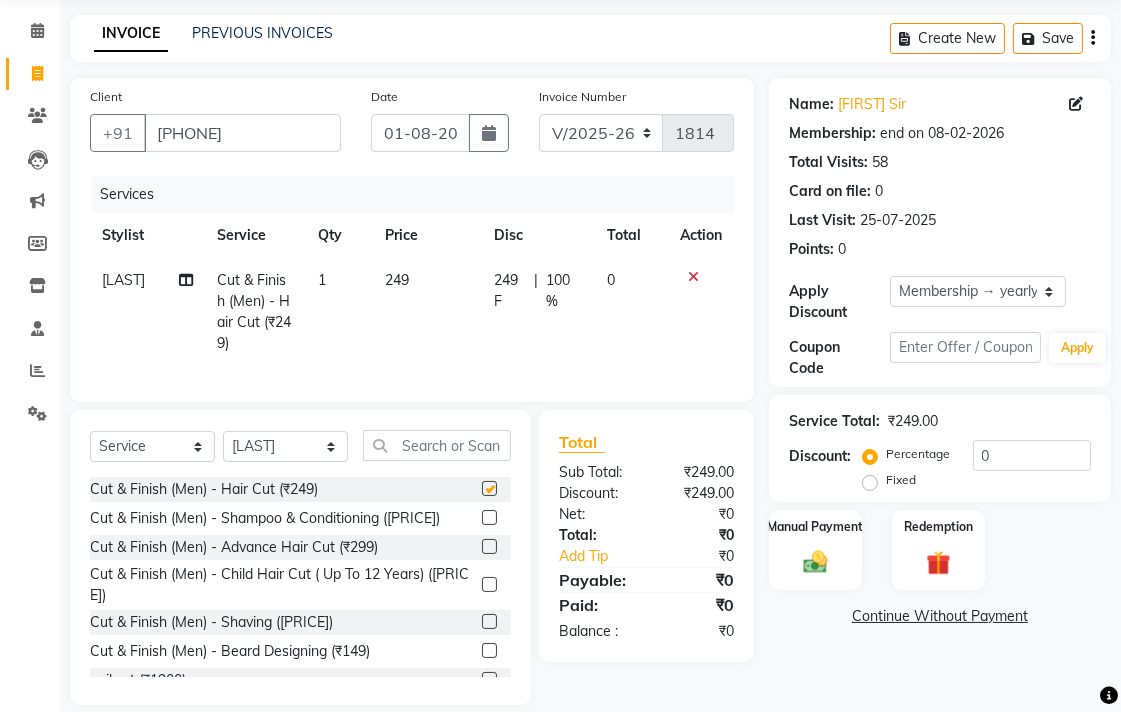 scroll, scrollTop: 111, scrollLeft: 0, axis: vertical 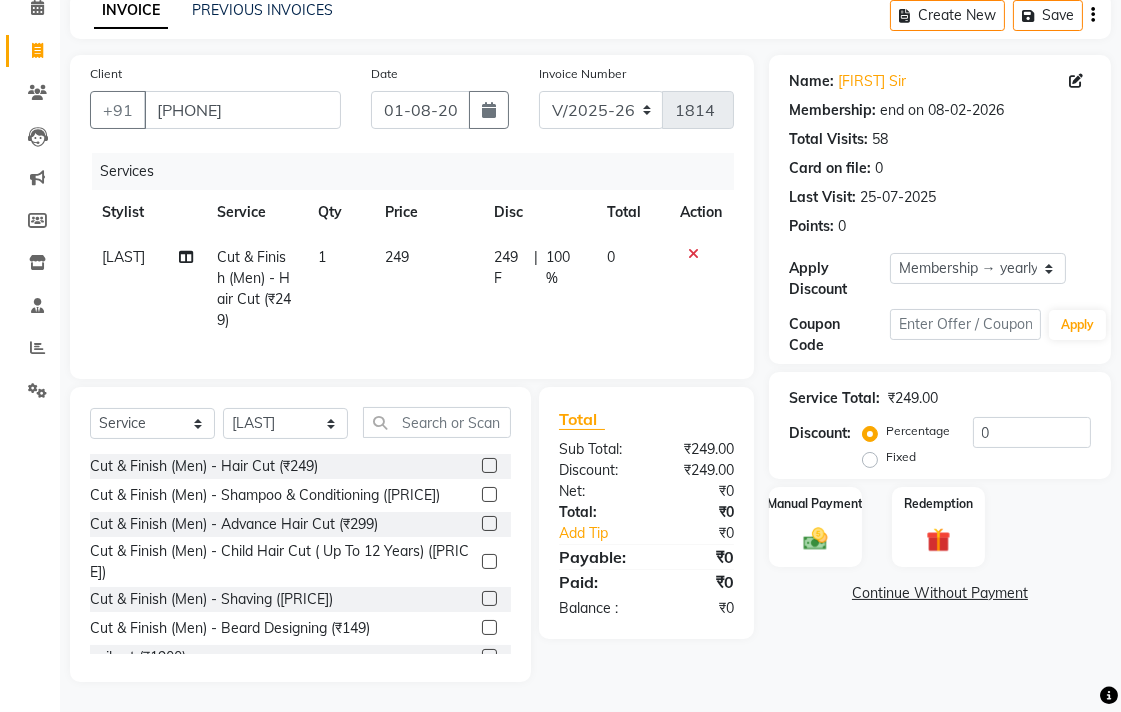 drag, startPoint x: 471, startPoint y: 596, endPoint x: 456, endPoint y: 507, distance: 90.255196 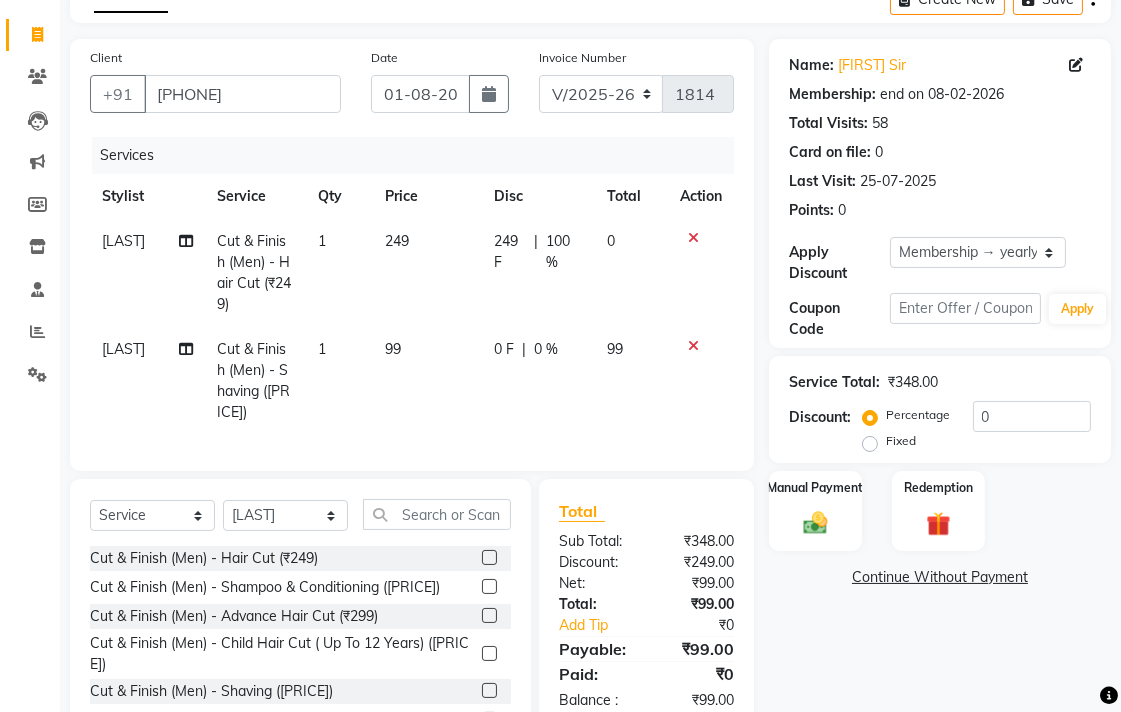 click on "99" 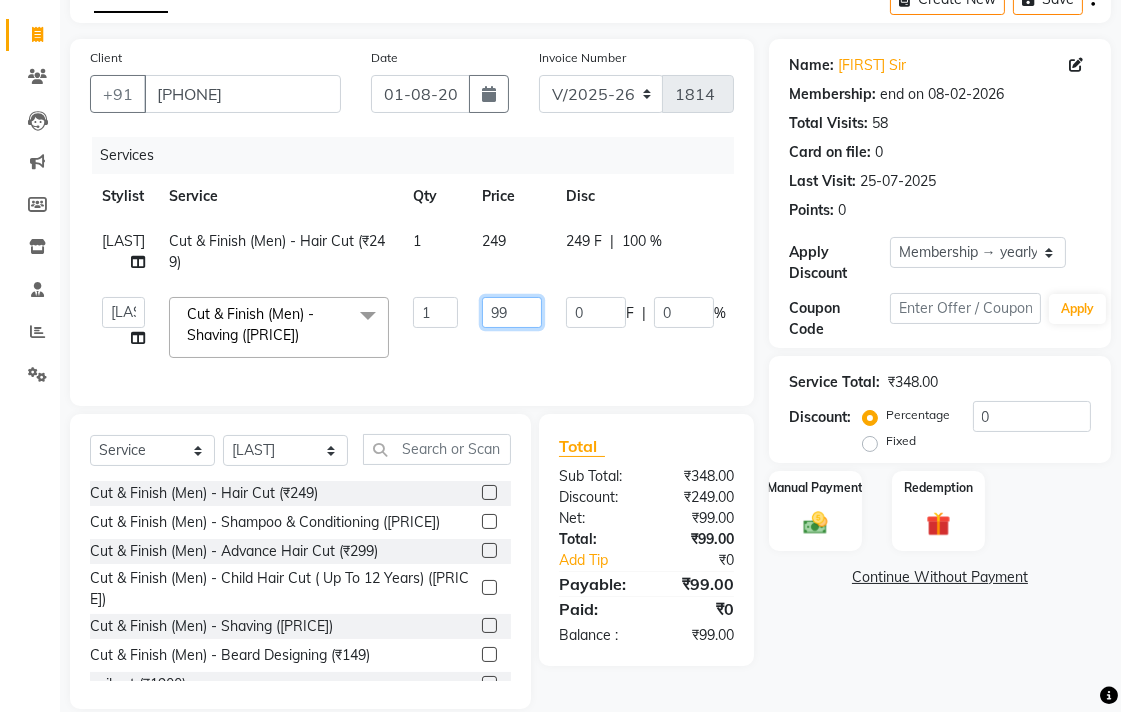 click on "99" 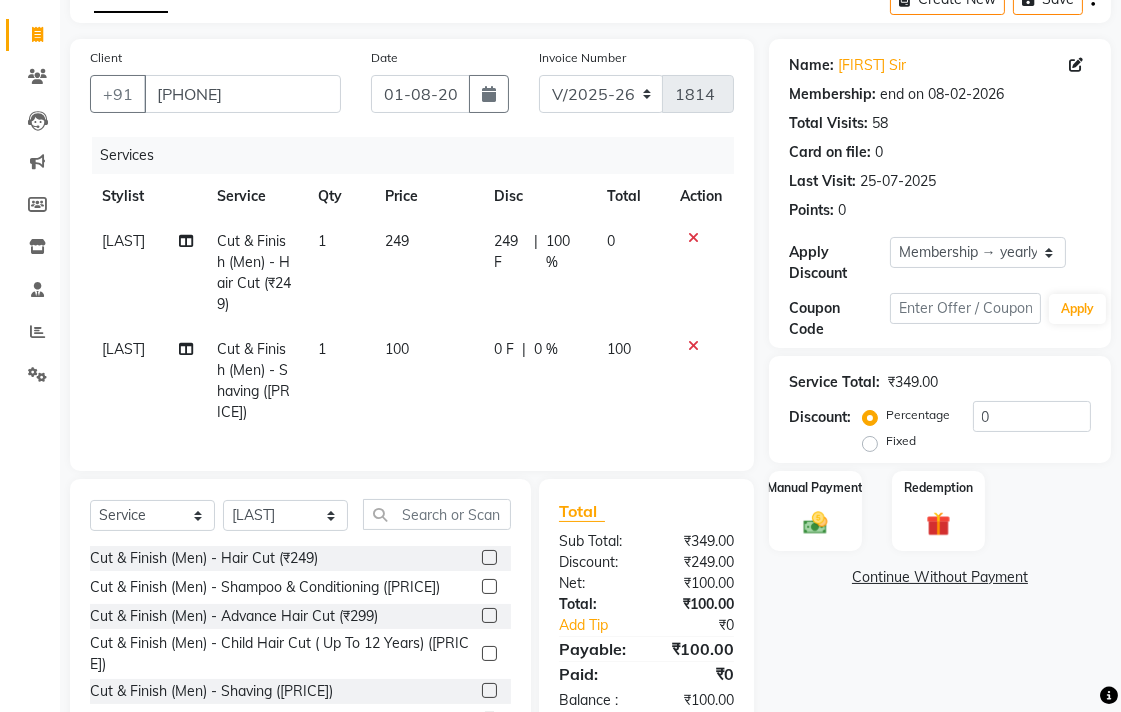 click on "[FIRST] [LAST] Cut & Finish (Men) - Hair Cut ([PRICE]) 1 249 249 F | 100 % 0" 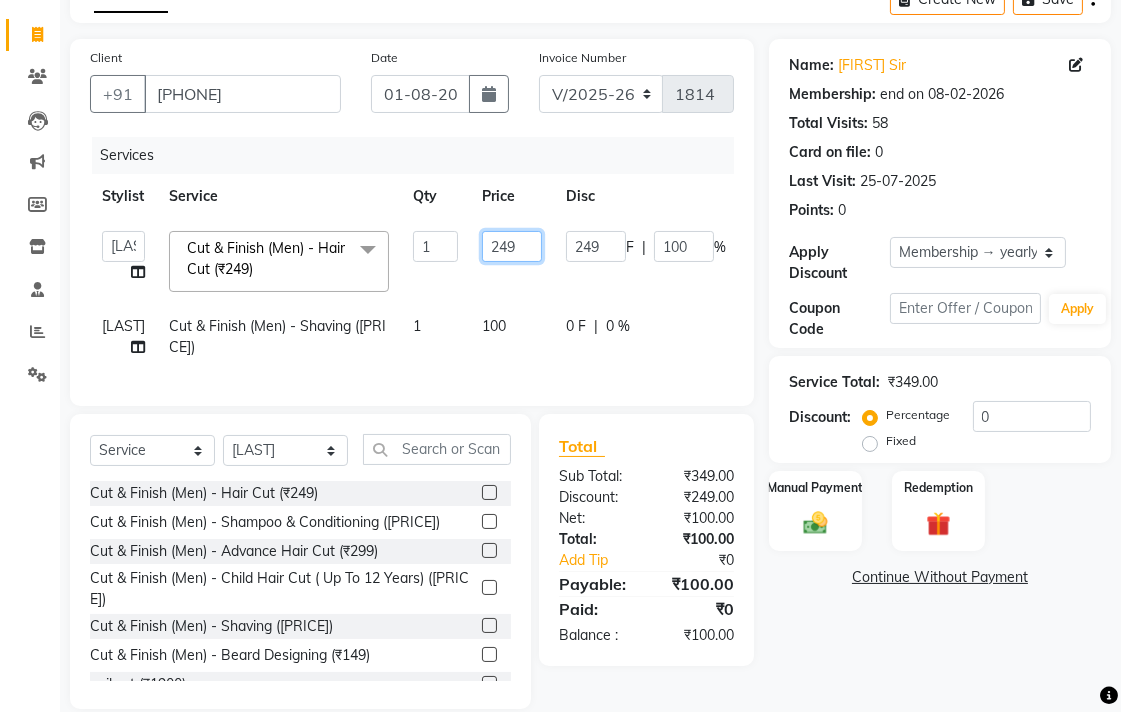 click on "249" 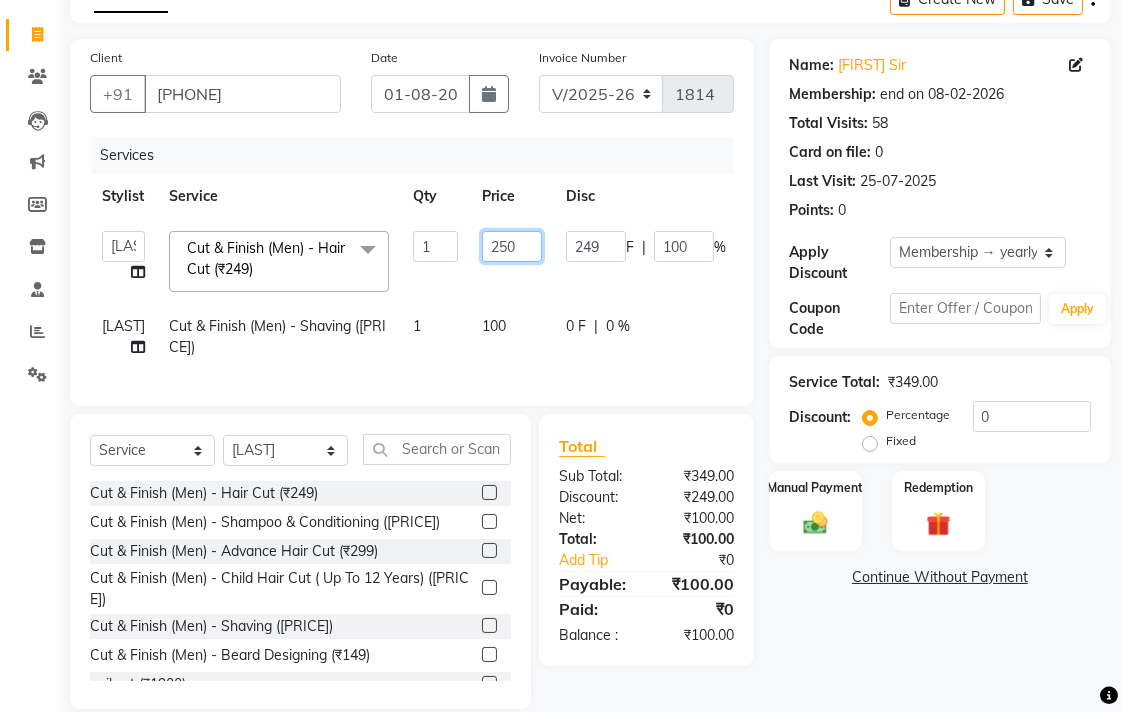 scroll, scrollTop: 175, scrollLeft: 0, axis: vertical 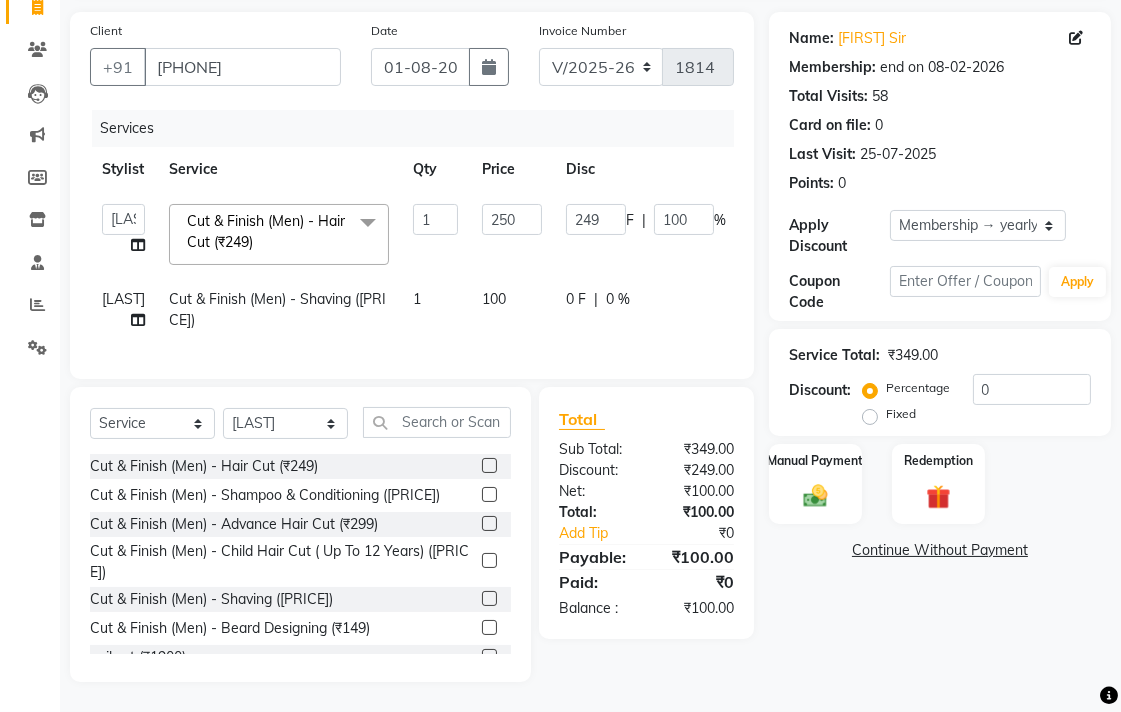 click on "Name: [FIRST] [LAST] Membership: end on 08-02-2026 Total Visits: 58 Card on file: 0 Last Visit: 25-07-2025 Points: 0 Apply Discount Select Membership → yearly unltd hair cut with wash Loyalty → Loyality level 1 Coupon Code Apply Service Total: ₹349.00 Discount: Percentage Fixed 0 Manual Payment Redemption Continue Without Payment" 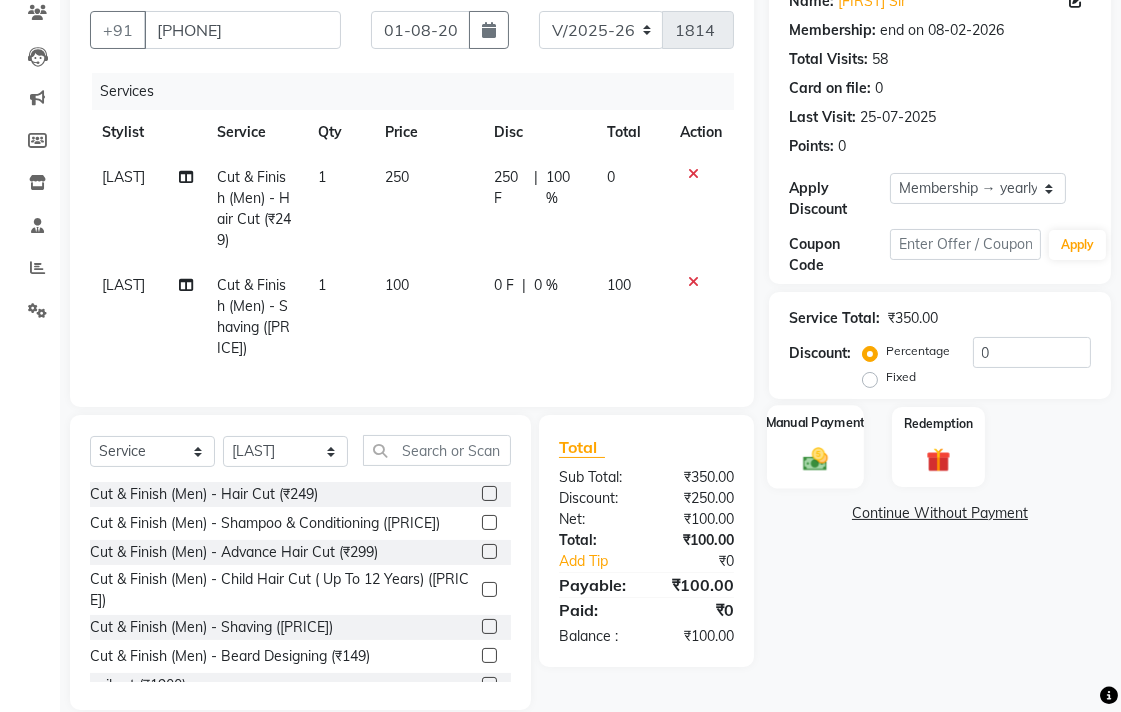 click 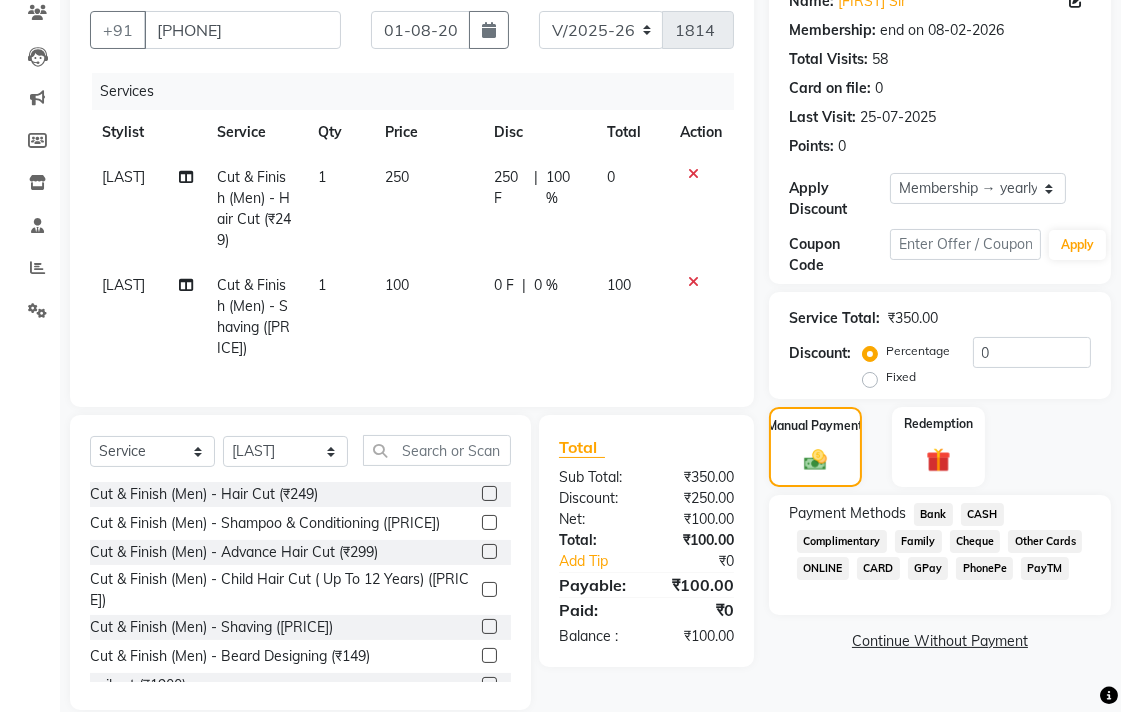 click on "CASH" 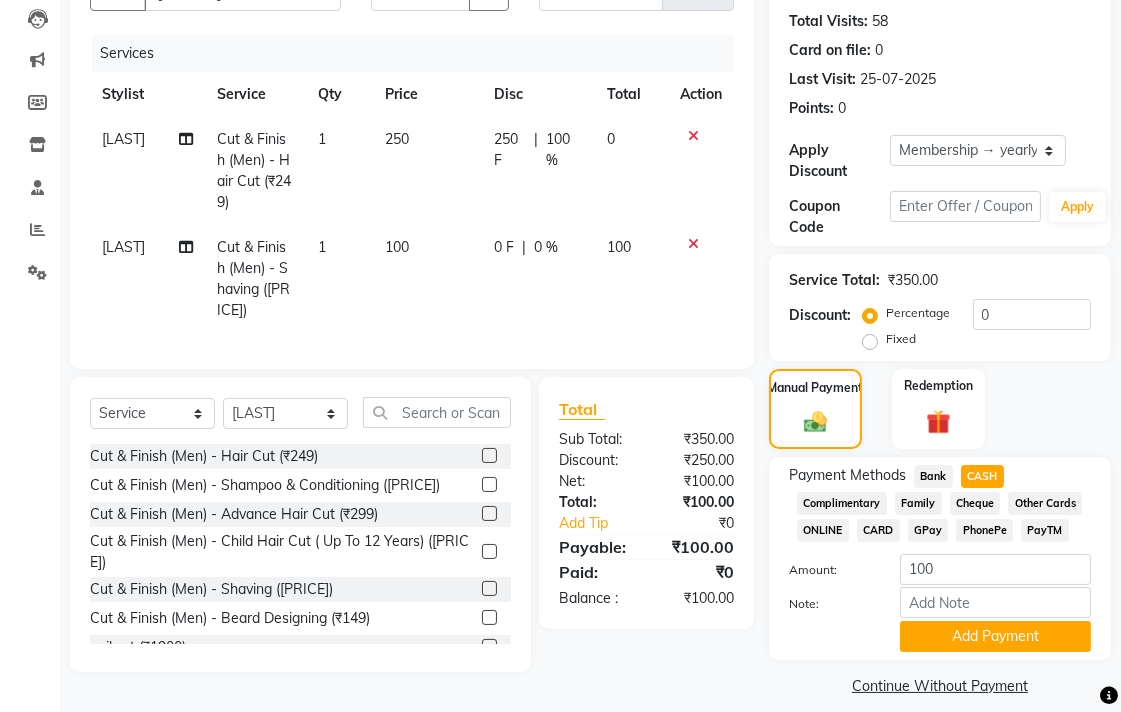 scroll, scrollTop: 233, scrollLeft: 0, axis: vertical 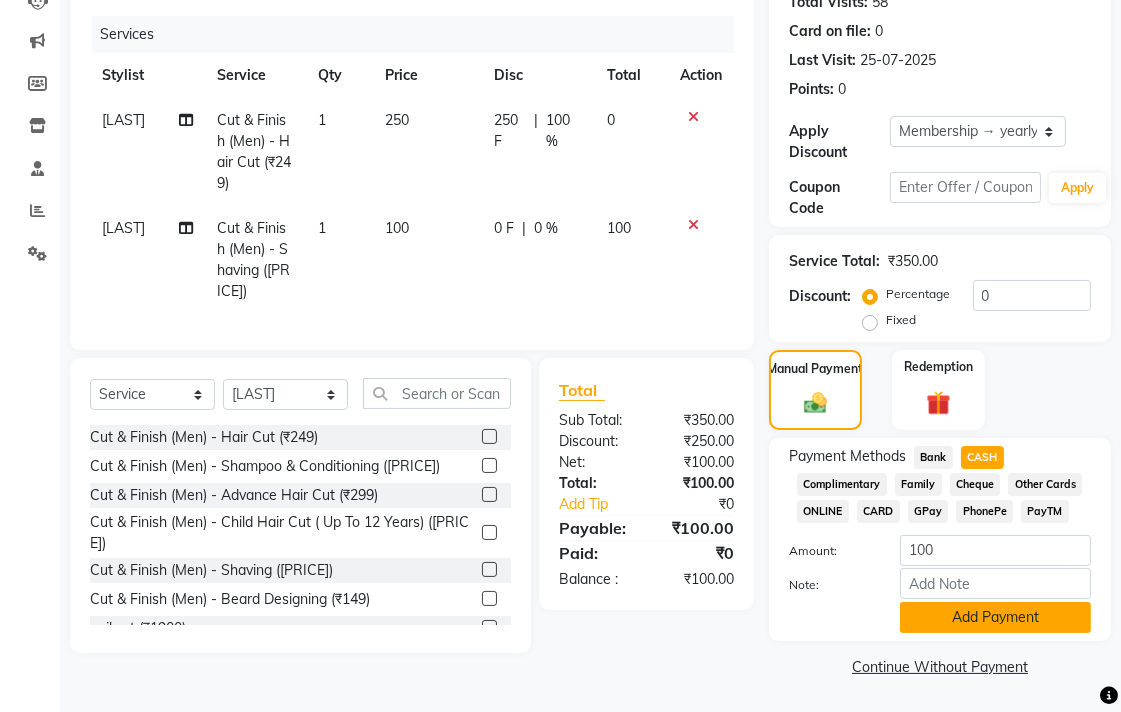 click on "Add Payment" 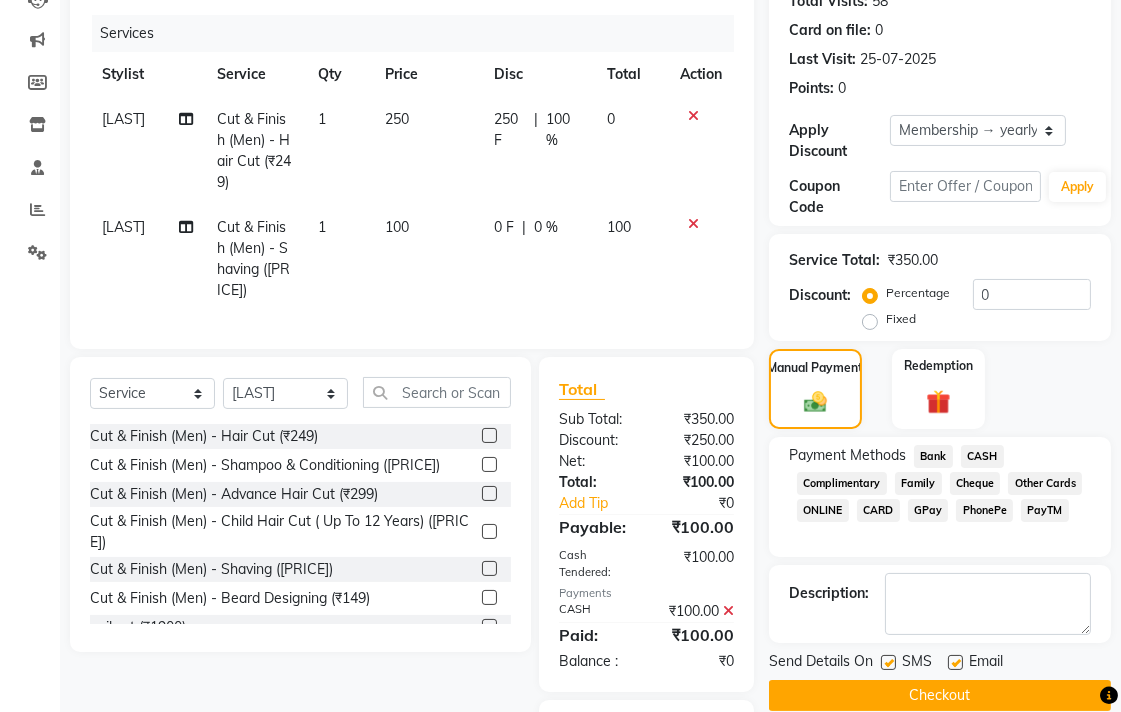 click on "Checkout" 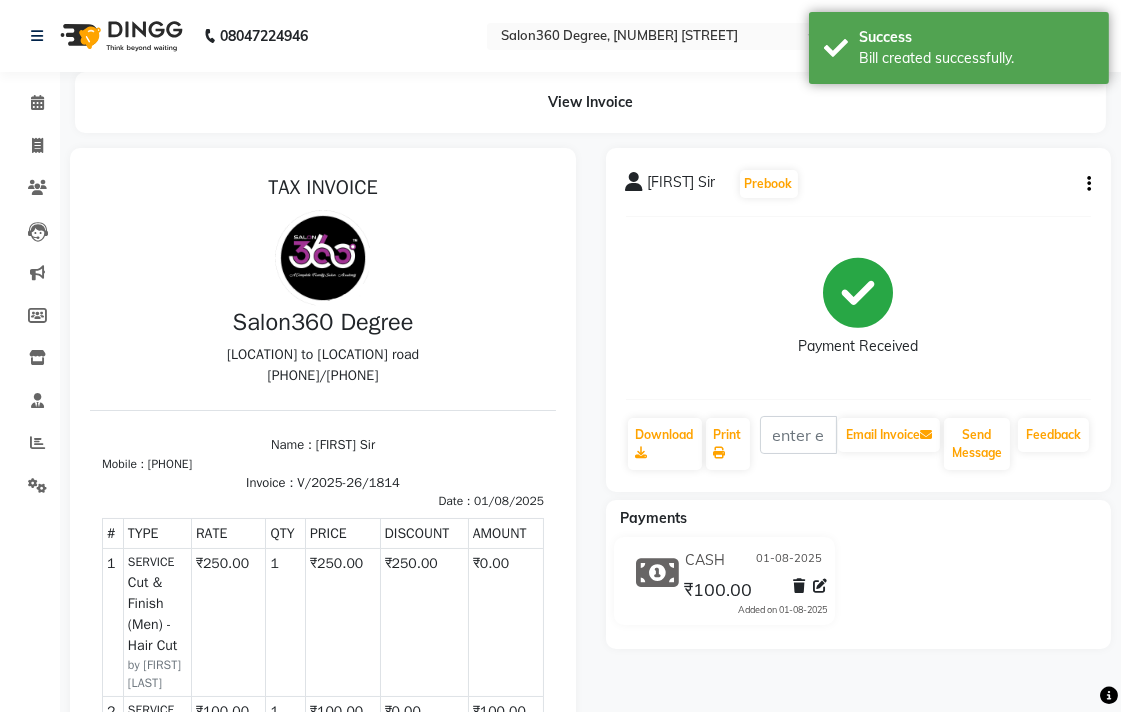 scroll, scrollTop: 0, scrollLeft: 0, axis: both 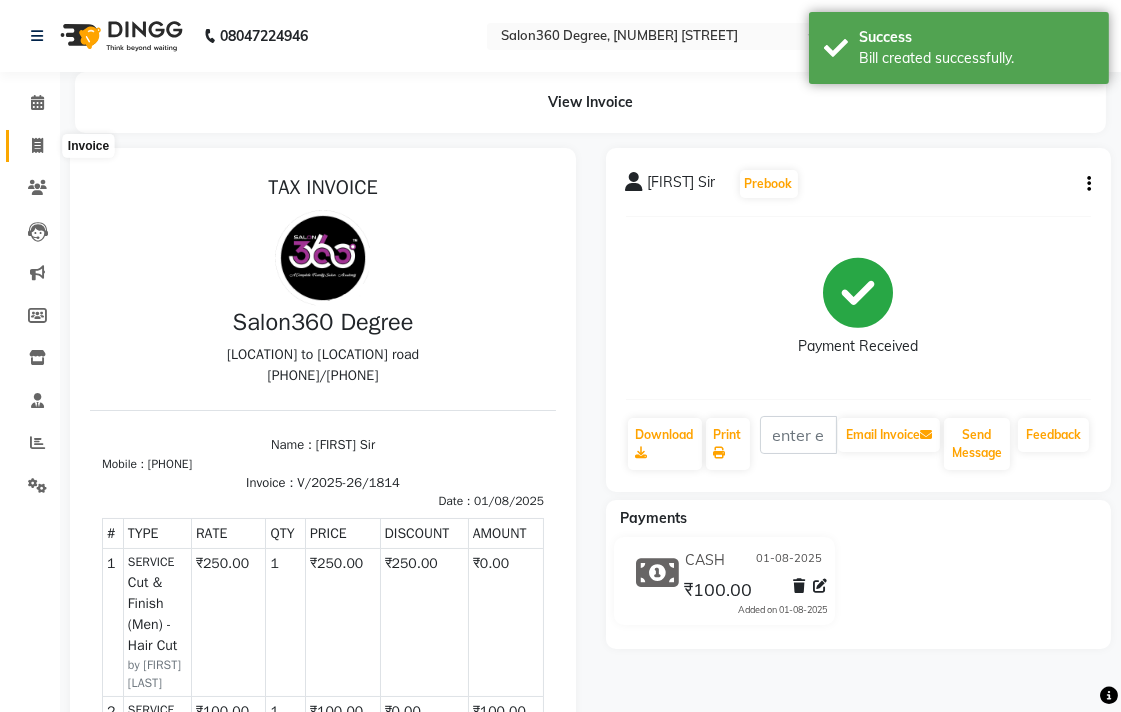 click 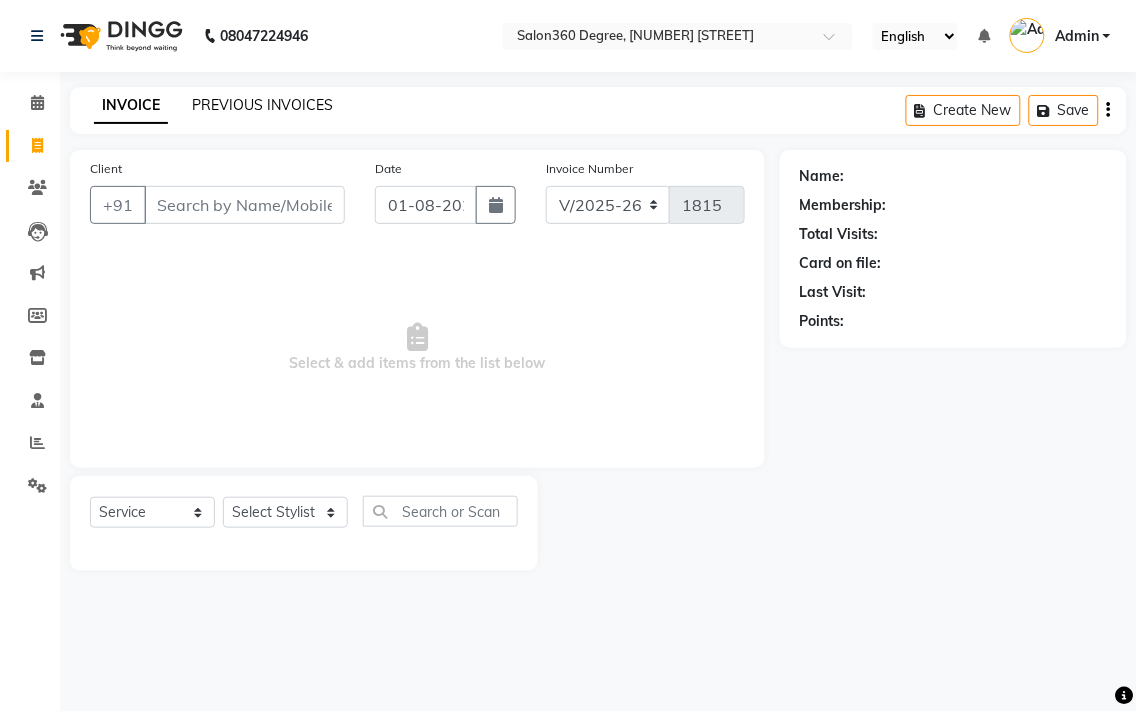click on "PREVIOUS INVOICES" 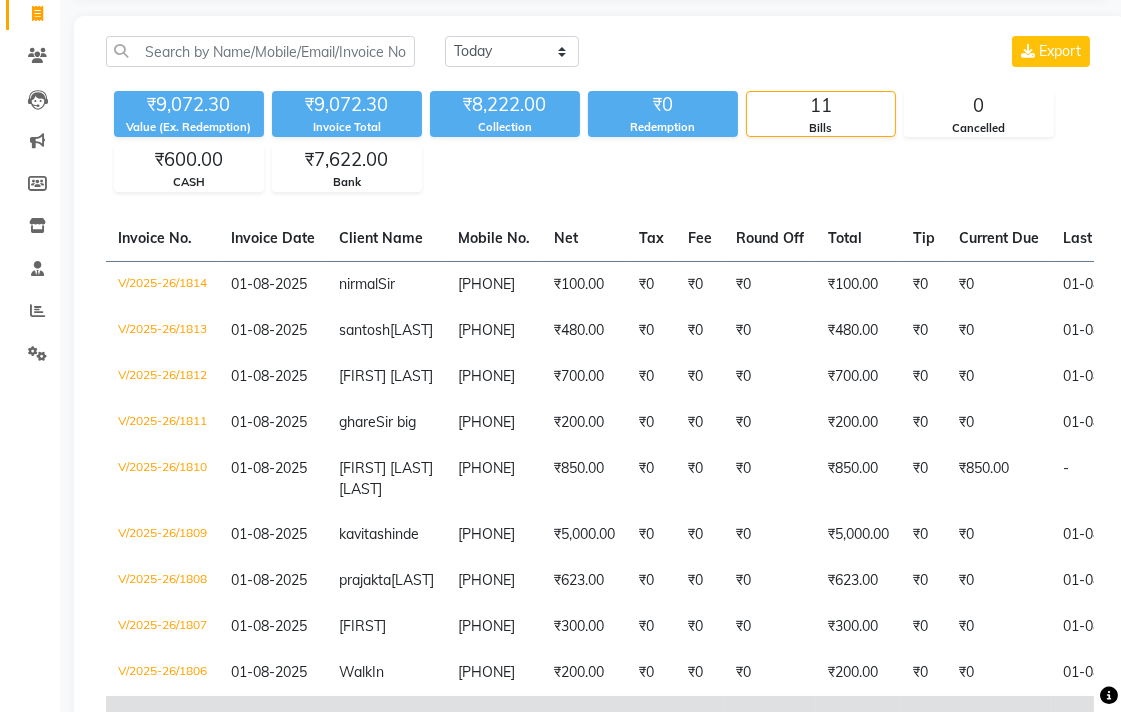 scroll, scrollTop: 0, scrollLeft: 0, axis: both 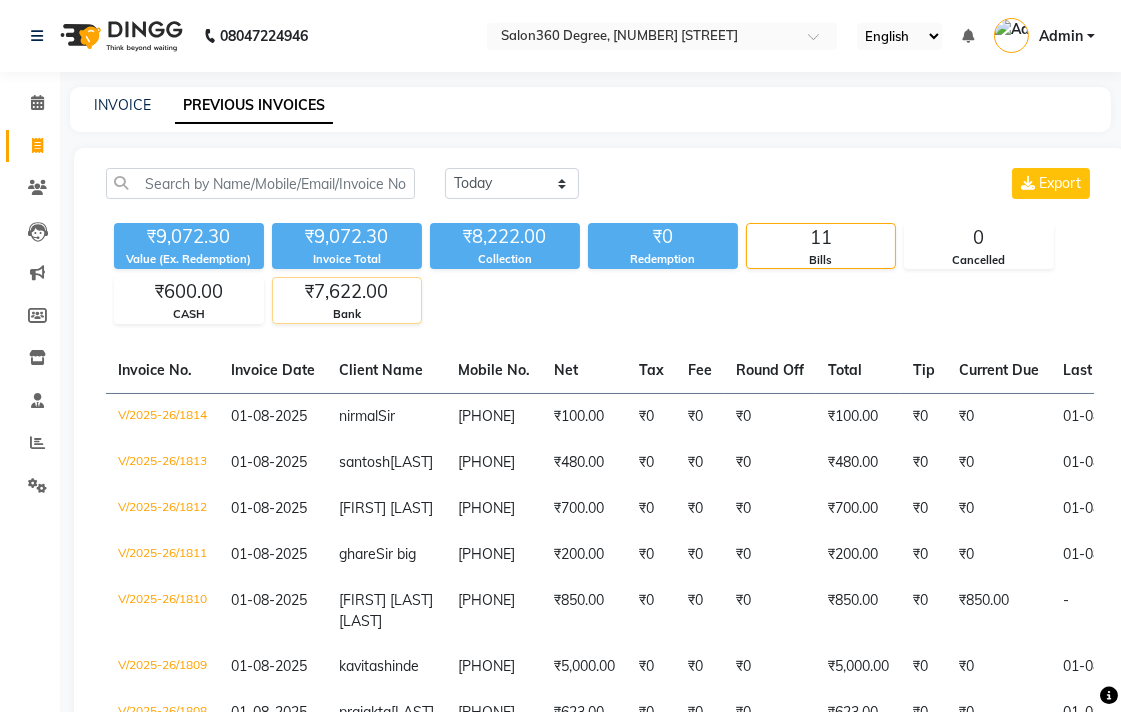 click on "Bank" 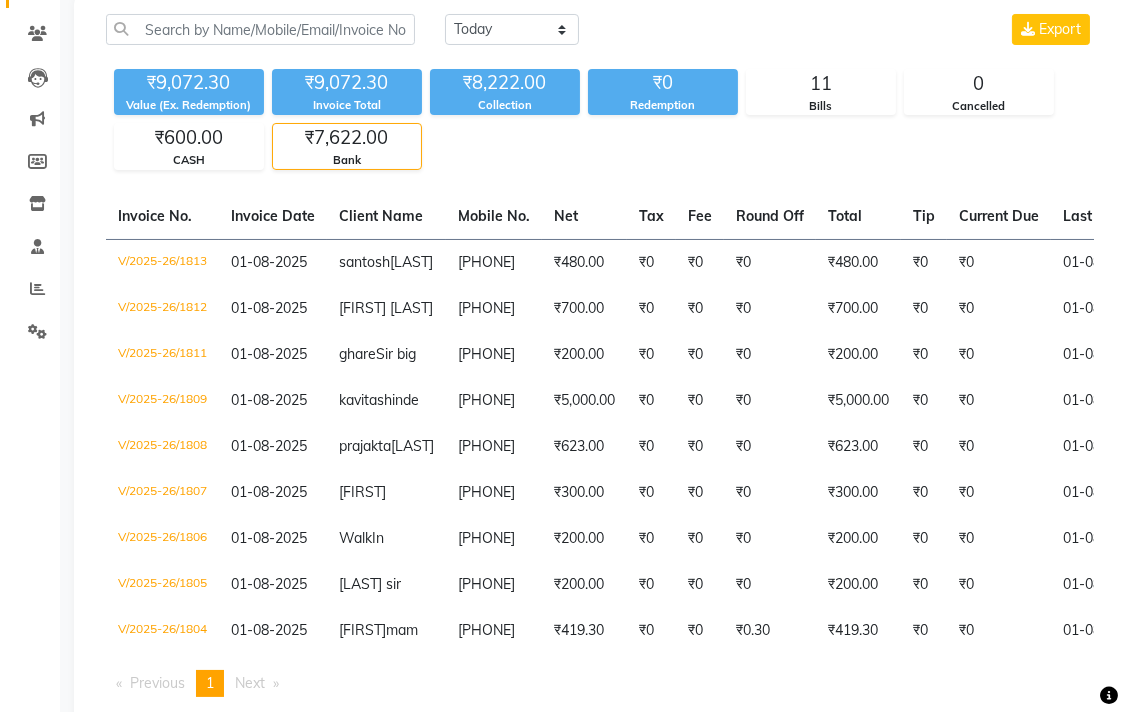 scroll, scrollTop: 0, scrollLeft: 0, axis: both 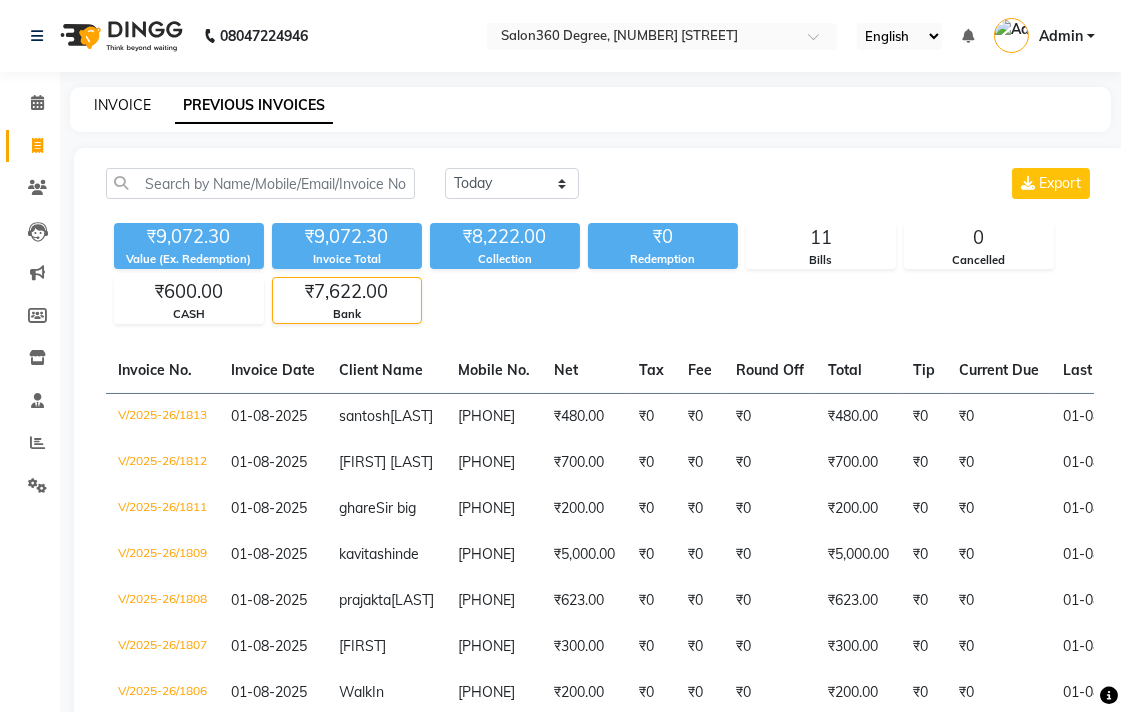click on "INVOICE" 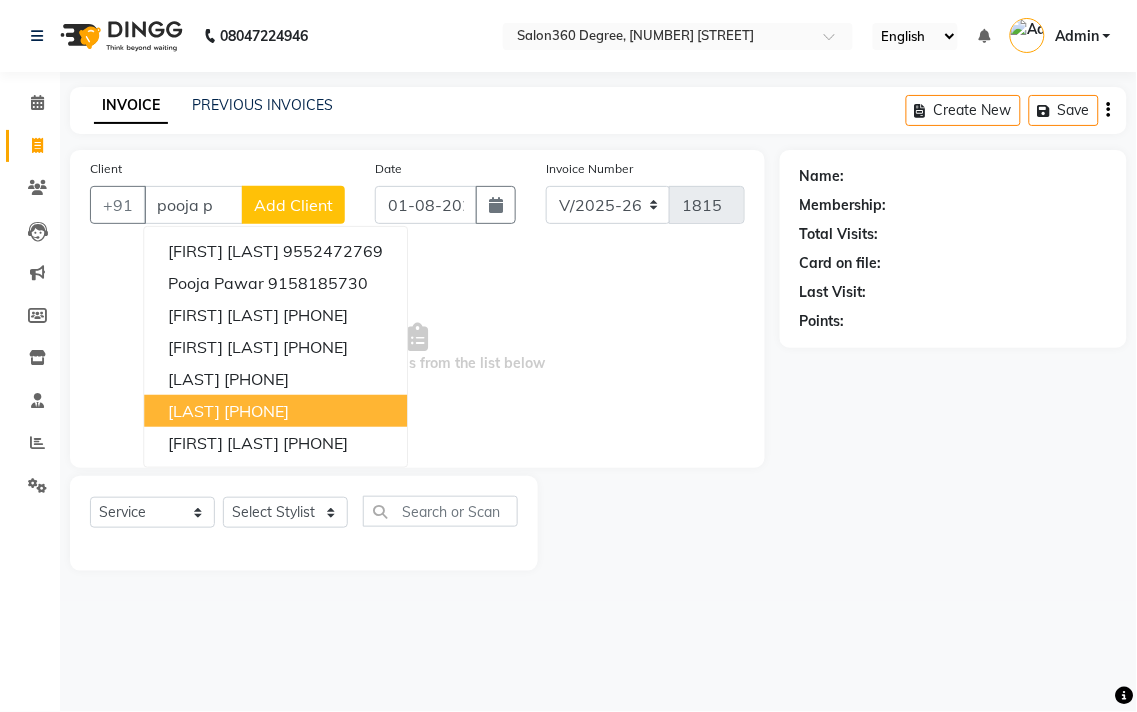 click on "[LAST] [PHONE]" at bounding box center (275, 411) 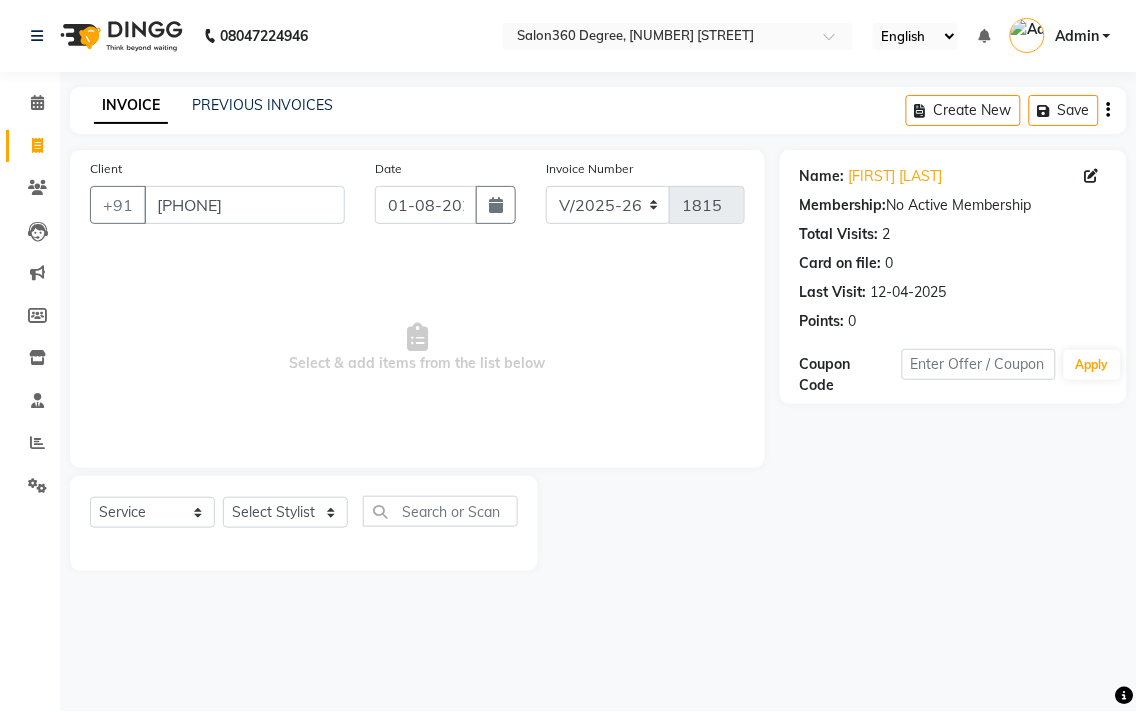 click on "Select  Service  Product  Membership  Package Voucher Prepaid Gift Card  Select Stylist [FIRST] [LAST] [FIRST] [LAST] [FIRST] [LAST] [FIRST] [LAST] [FIRST] [LAST] [FIRST] [LAST] [FIRST] [LAST] [FIRST] [LAST] [FIRST] [LAST] [FIRST] [LAST] [FIRST] [LAST] [FIRST] [LAST]" 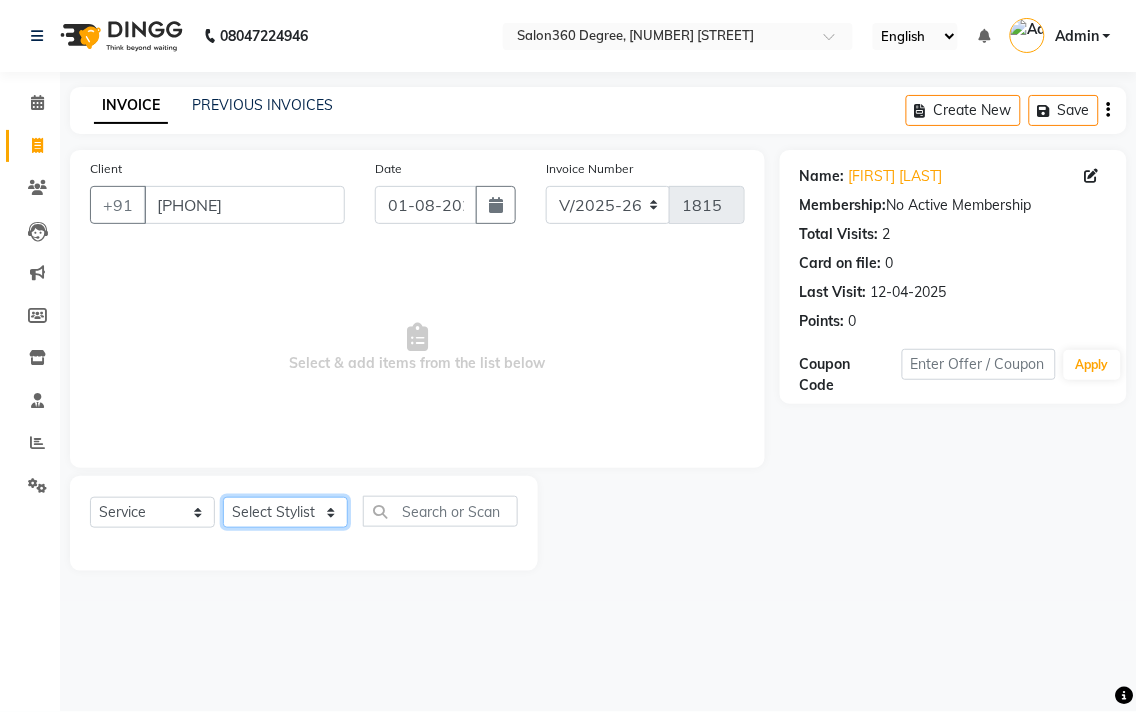 click on "Select Stylist Ankush Warpe Arati Garol dwarka panchal [LAST] Ganesh Harane Mahesh Kanore [LAST] [FIRST] Sachin Kale sakshi vishal sawant savli hiwale" 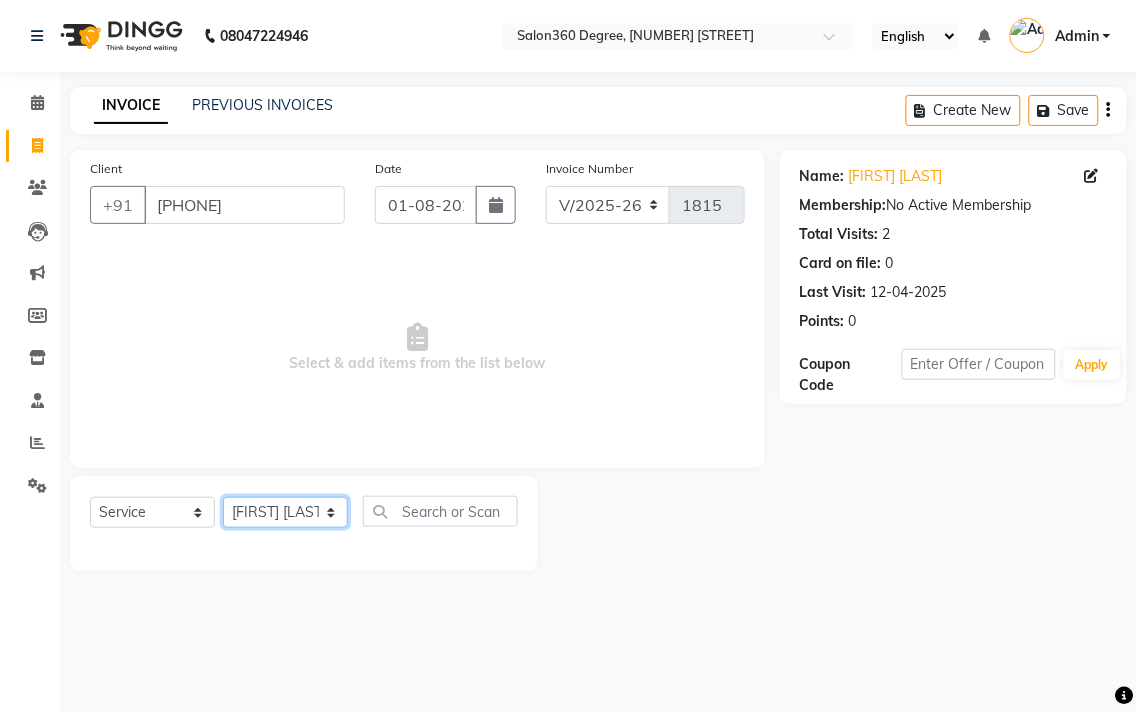 click on "Select Stylist Ankush Warpe Arati Garol dwarka panchal [LAST] Ganesh Harane Mahesh Kanore [LAST] [FIRST] Sachin Kale sakshi vishal sawant savli hiwale" 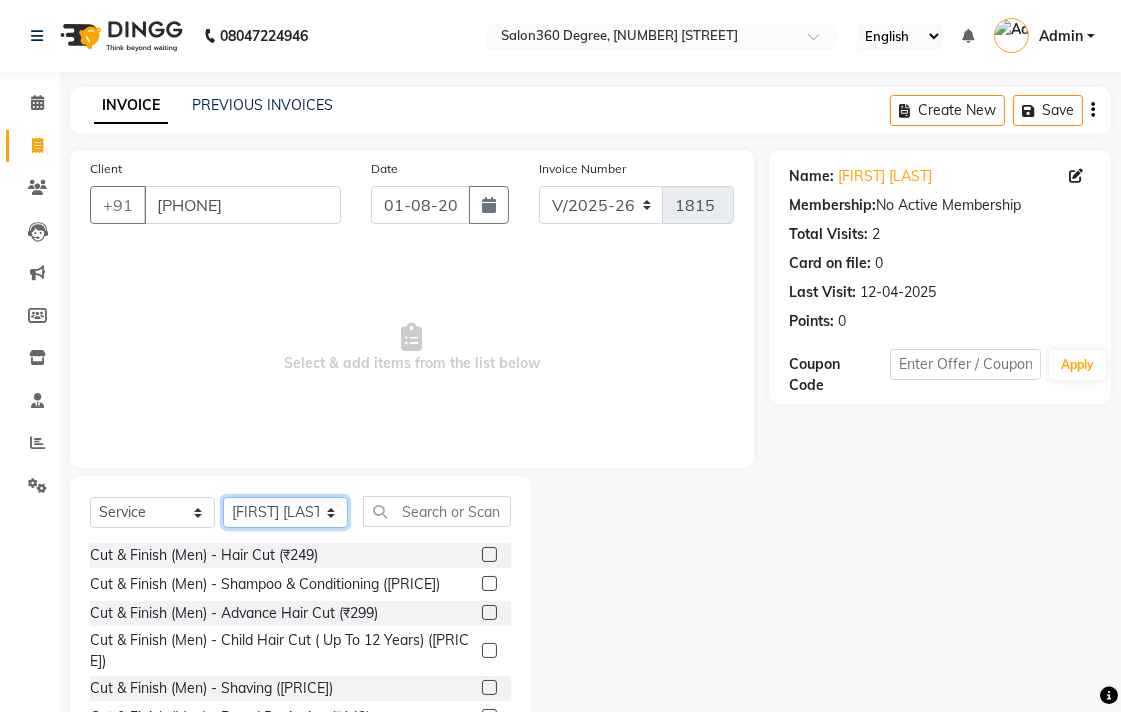 drag, startPoint x: 330, startPoint y: 515, endPoint x: 297, endPoint y: 498, distance: 37.12142 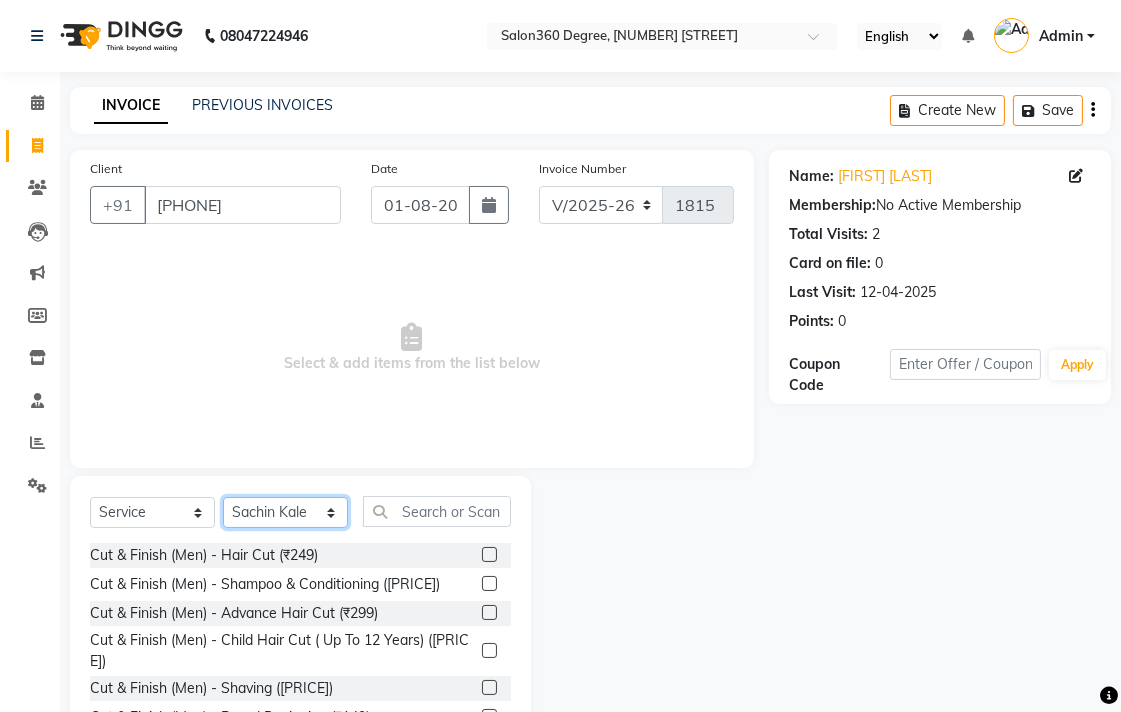 click on "Select Stylist Ankush Warpe Arati Garol dwarka panchal [LAST] Ganesh Harane Mahesh Kanore [LAST] [FIRST] Sachin Kale sakshi vishal sawant savli hiwale" 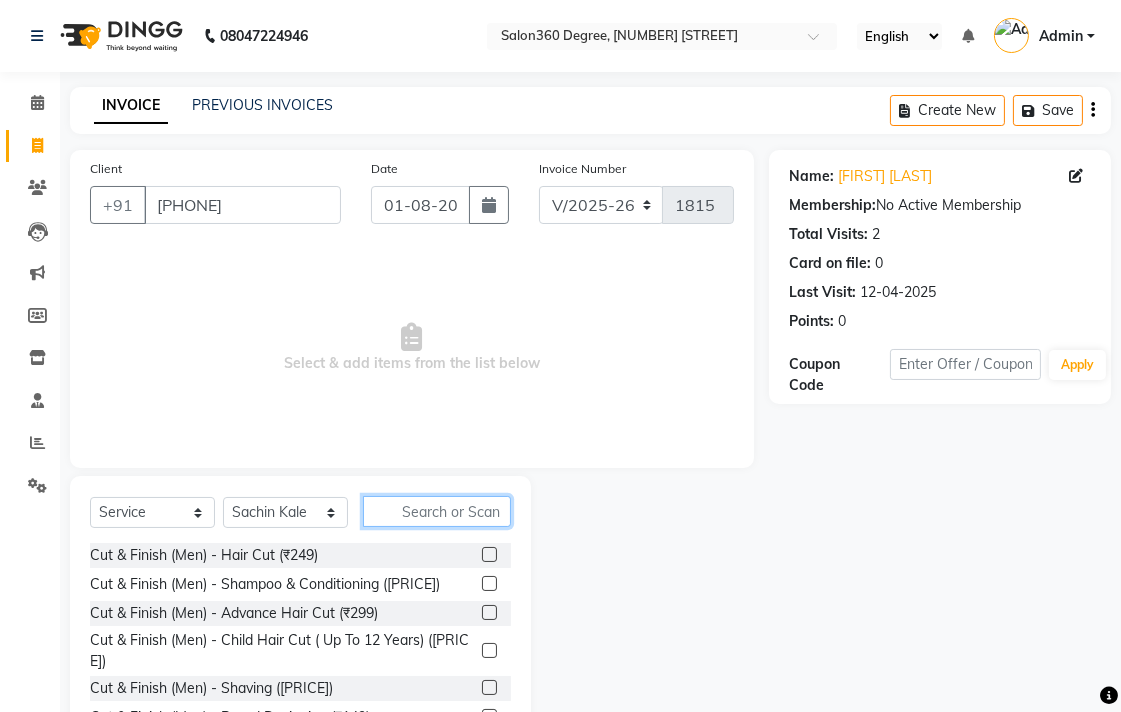 click 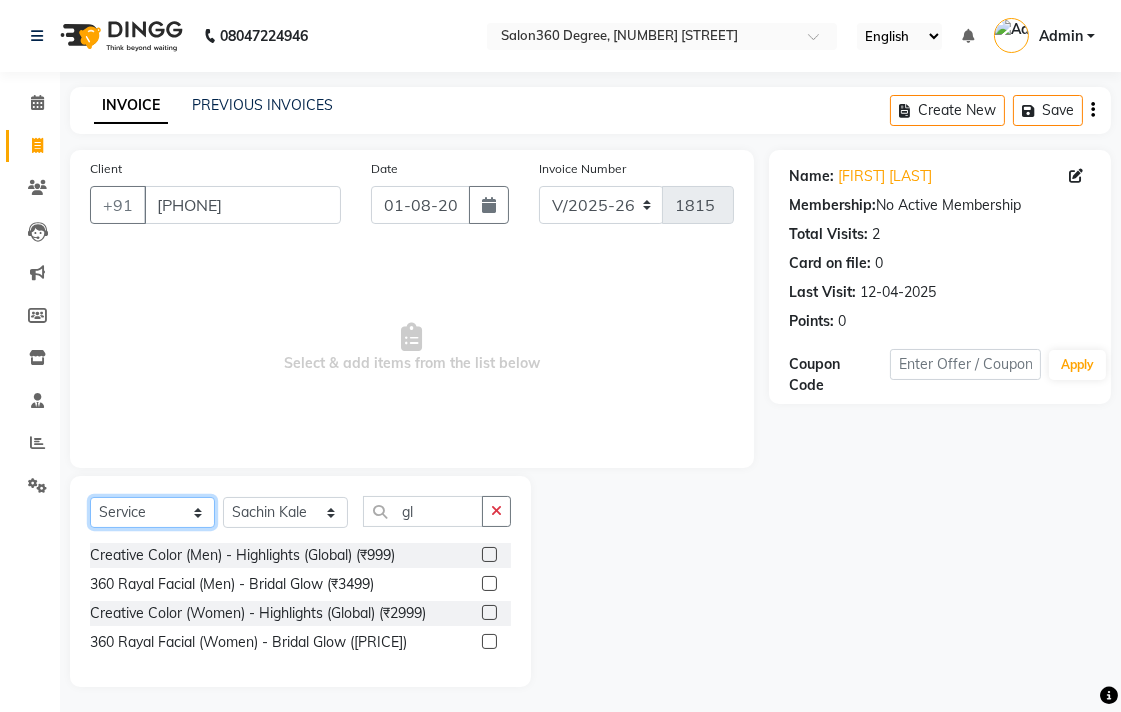 click on "Select  Service  Product  Membership  Package Voucher Prepaid Gift Card" 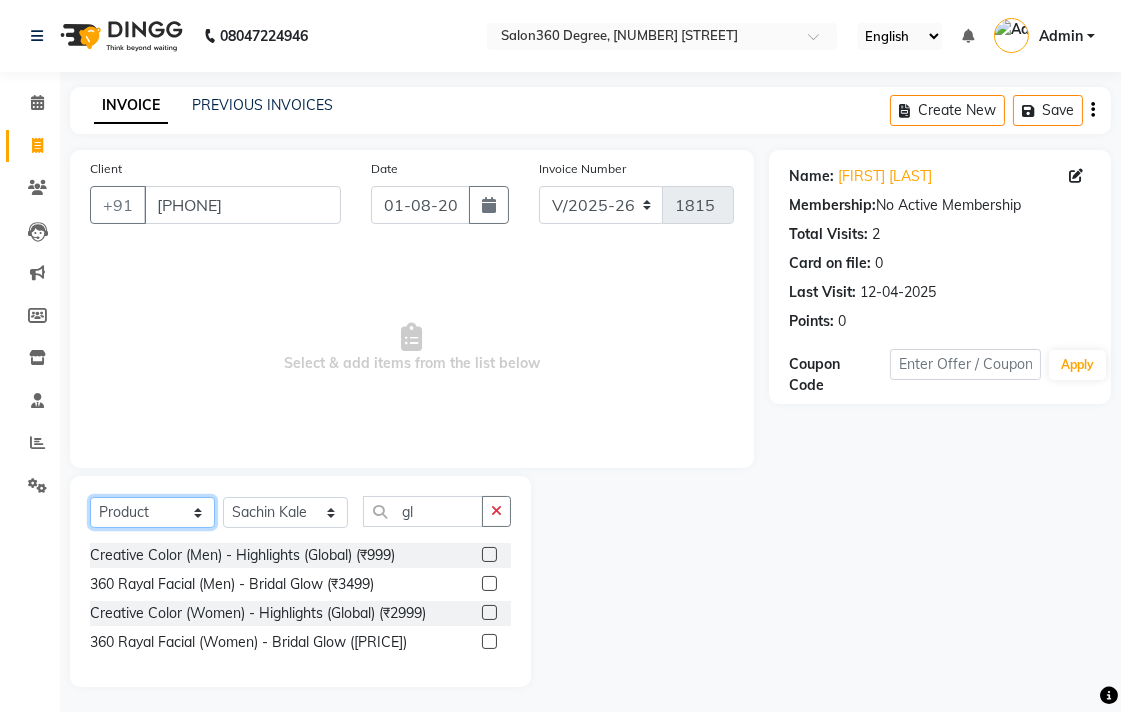 click on "Select  Service  Product  Membership  Package Voucher Prepaid Gift Card" 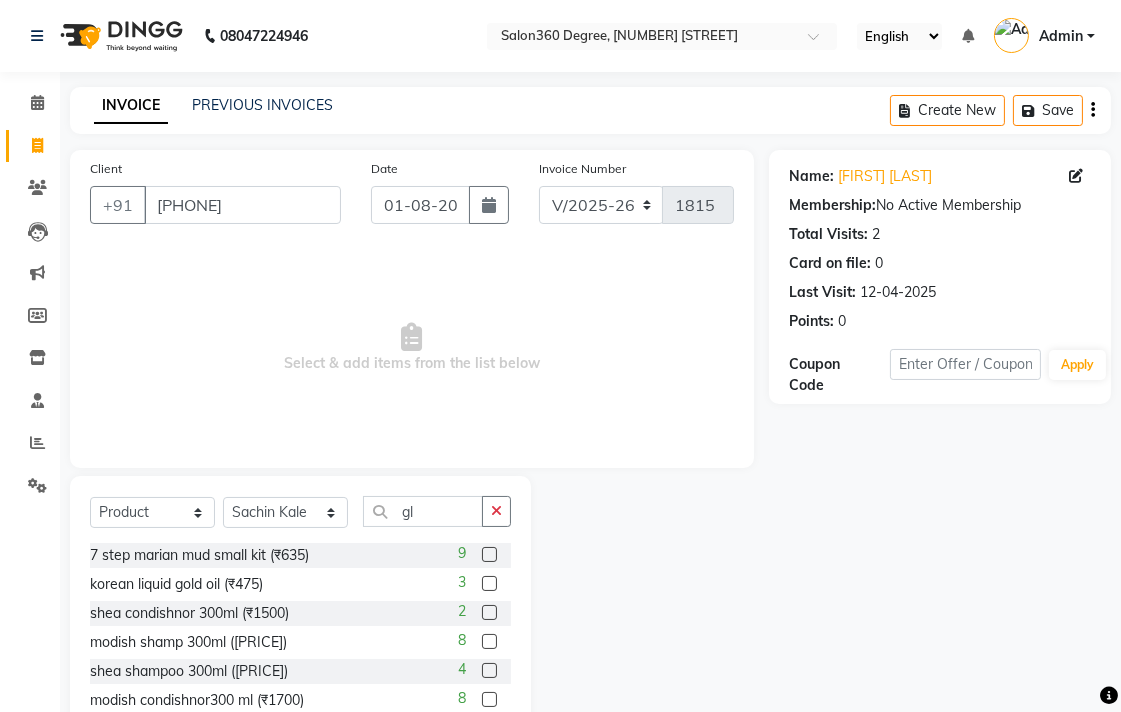 click 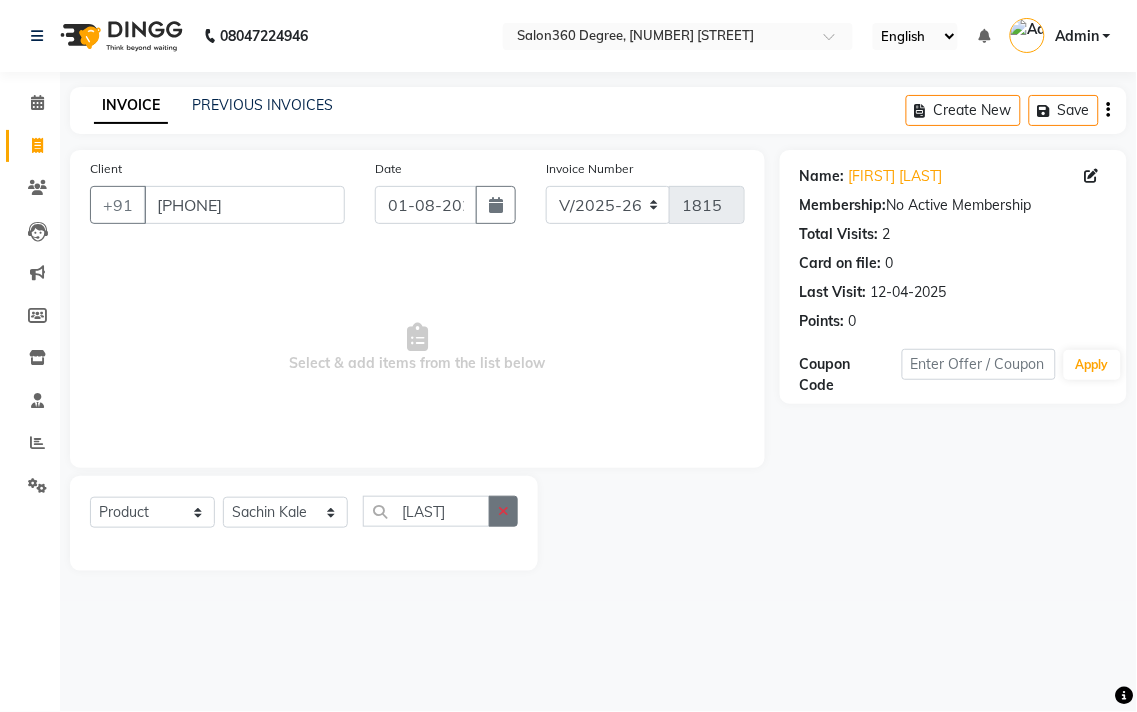 click 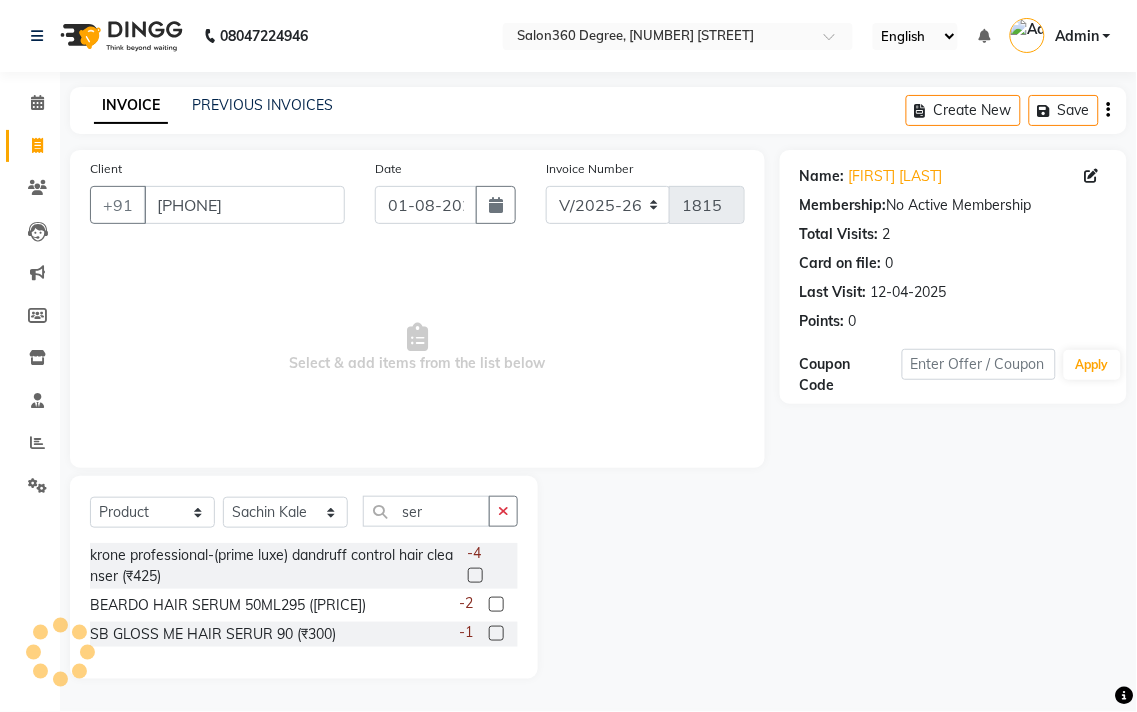 click 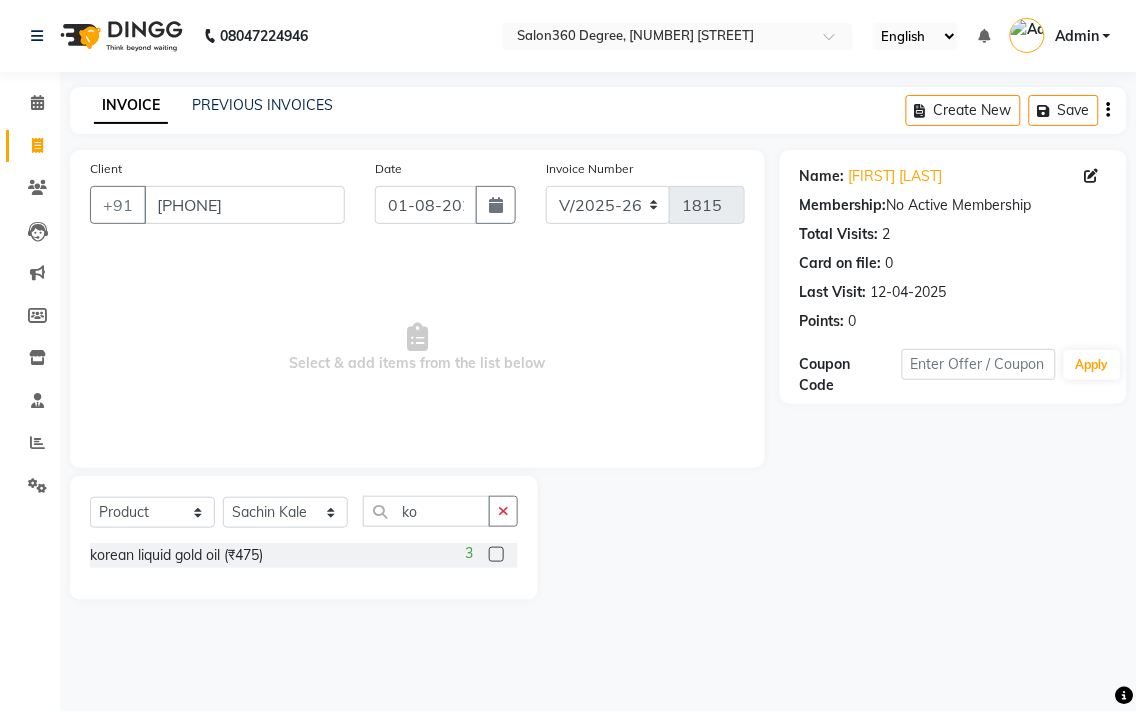click 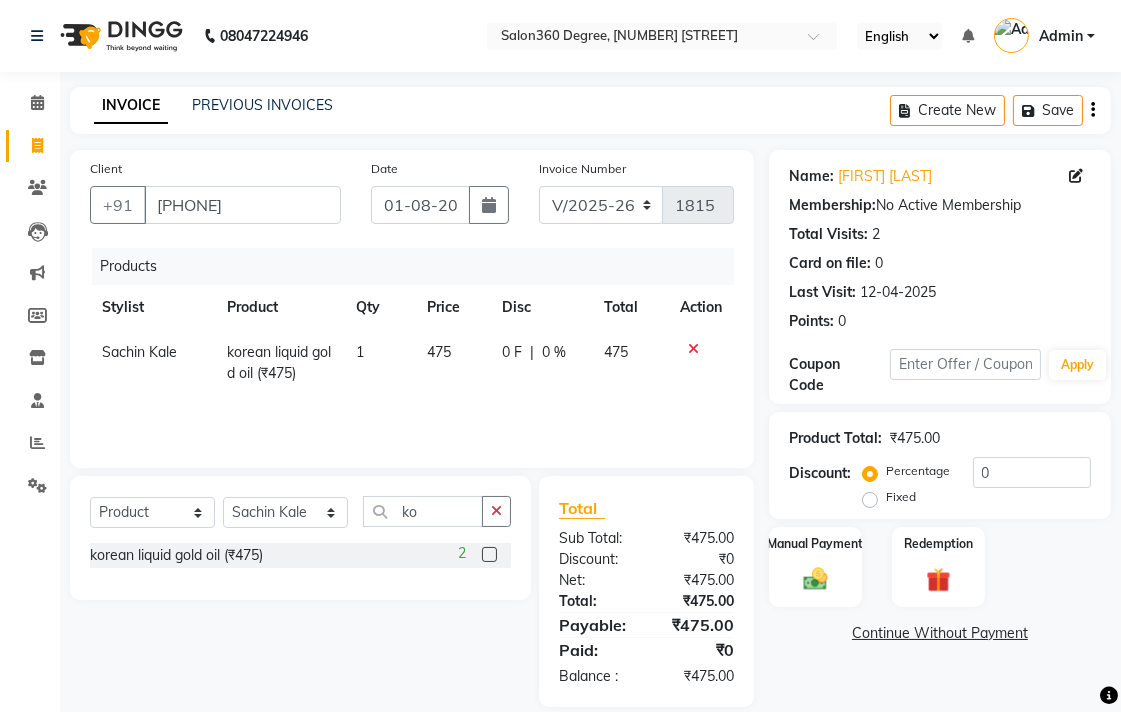click on "475" 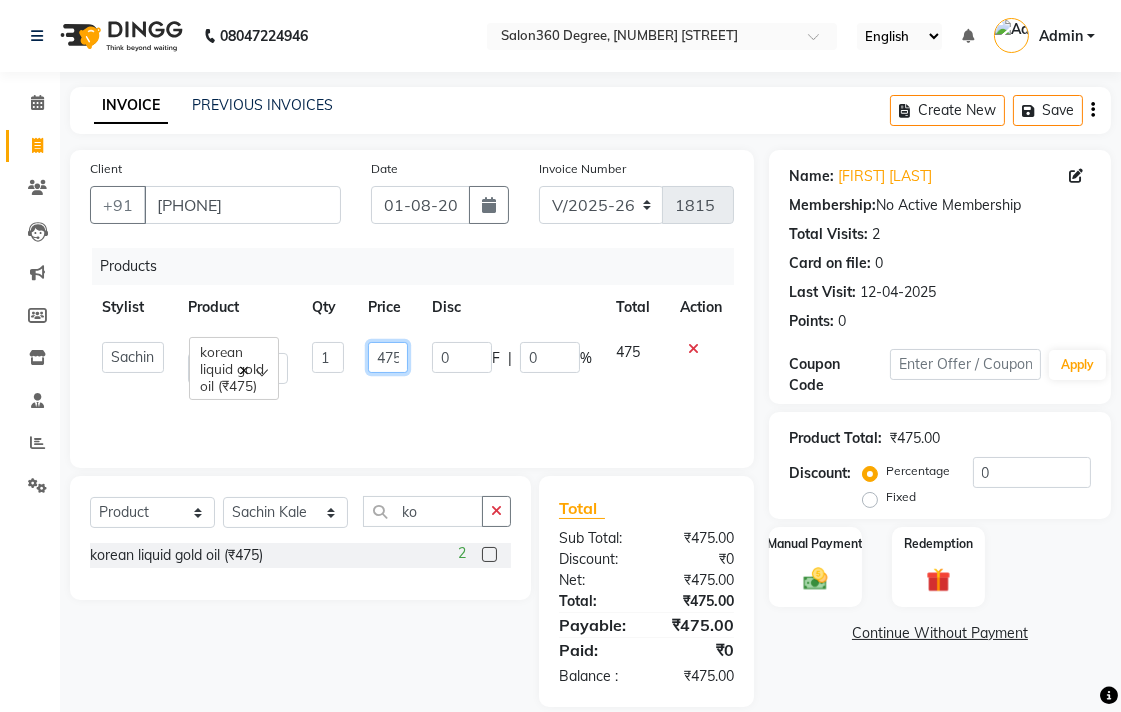 click on "475" 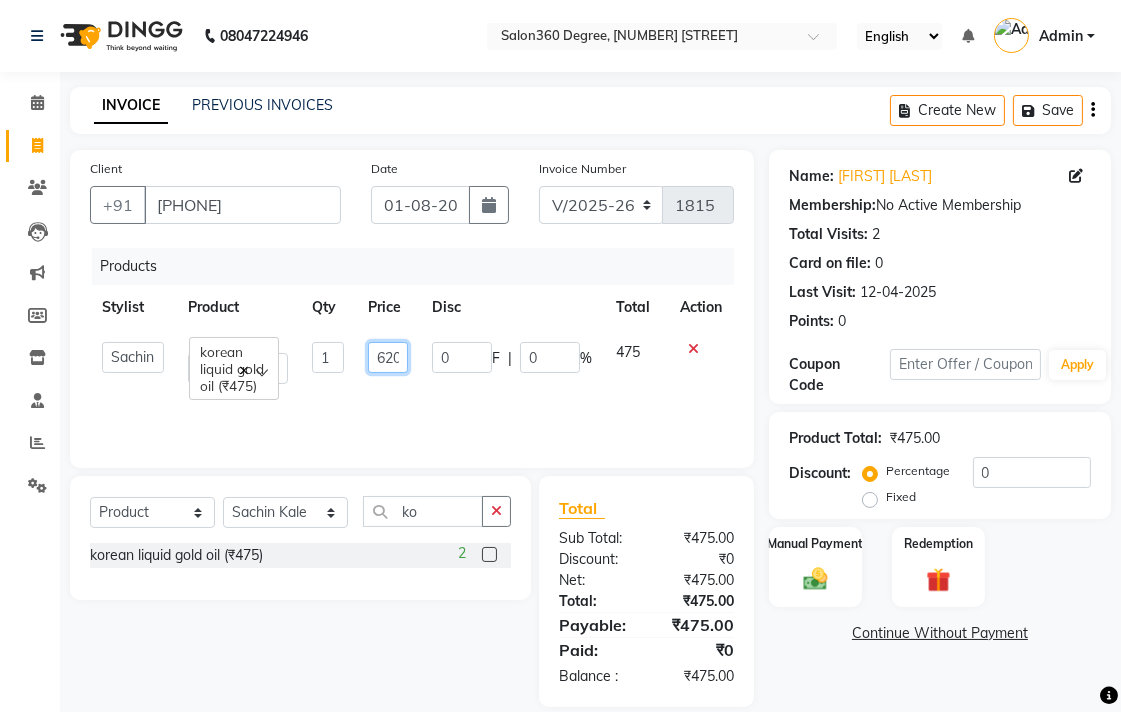 scroll, scrollTop: 0, scrollLeft: 3, axis: horizontal 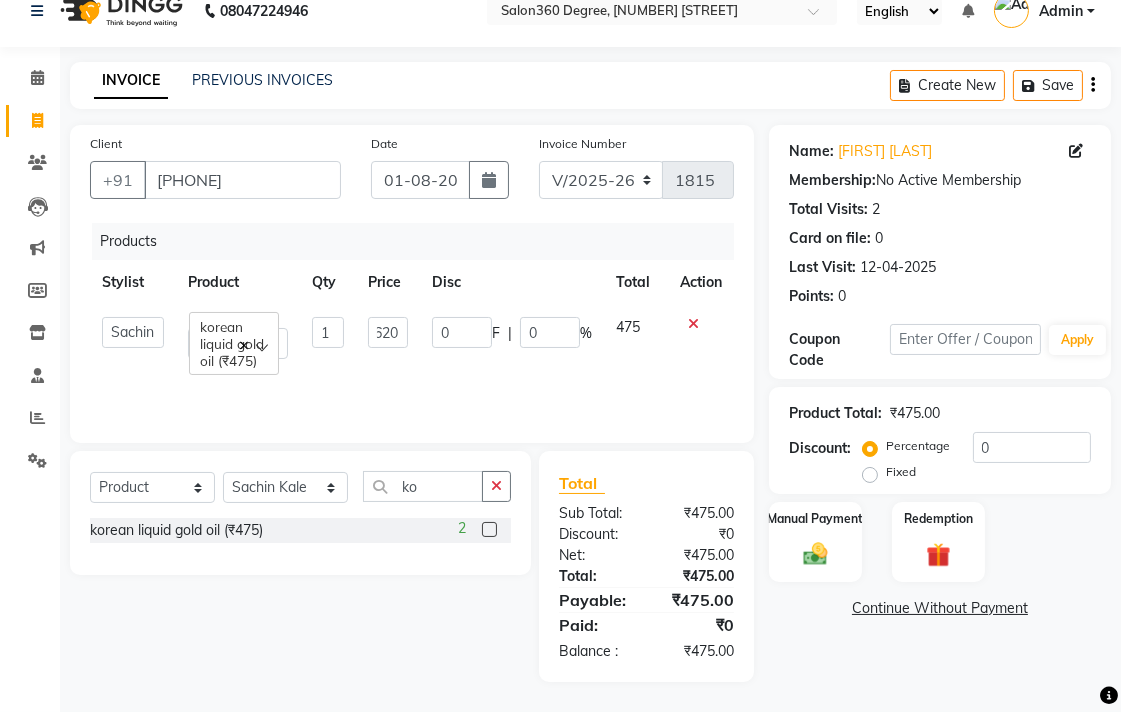 click on "Name: [LAST] [LAST] Membership: No Active Membership Total Visits: 2 Card on file: 0 Last Visit: 12-04-2025 Points: 0 Coupon Code Apply Product Total: ₹475.00 Discount: Percentage Fixed 0 Manual Payment Redemption Continue Without Payment" 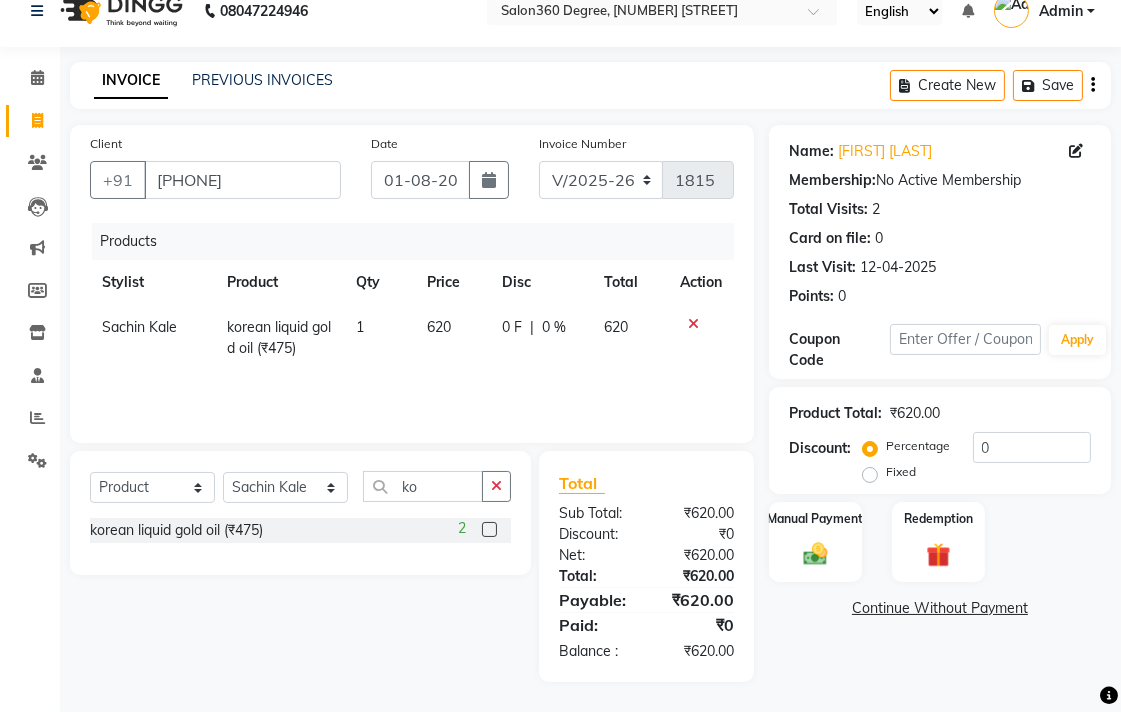 click on "620" 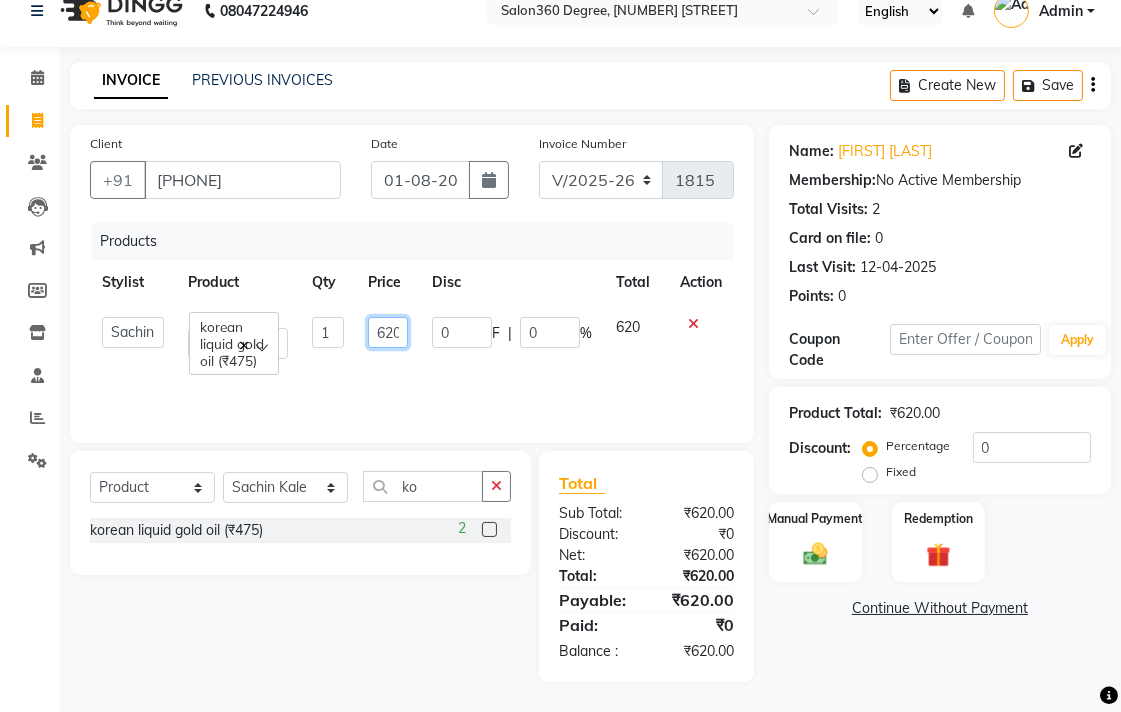 click on "620" 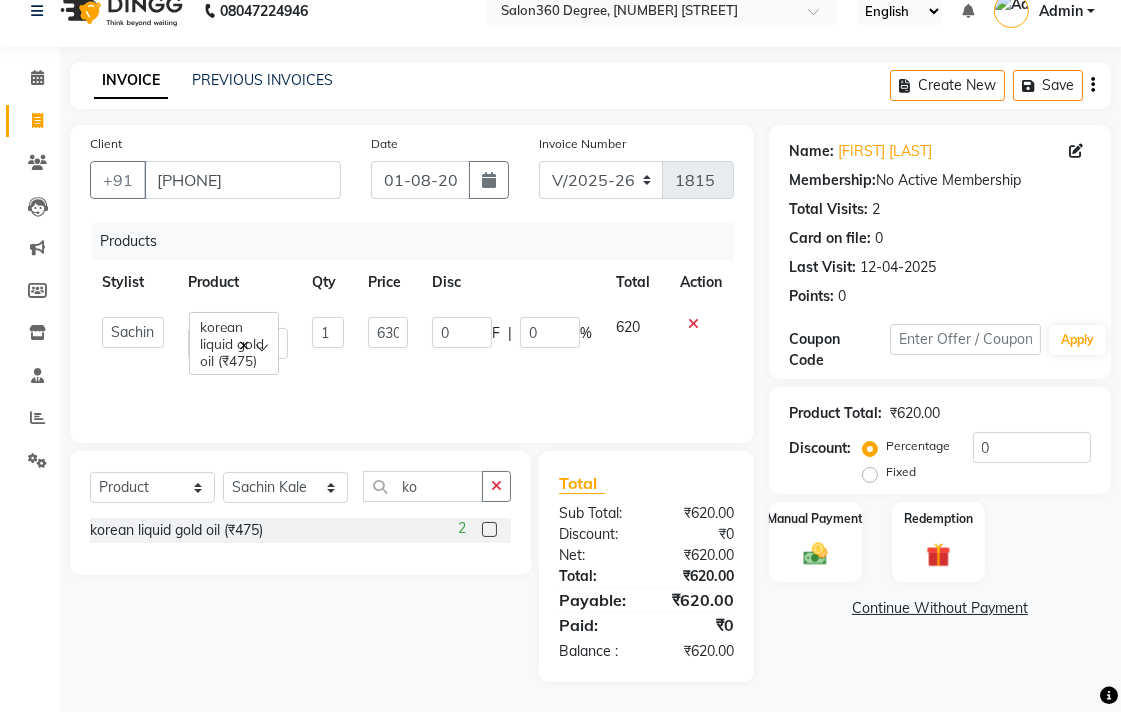 click on "Select Service Product Membership Package Voucher Prepaid Gift Card Select Stylist [FIRST] [LAST] [FIRST] [LAST] [FIRST] [LAST] [FIRST] [LAST] [FIRST] [LAST] [FIRST] [LAST] [FIRST] [LAST] [FIRST] [LAST] [FIRST] [LAST] [FIRST] [LAST] [FIRST] [LAST] korean liquid gold oil ([PRICE]) 2" 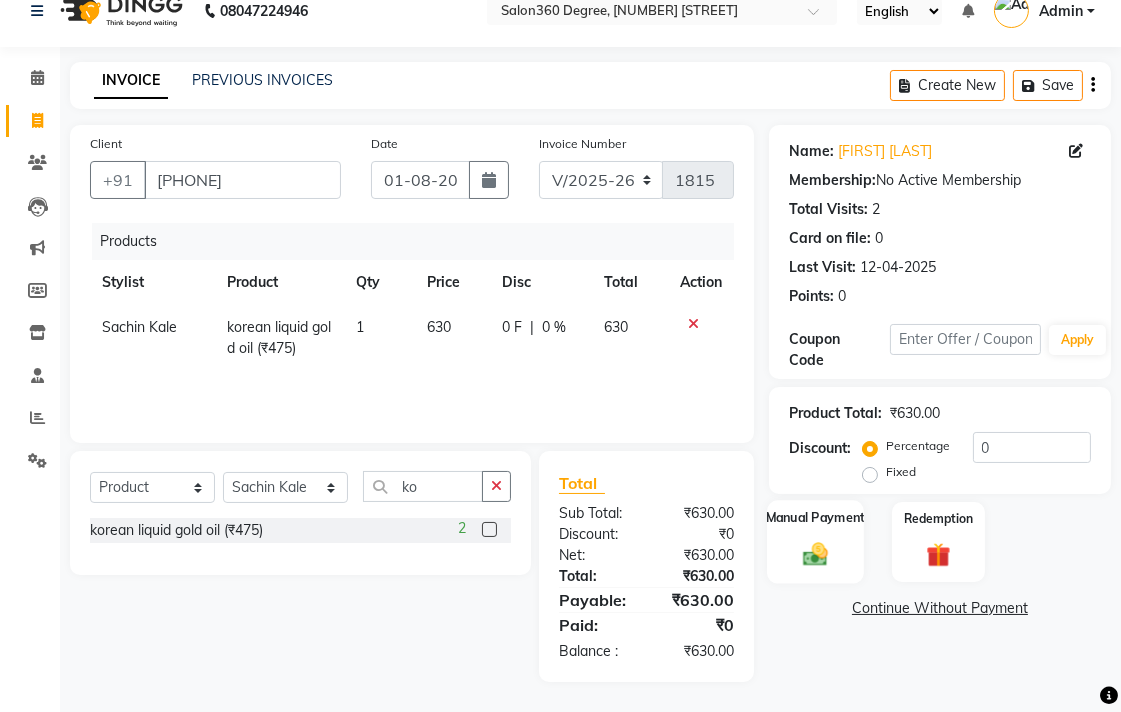 click on "Manual Payment" 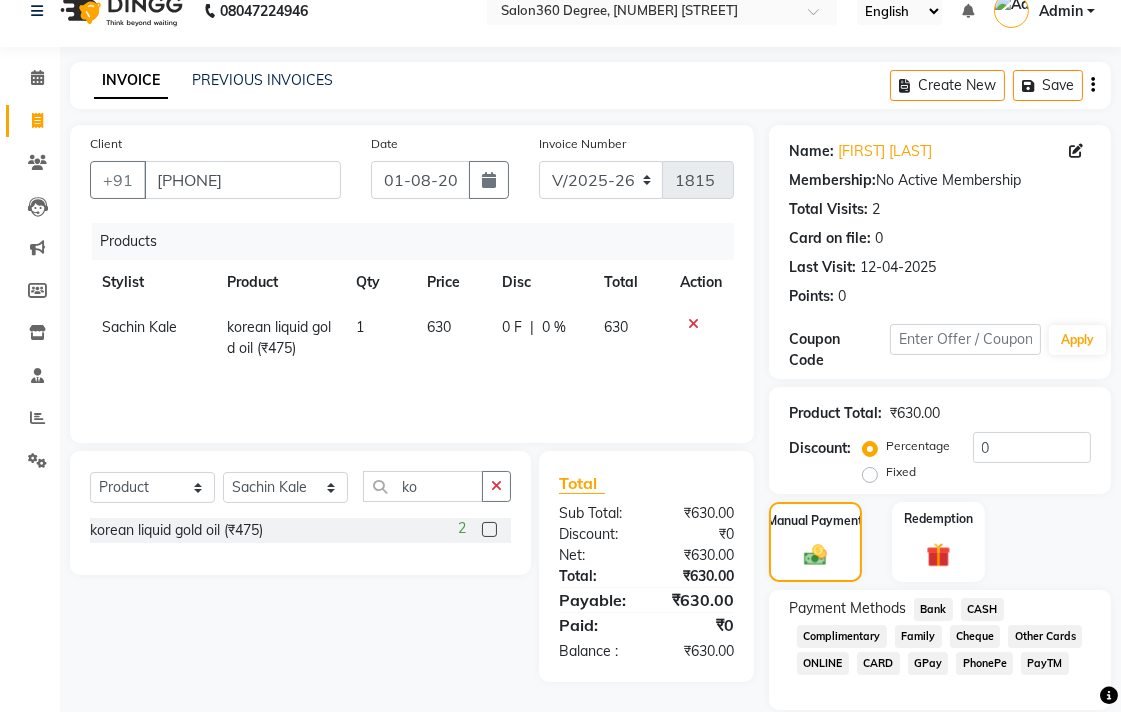 click on "CASH" 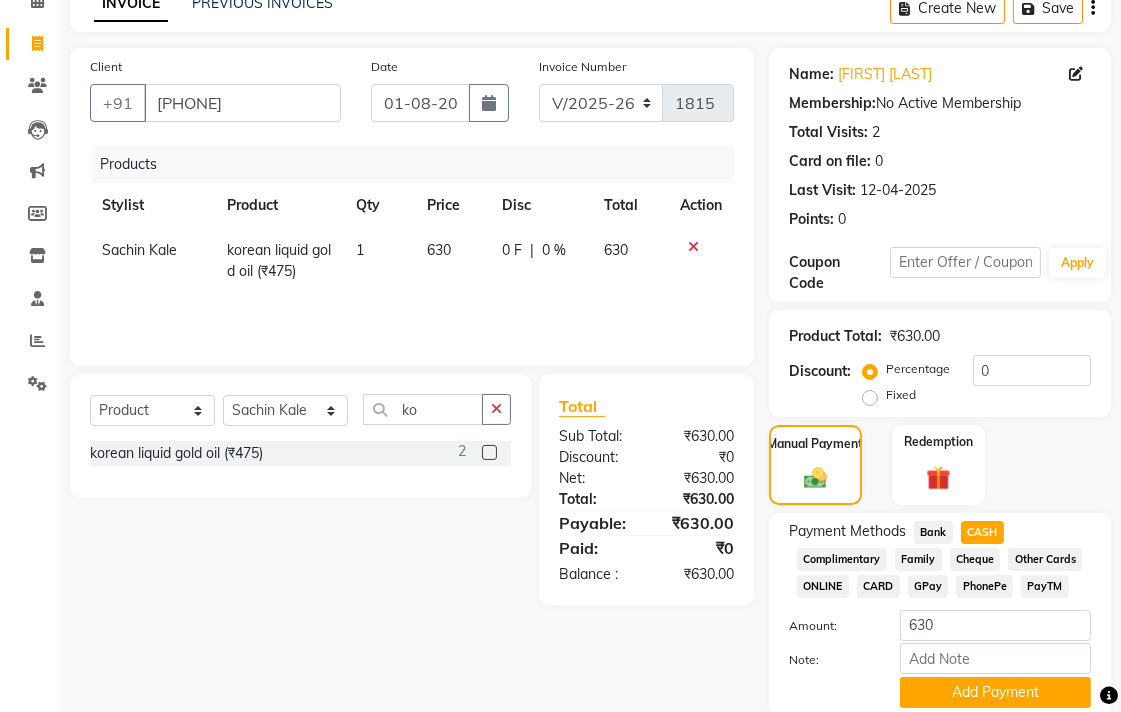 scroll, scrollTop: 177, scrollLeft: 0, axis: vertical 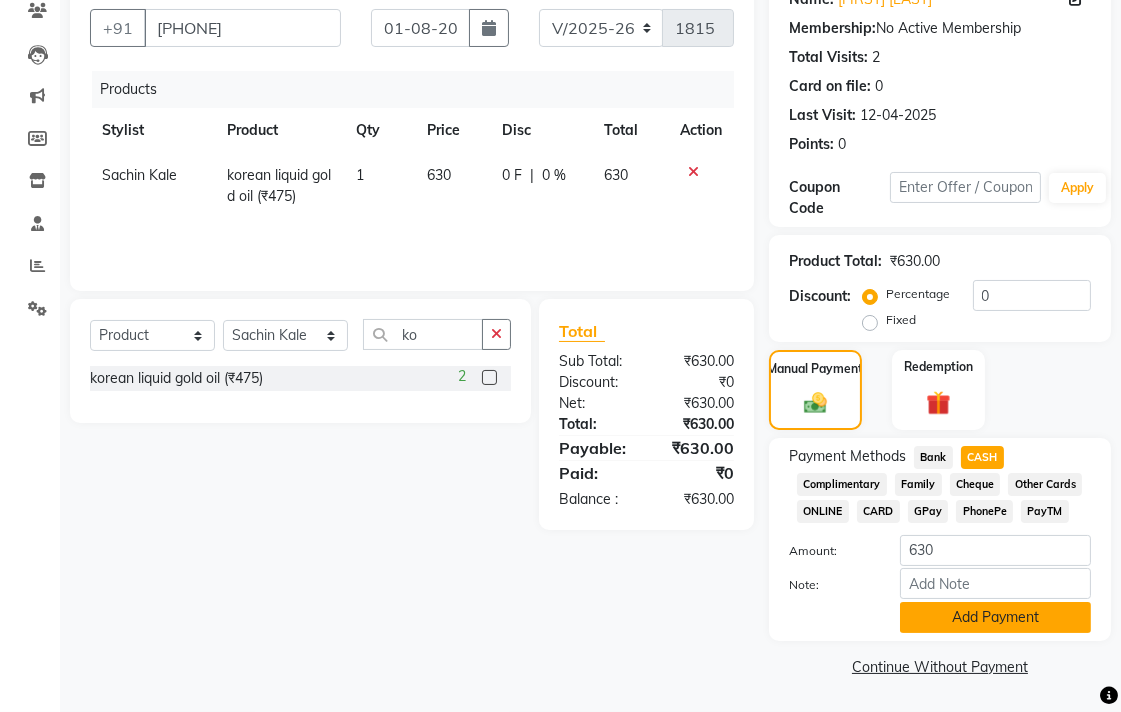 click on "Add Payment" 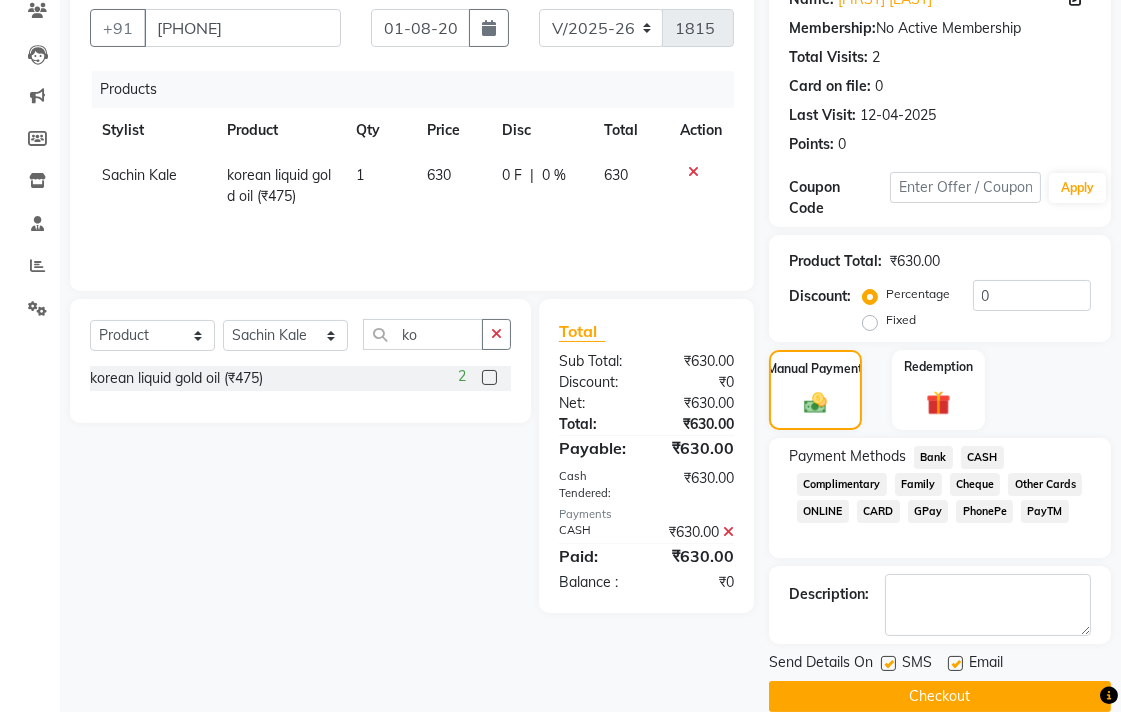 click on "Checkout" 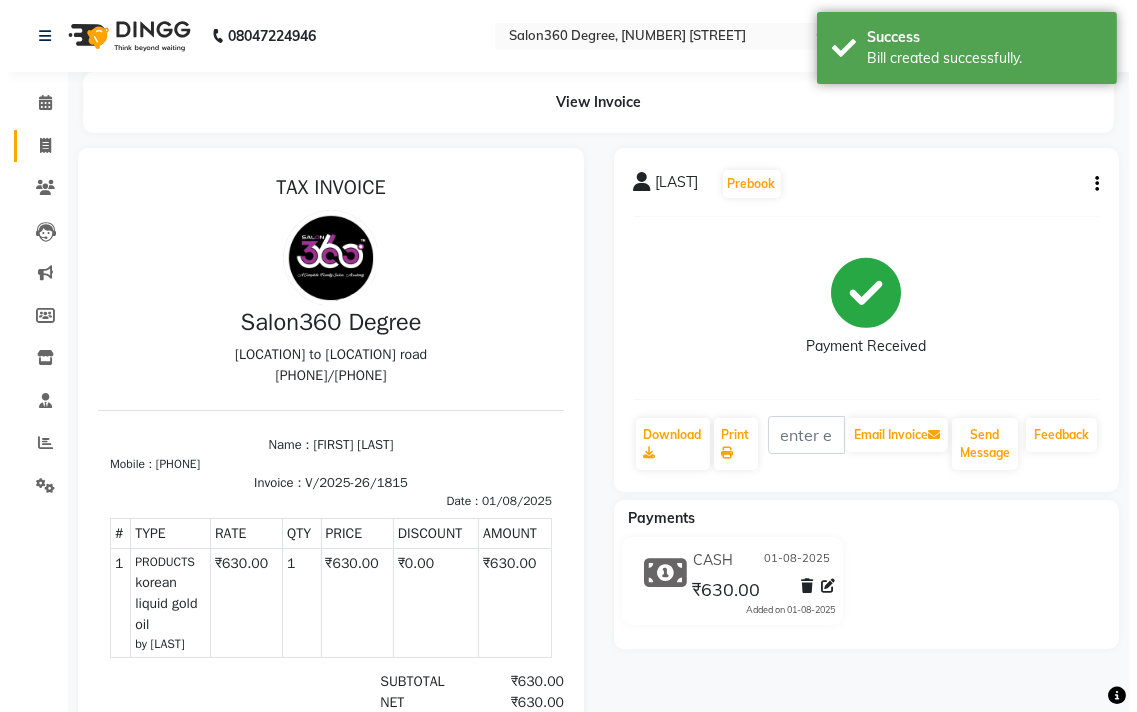 scroll, scrollTop: 0, scrollLeft: 0, axis: both 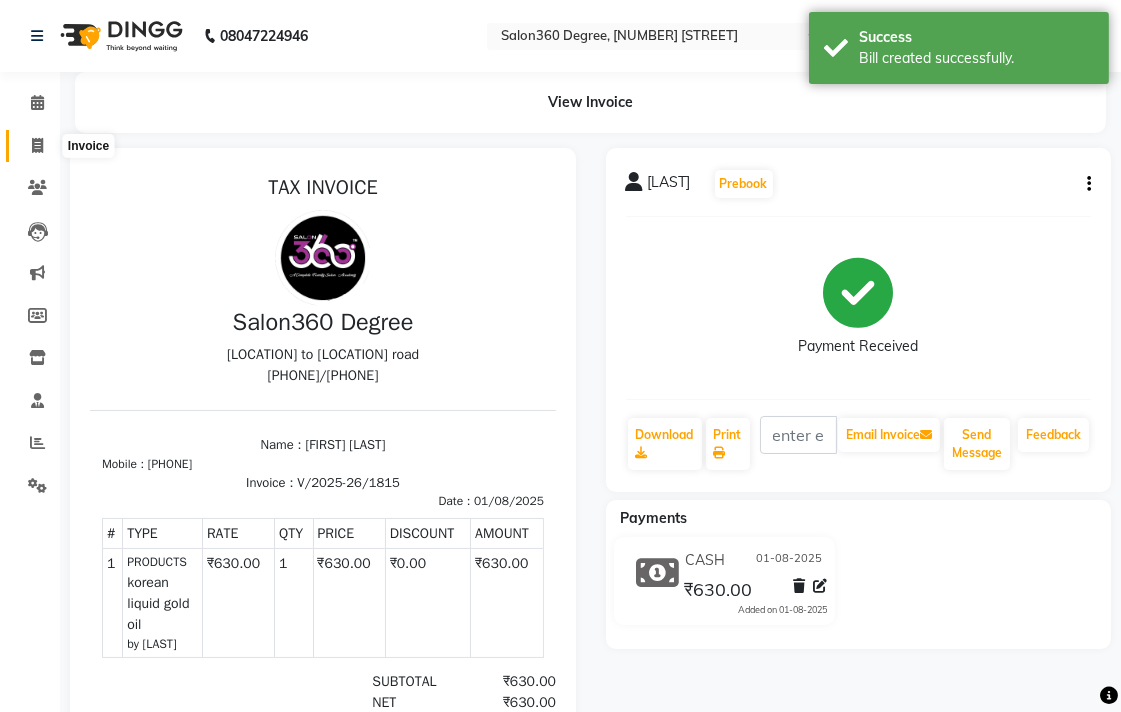 click 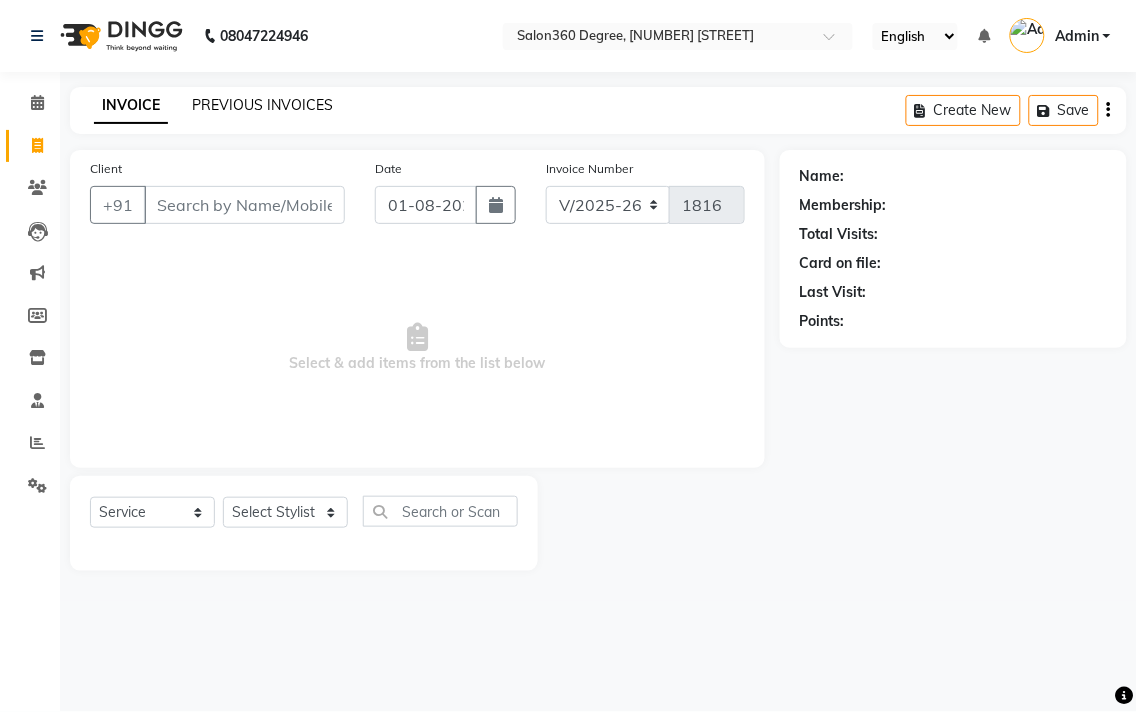 click on "PREVIOUS INVOICES" 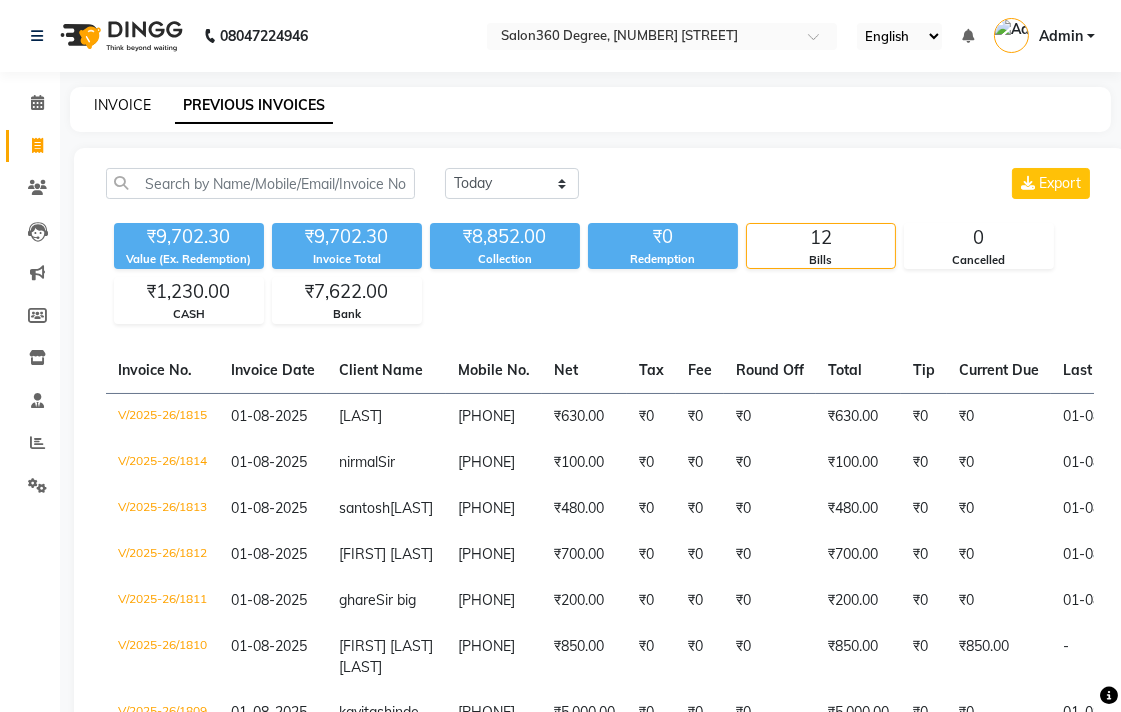 click on "INVOICE" 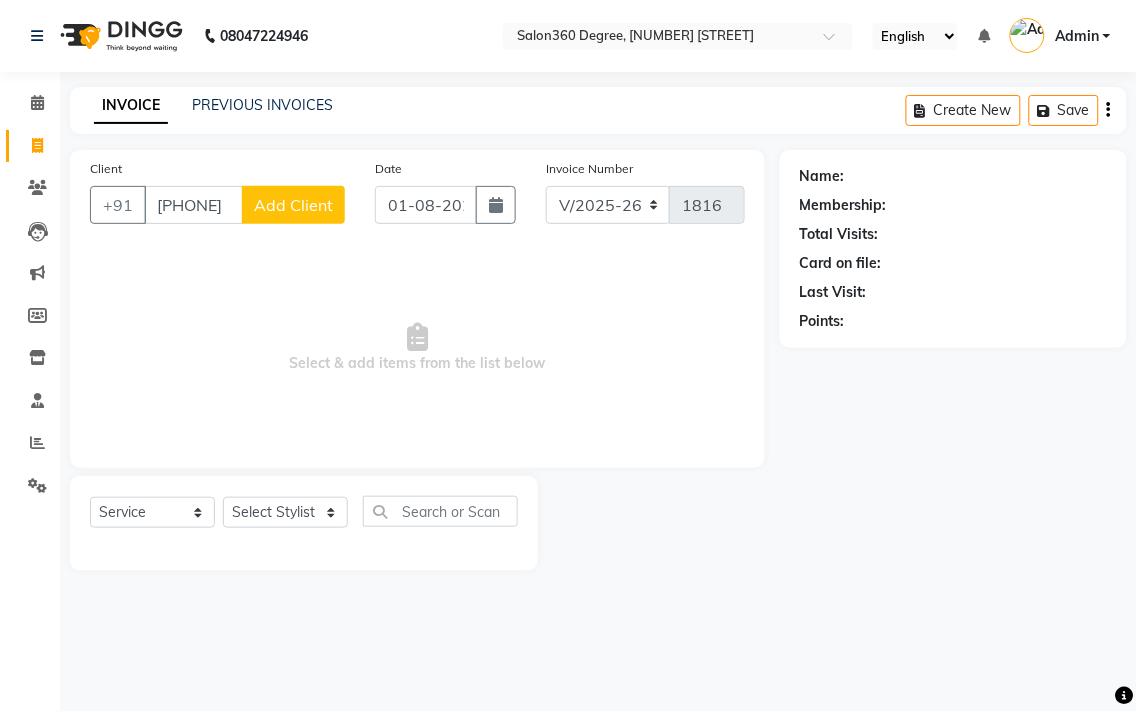 click on "Add Client" 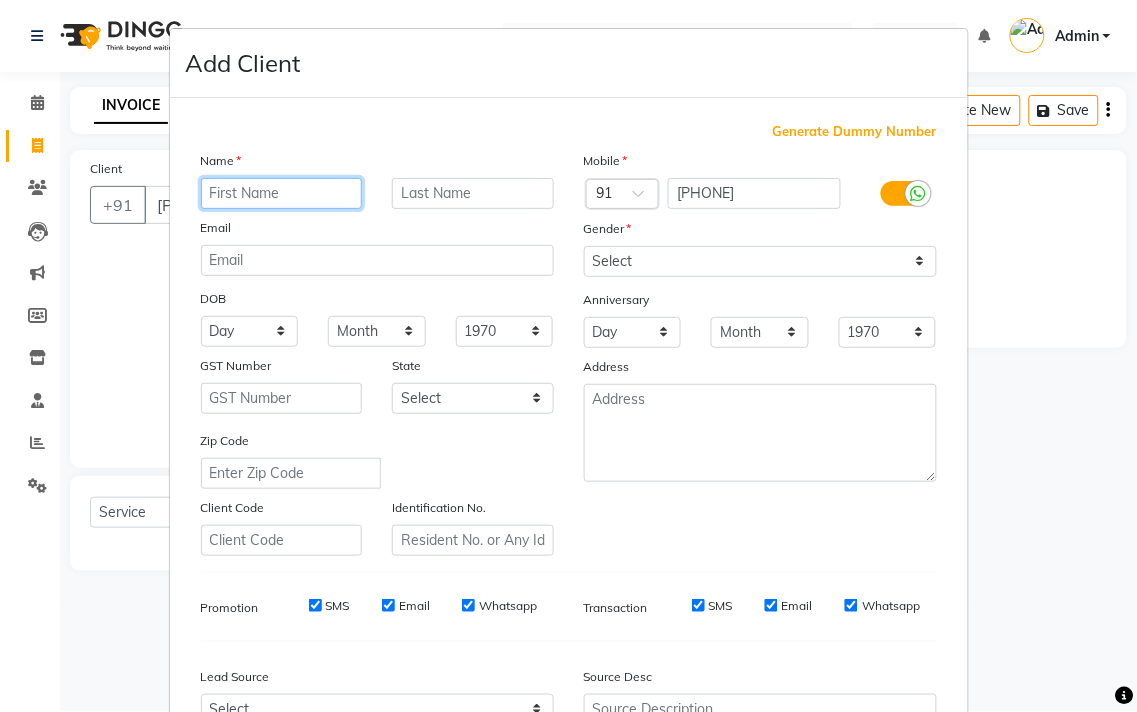 paste on "[LAST] [LAST]" 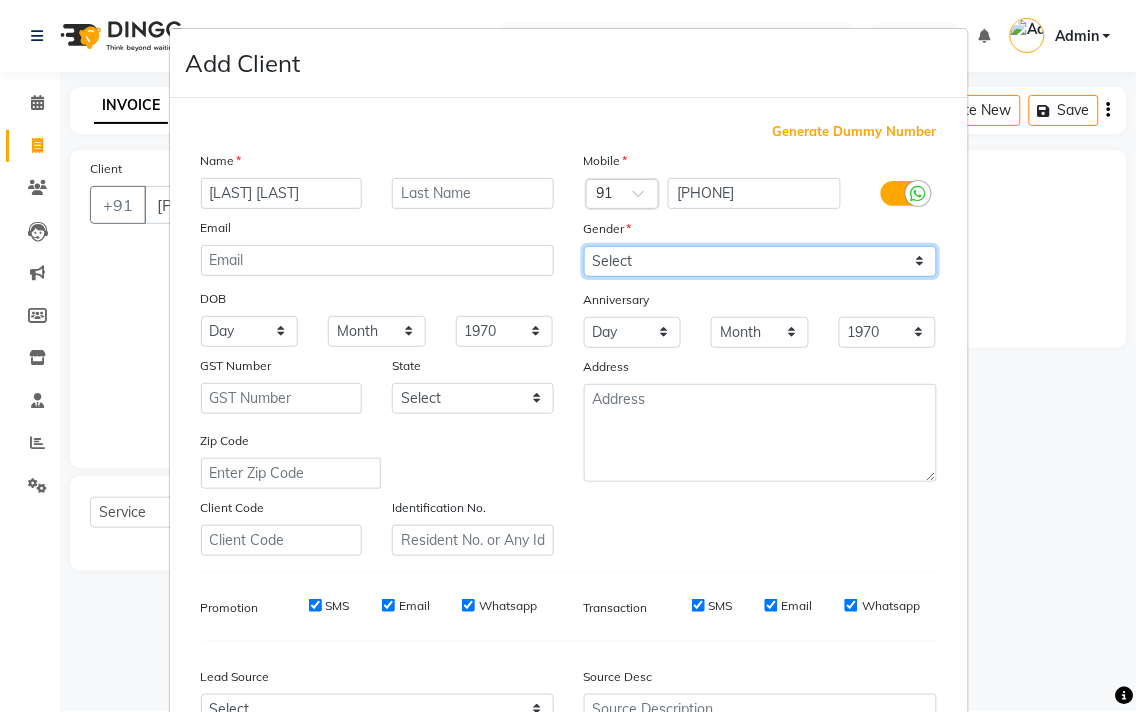 click on "Select Male Female Other Prefer Not To Say" at bounding box center [760, 261] 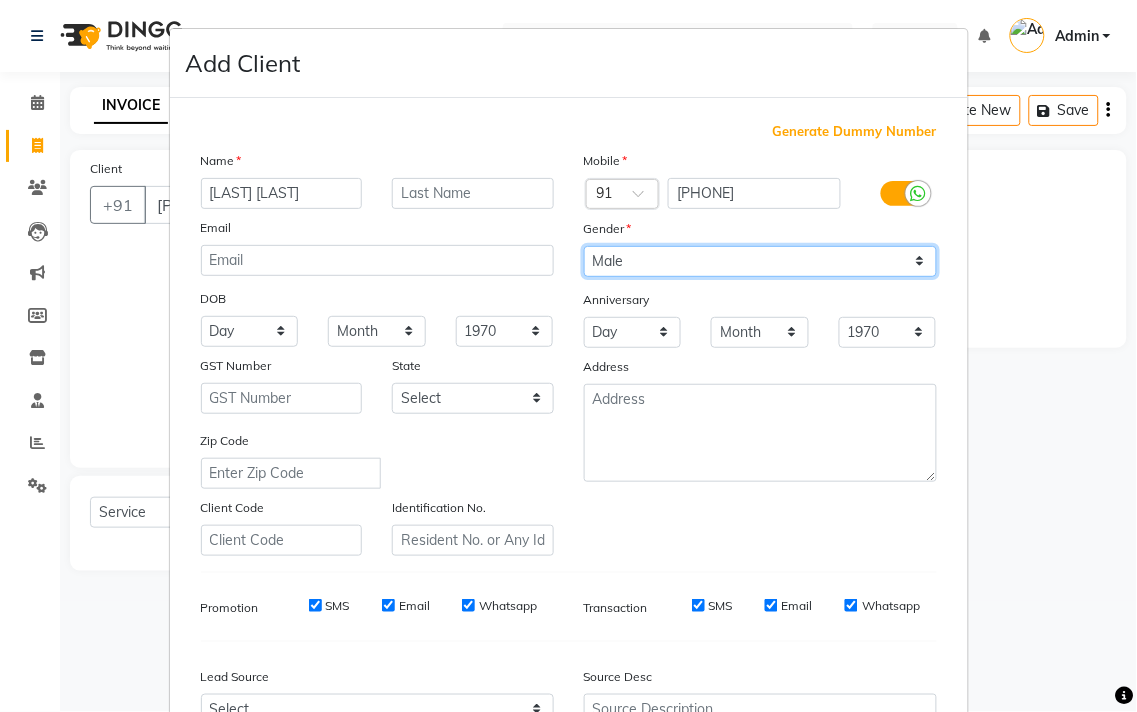click on "Select Male Female Other Prefer Not To Say" at bounding box center (760, 261) 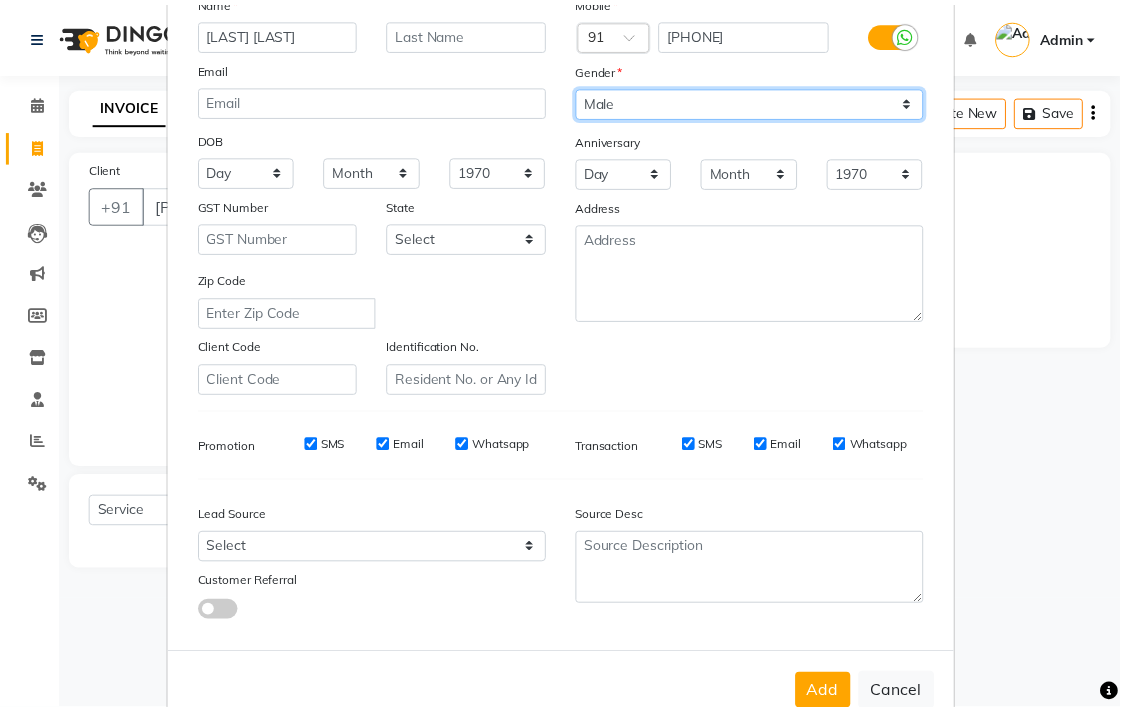 scroll, scrollTop: 212, scrollLeft: 0, axis: vertical 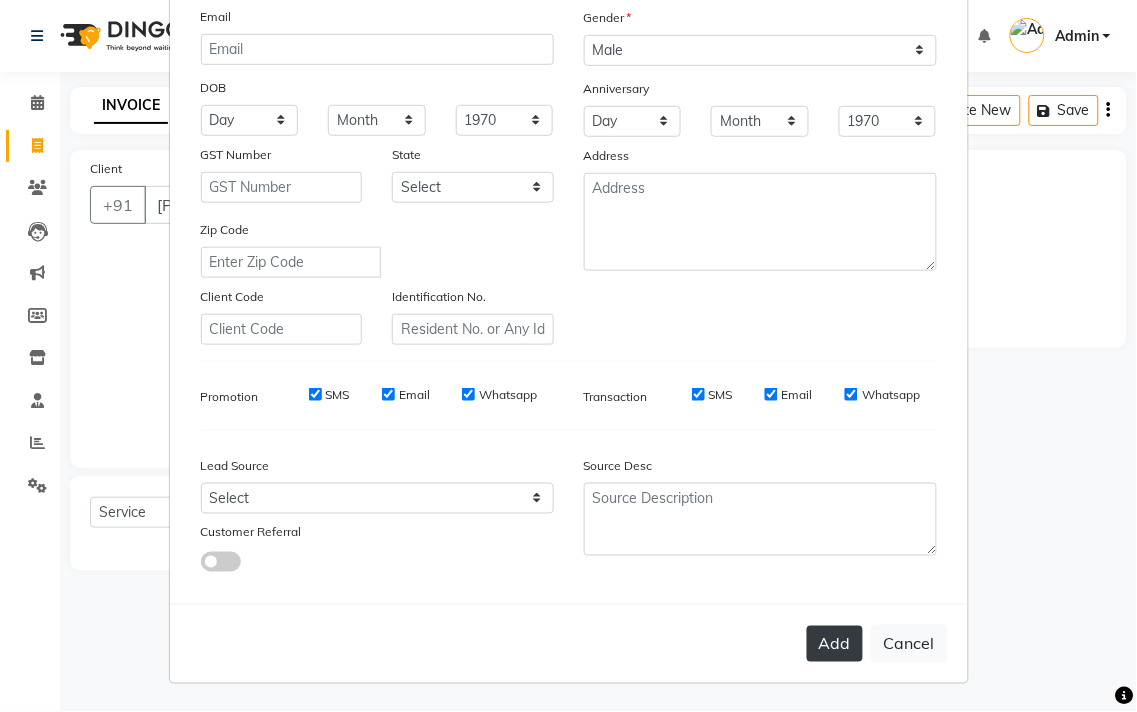 click on "Add" at bounding box center [835, 644] 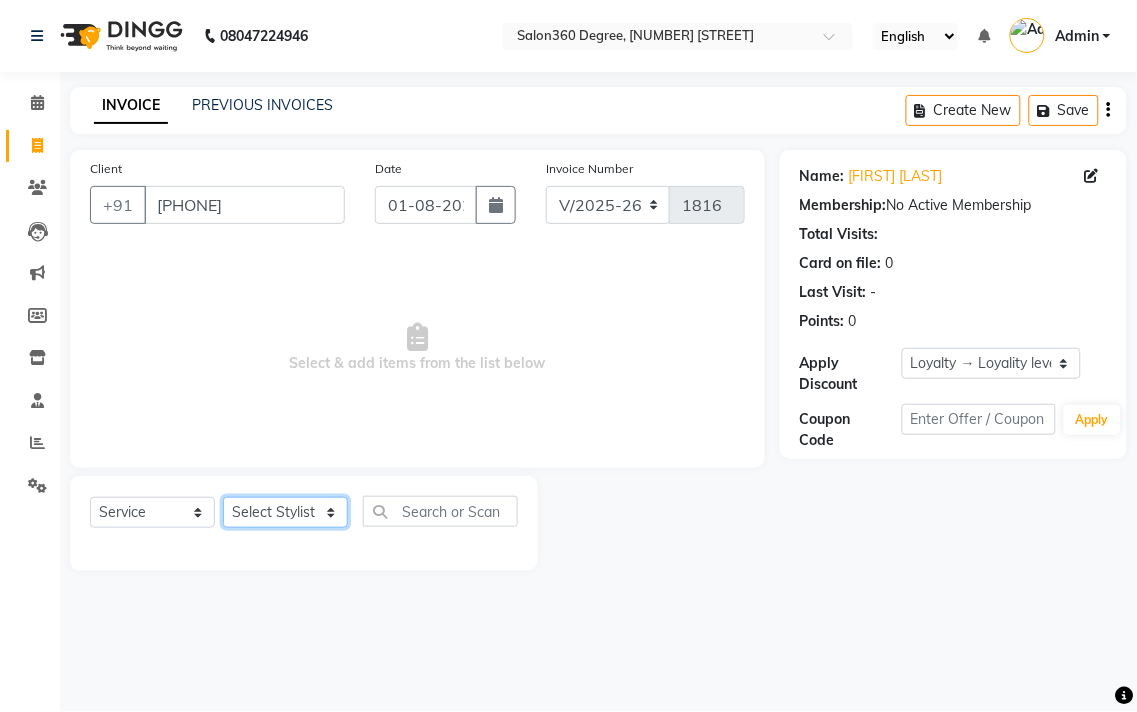 drag, startPoint x: 322, startPoint y: 513, endPoint x: 321, endPoint y: 497, distance: 16.03122 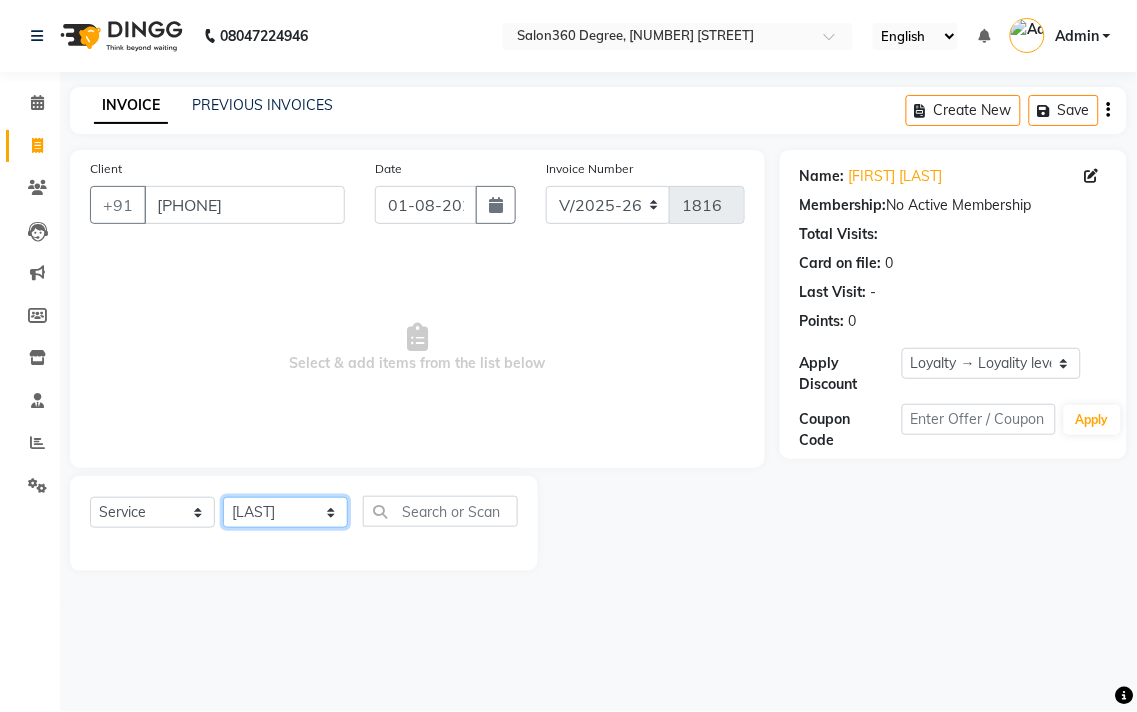 click on "Select Stylist Ankush Warpe Arati Garol dwarka panchal [LAST] Ganesh Harane Mahesh Kanore [LAST] [FIRST] Sachin Kale sakshi vishal sawant savli hiwale" 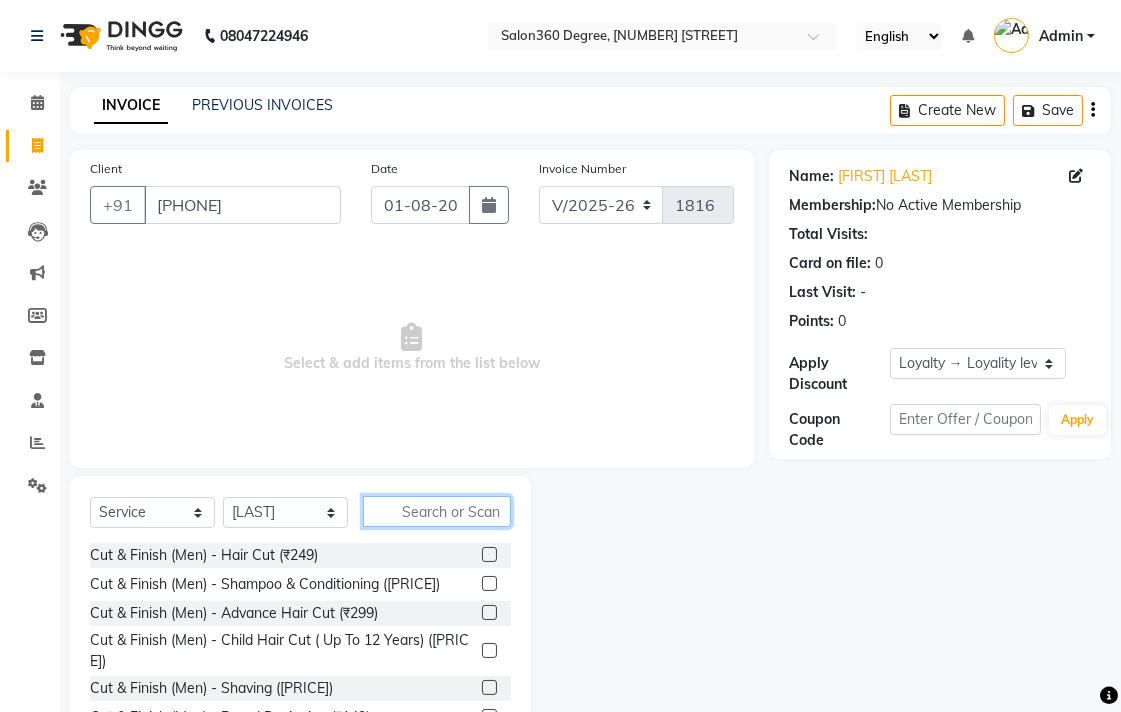 click 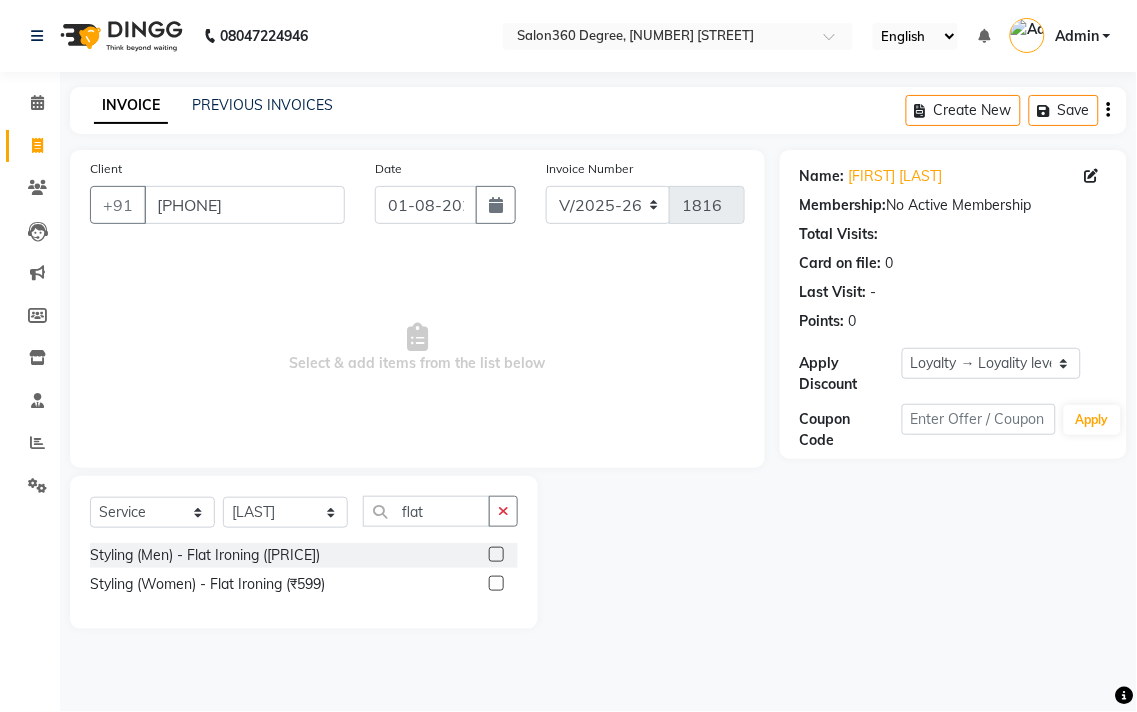 drag, startPoint x: 502, startPoint y: 585, endPoint x: 486, endPoint y: 510, distance: 76.687675 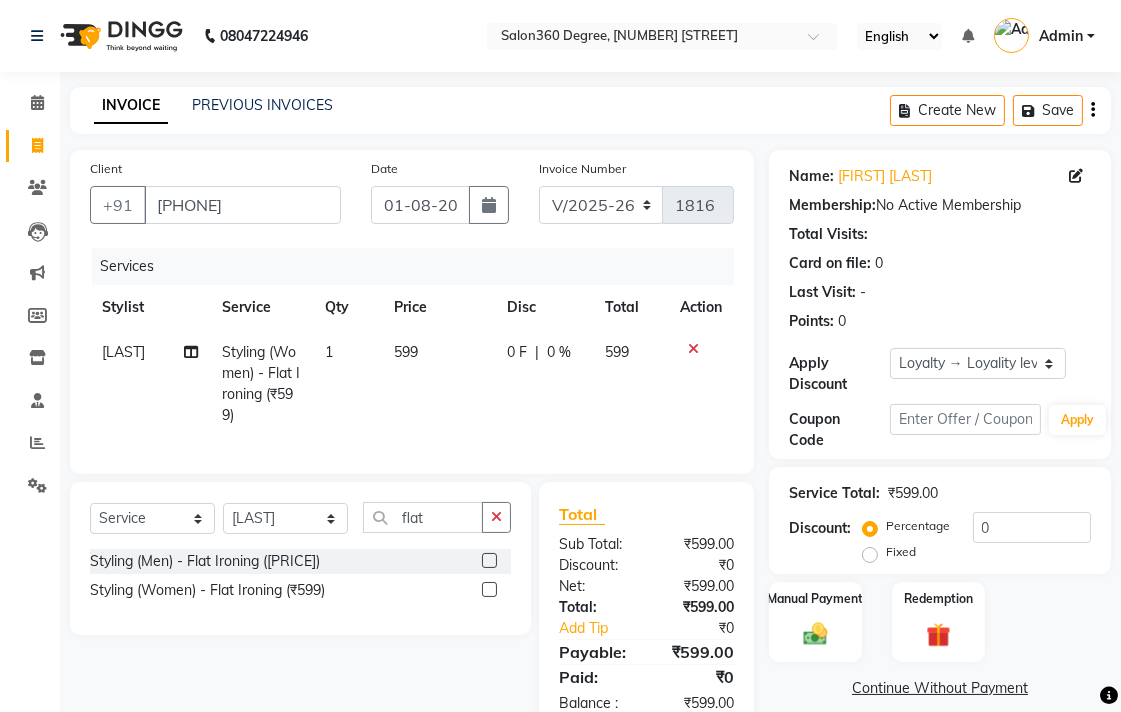 click on "599" 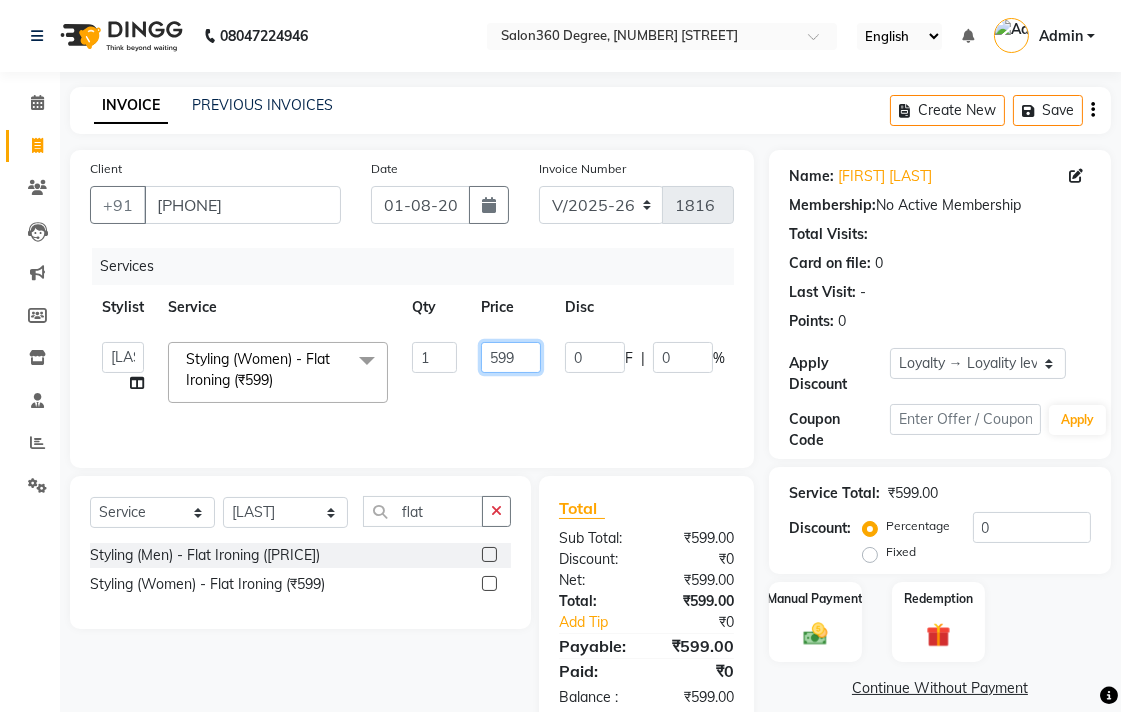 click on "599" 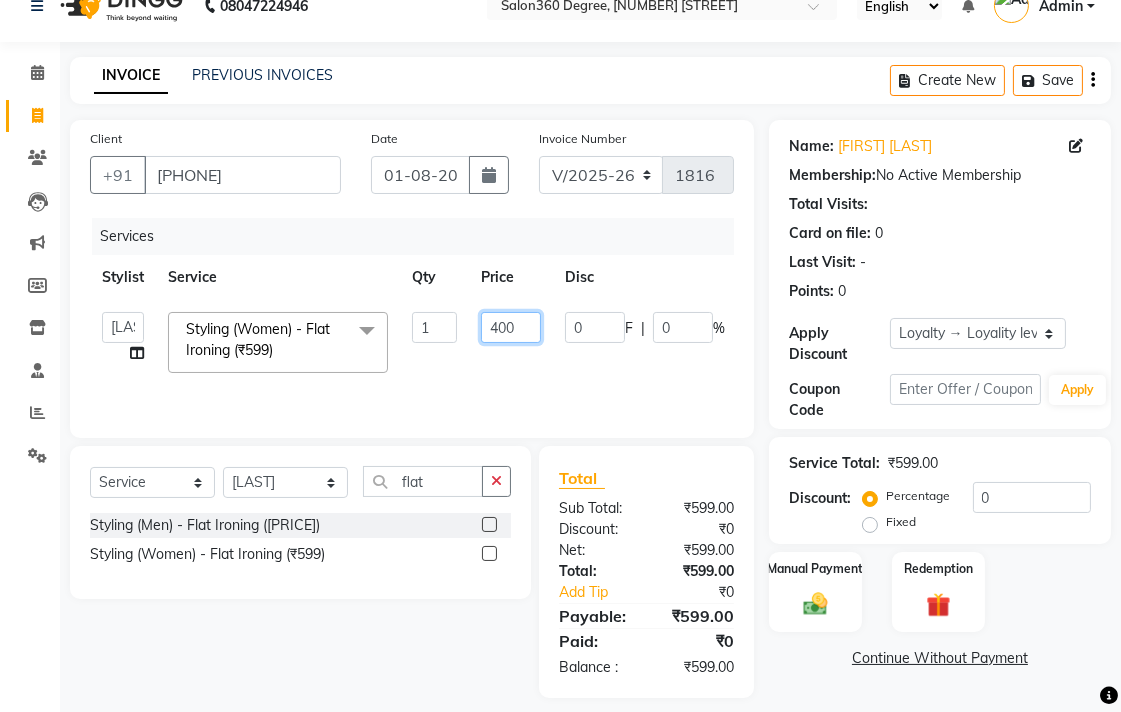 scroll, scrollTop: 46, scrollLeft: 0, axis: vertical 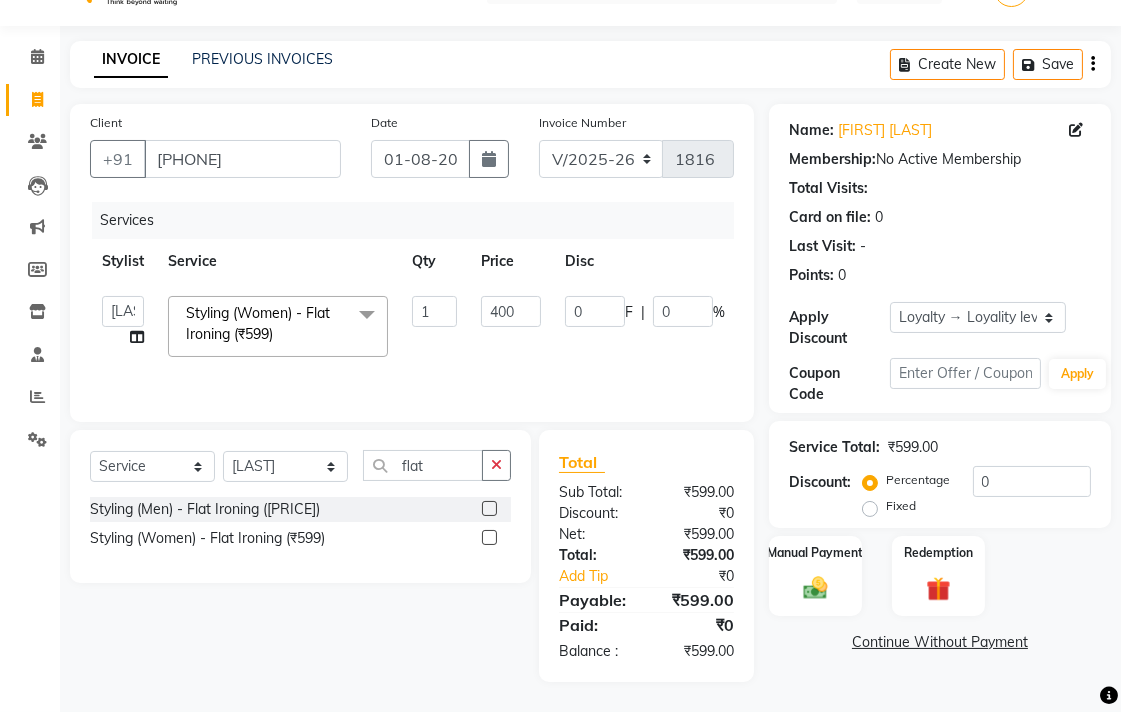 click on "Total Sub Total: ₹599.00 Discount: ₹0 Net: ₹599.00 Total: ₹599.00 Add Tip ₹0 Payable: ₹599.00 Paid: ₹0 Balance   : ₹599.00" 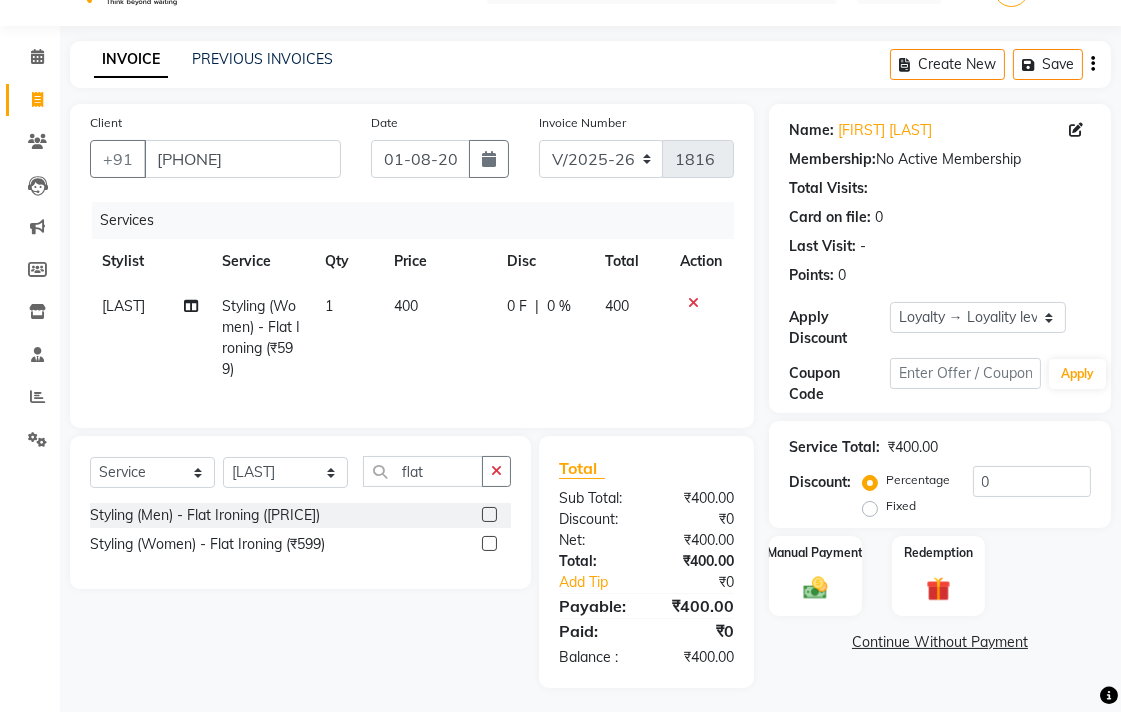 click on "[LAST]" 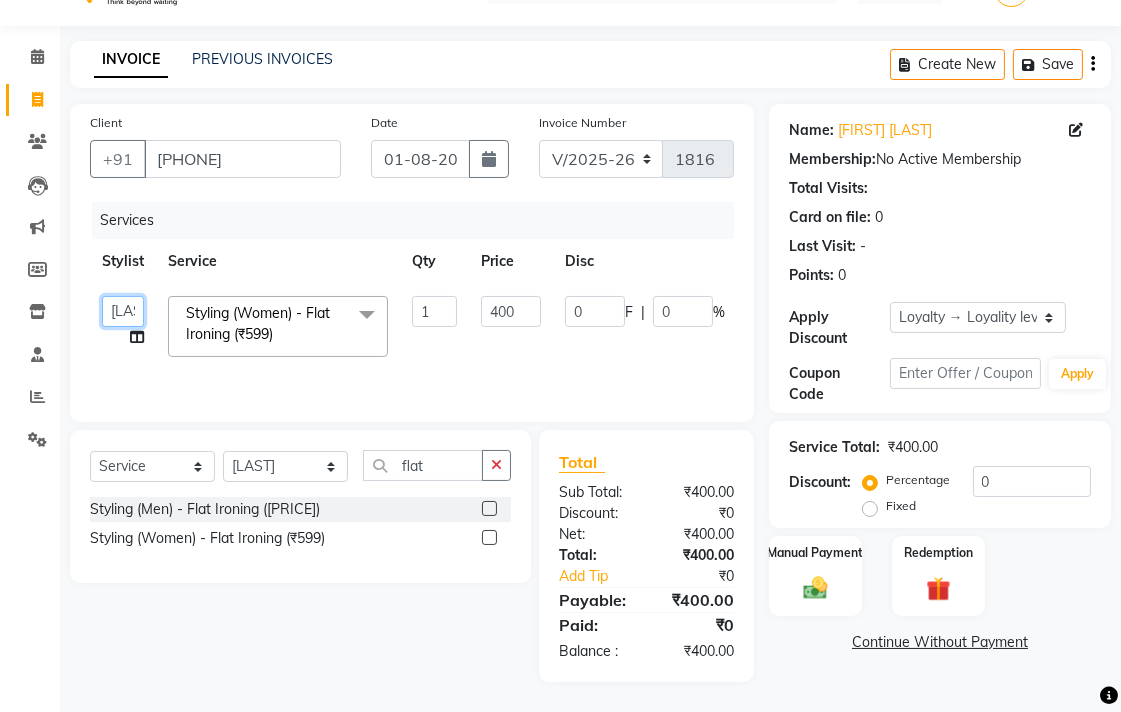 click on "[FIRST] [LAST]   [FIRST] [LAST]   [FIRST] [LAST]   [FIRST] [LAST]   [FIRST] [LAST]   [FIRST] [LAST]   [FIRST] [LAST]   [FIRST] [LAST]   [FIRST] [LAST]   [FIRST] [LAST]   [FIRST] [LAST]" 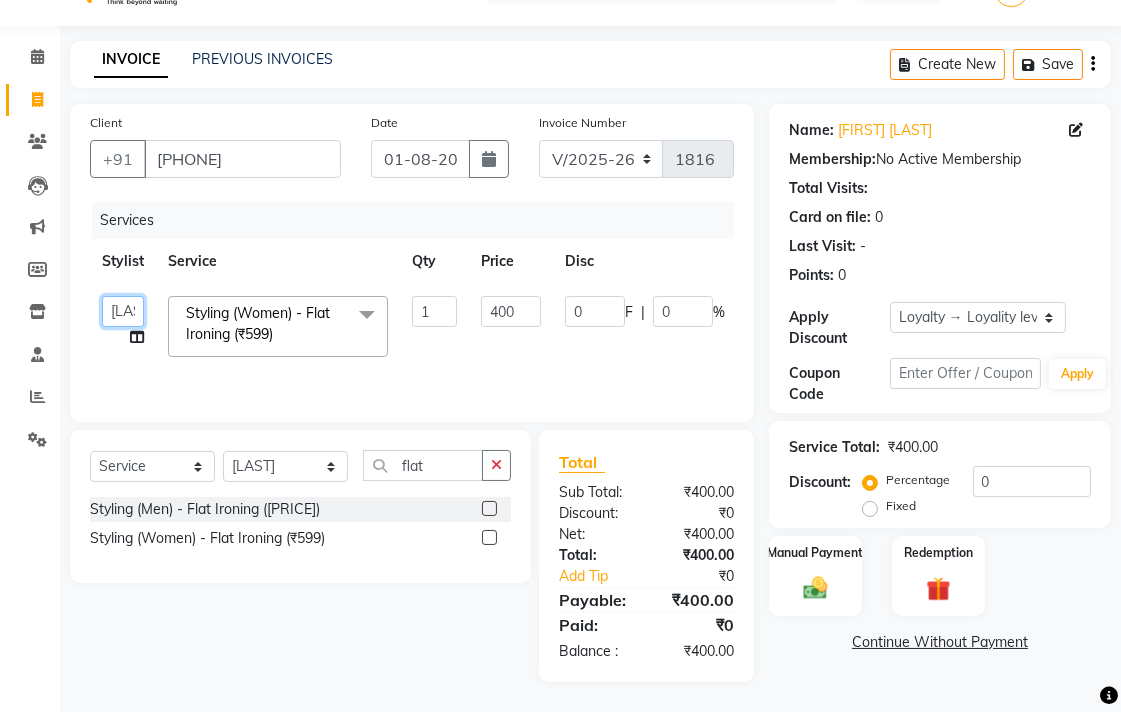 click on "[FIRST] [LAST]   [FIRST] [LAST]   [FIRST] [LAST]   [FIRST] [LAST]   [FIRST] [LAST]   [FIRST] [LAST]   [FIRST] [LAST]   [FIRST] [LAST]   [FIRST] [LAST]   [FIRST] [LAST]   [FIRST] [LAST]" 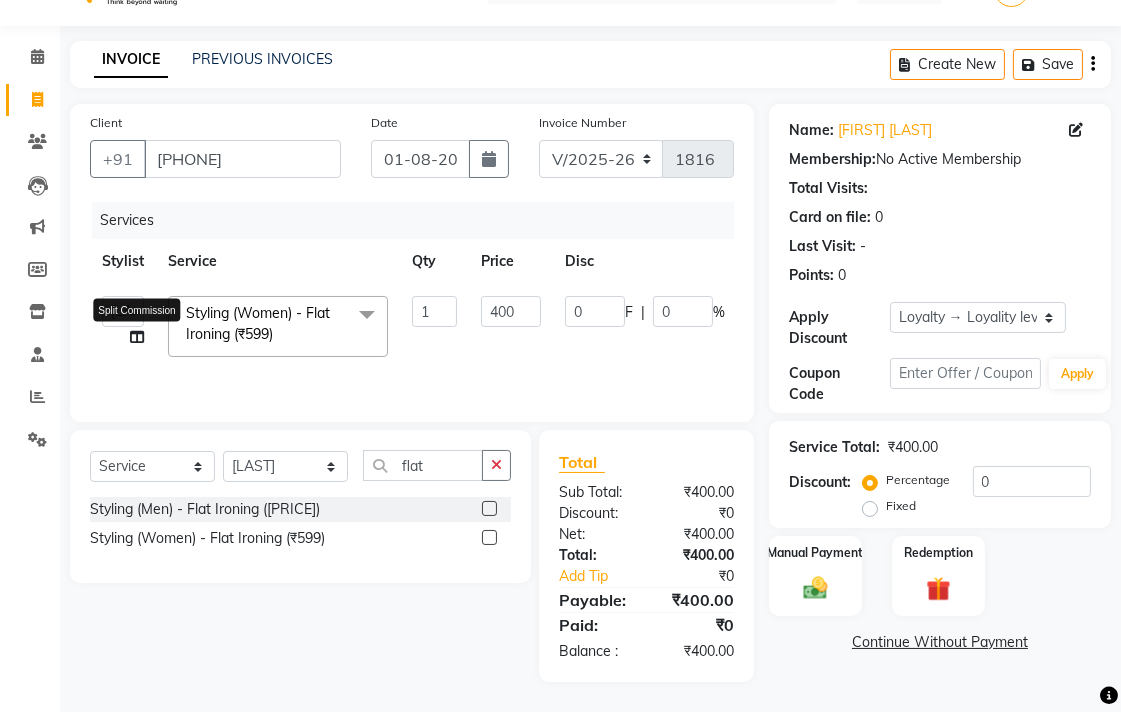 click on "[FIRST] [LAST]   [FIRST] [LAST]   [FIRST] [LAST]   [FIRST] [LAST]   [FIRST] [LAST]   [FIRST] [LAST]   [FIRST] [LAST]   [FIRST] [LAST]   [FIRST] [LAST]   [FIRST] [LAST]   [FIRST] [LAST]  Split Commission" 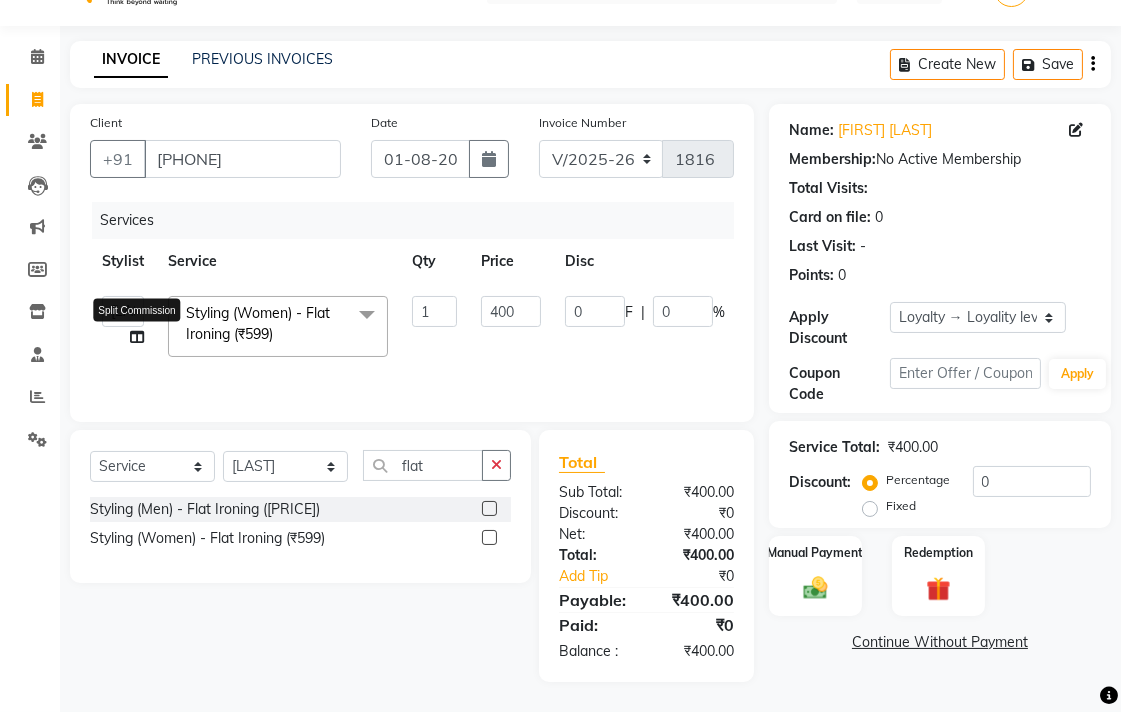 click 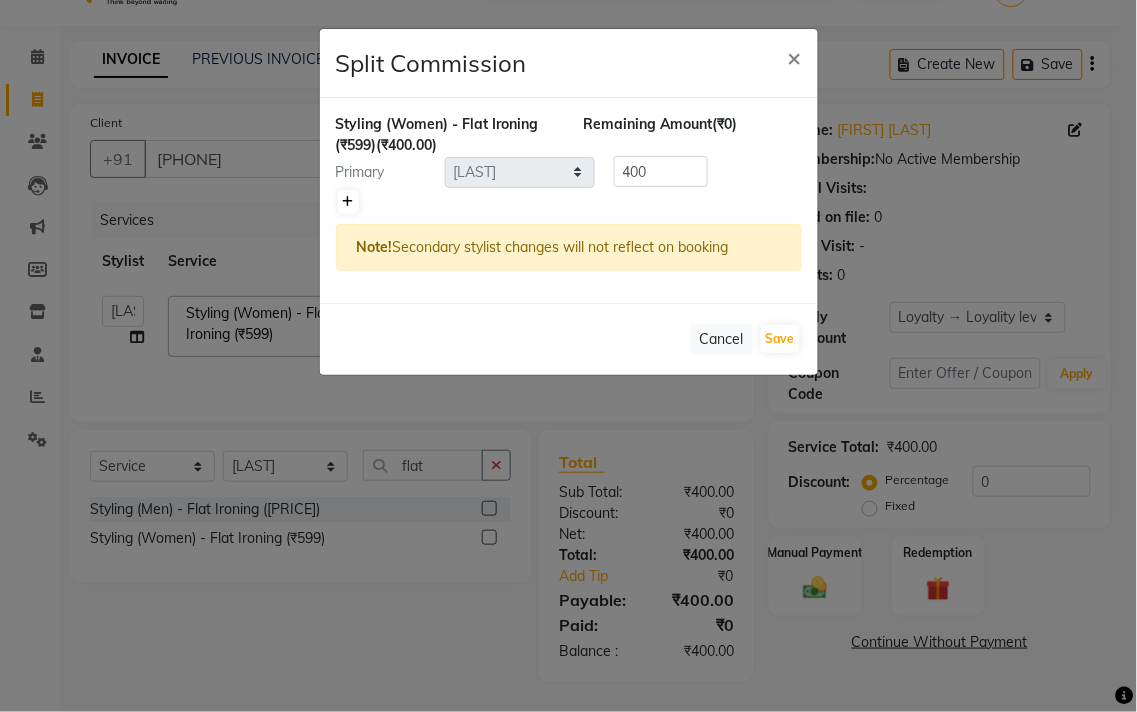 click 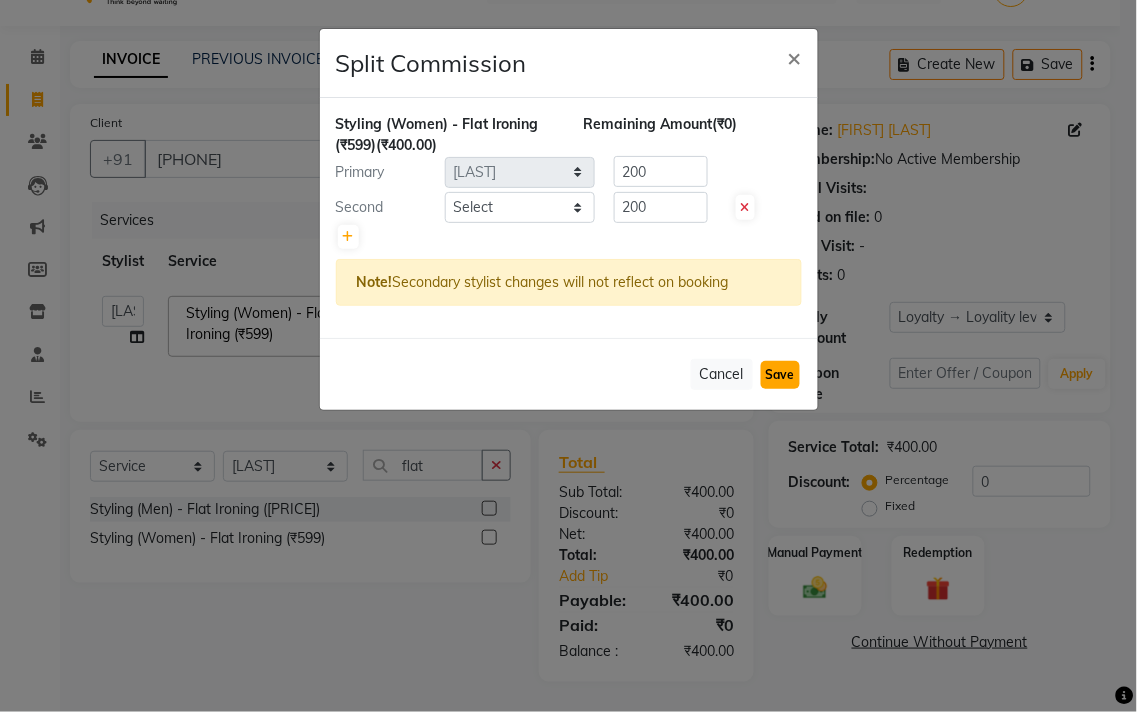 click on "Save" 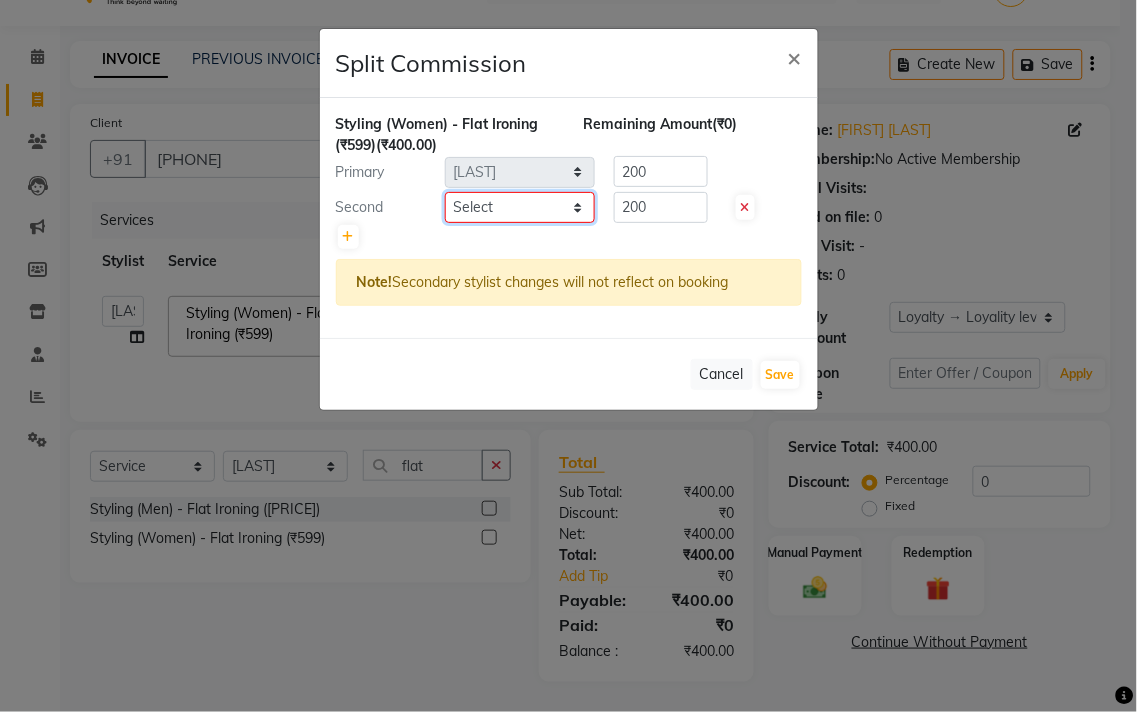 click on "Select [FIRST] [LAST] [FIRST] [LAST] [FIRST] [LAST] [FIRST] [LAST] [FIRST] [LAST] [FIRST] [LAST] [FIRST] [LAST] [FIRST] [LAST] [FIRST] [LAST] [FIRST] [LAST] [FIRST] [LAST]" 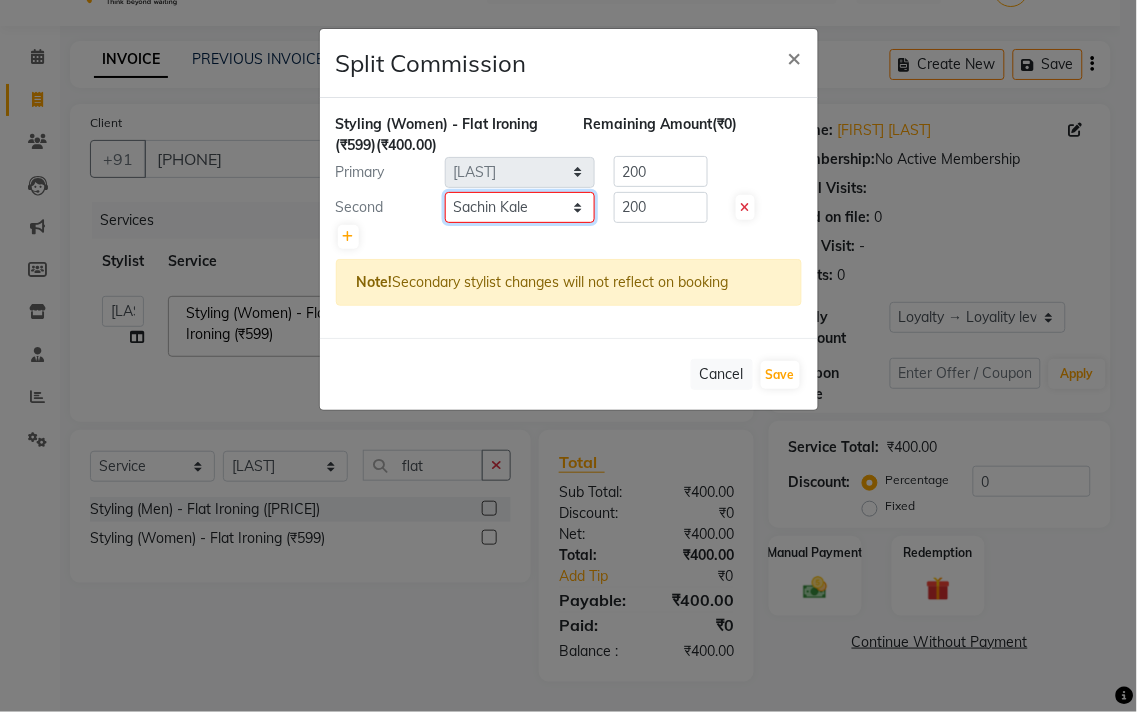 click on "Select [FIRST] [LAST] [FIRST] [LAST] [FIRST] [LAST] [FIRST] [LAST] [FIRST] [LAST] [FIRST] [LAST] [FIRST] [LAST] [FIRST] [LAST] [FIRST] [LAST] [FIRST] [LAST] [FIRST] [LAST]" 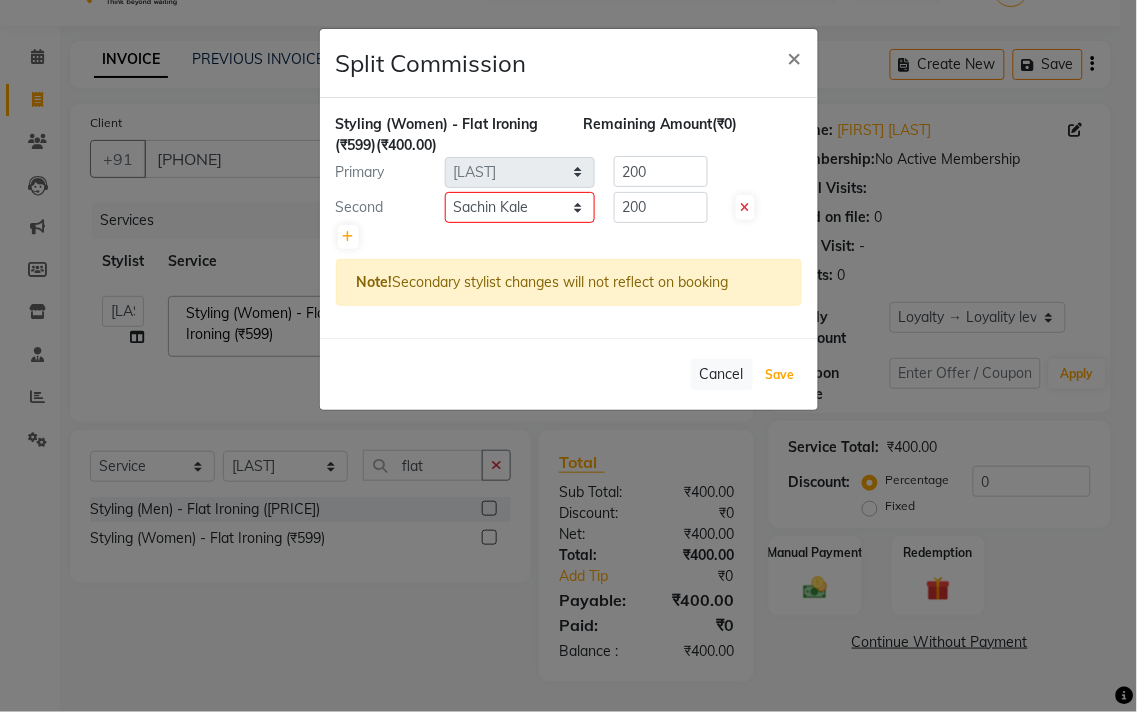 click on "Save" 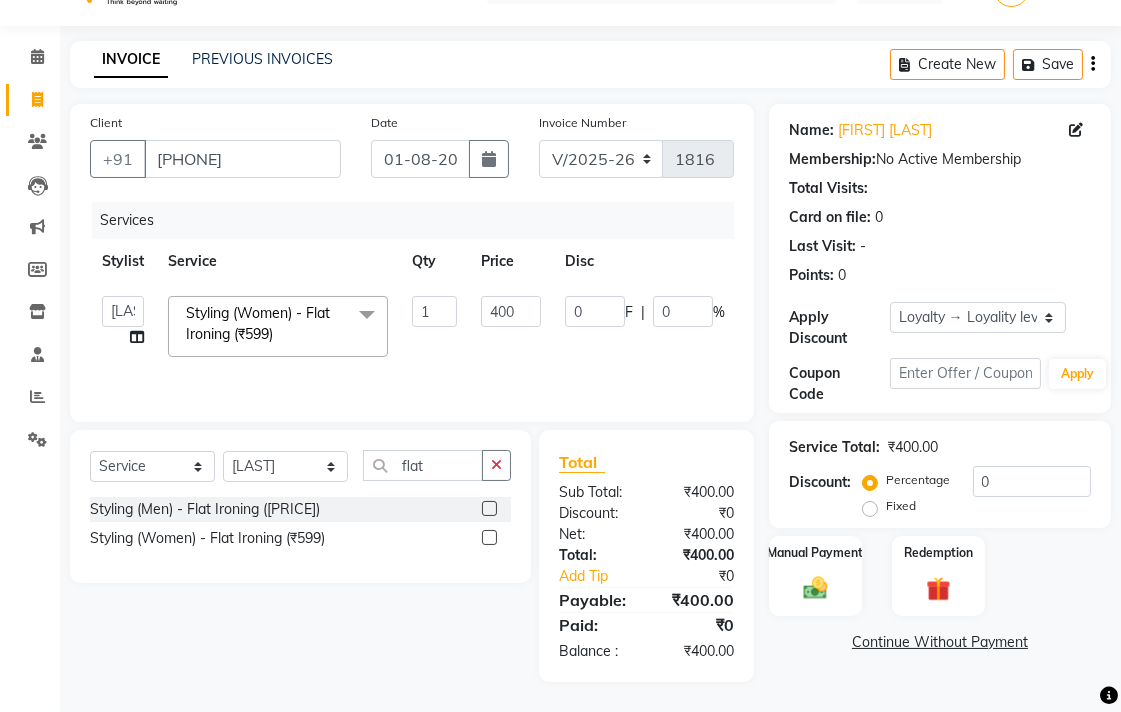 drag, startPoint x: 797, startPoint y: 586, endPoint x: 871, endPoint y: 591, distance: 74.168724 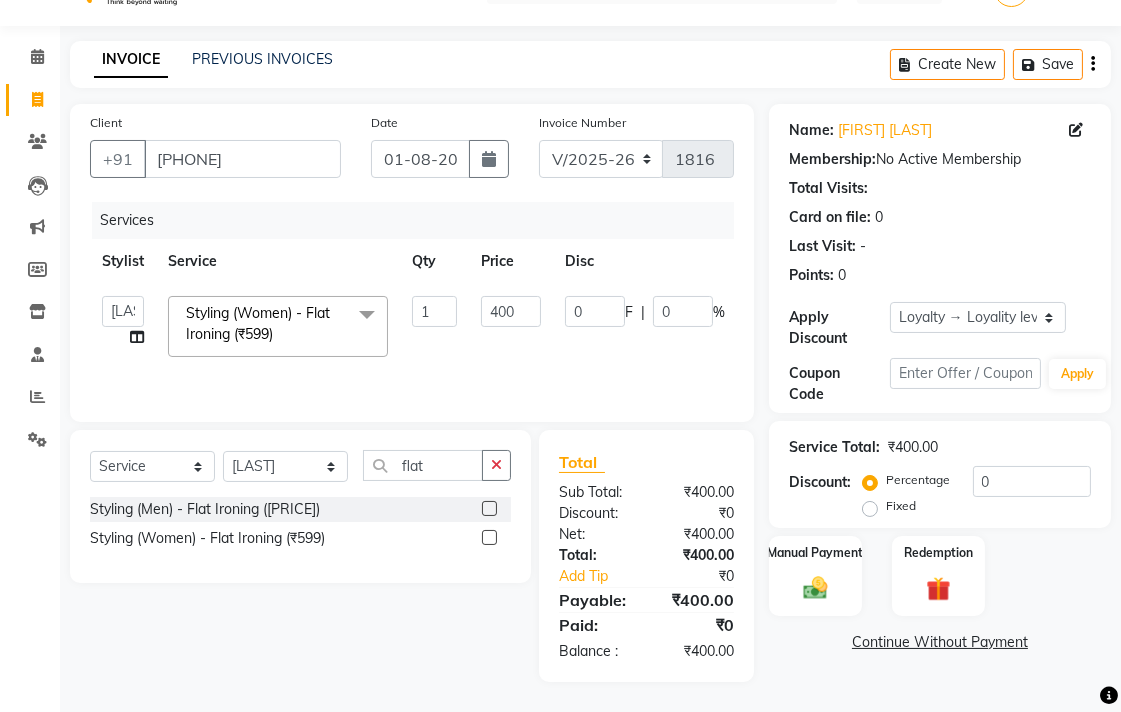 click 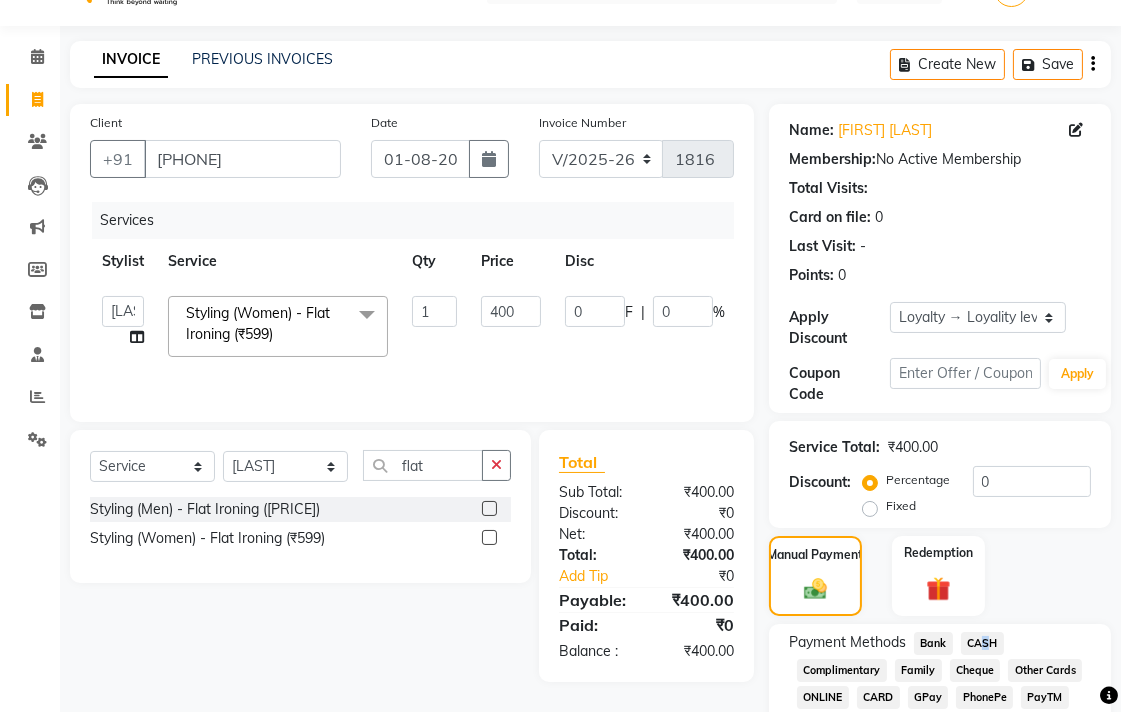 click on "CASH" 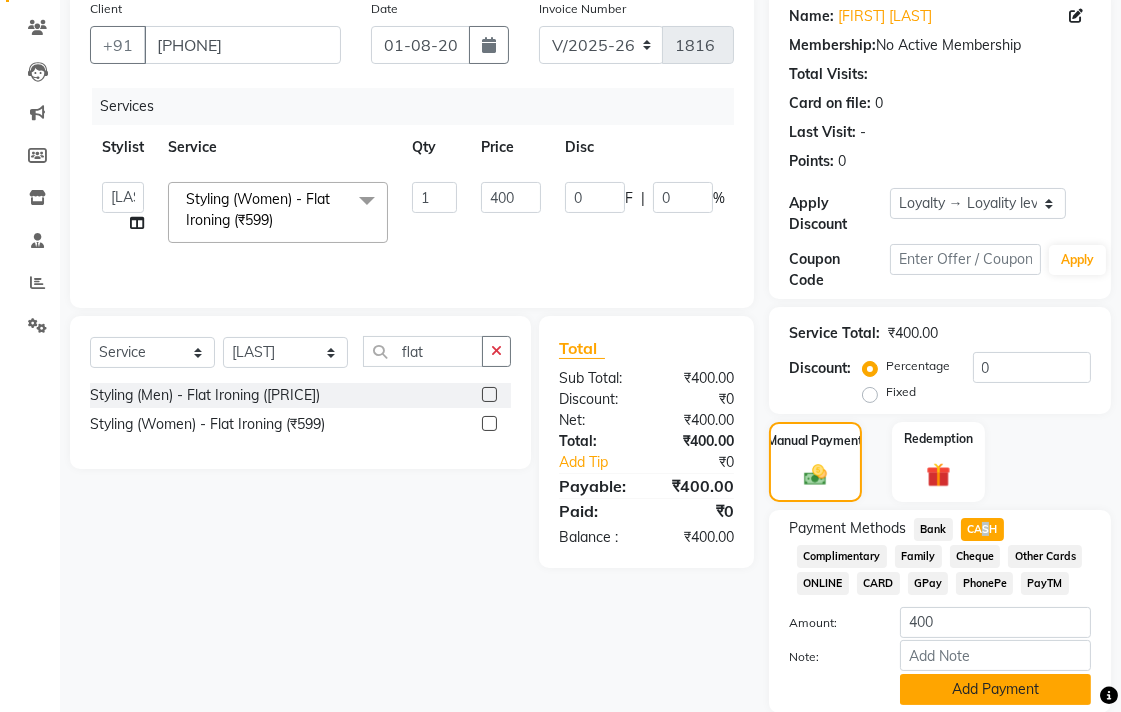 scroll, scrollTop: 233, scrollLeft: 0, axis: vertical 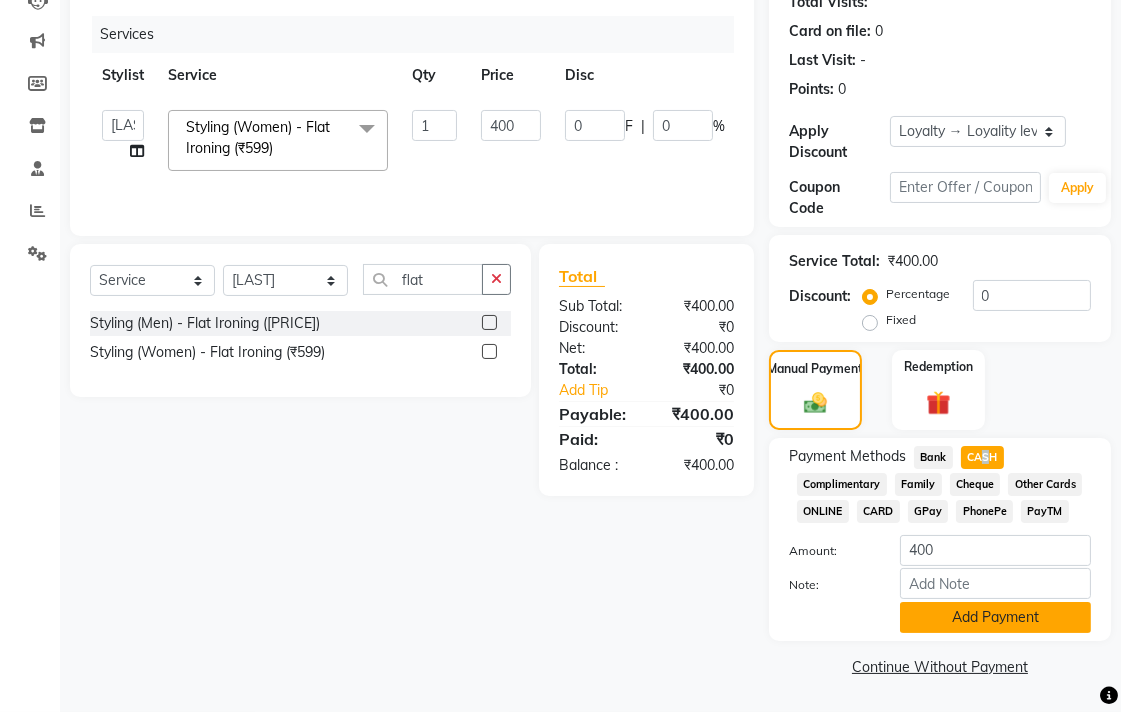 click on "Add Payment" 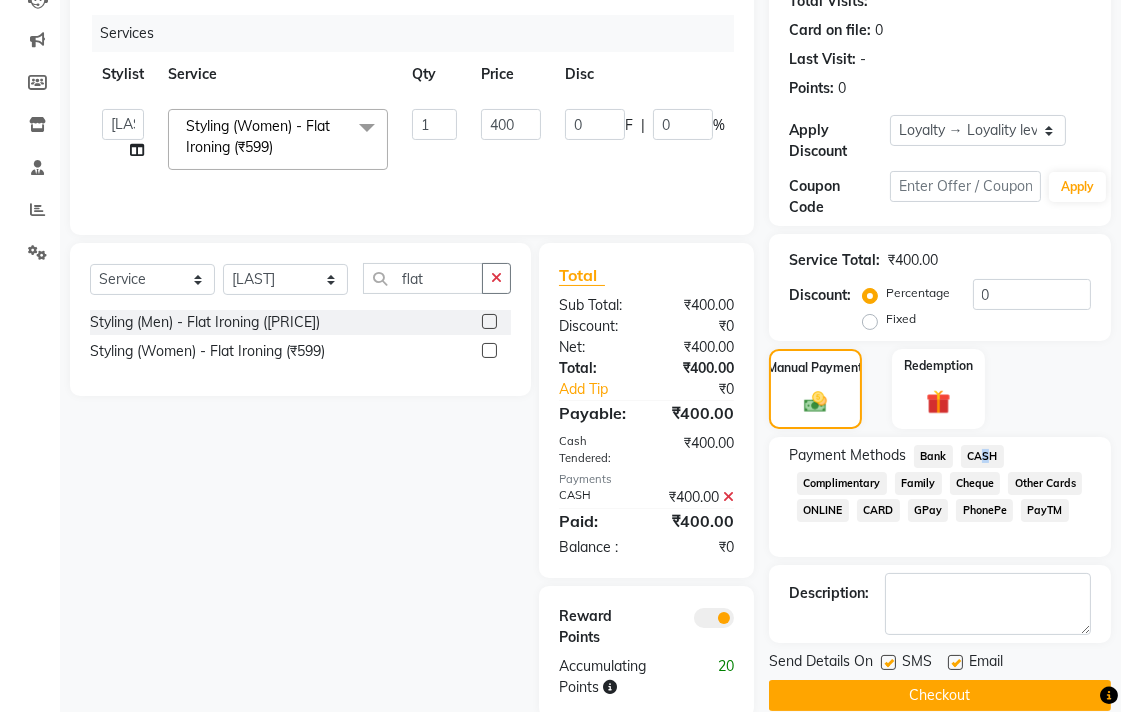 drag, startPoint x: 930, startPoint y: 701, endPoint x: 958, endPoint y: 661, distance: 48.82622 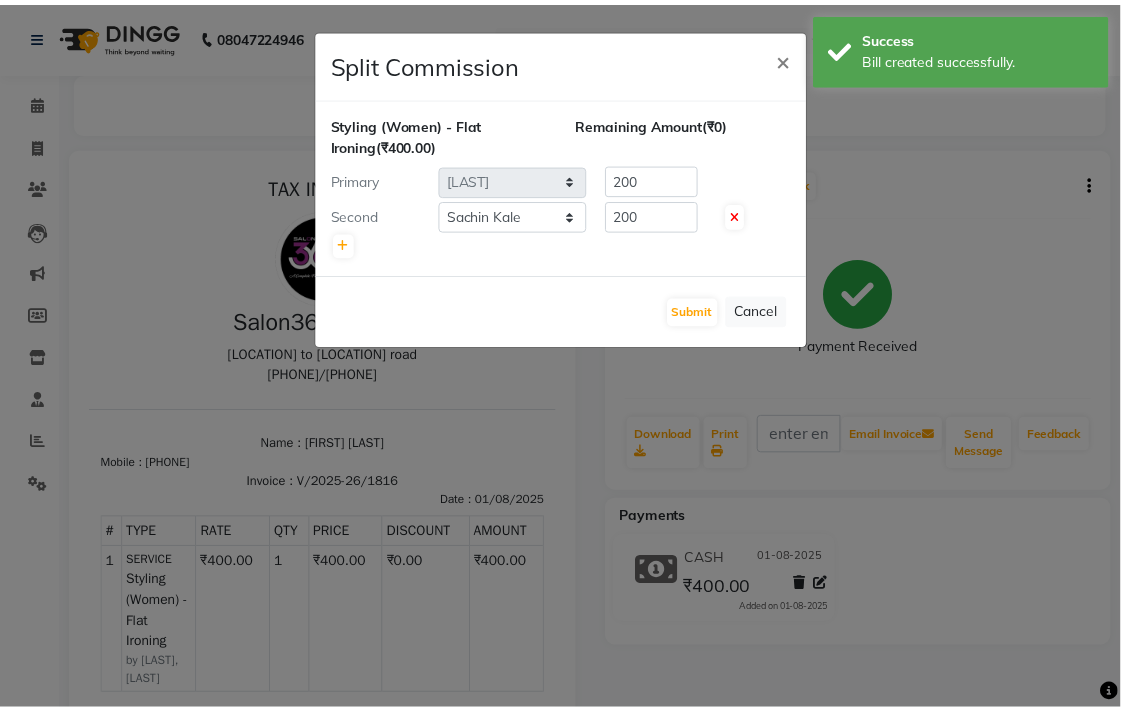 scroll, scrollTop: 0, scrollLeft: 0, axis: both 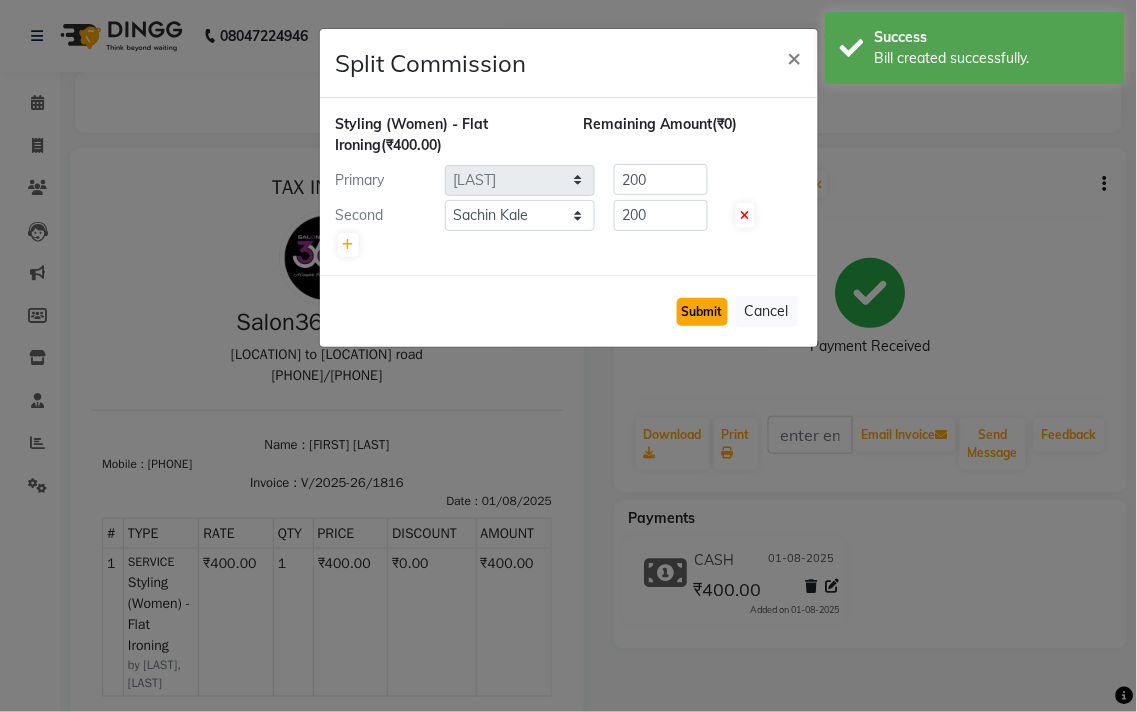 click on "Submit" 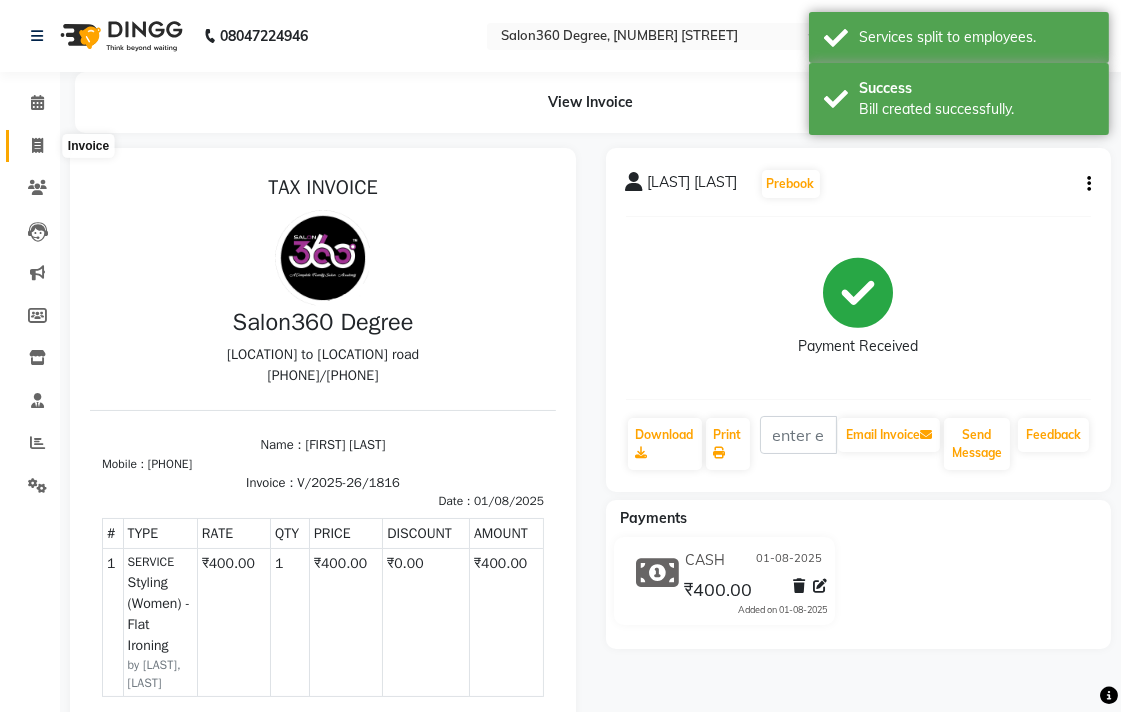 drag, startPoint x: 35, startPoint y: 155, endPoint x: 83, endPoint y: 158, distance: 48.09366 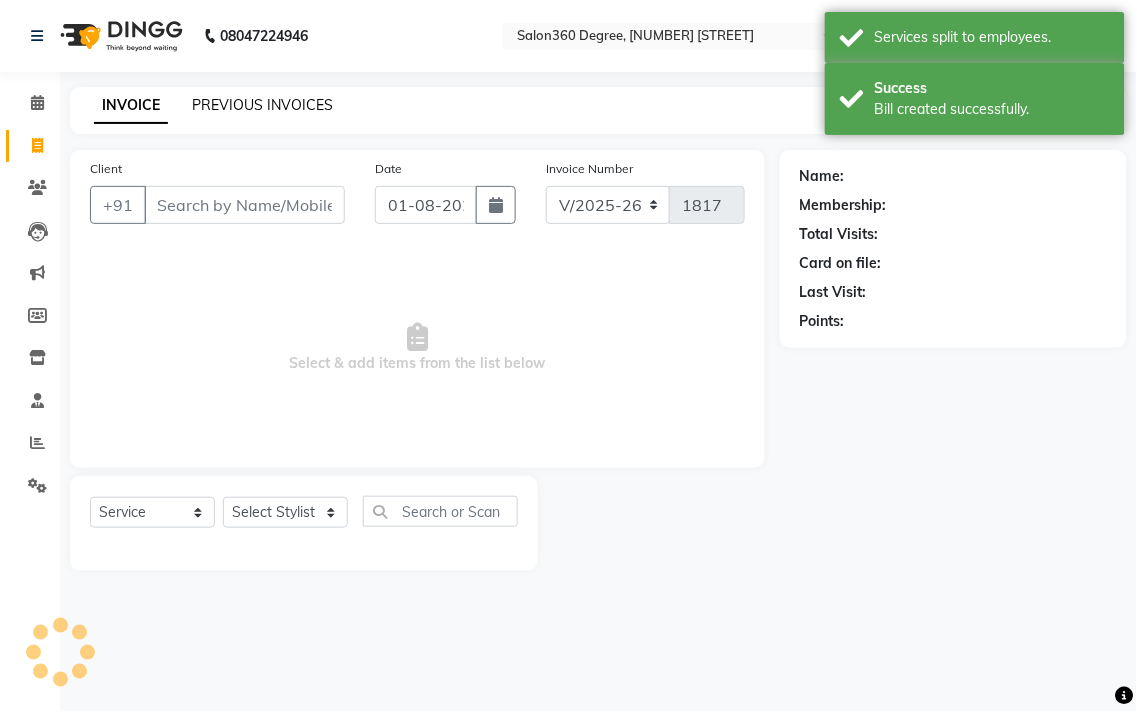 click on "PREVIOUS INVOICES" 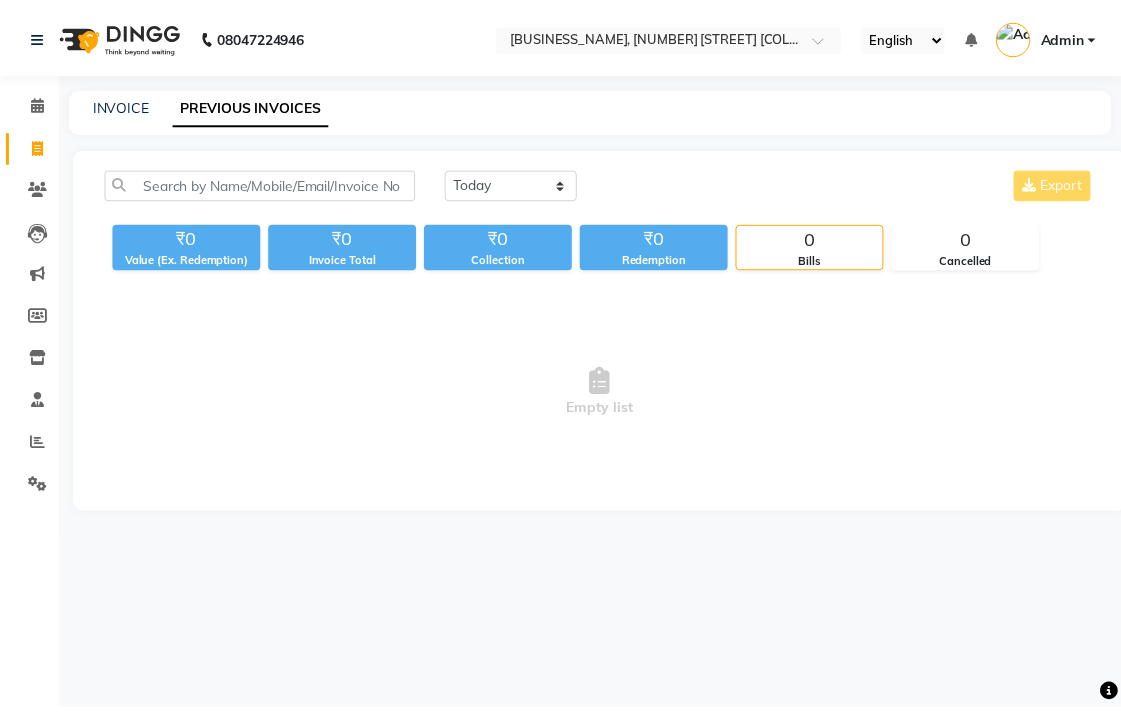 scroll, scrollTop: 0, scrollLeft: 0, axis: both 